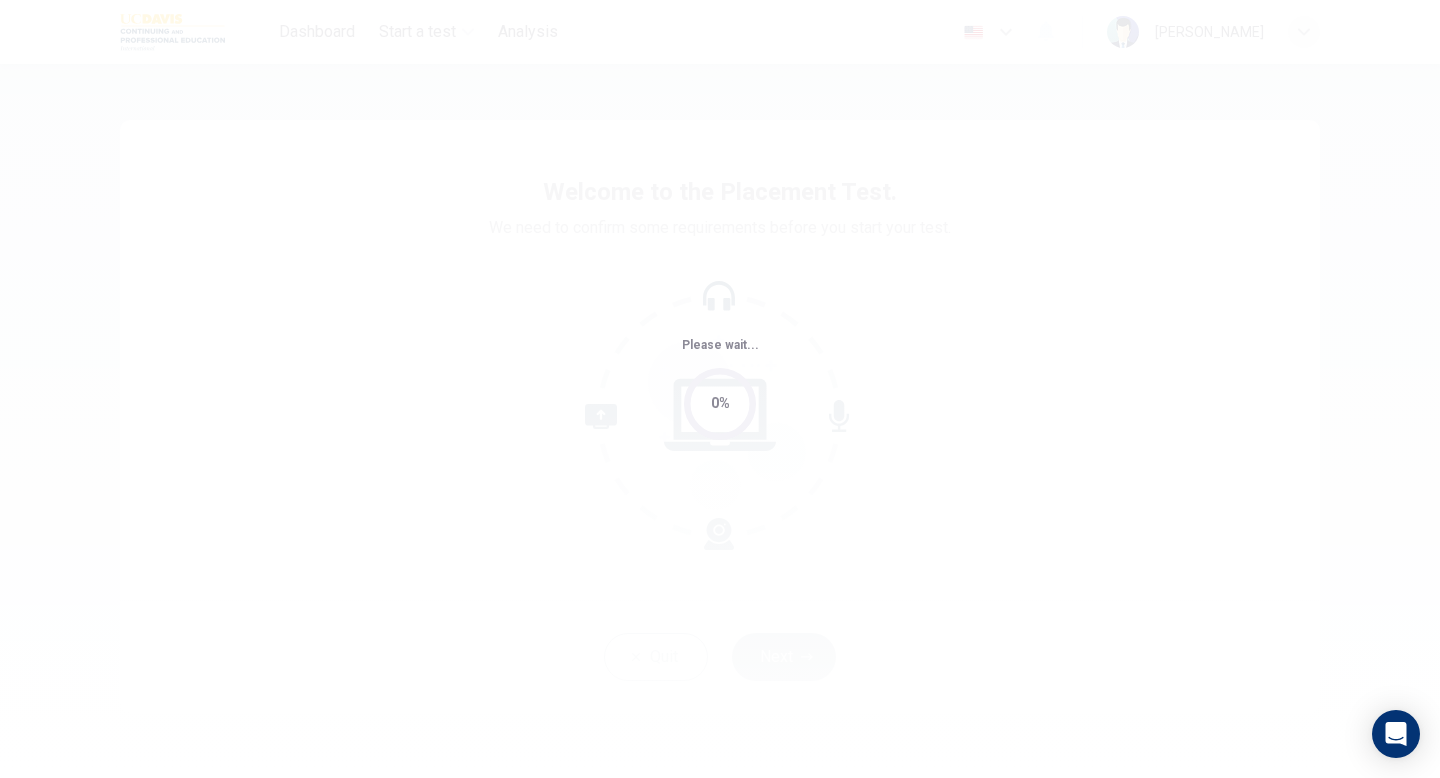 scroll, scrollTop: 0, scrollLeft: 0, axis: both 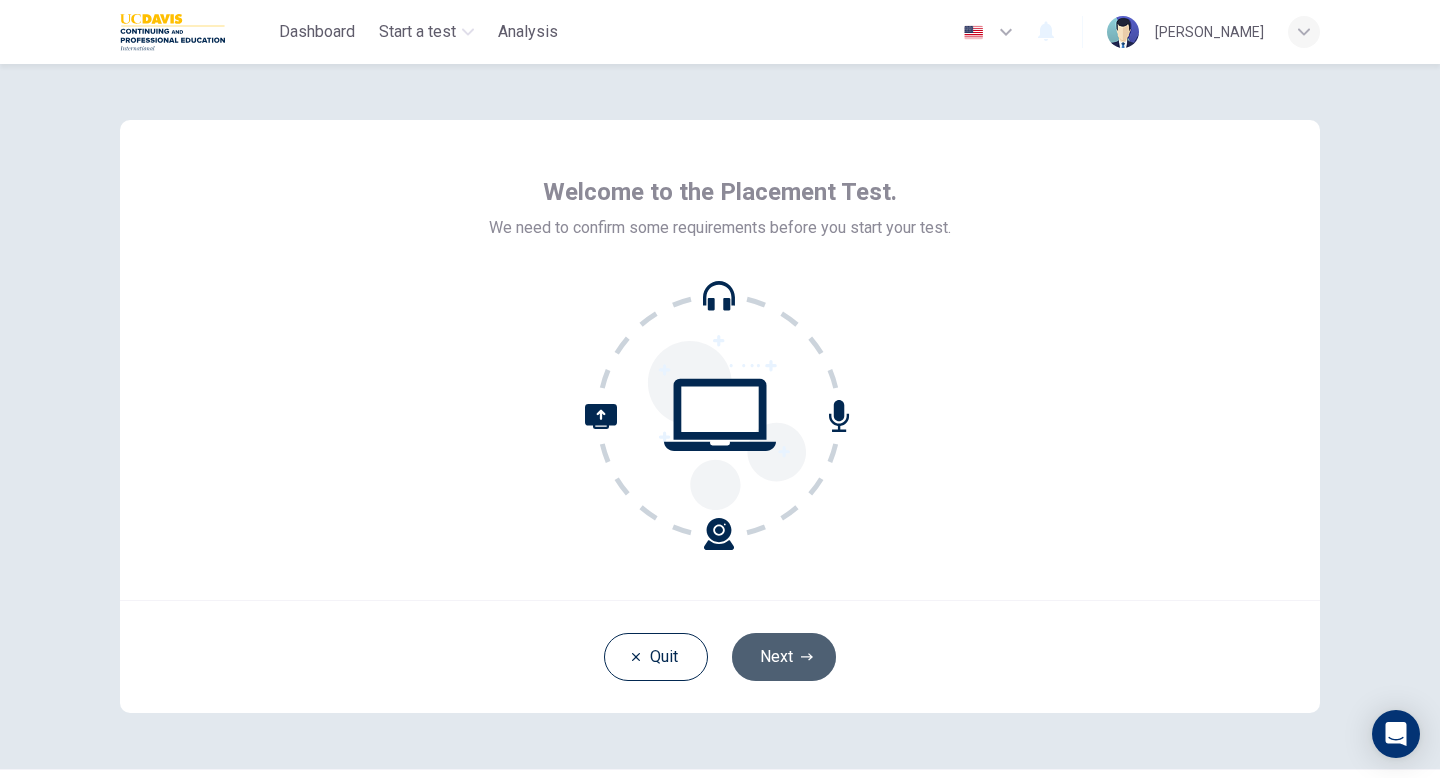 click on "Next" at bounding box center (784, 657) 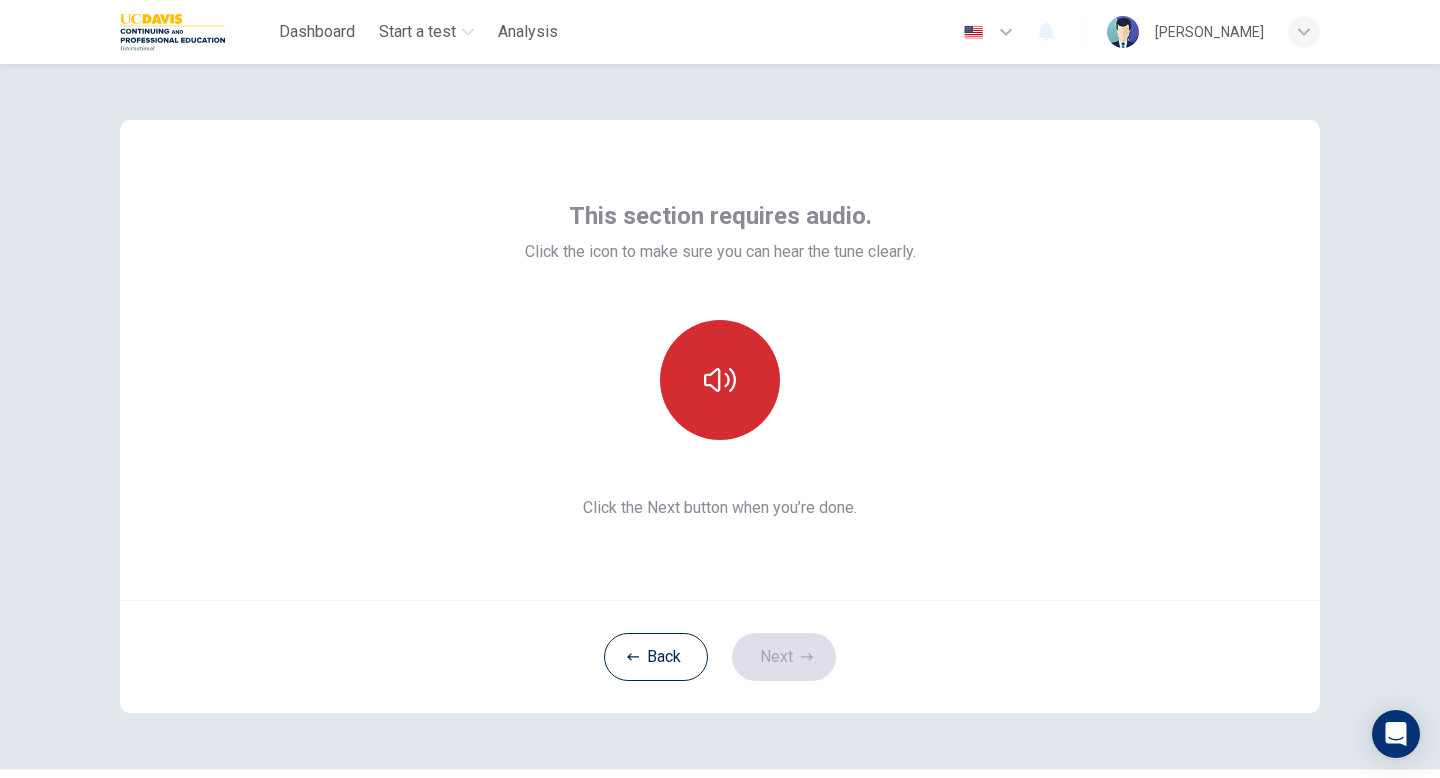 click at bounding box center (720, 380) 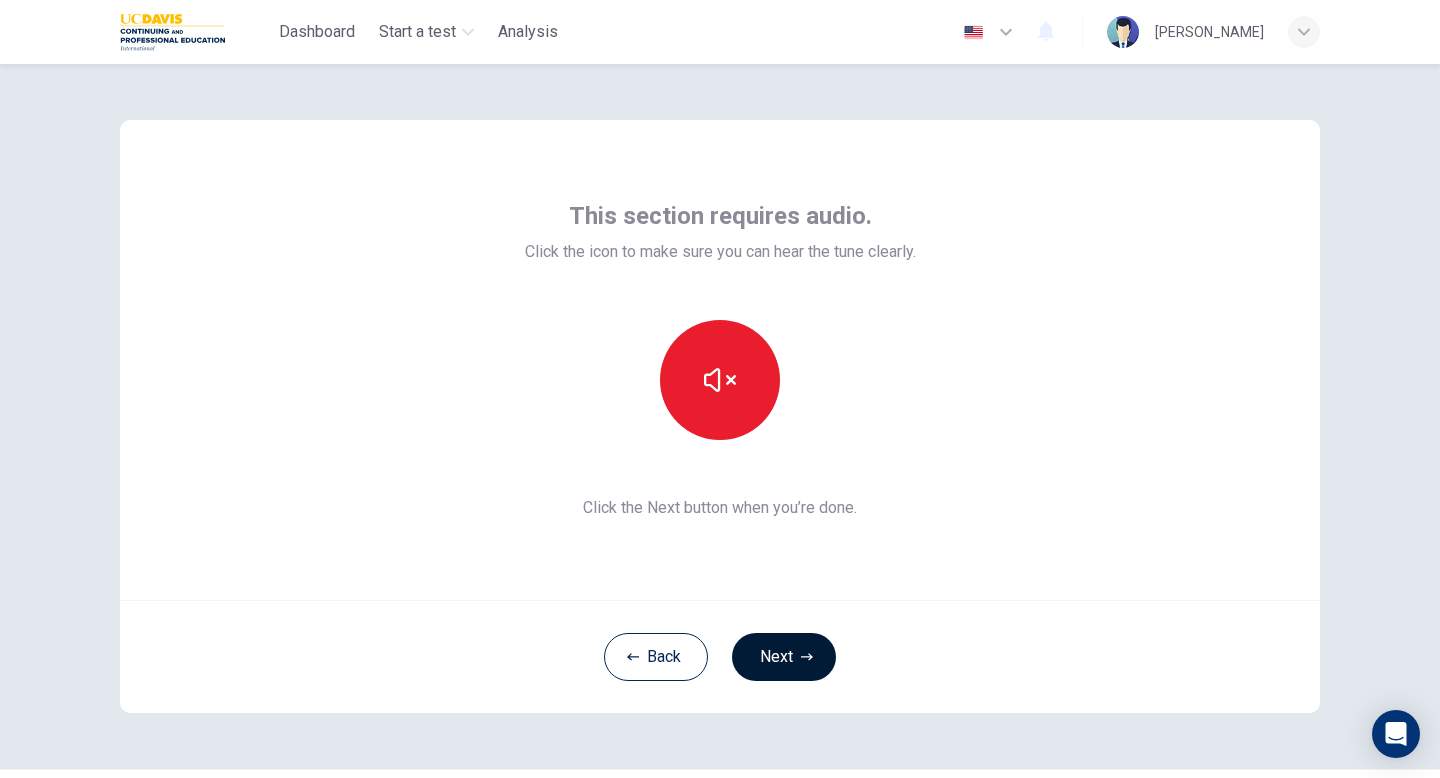 click on "Next" at bounding box center (784, 657) 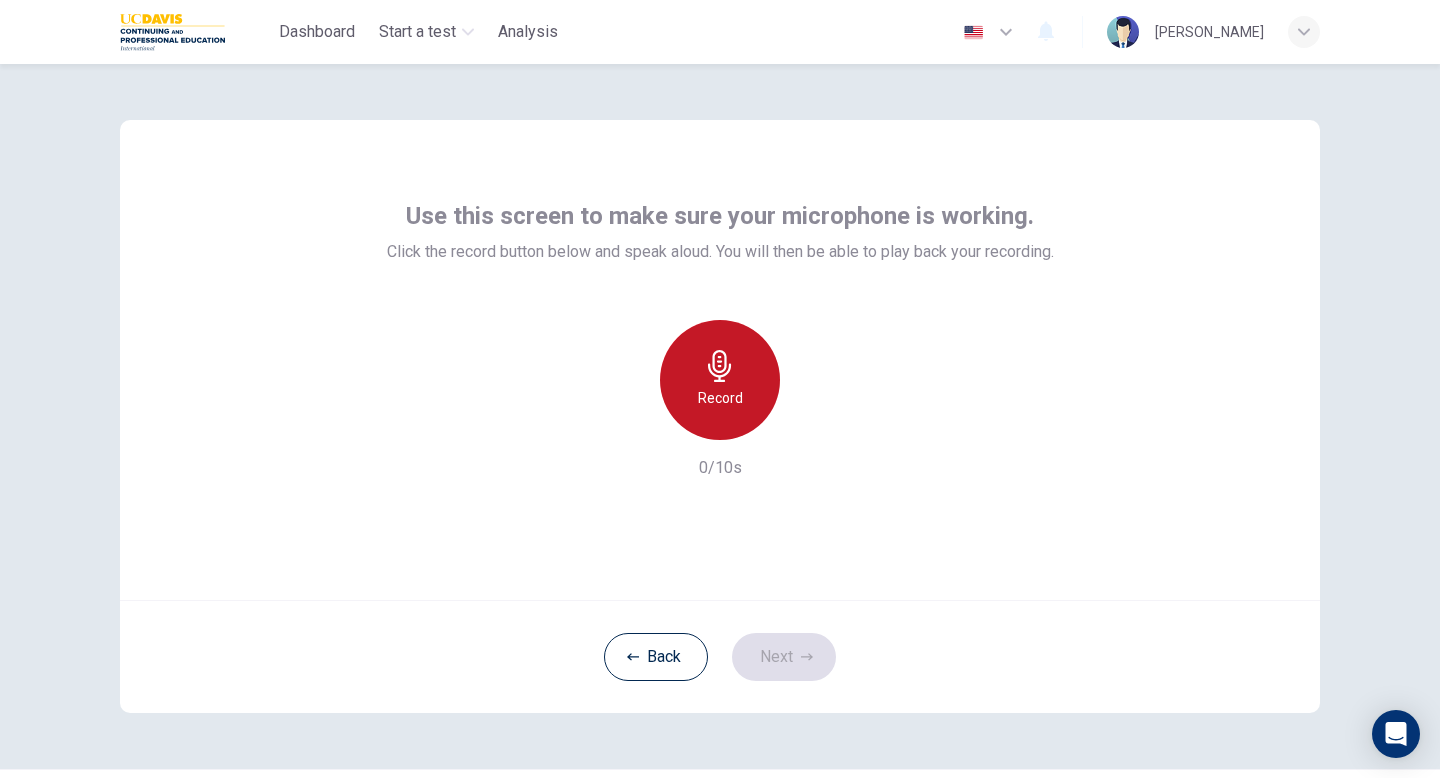 click 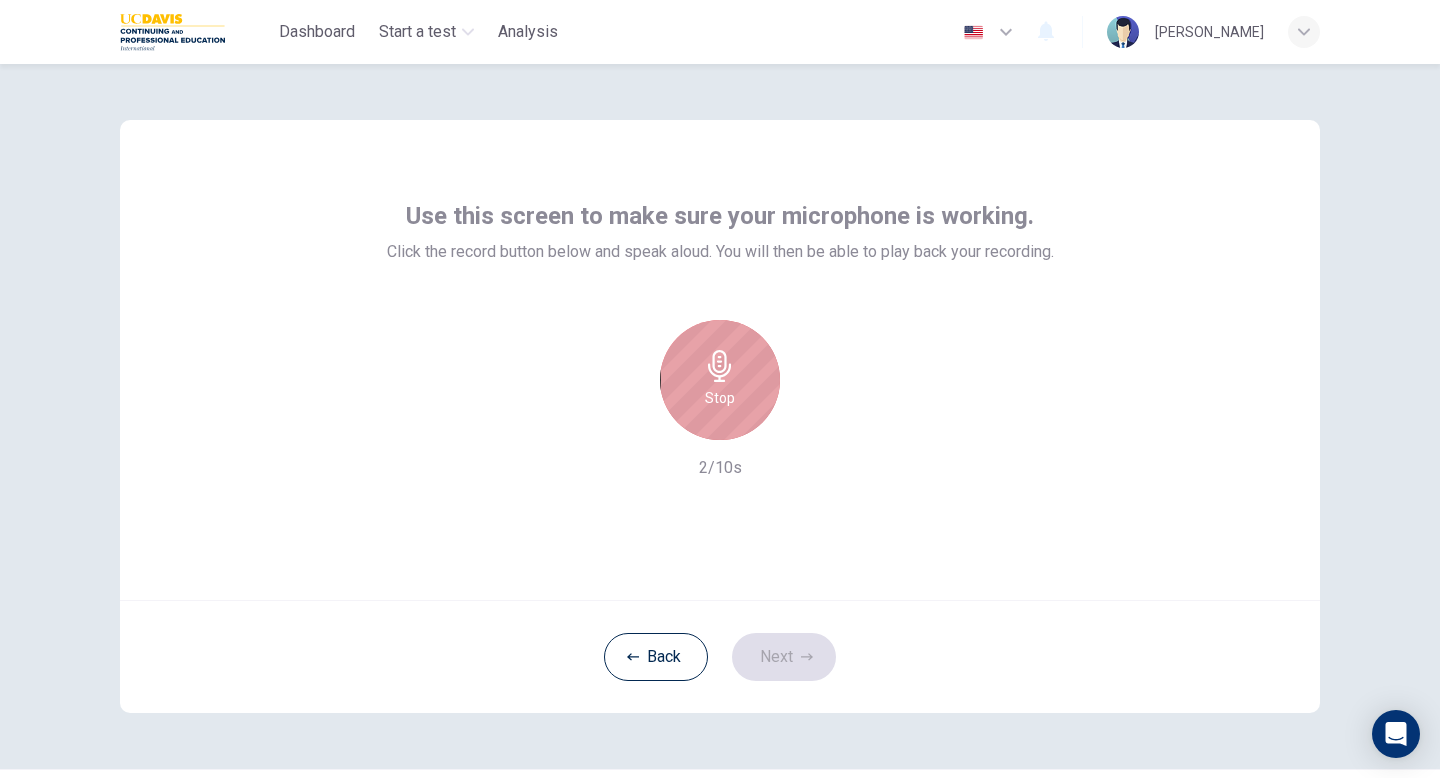 click on "Stop" at bounding box center [720, 380] 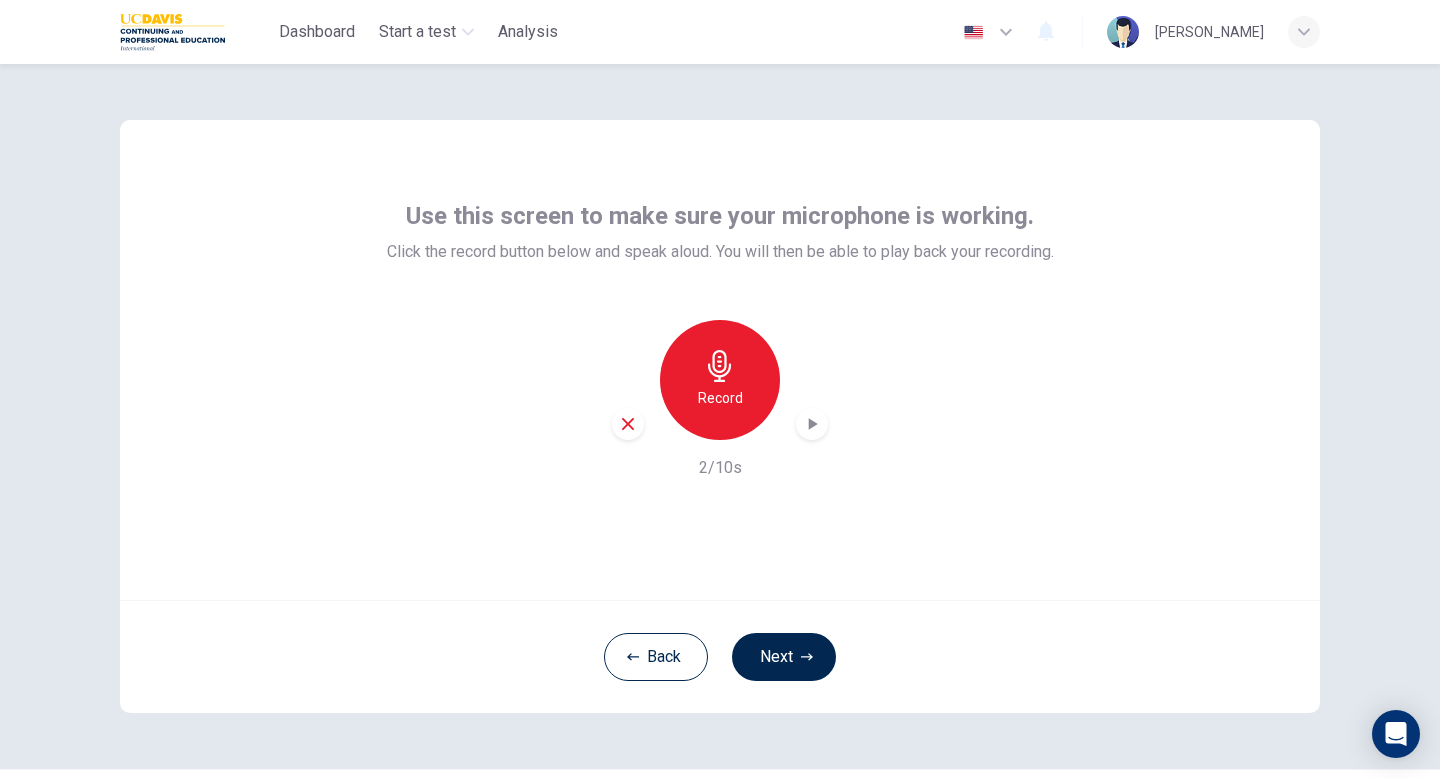 click at bounding box center [812, 424] 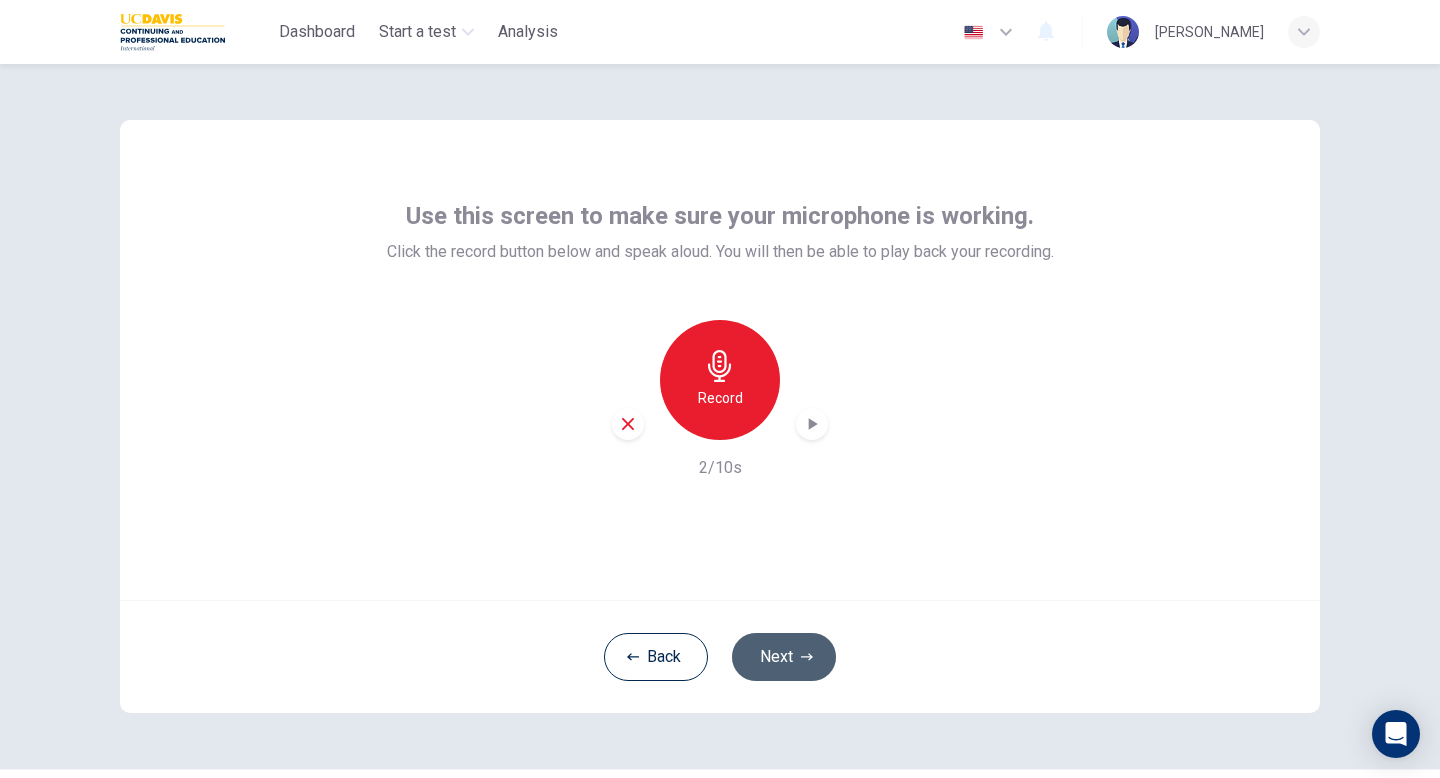 click on "Next" at bounding box center [784, 657] 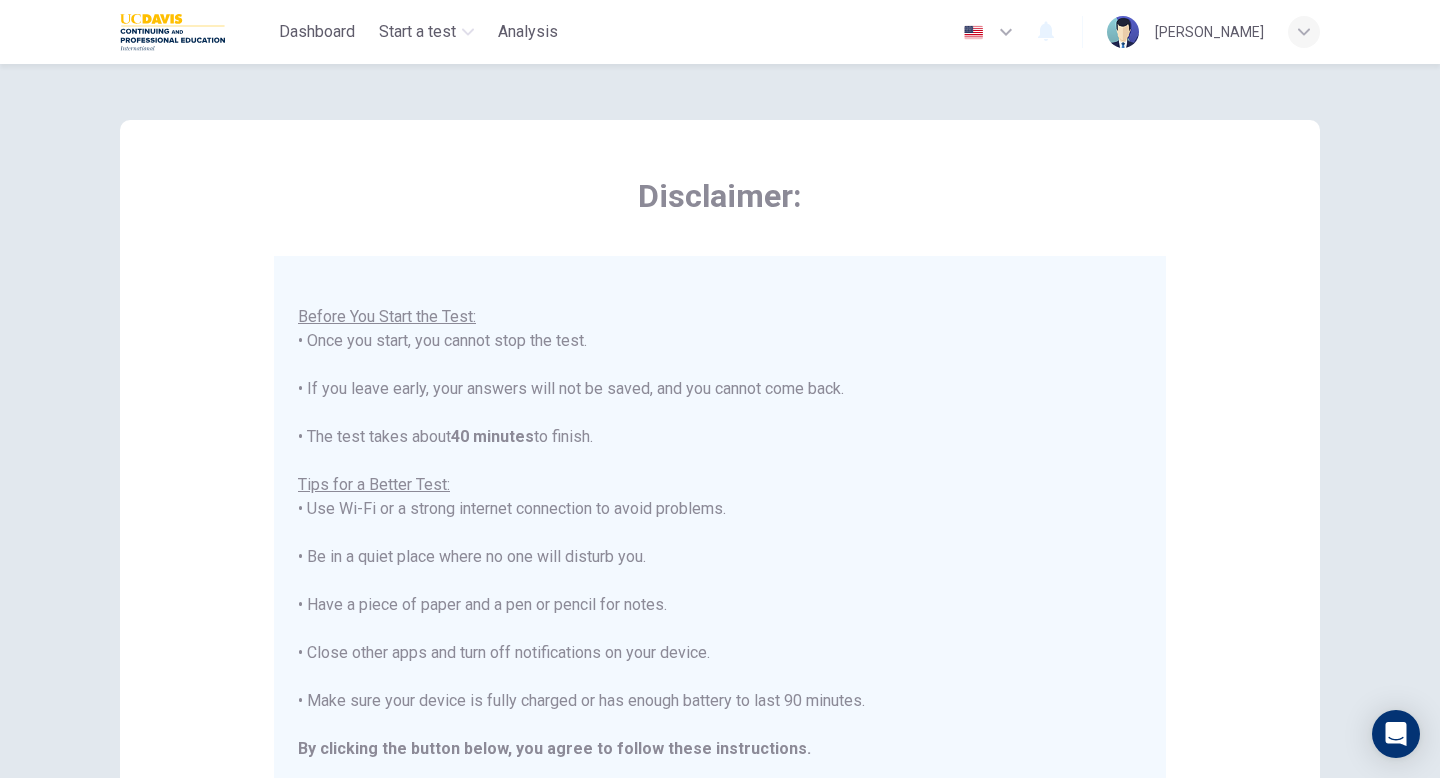 scroll, scrollTop: 0, scrollLeft: 0, axis: both 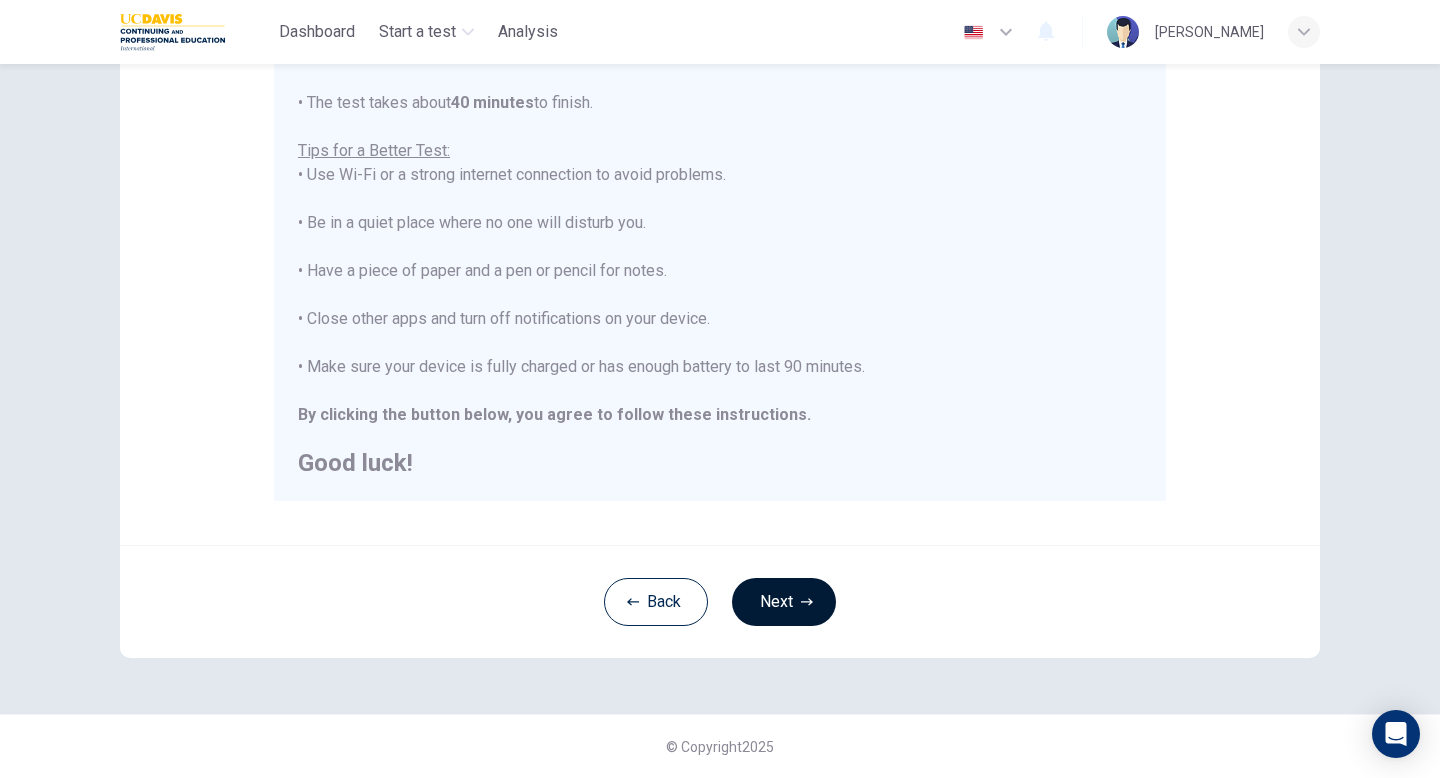 click on "Next" at bounding box center [784, 602] 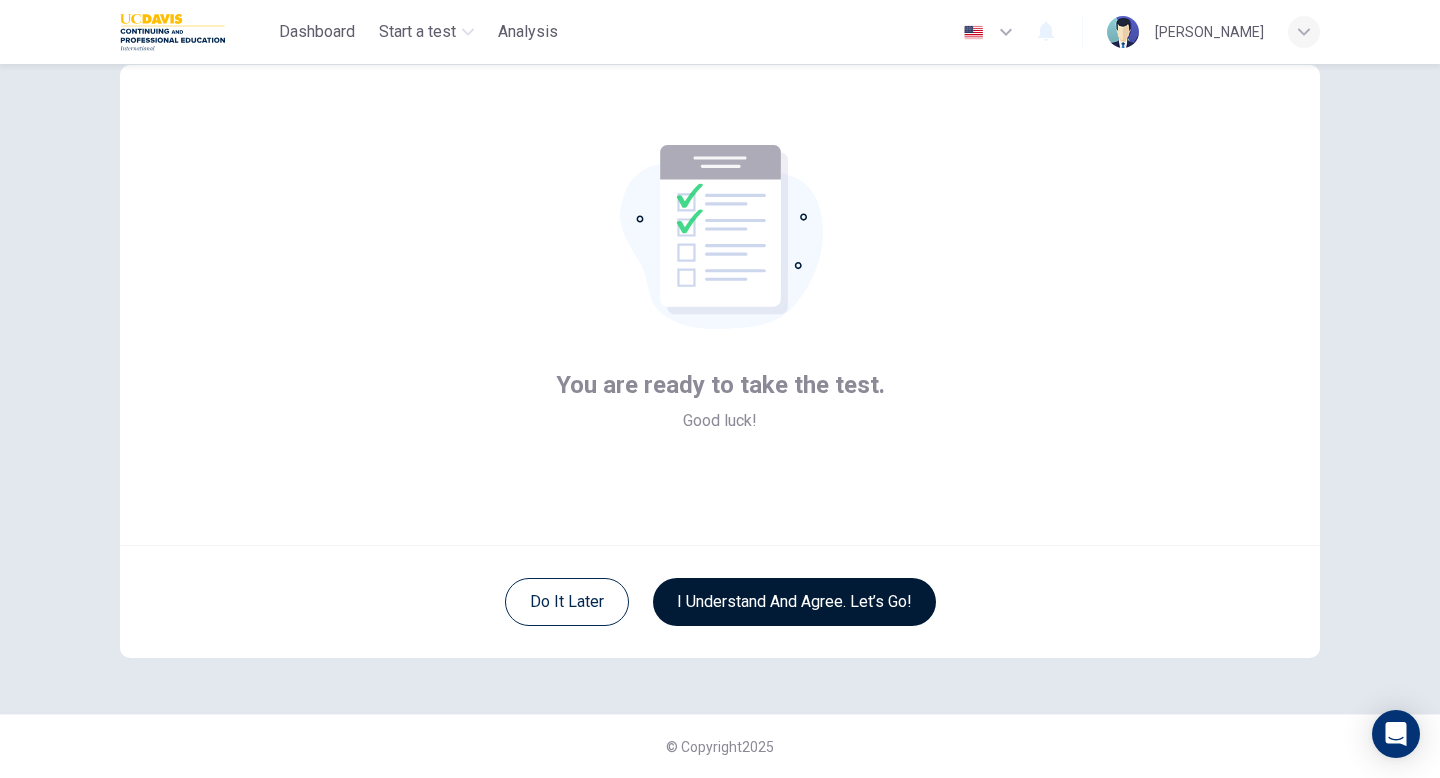 scroll, scrollTop: 55, scrollLeft: 0, axis: vertical 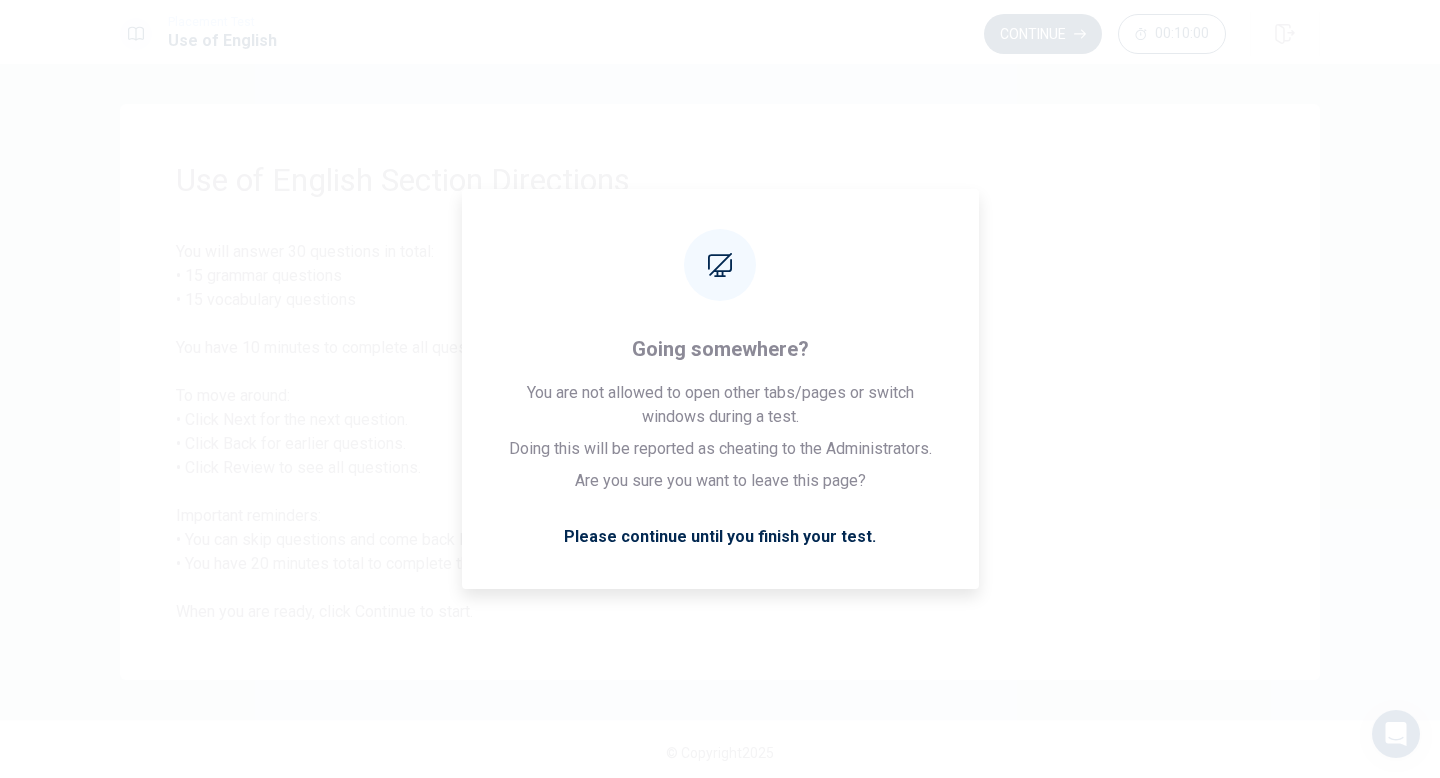click on "You will answer 30 questions in total:
• 15 grammar questions
• 15 vocabulary questions
You have 10 minutes to complete all questions.
To move around:
• Click Next for the next question.
• Click Back for earlier questions.
• Click Review to see all questions.
Important reminders:
• You can skip questions and come back later.
• You have 20 minutes total to complete the section.
When you are ready, click Continue to start." at bounding box center (720, 432) 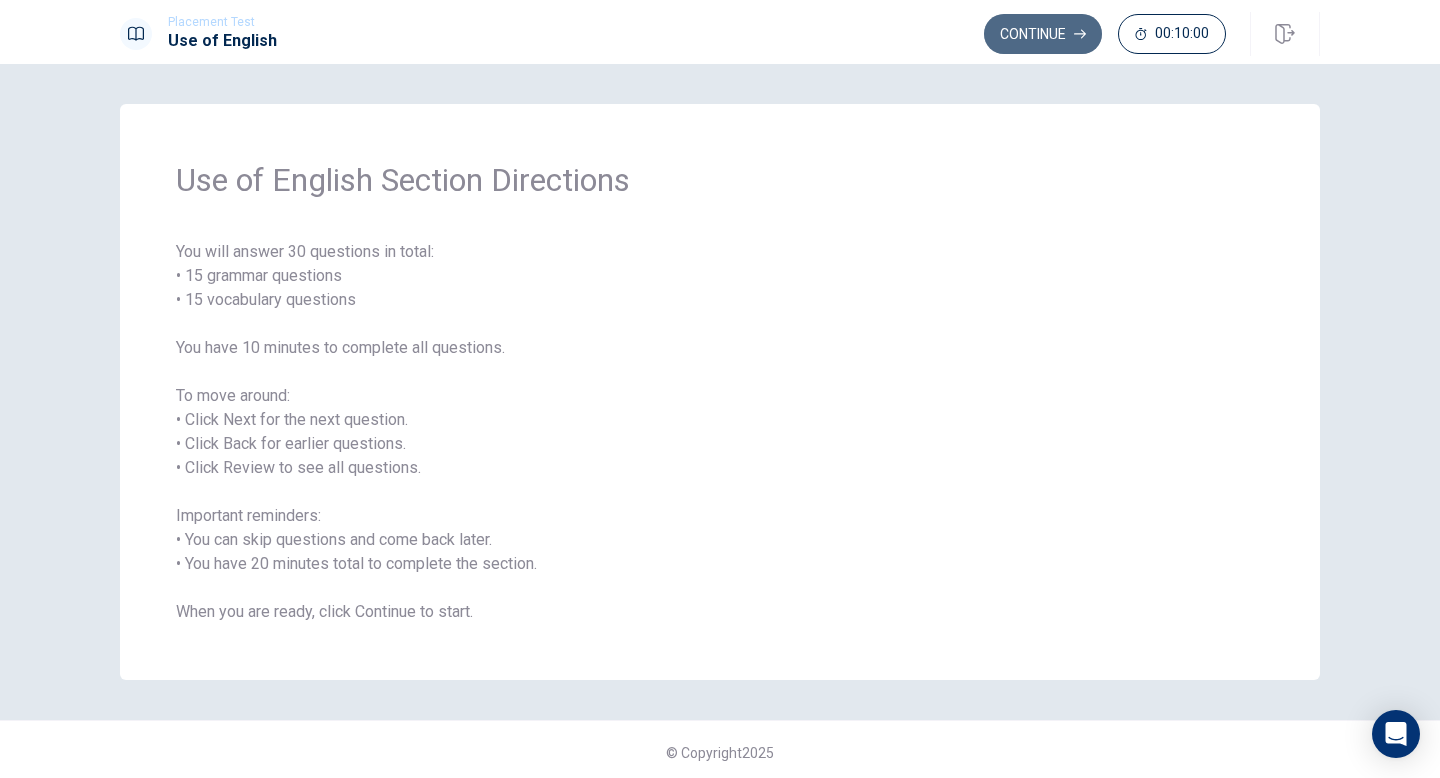 click on "Continue" at bounding box center [1043, 34] 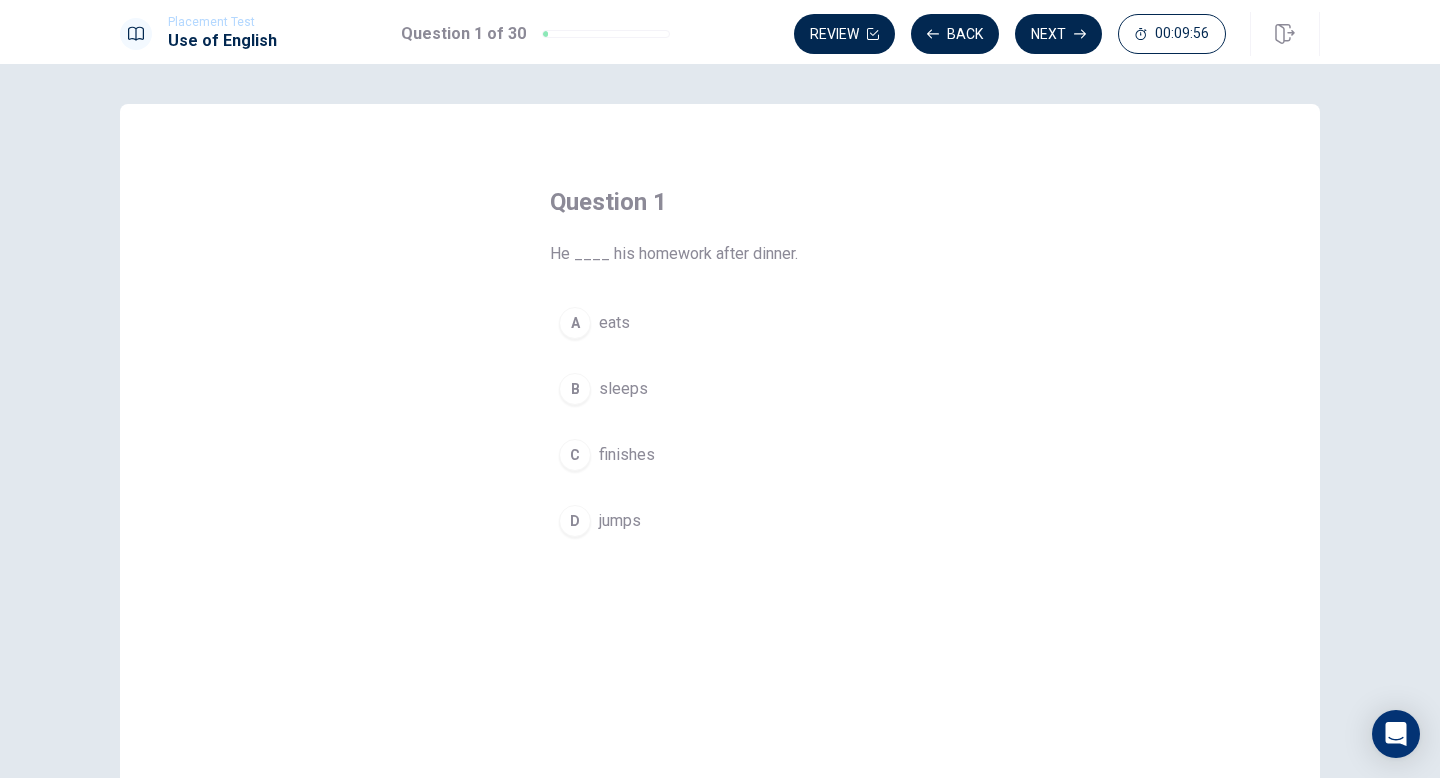 click on "finishes" at bounding box center [627, 455] 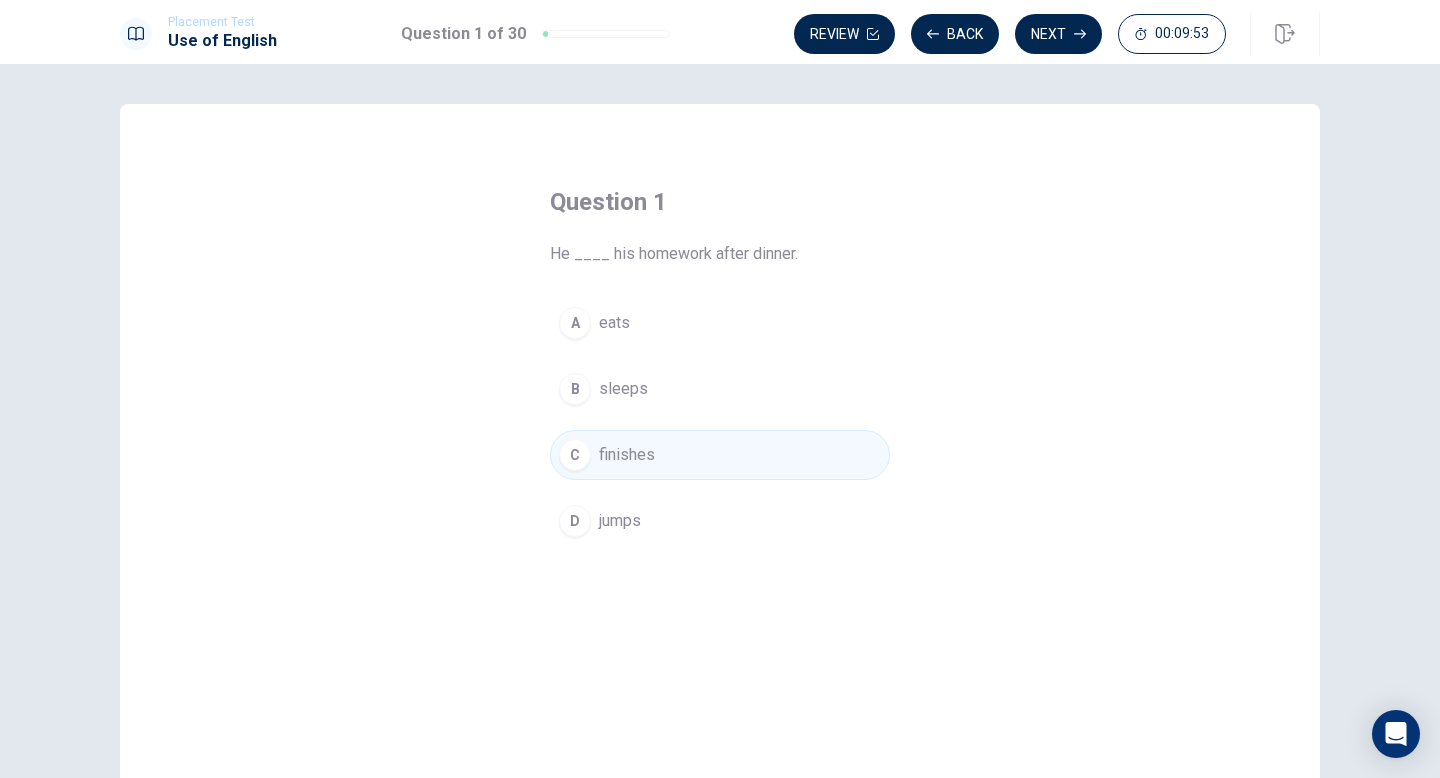 click on "Next" at bounding box center [1058, 34] 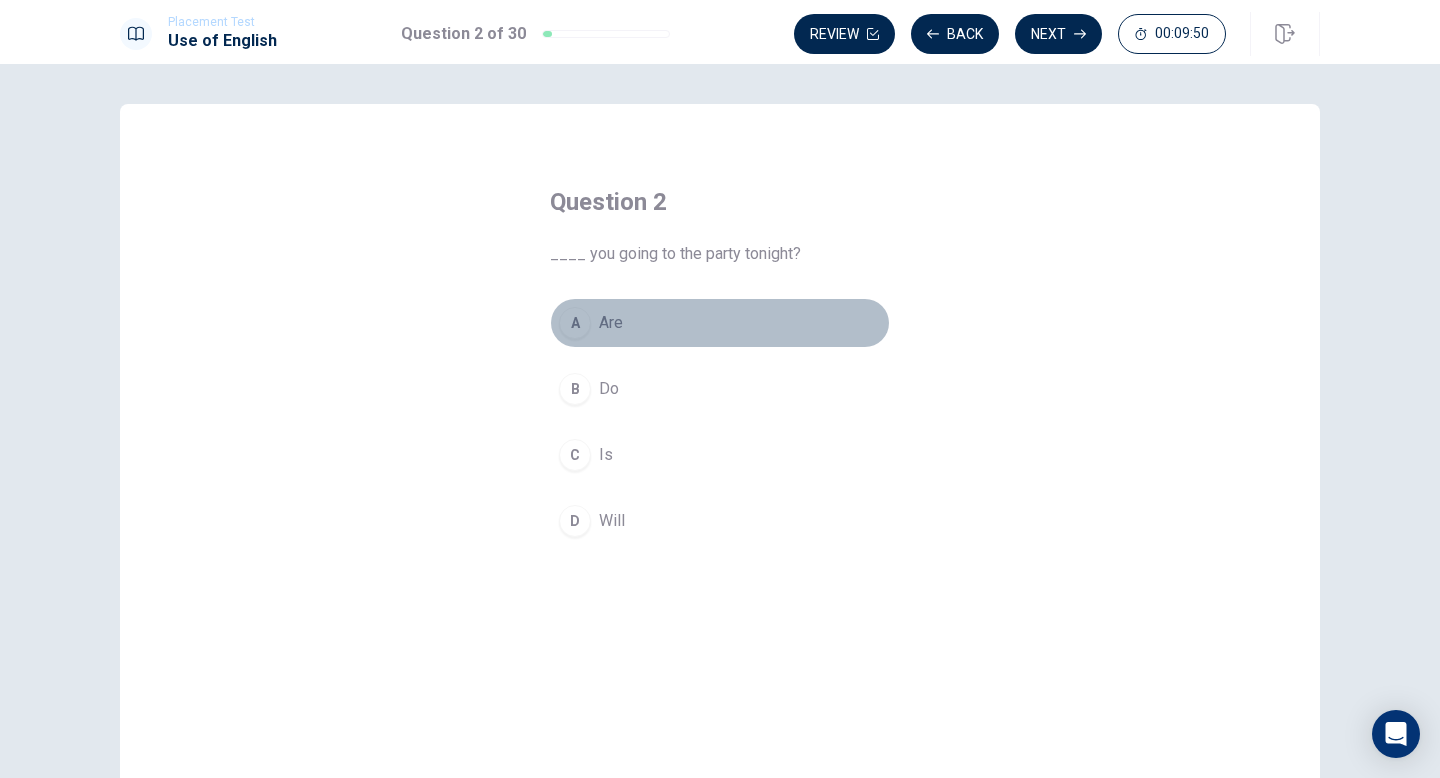click on "A Are" at bounding box center [720, 323] 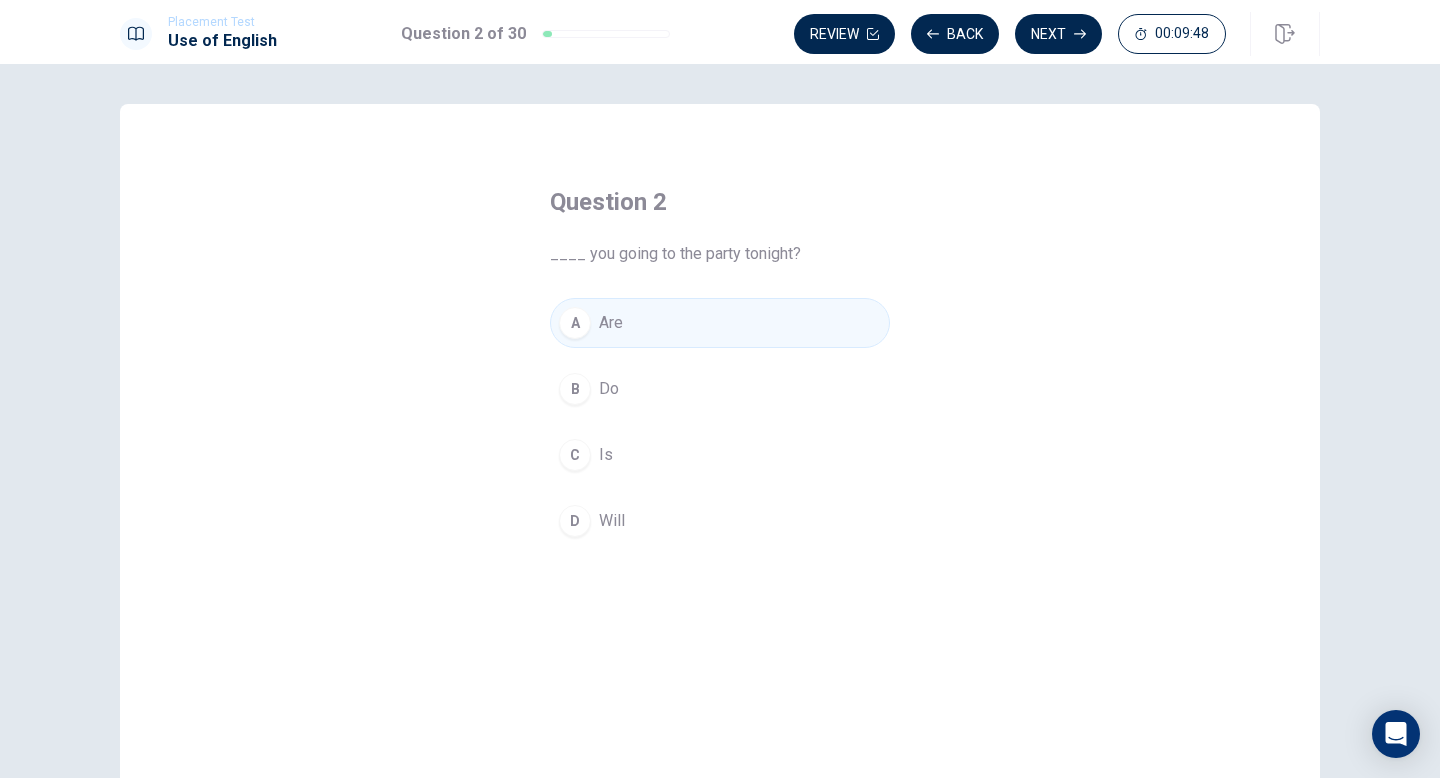 click on "Next" at bounding box center (1058, 34) 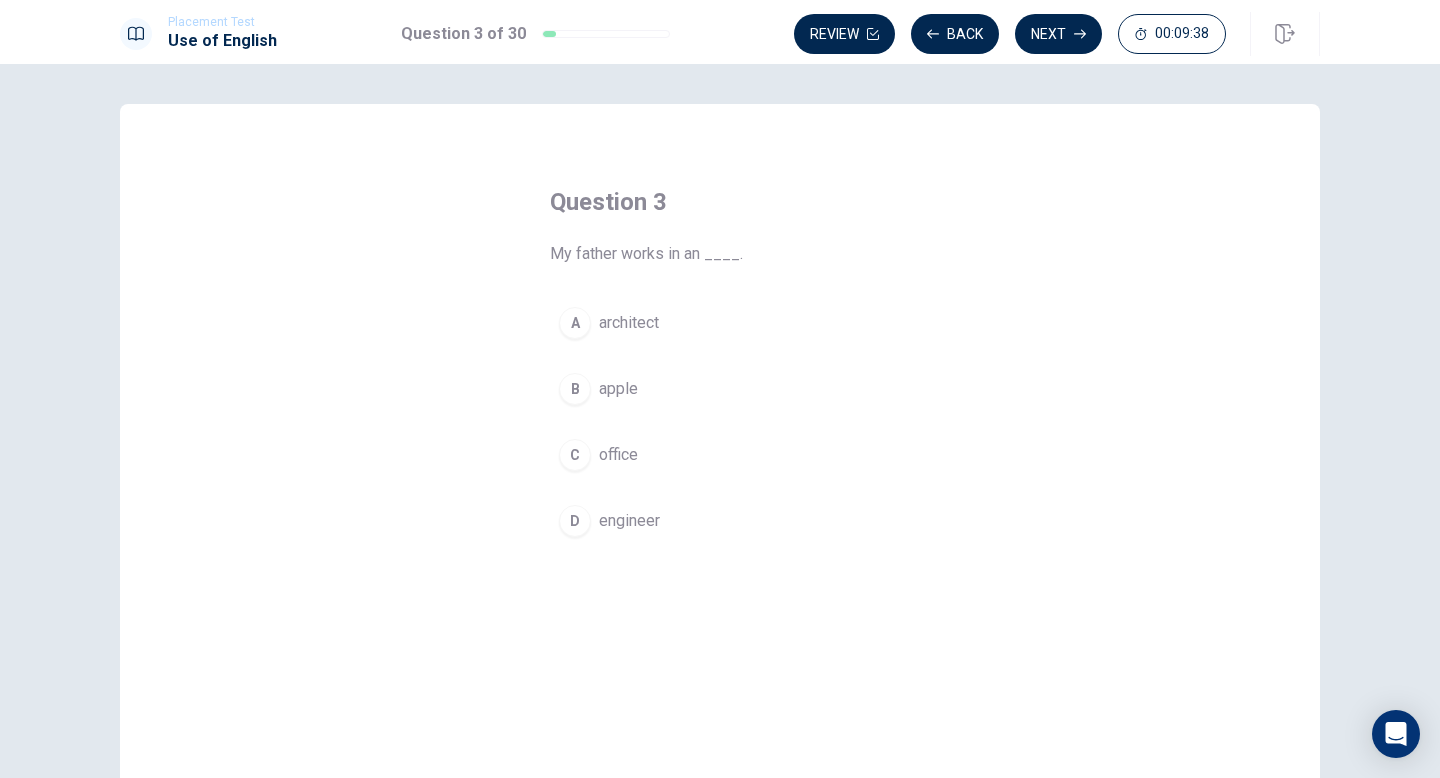 click on "architect" at bounding box center [629, 323] 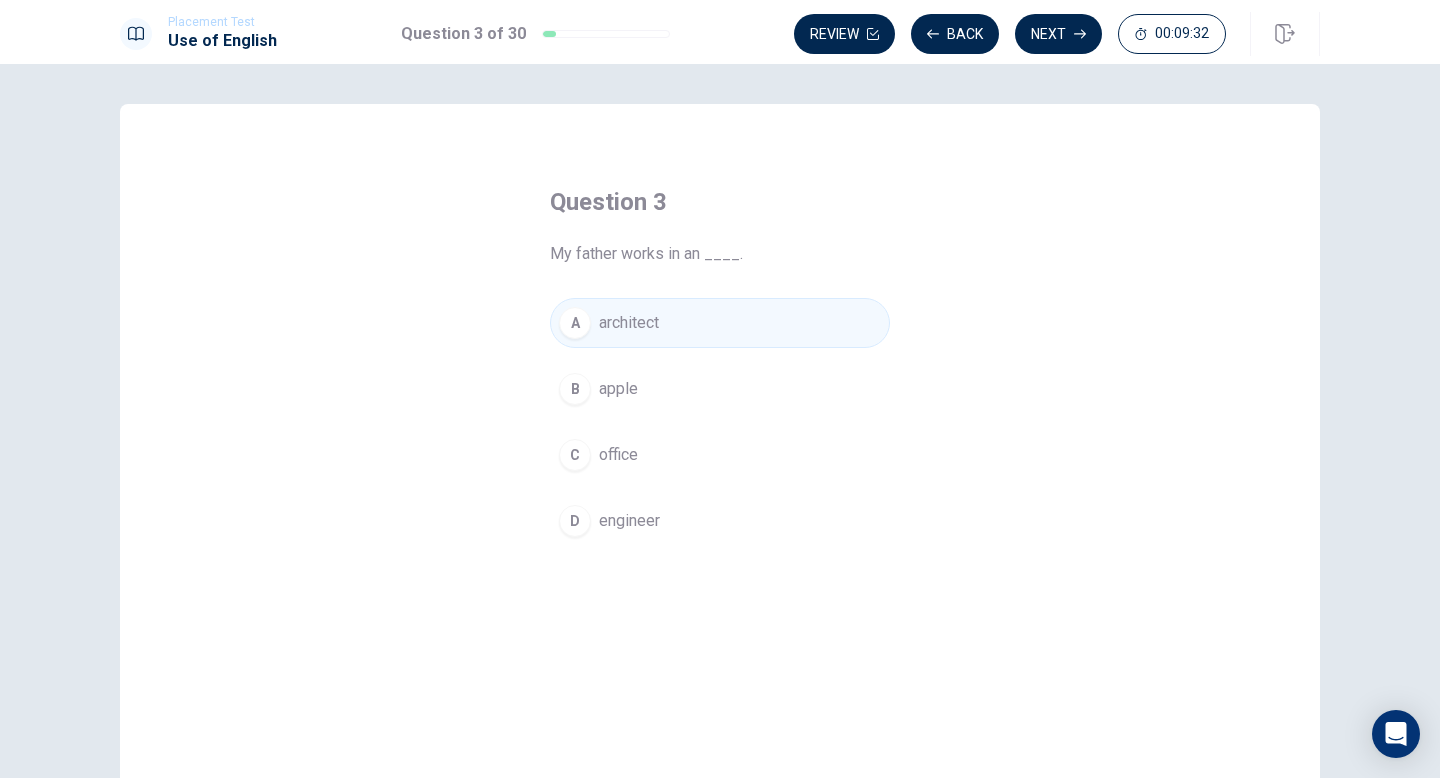 click on "office" at bounding box center [618, 455] 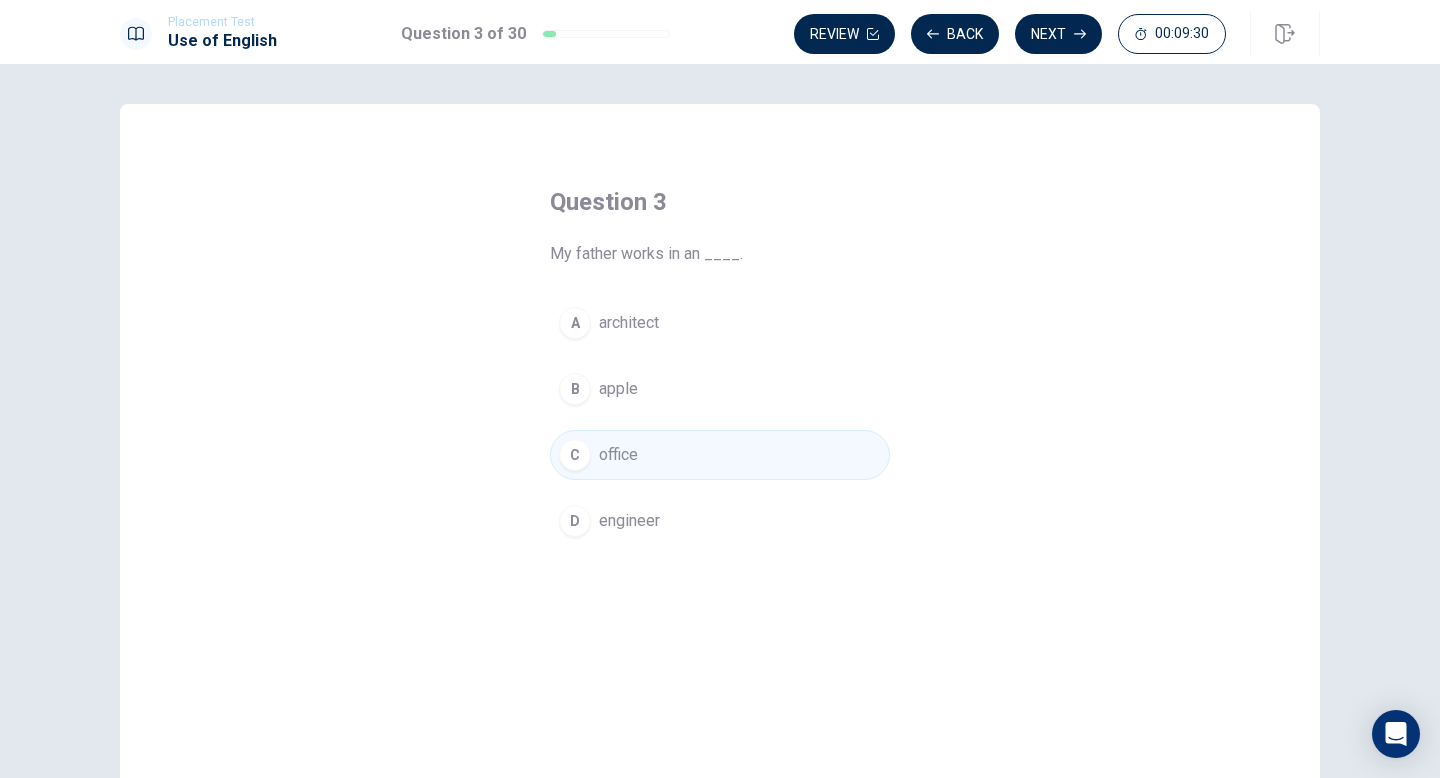 click on "Next" at bounding box center [1058, 34] 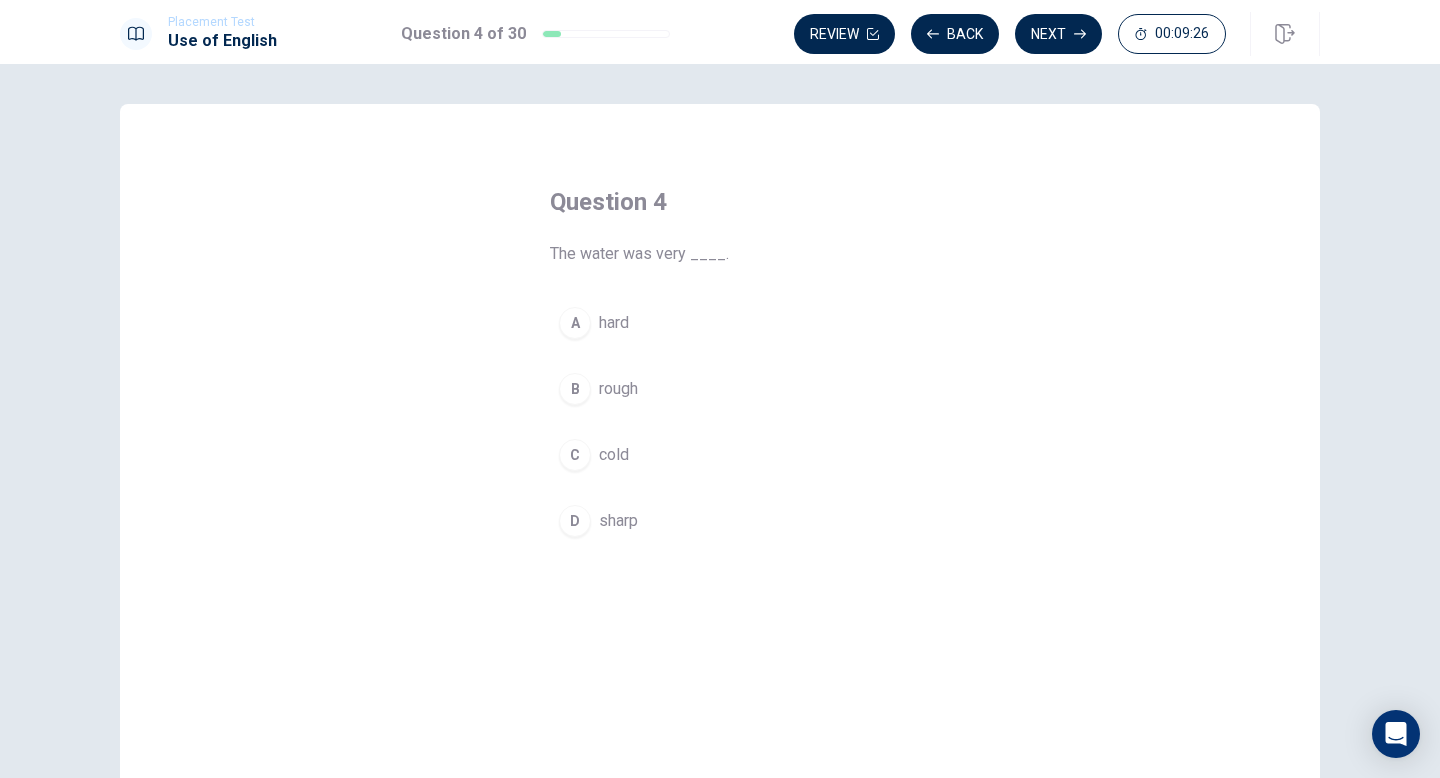 click on "C" at bounding box center (575, 455) 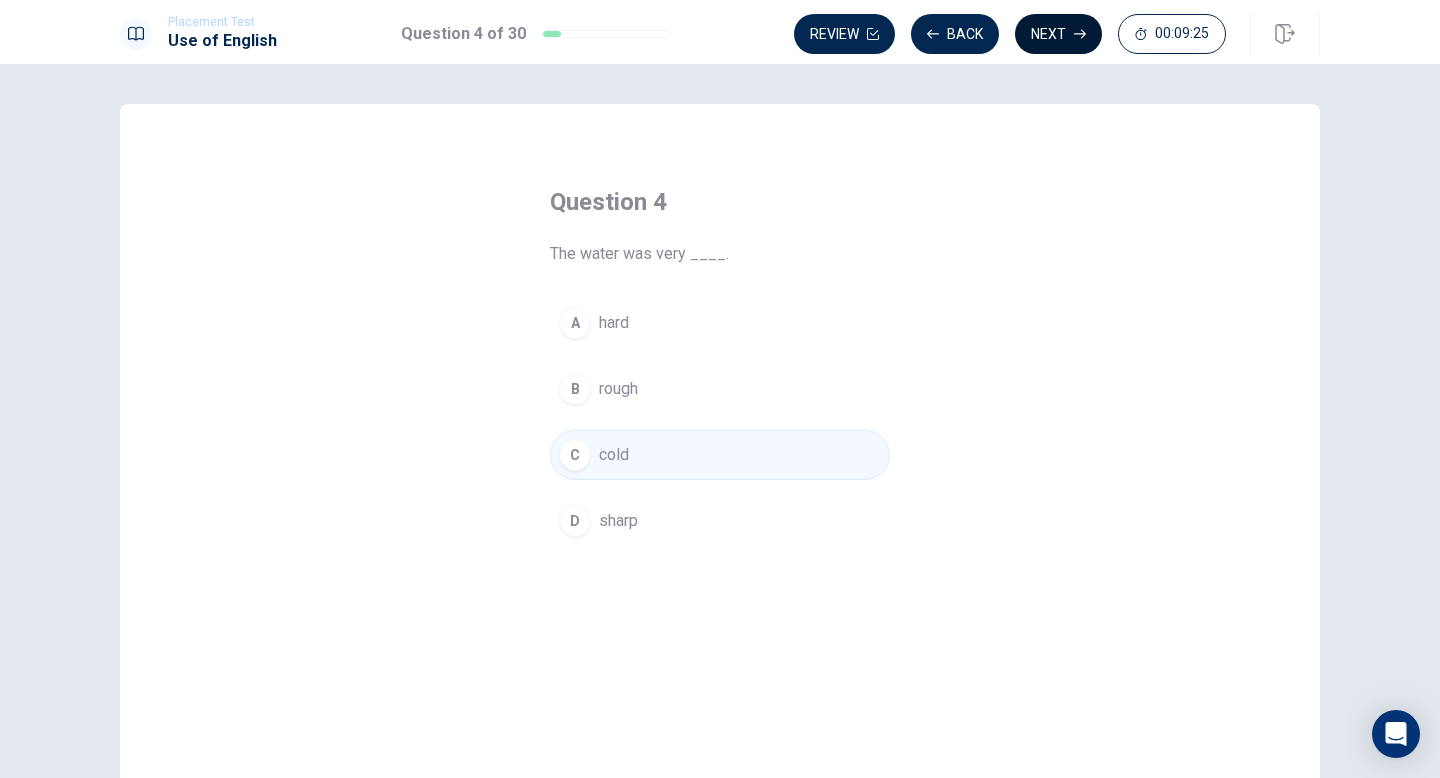 click on "Next" at bounding box center [1058, 34] 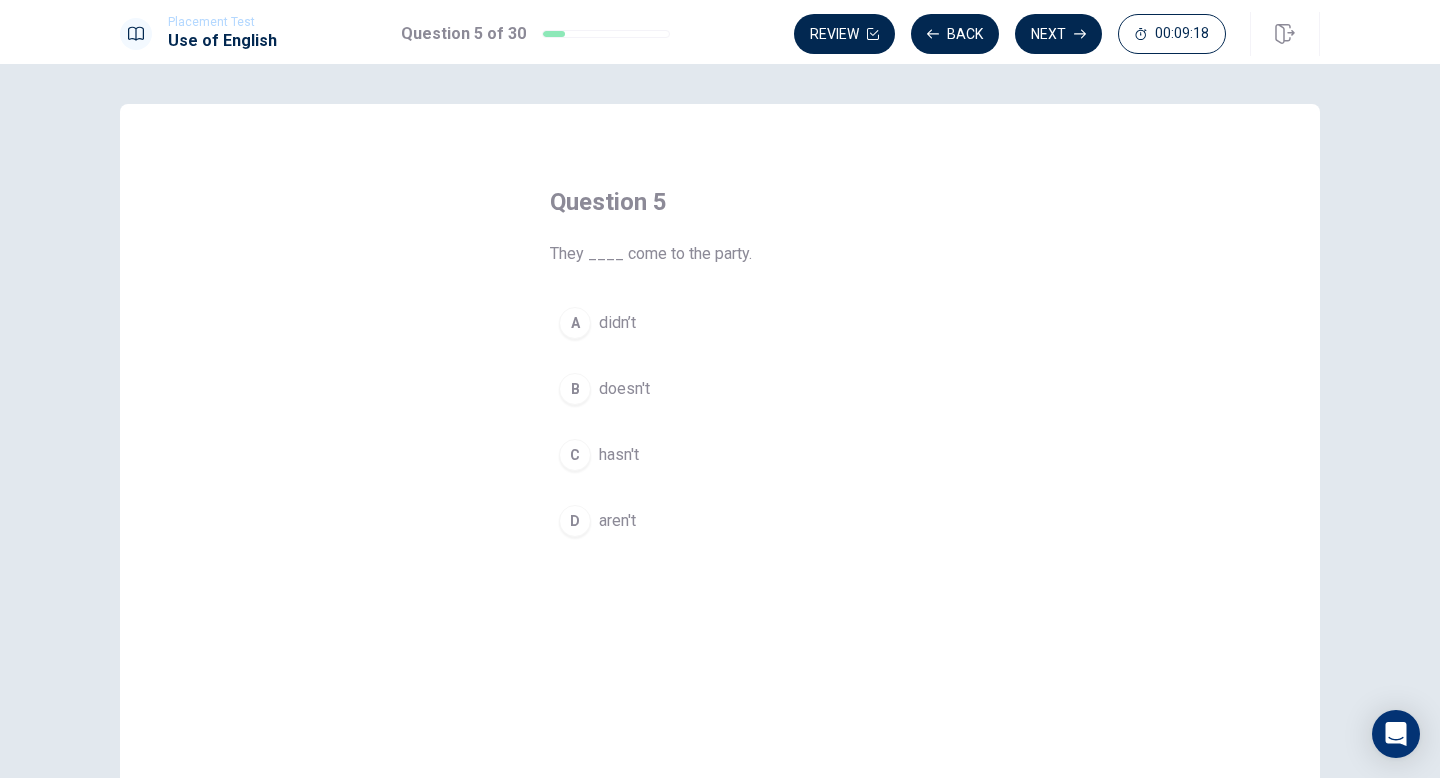 click on "A" at bounding box center (575, 323) 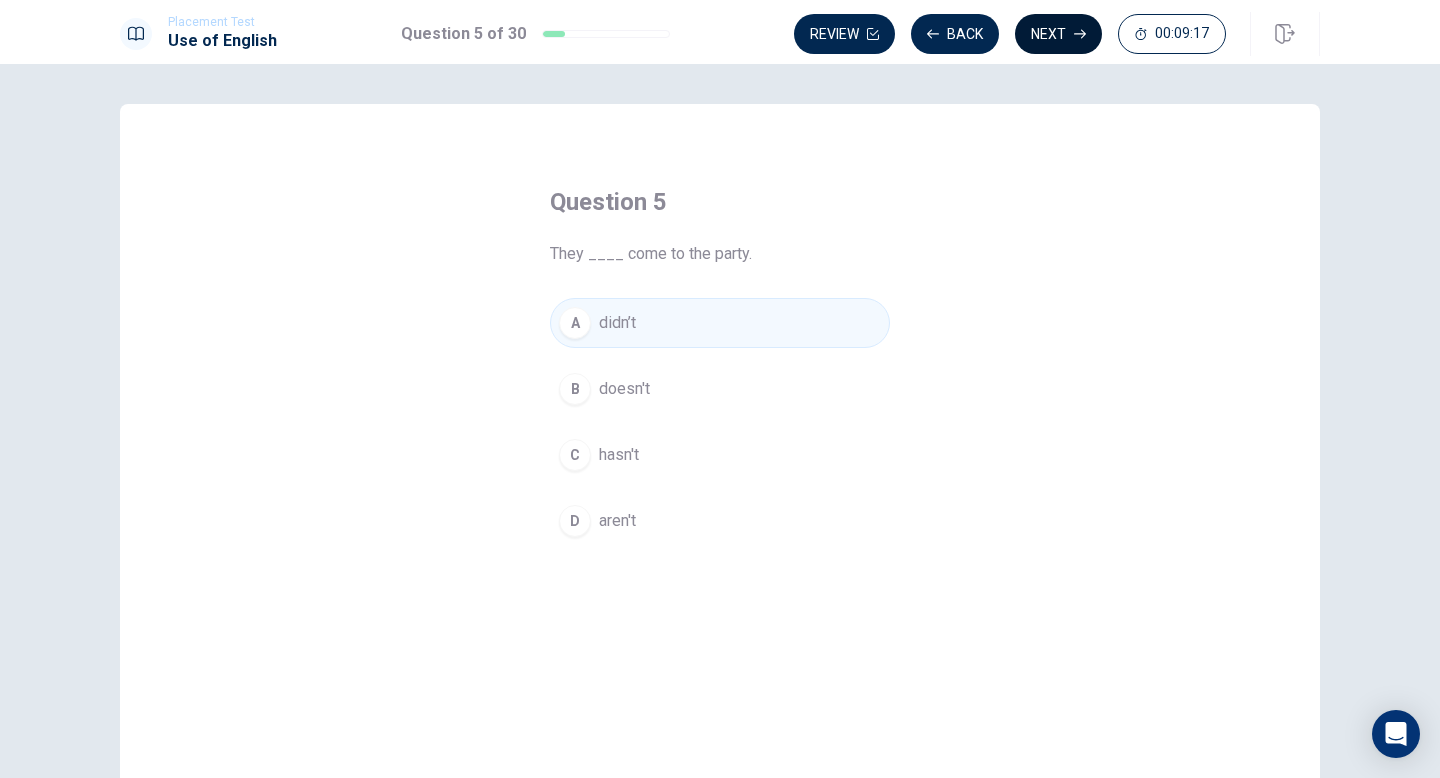 click on "Next" at bounding box center (1058, 34) 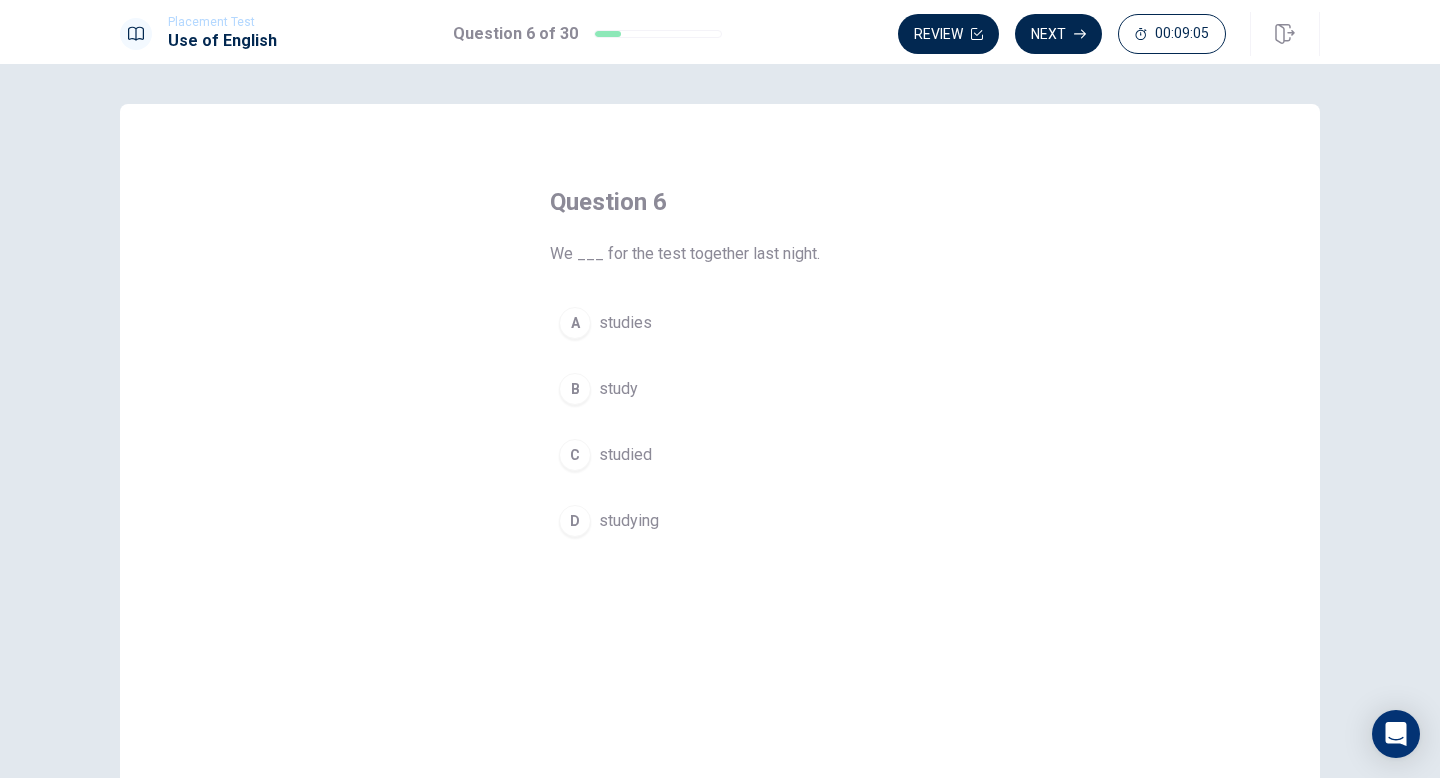 click on "C" at bounding box center [575, 455] 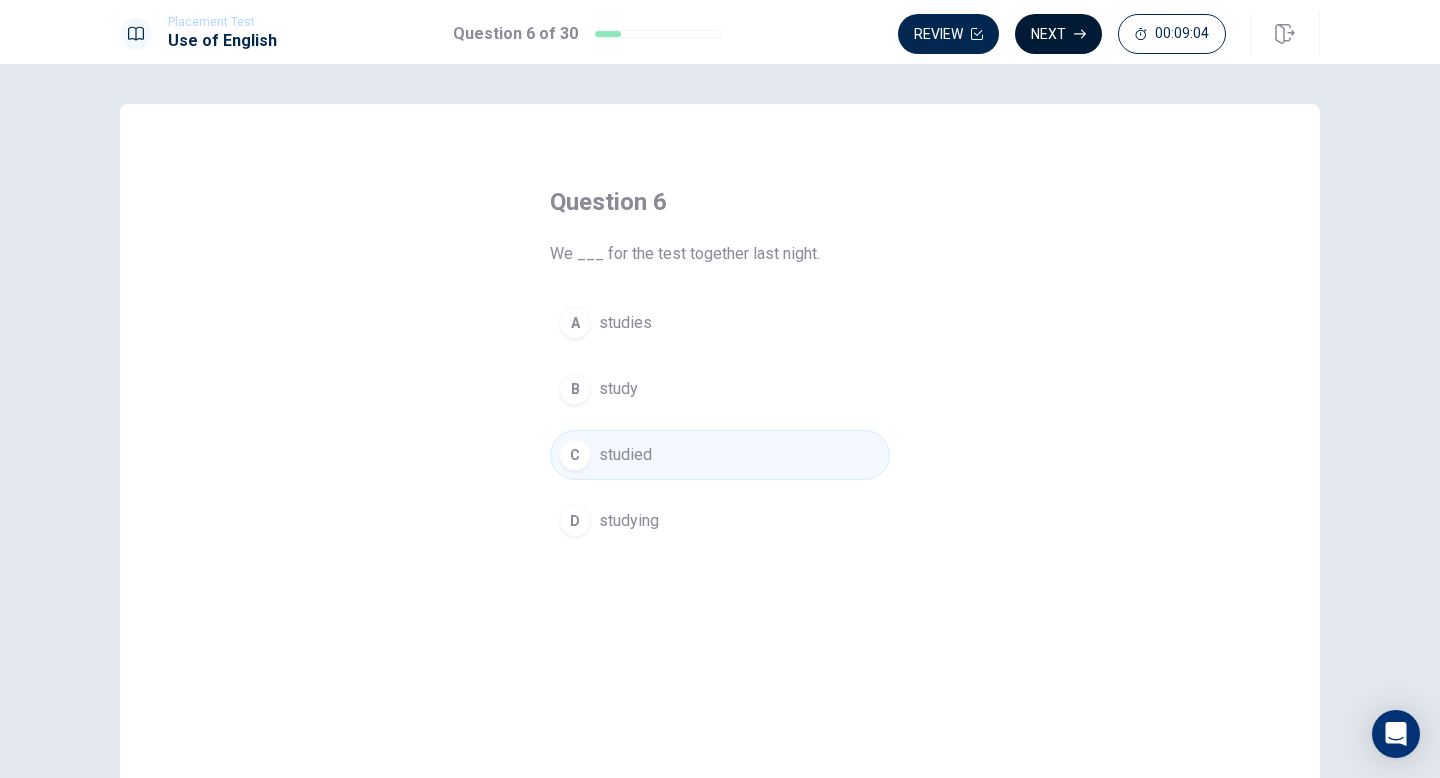 click on "Next" at bounding box center [1058, 34] 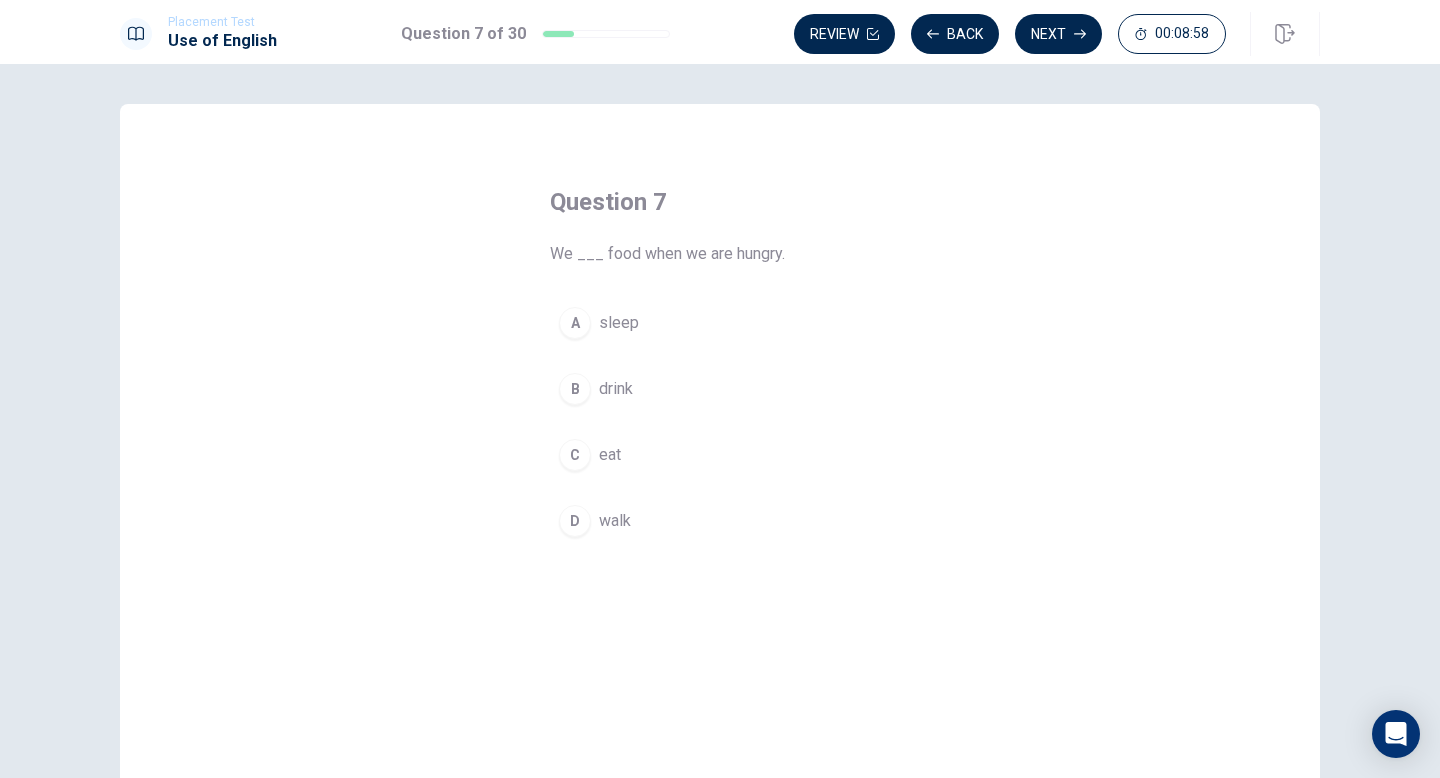 click on "C" at bounding box center (575, 455) 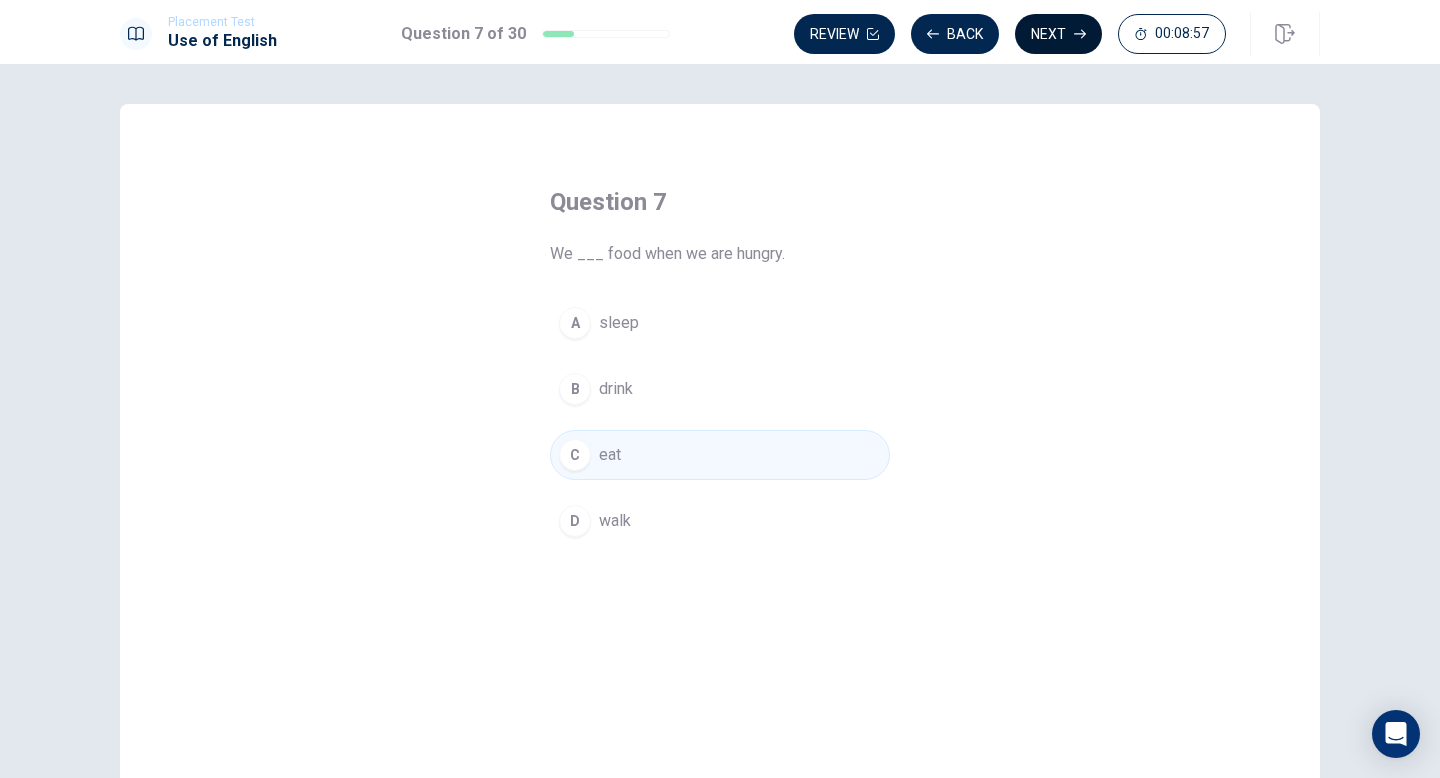 click on "Next" at bounding box center (1058, 34) 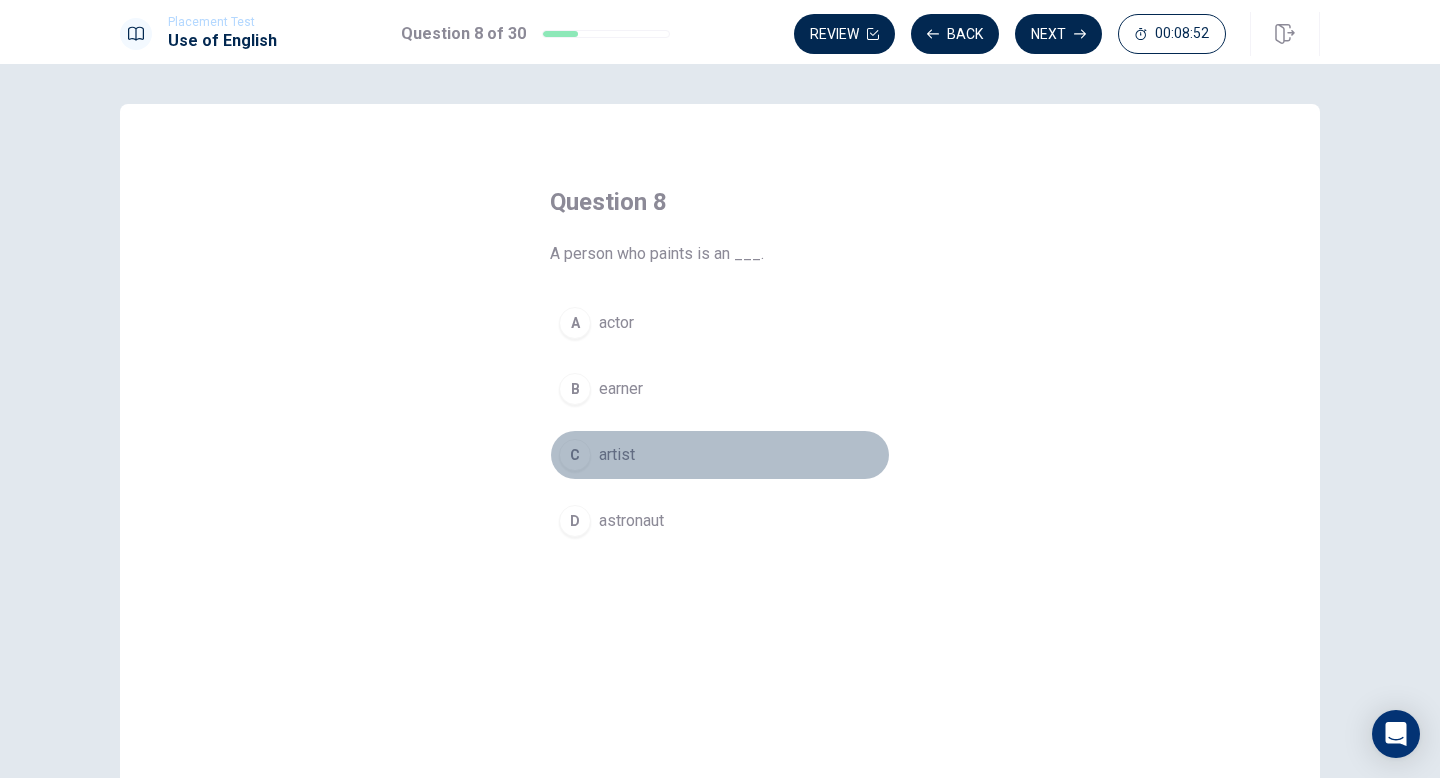 click on "C" at bounding box center [575, 455] 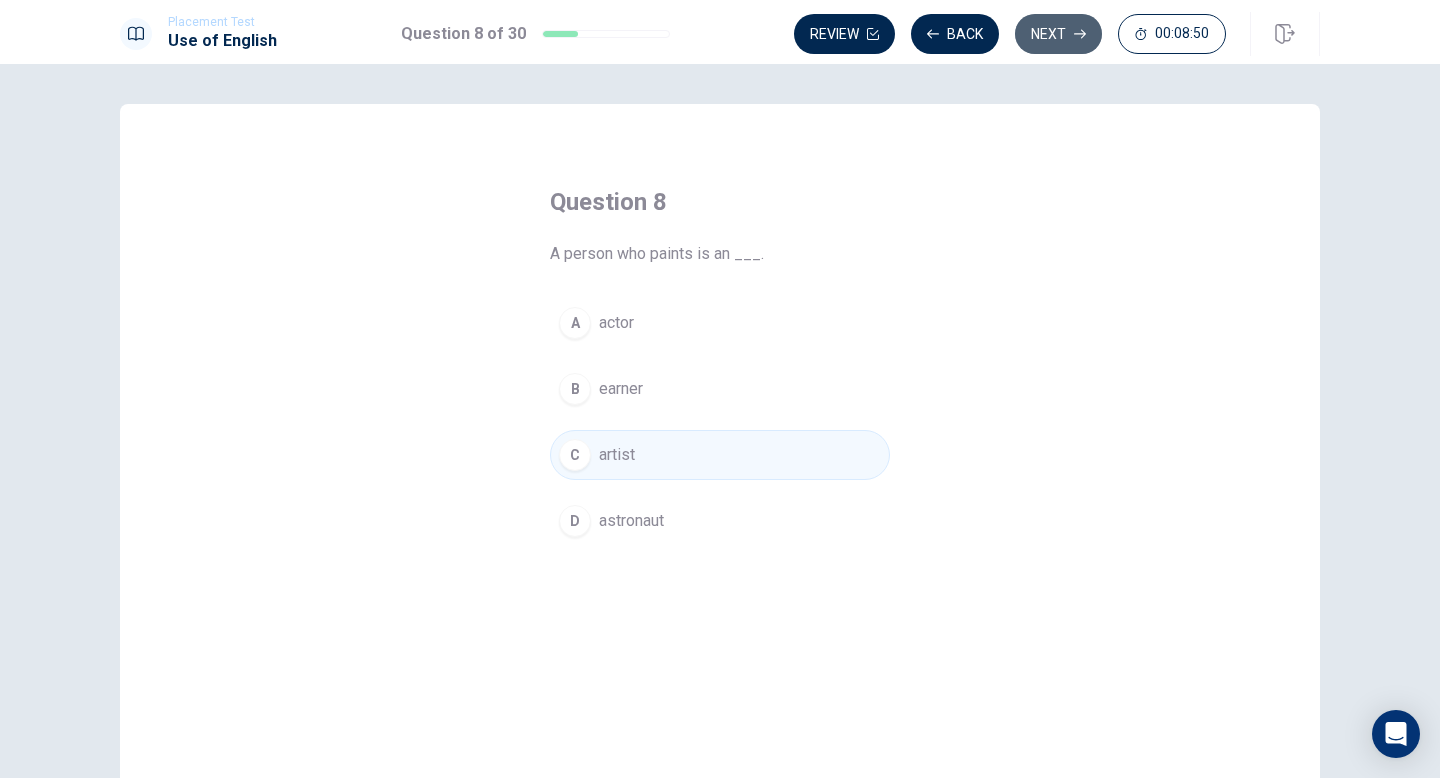 click 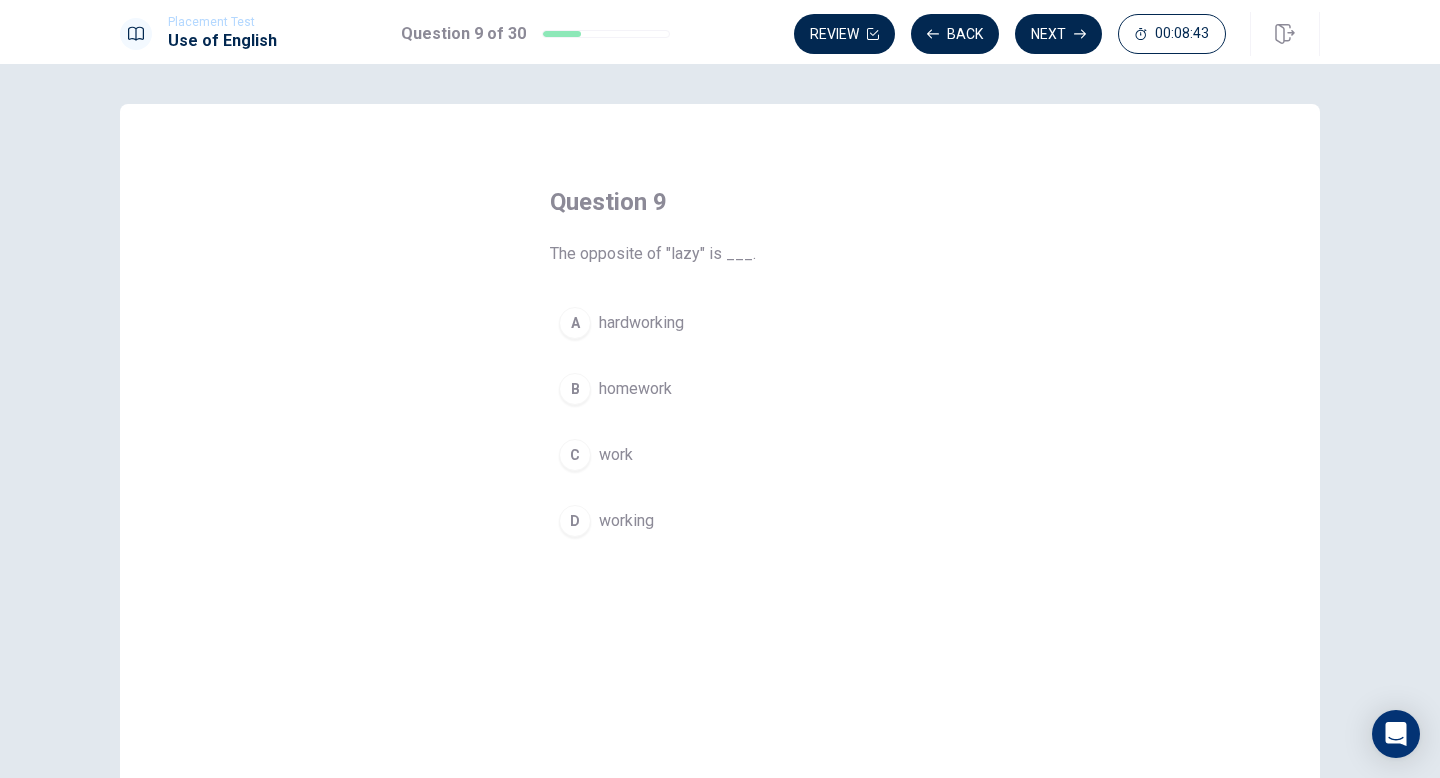 click on "A" at bounding box center [575, 323] 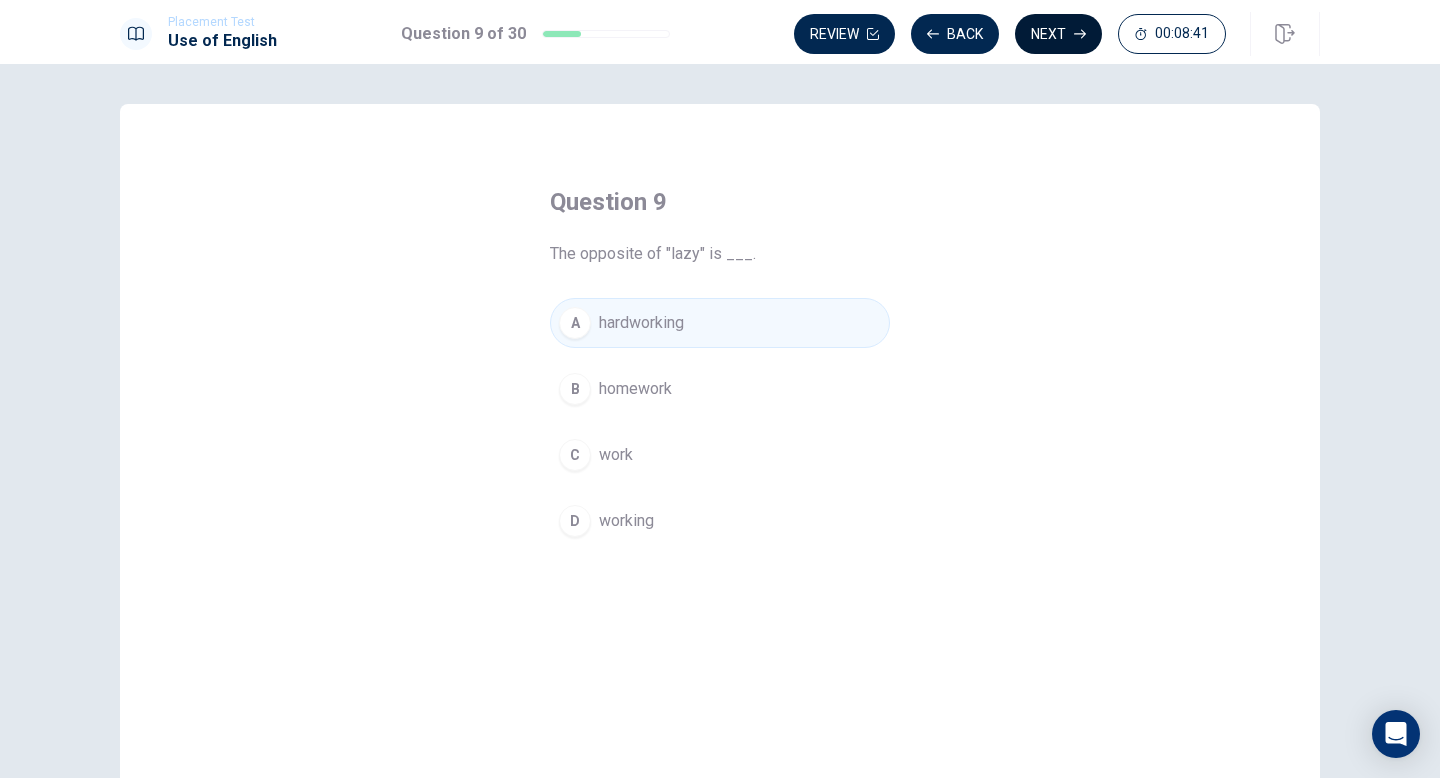 click on "Next" at bounding box center (1058, 34) 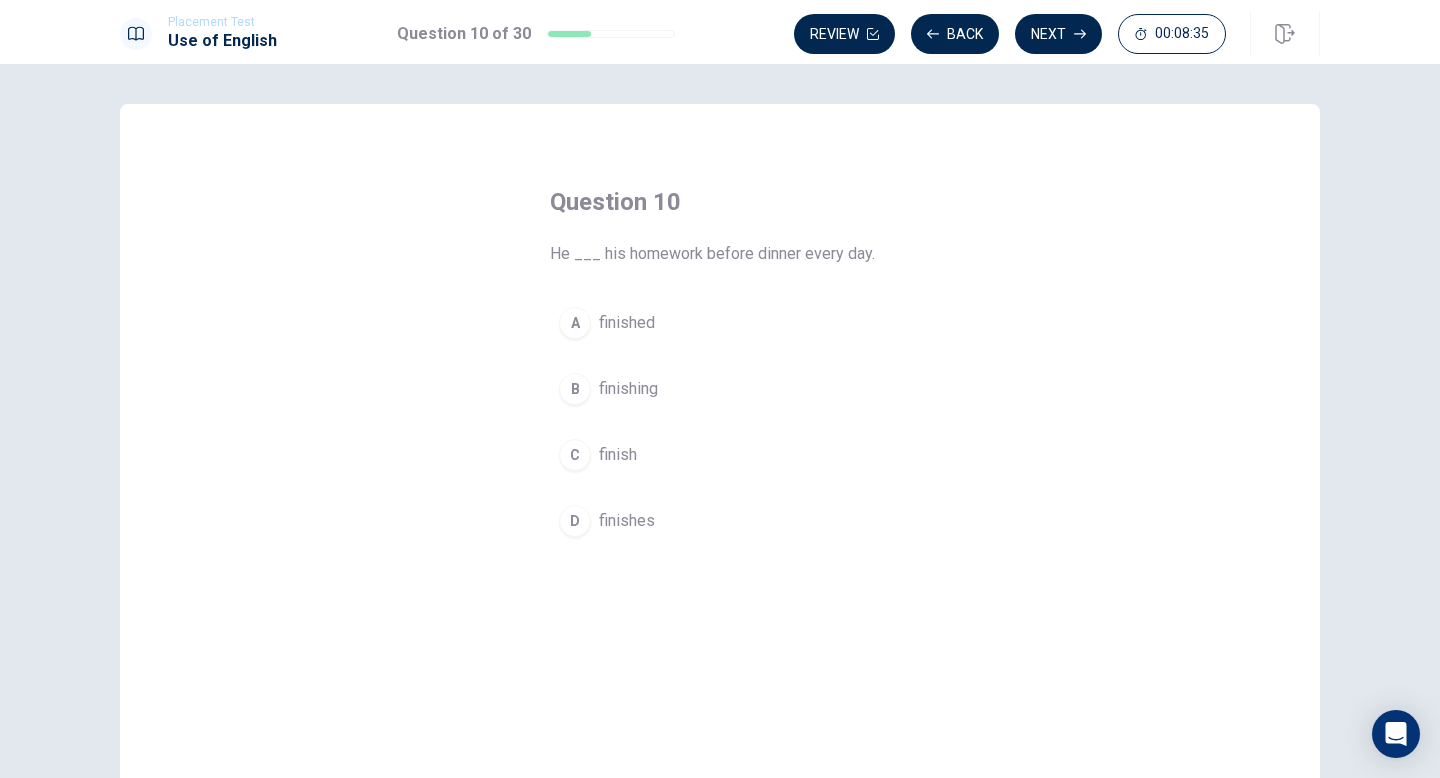 click on "D" at bounding box center (575, 521) 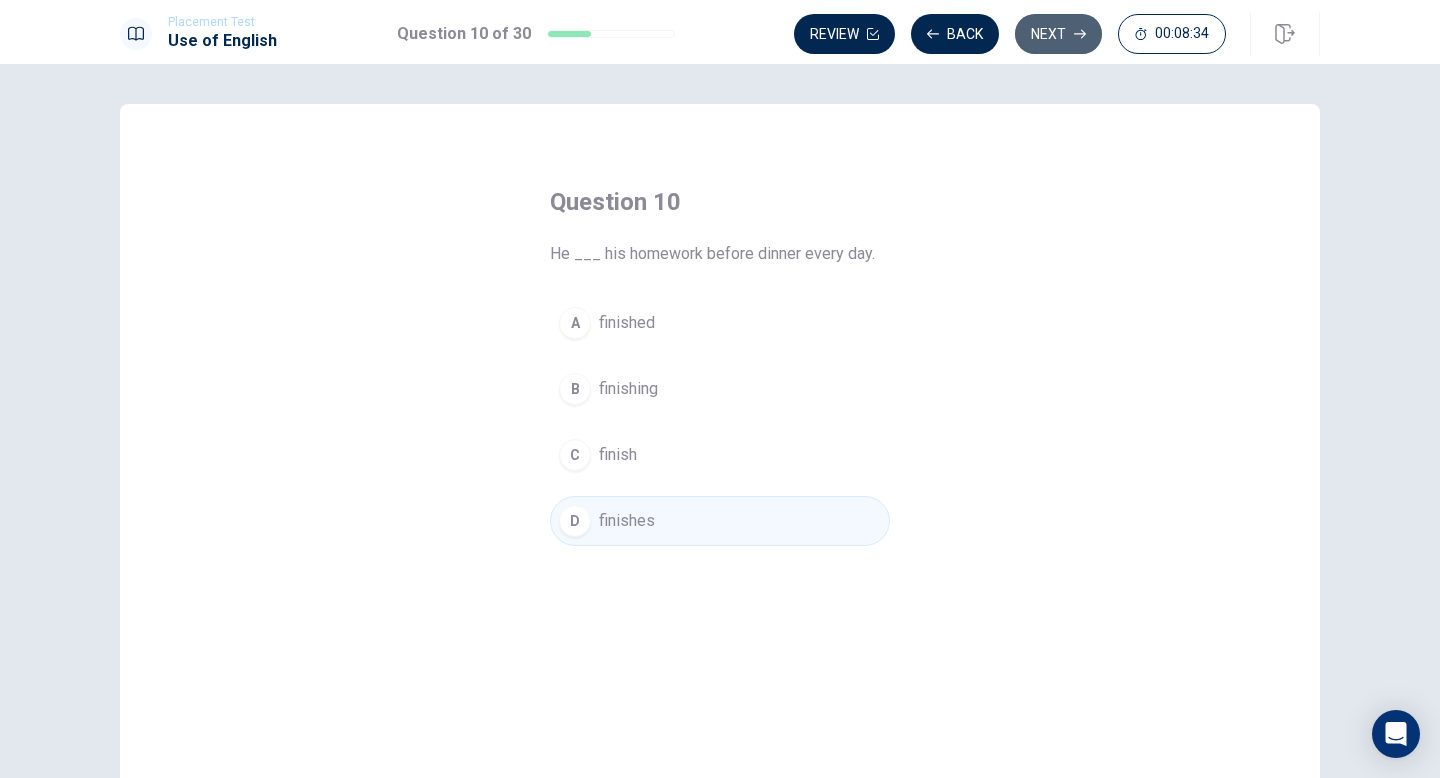click on "Next" at bounding box center [1058, 34] 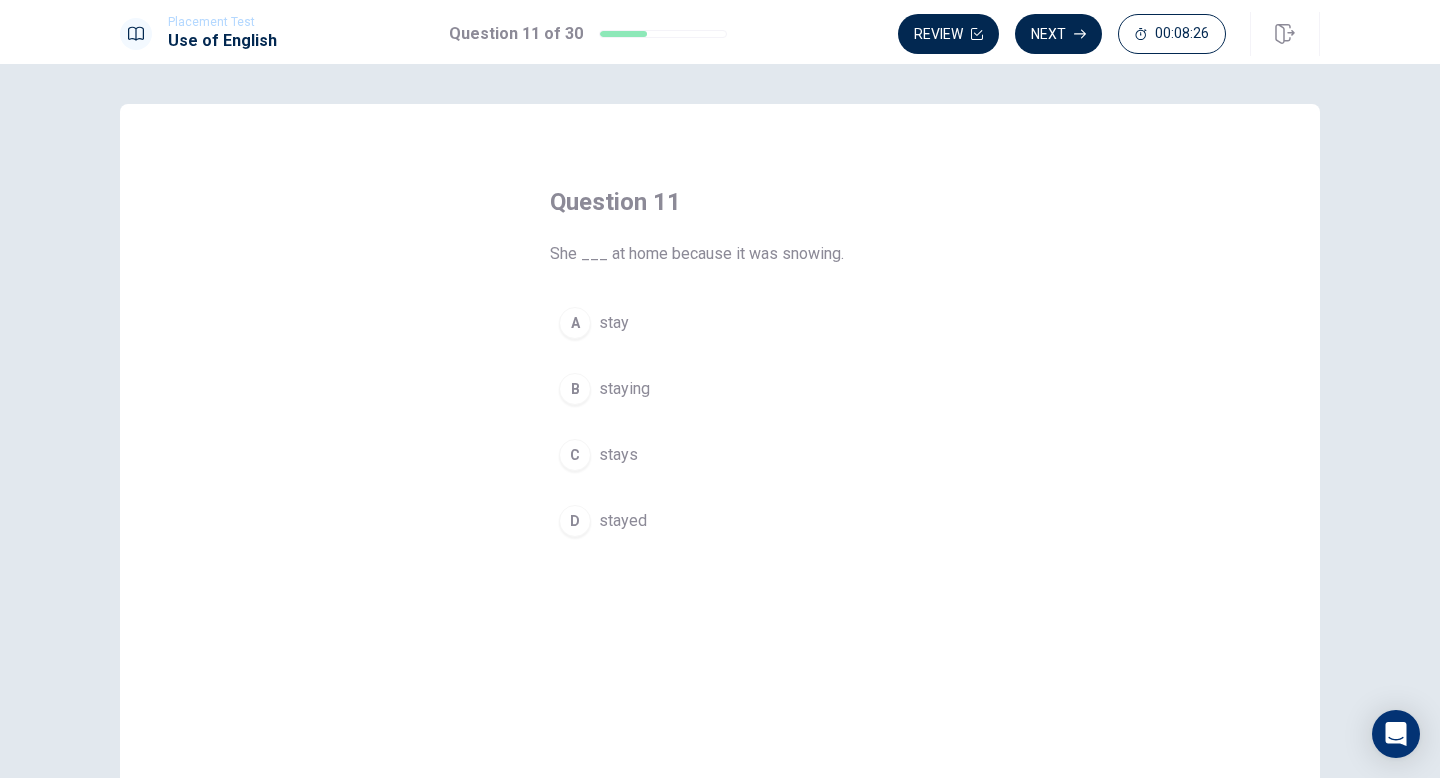 click on "D" at bounding box center [575, 521] 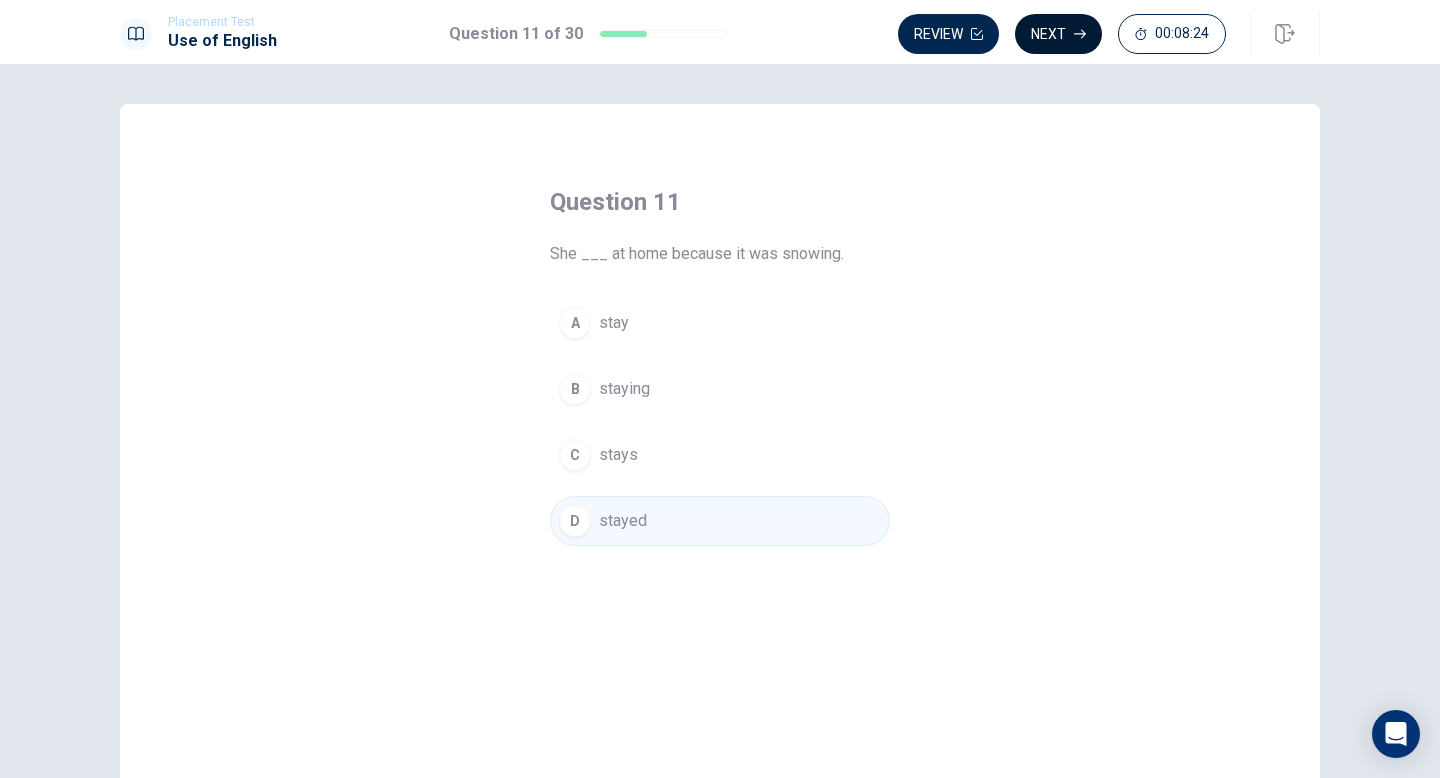 click on "Next" at bounding box center [1058, 34] 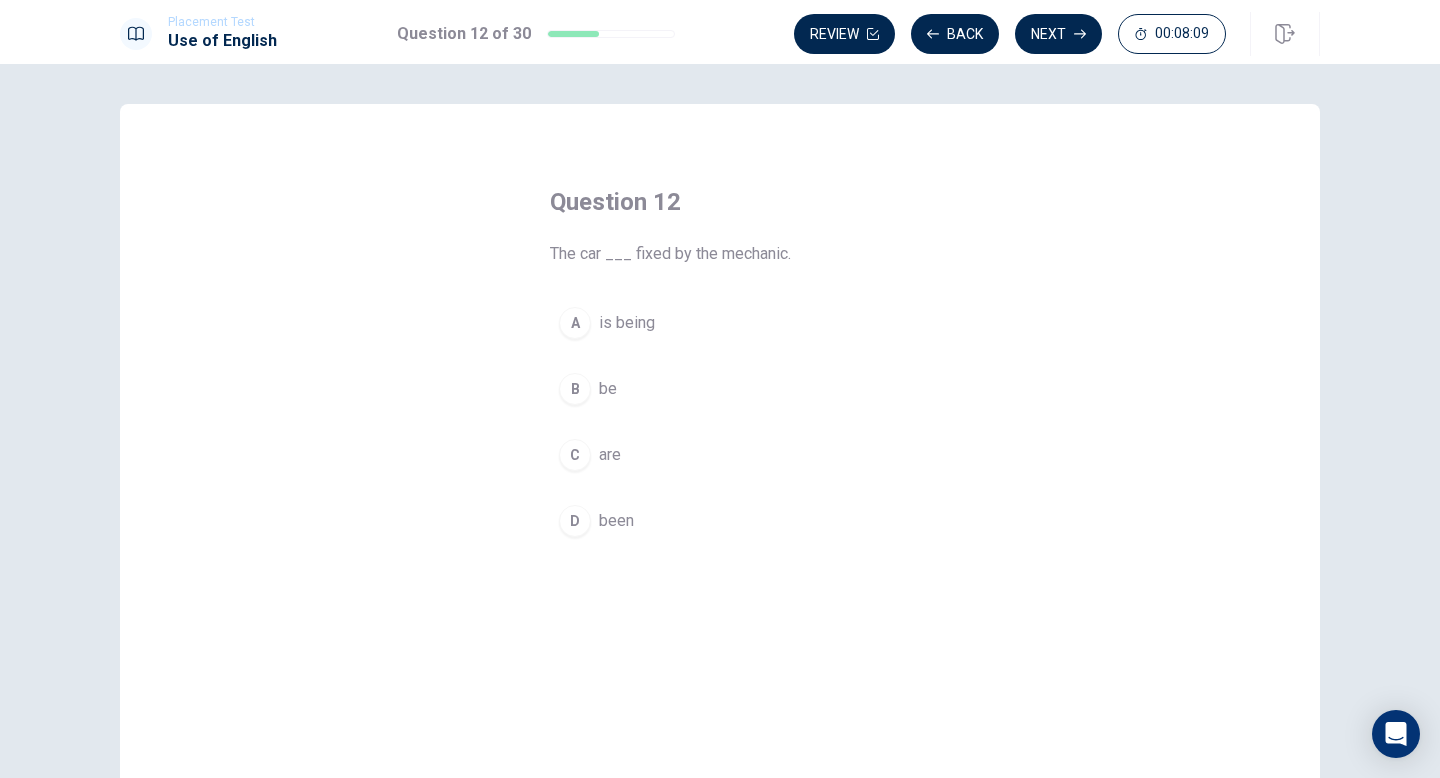 click on "A" at bounding box center [575, 323] 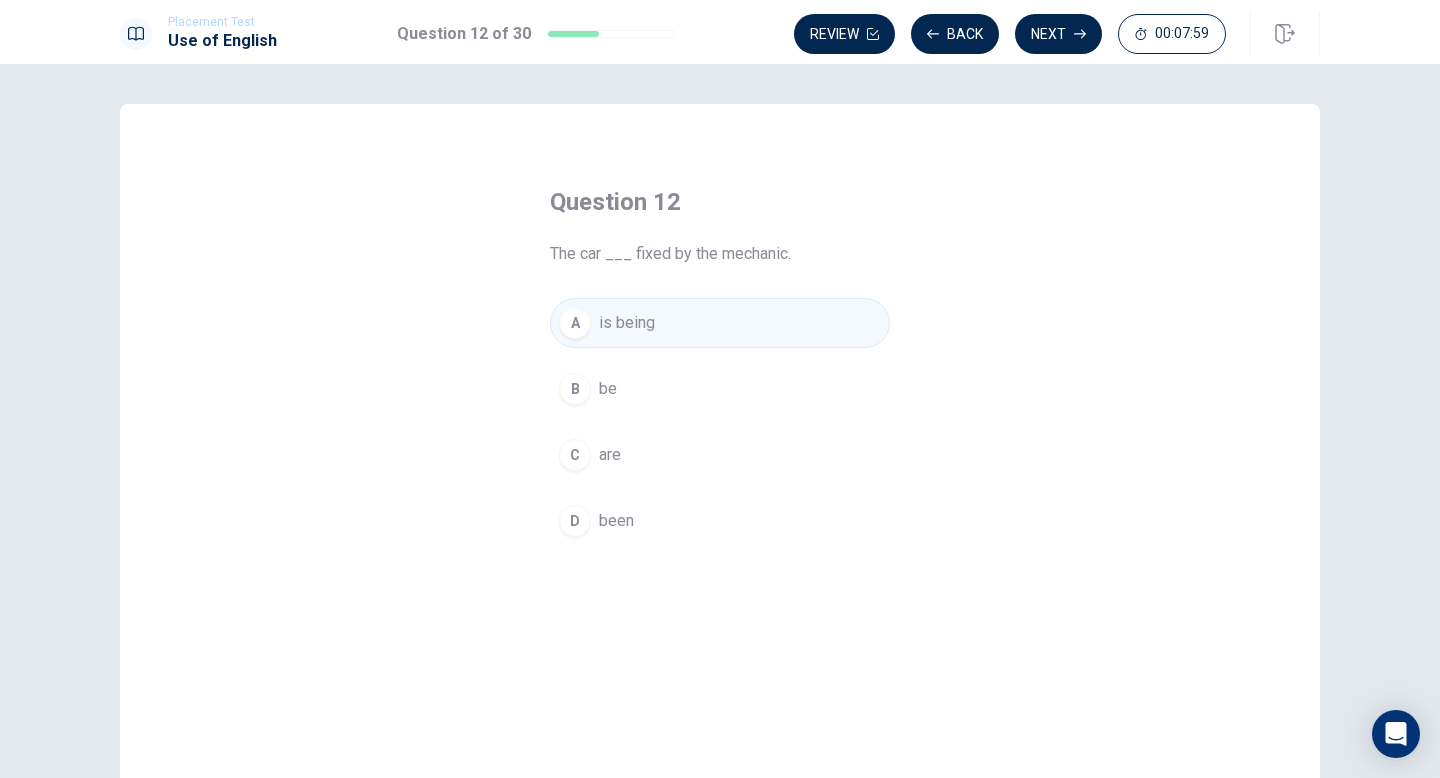 click on "B" at bounding box center [575, 389] 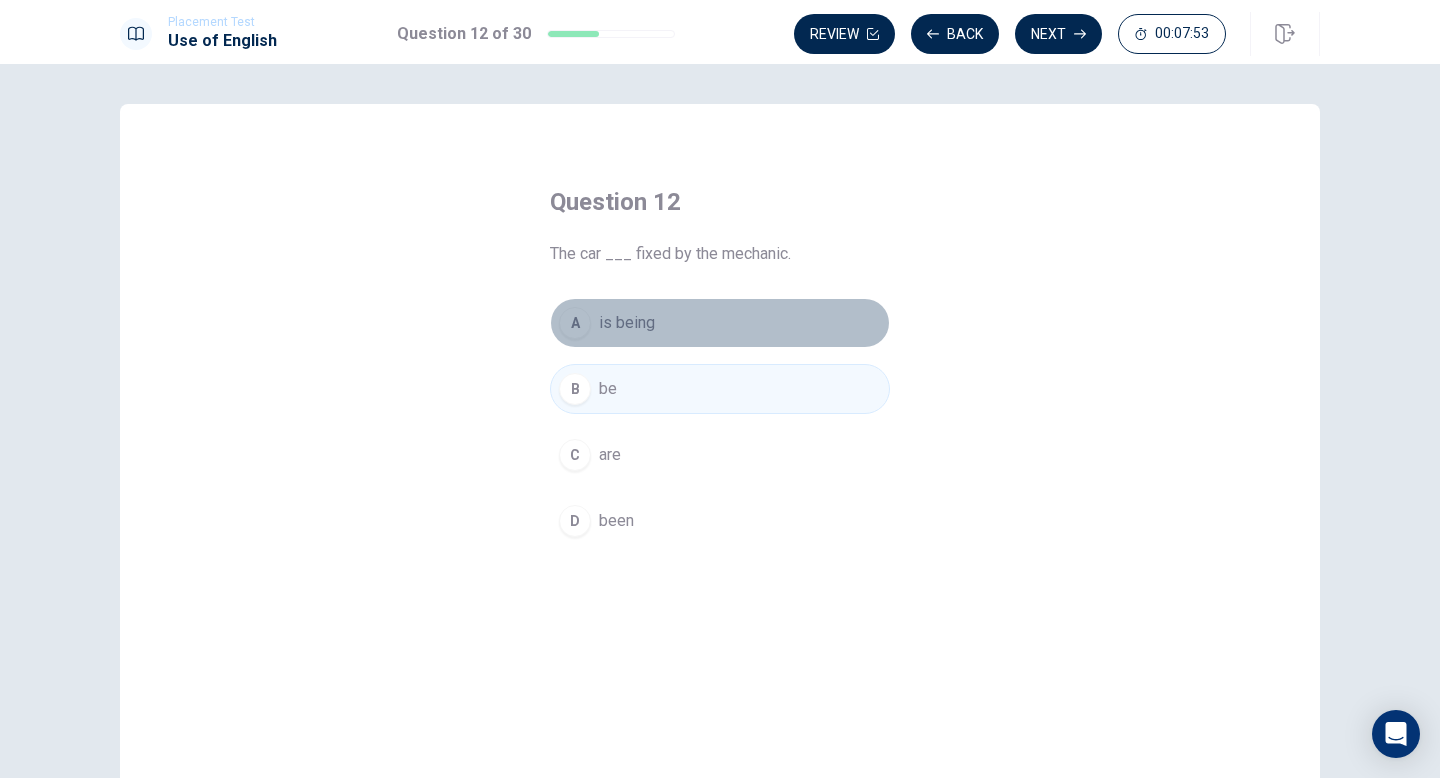 click on "is being" at bounding box center [627, 323] 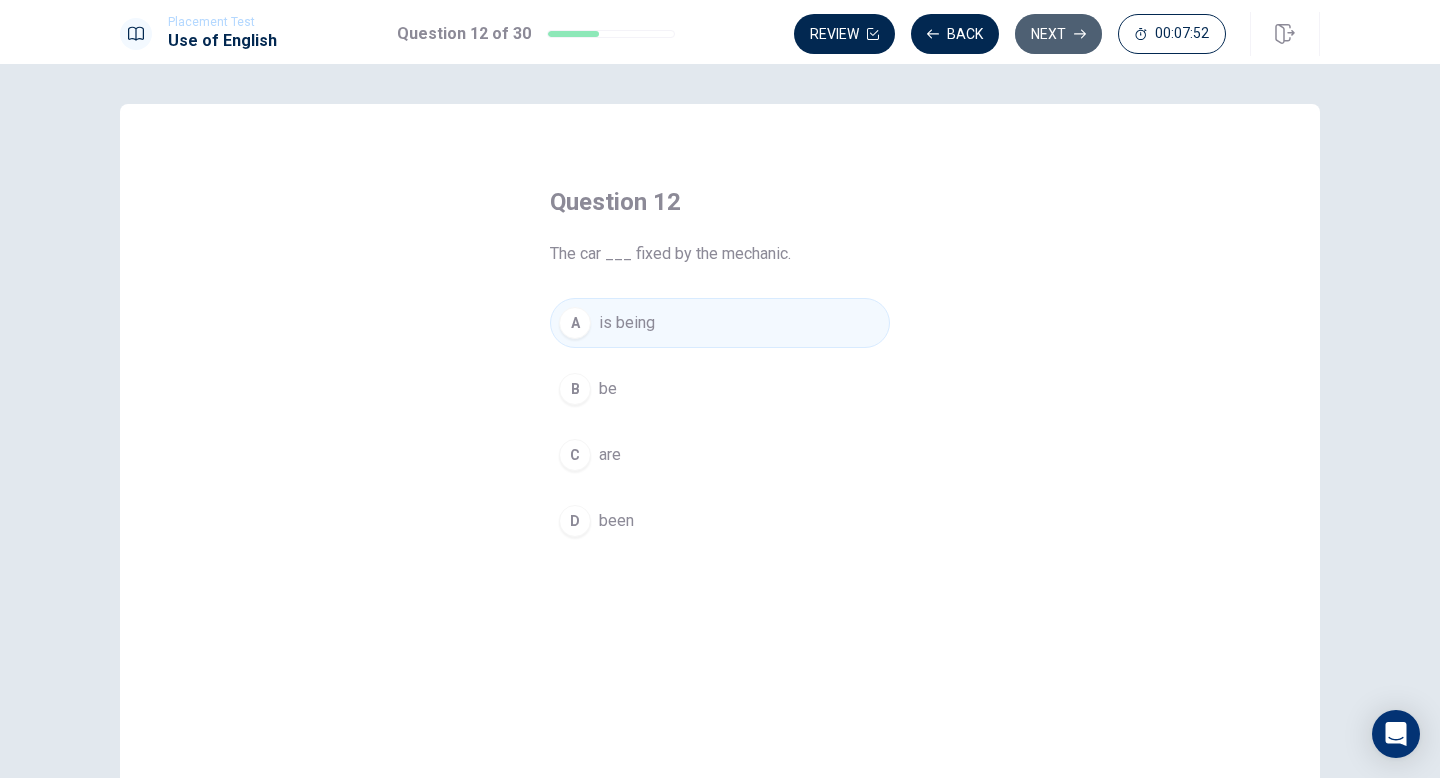 click on "Next" at bounding box center (1058, 34) 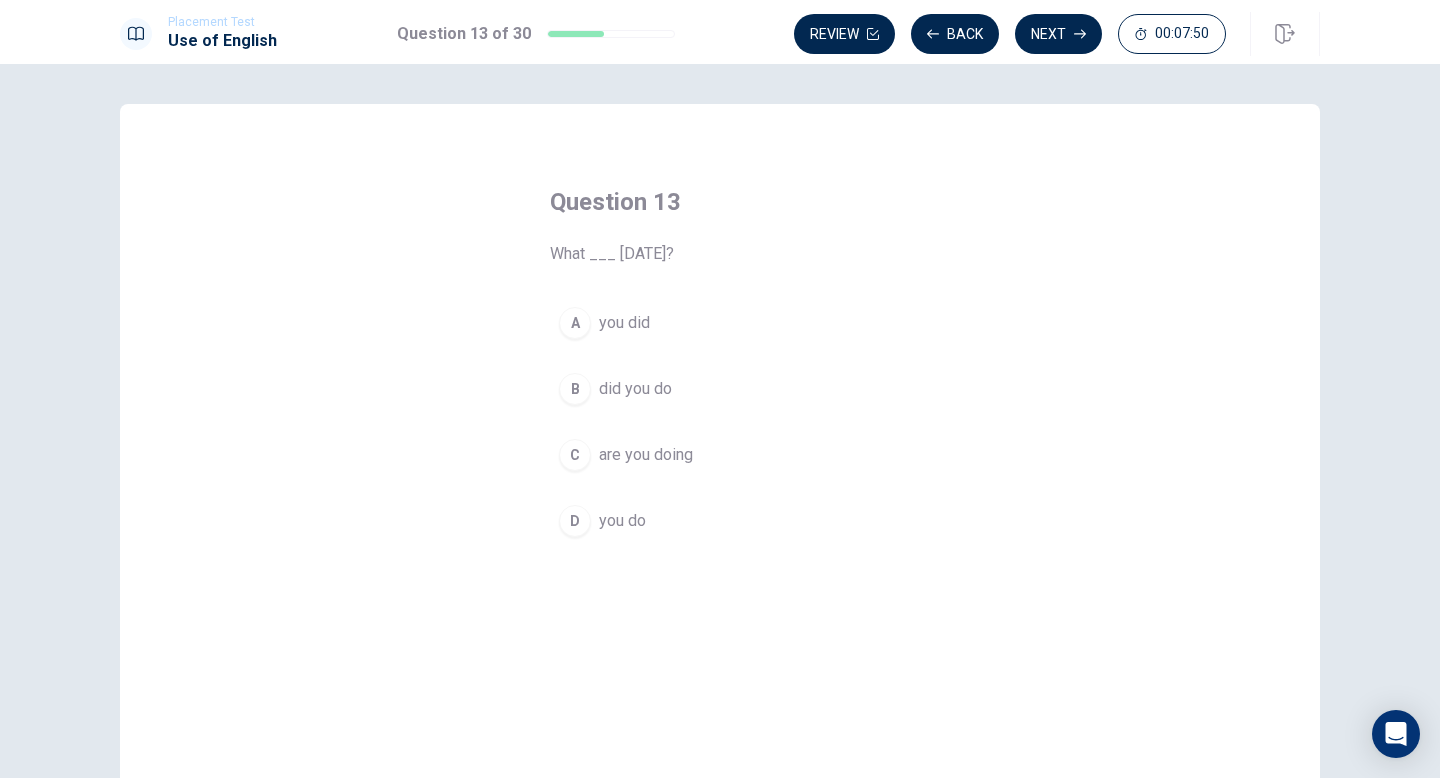 click on "B" at bounding box center (575, 389) 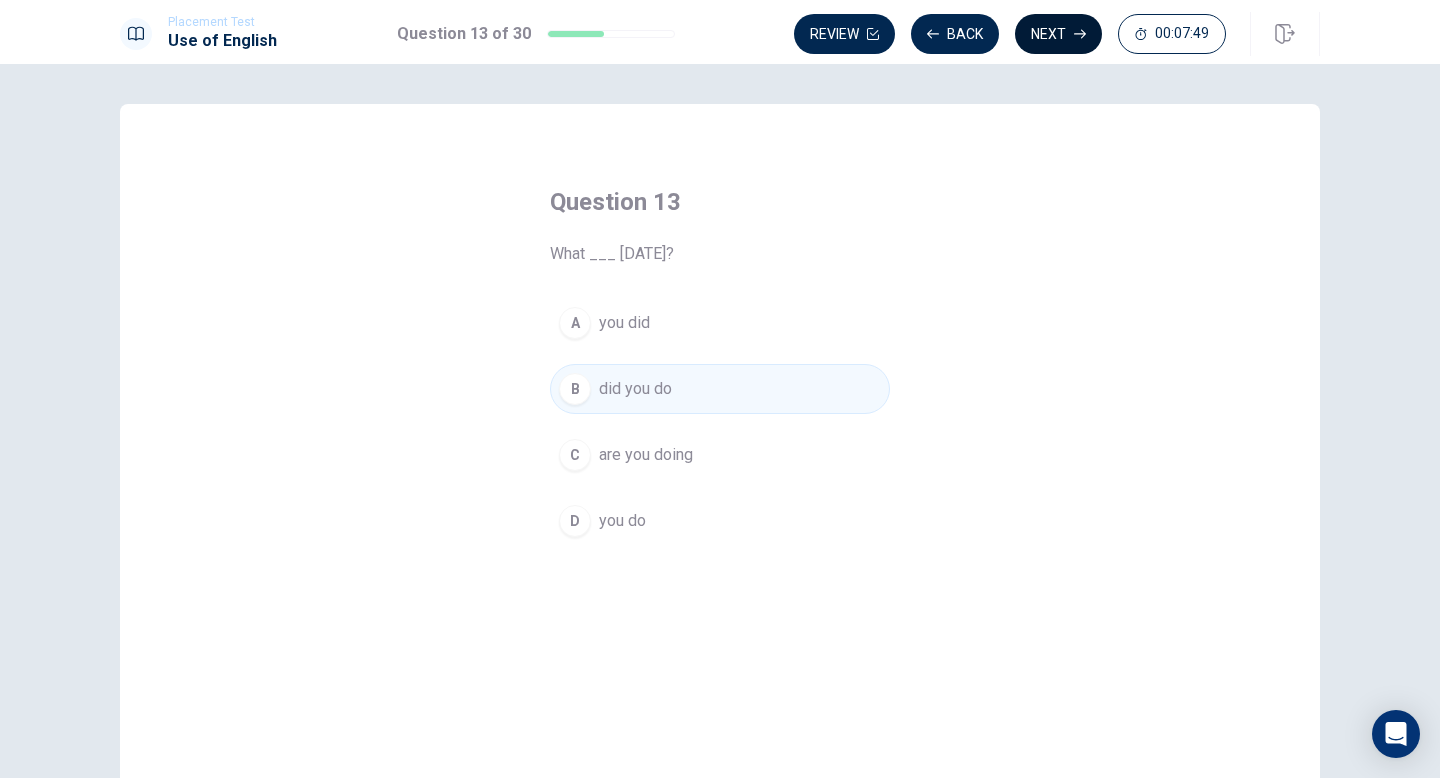 click on "Next" at bounding box center (1058, 34) 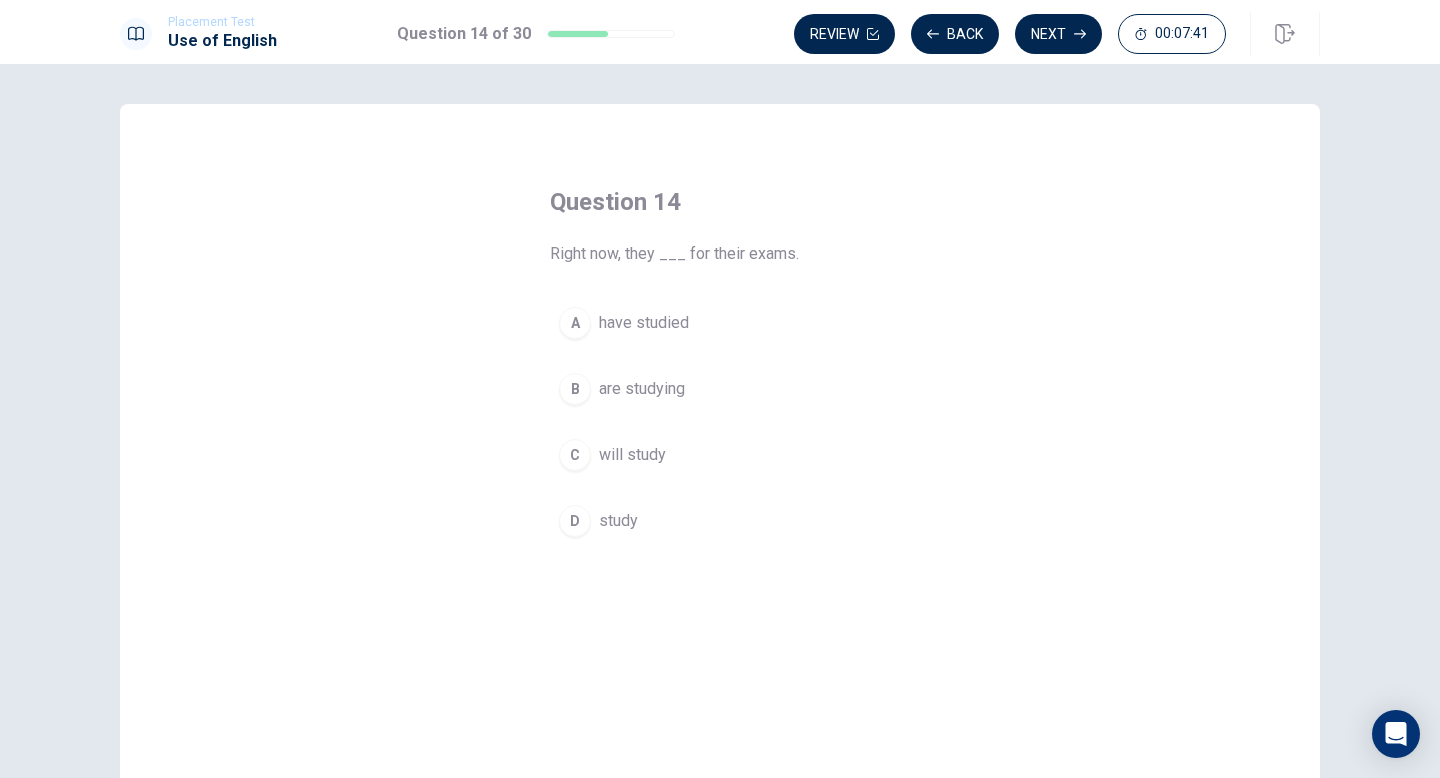 click on "B" at bounding box center [575, 389] 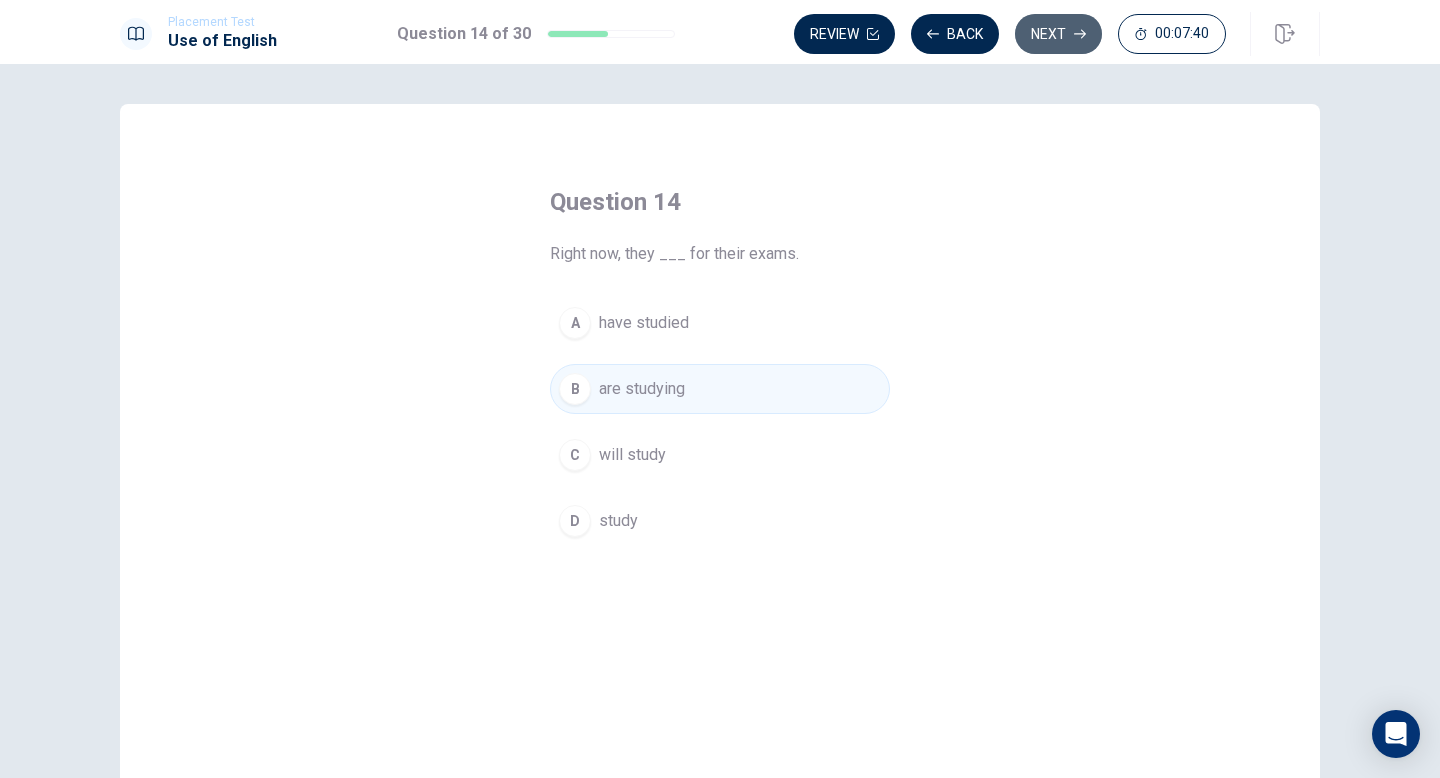 click on "Next" at bounding box center [1058, 34] 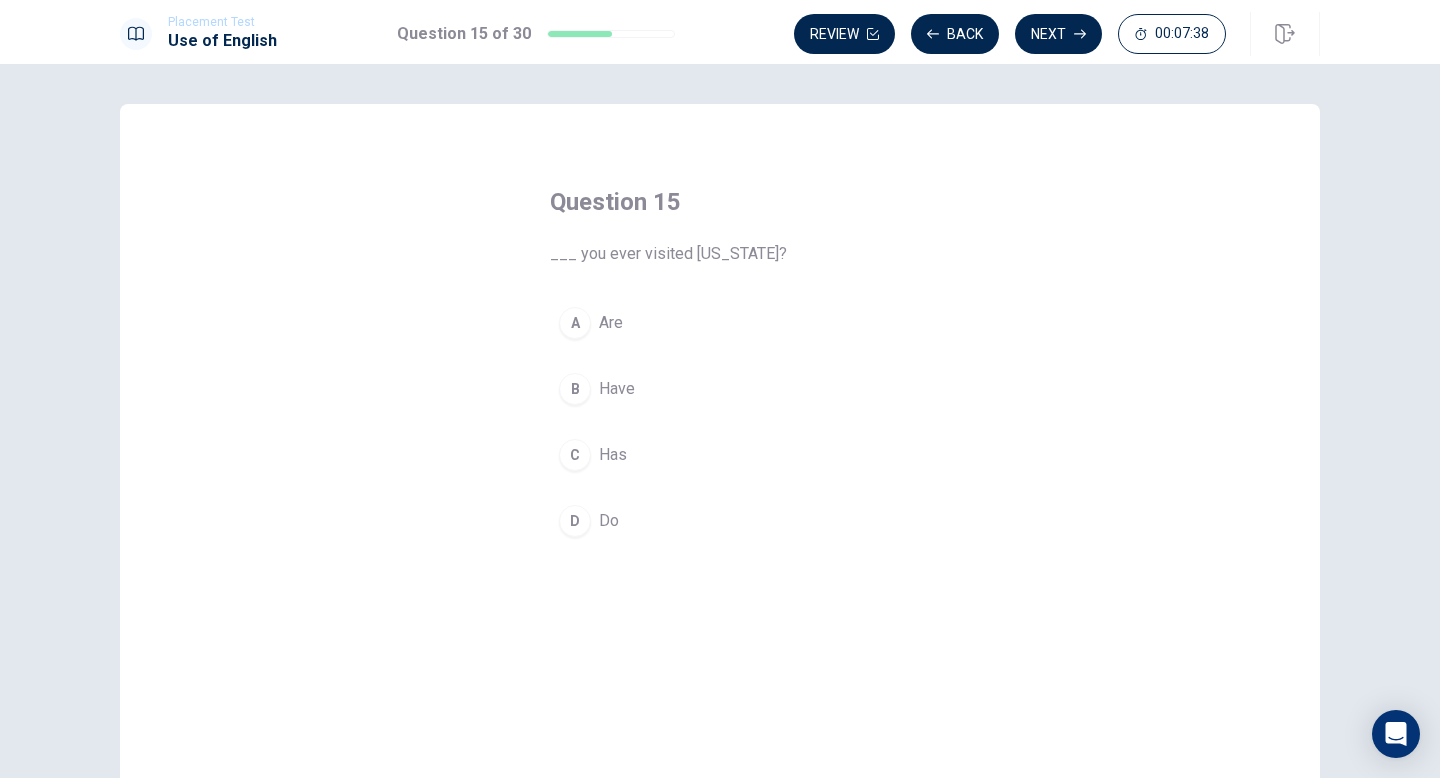 click on "B" at bounding box center (575, 389) 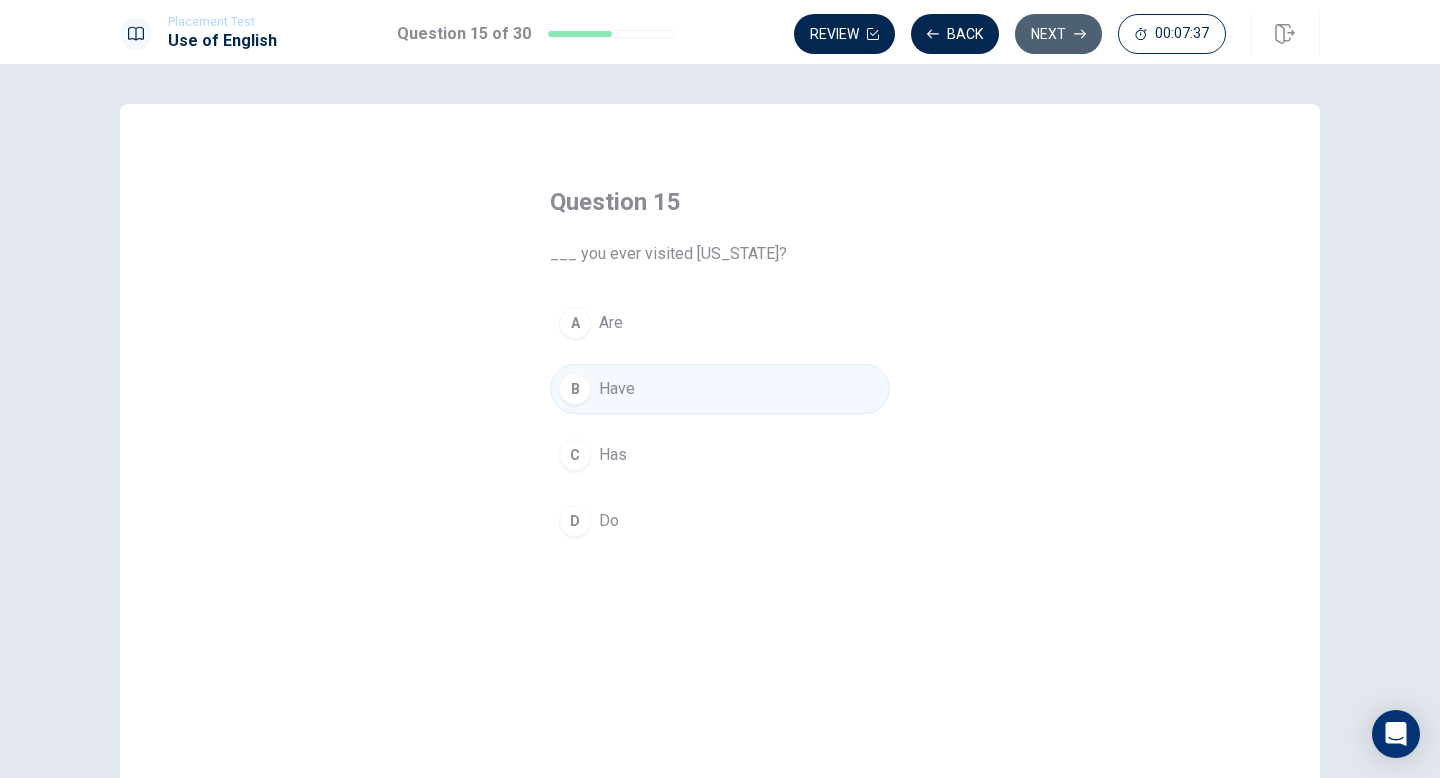 click on "Next" at bounding box center [1058, 34] 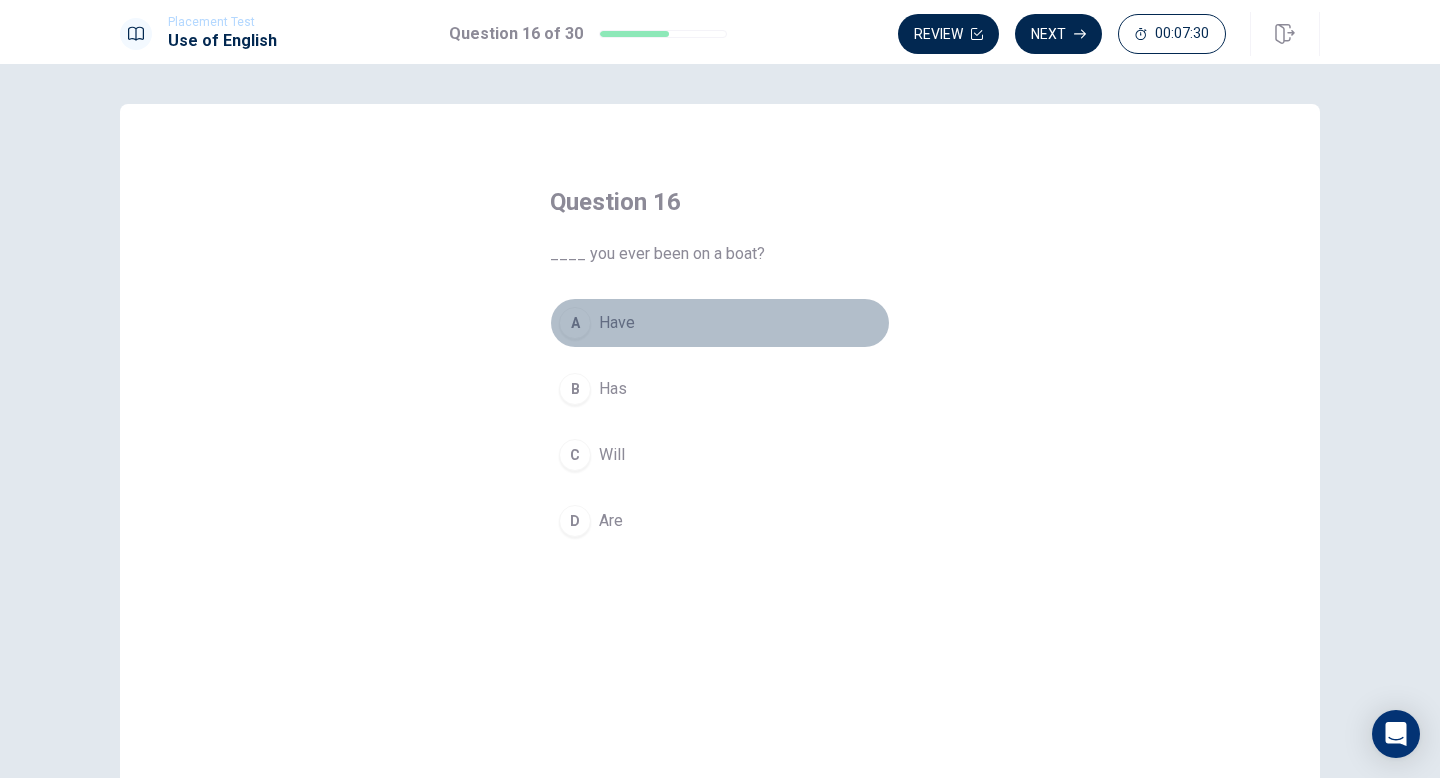 click on "A" at bounding box center [575, 323] 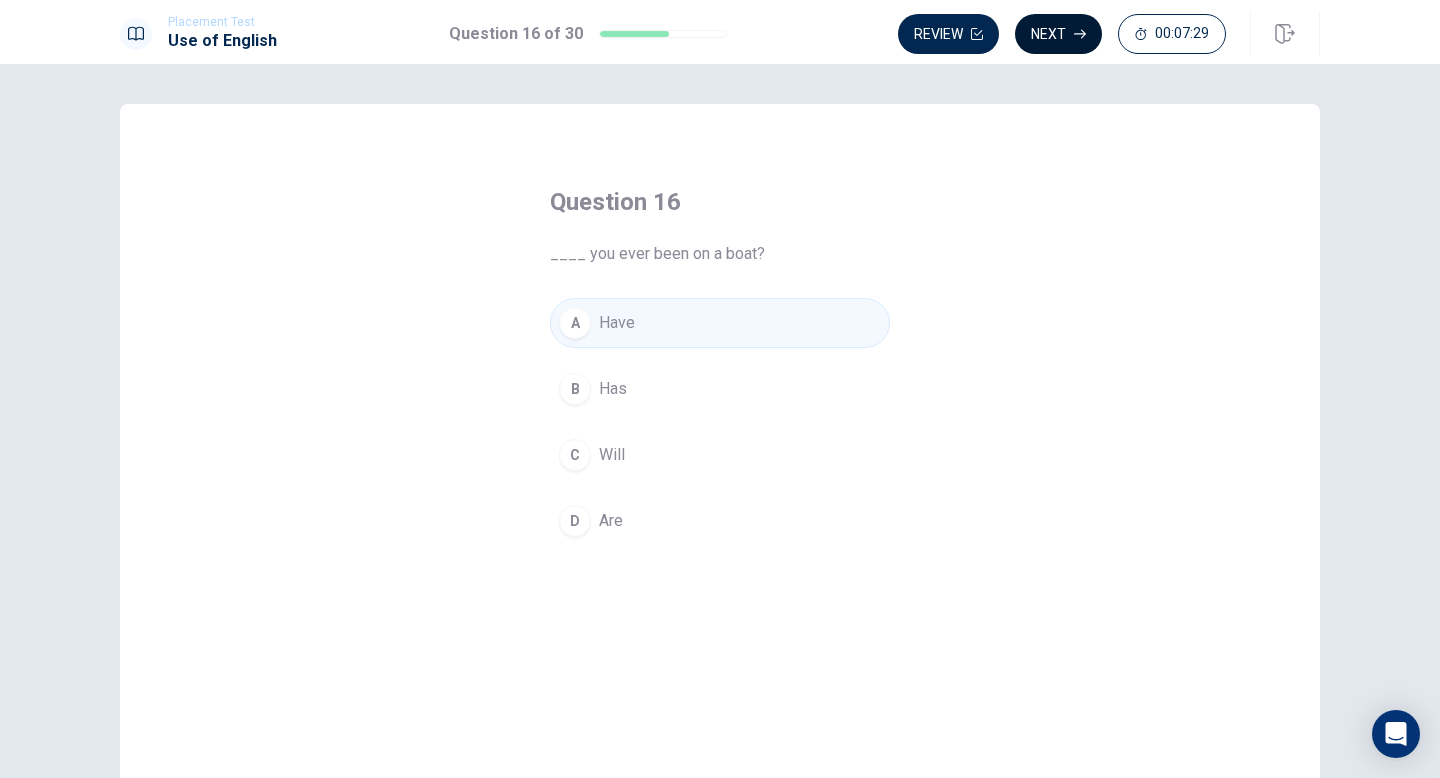 click on "Next" at bounding box center [1058, 34] 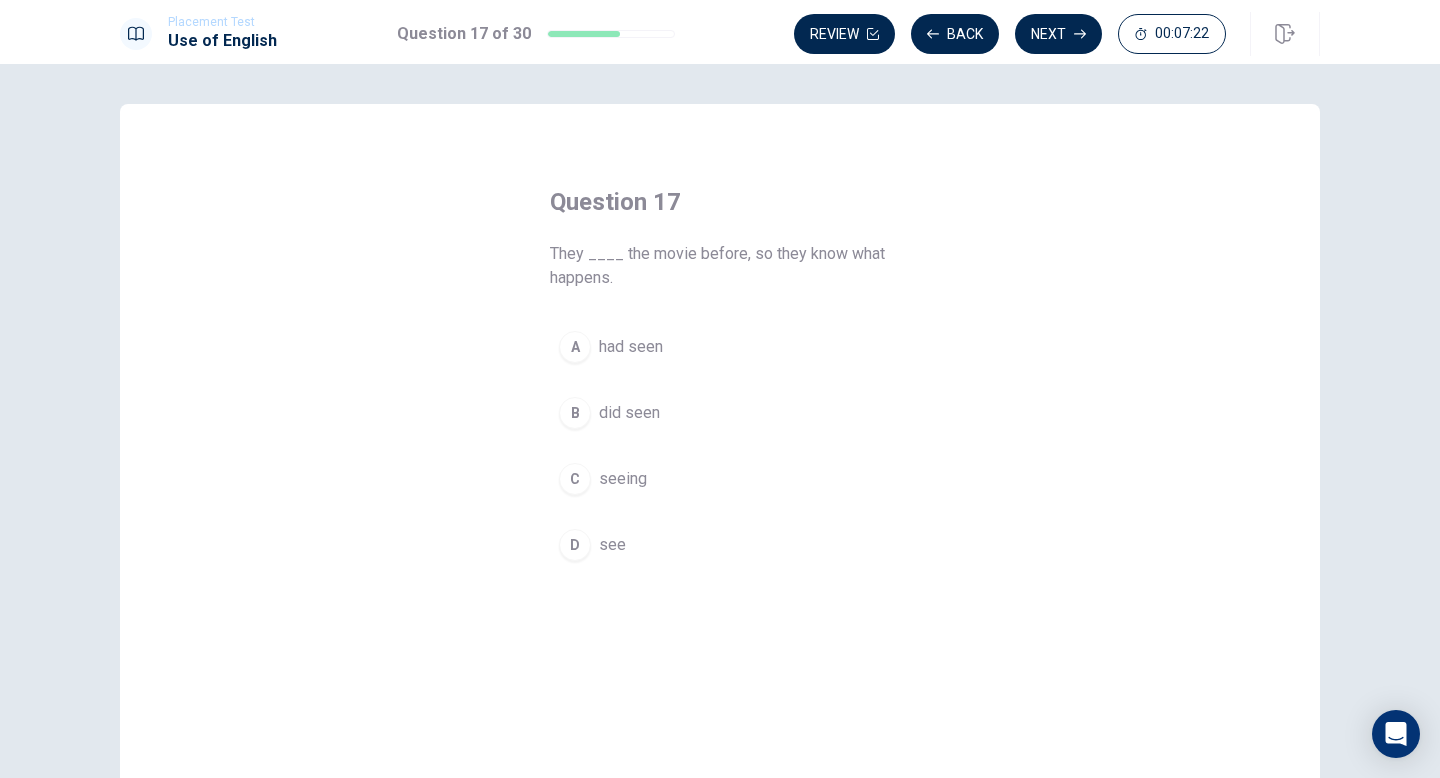 click on "A" at bounding box center (575, 347) 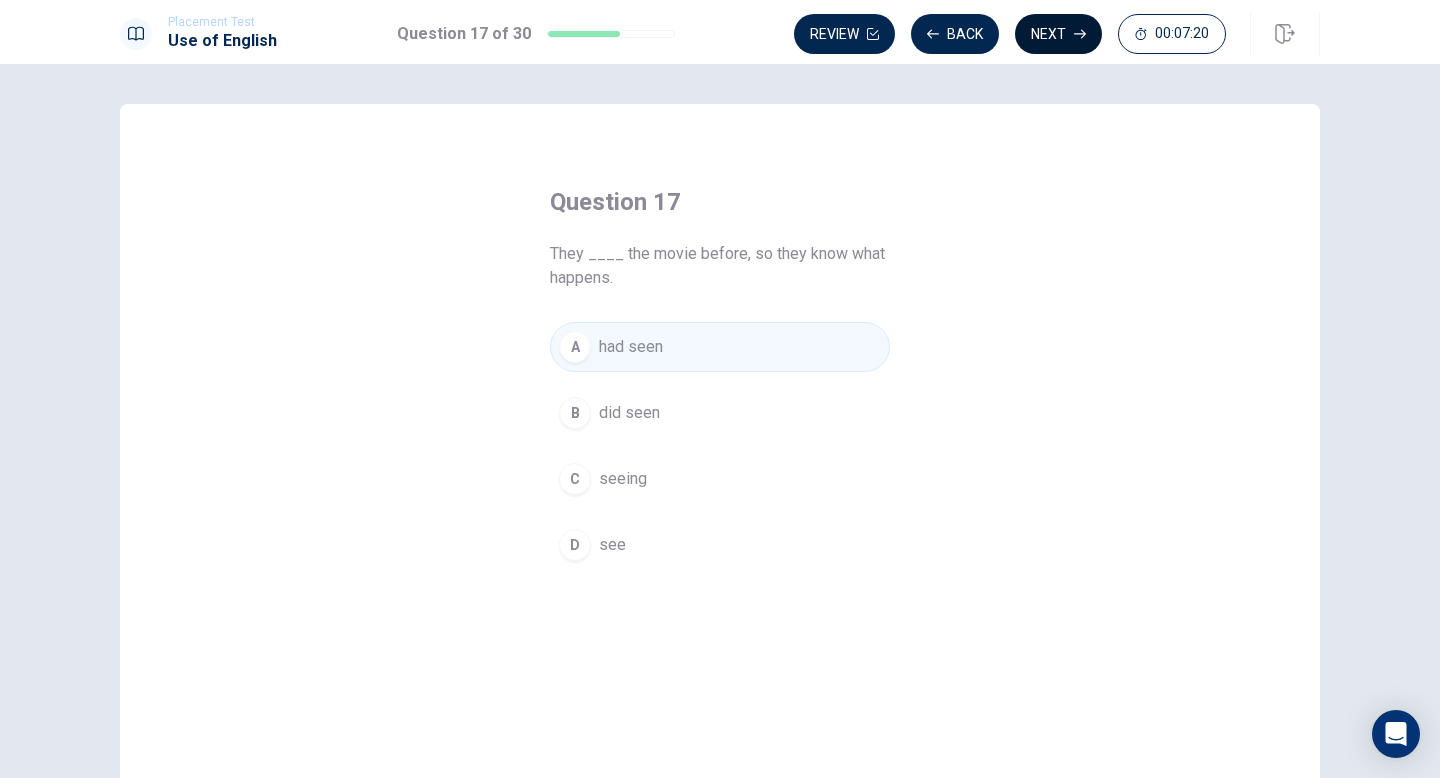 click on "Next" at bounding box center (1058, 34) 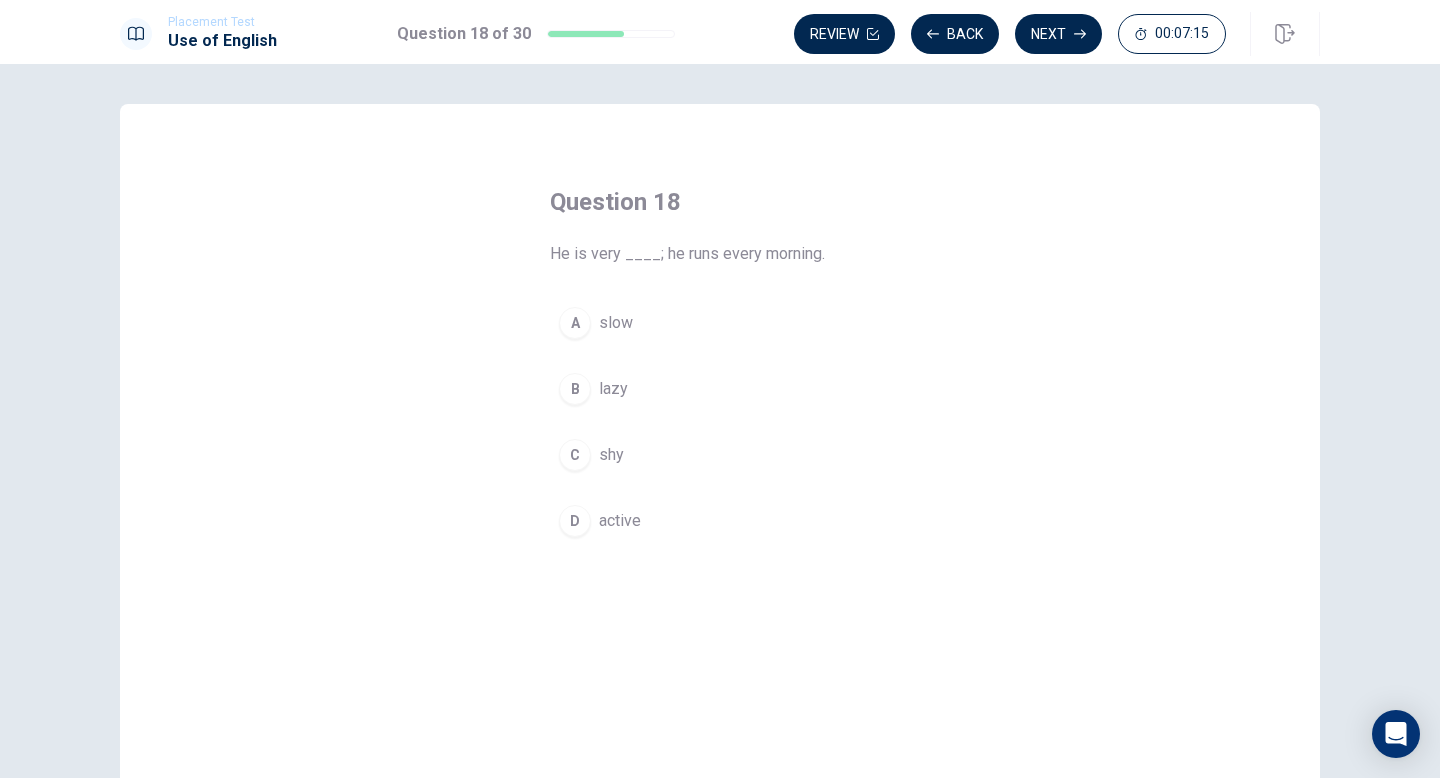 click on "D" at bounding box center [575, 521] 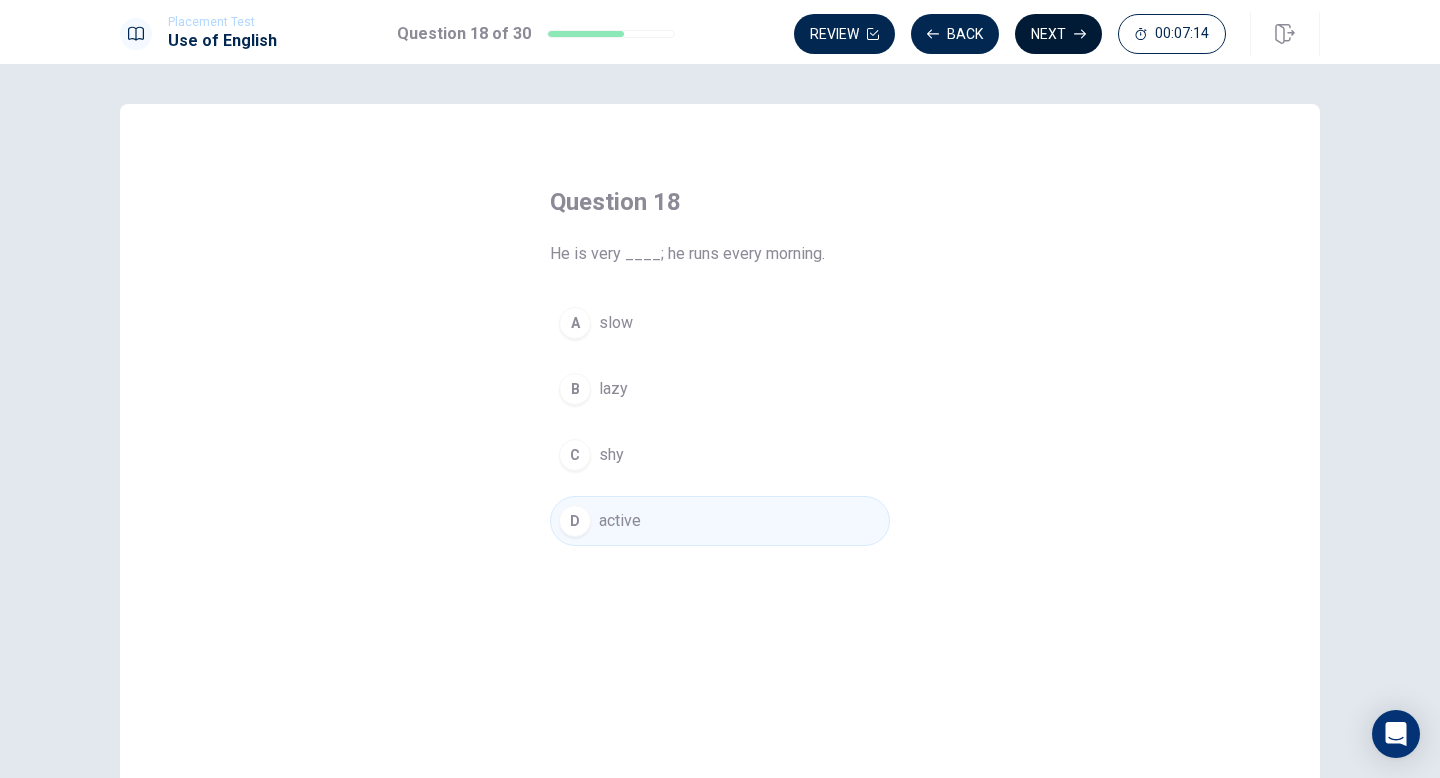 click on "Next" at bounding box center (1058, 34) 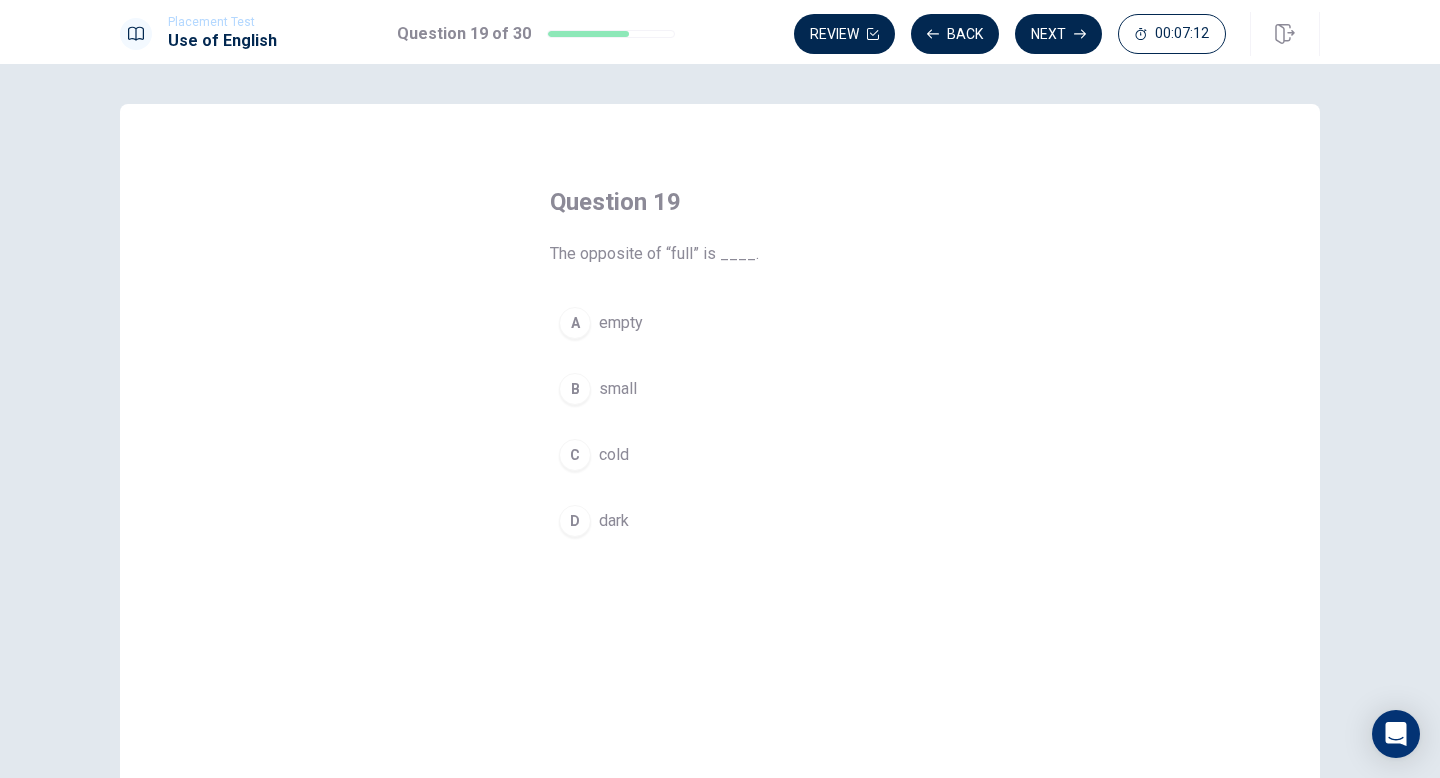click on "A" at bounding box center (575, 323) 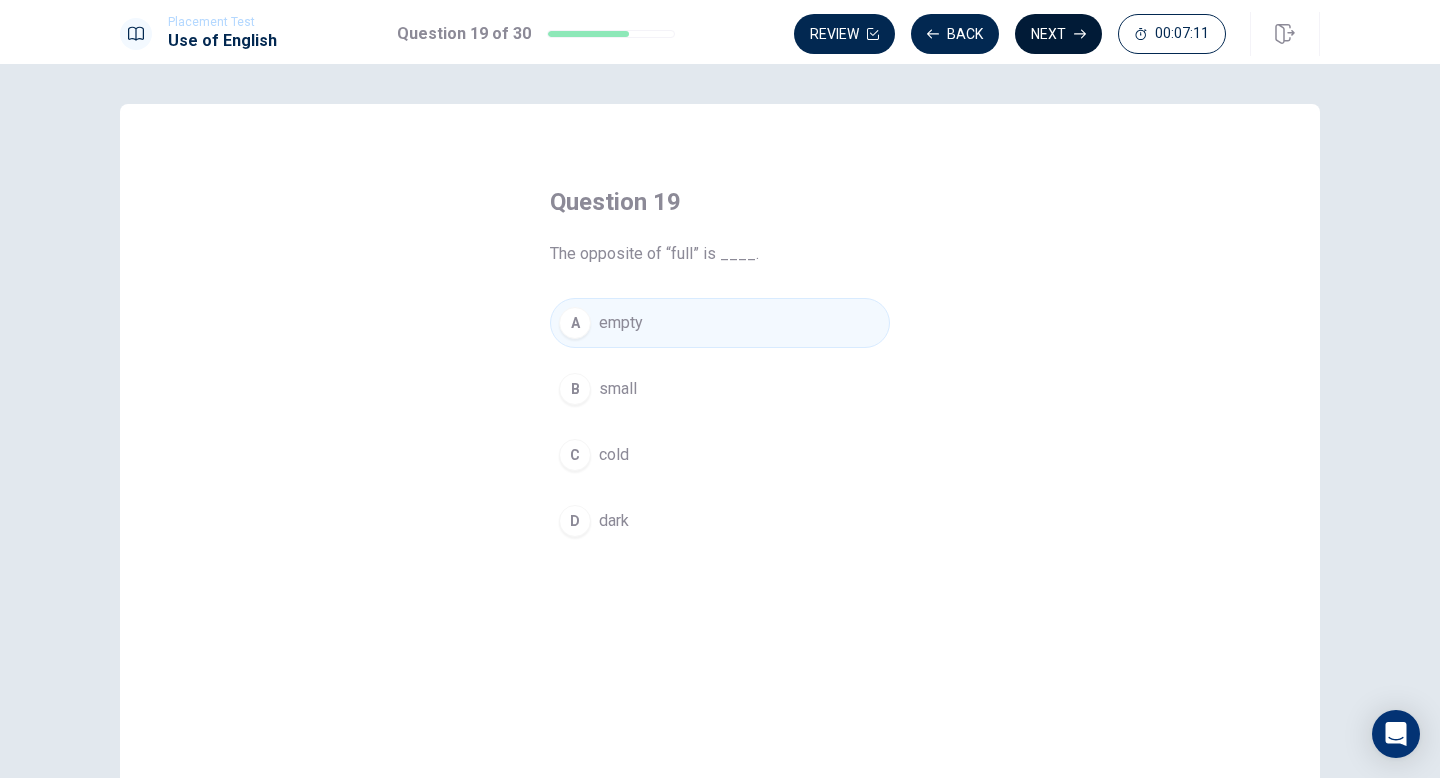 click on "Next" at bounding box center [1058, 34] 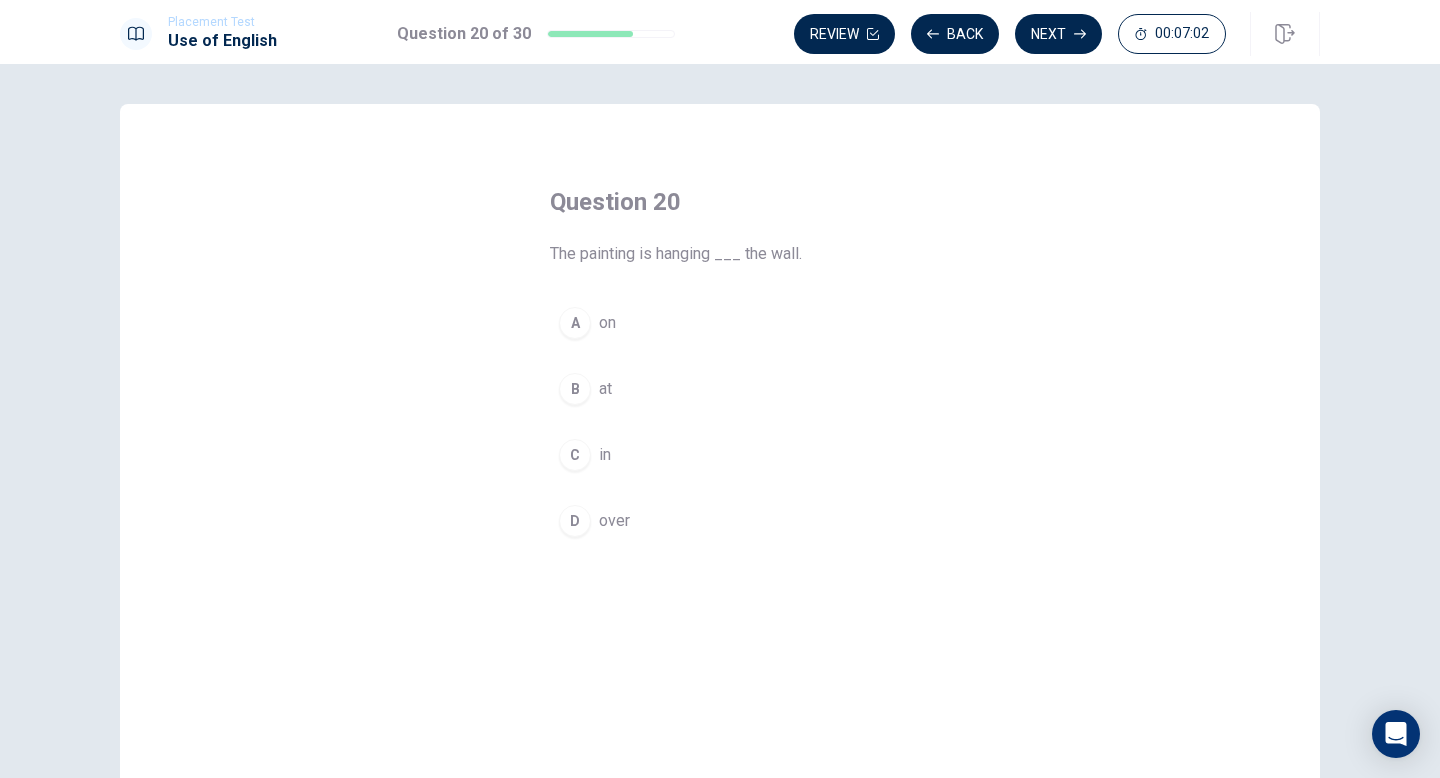 click on "A" at bounding box center (575, 323) 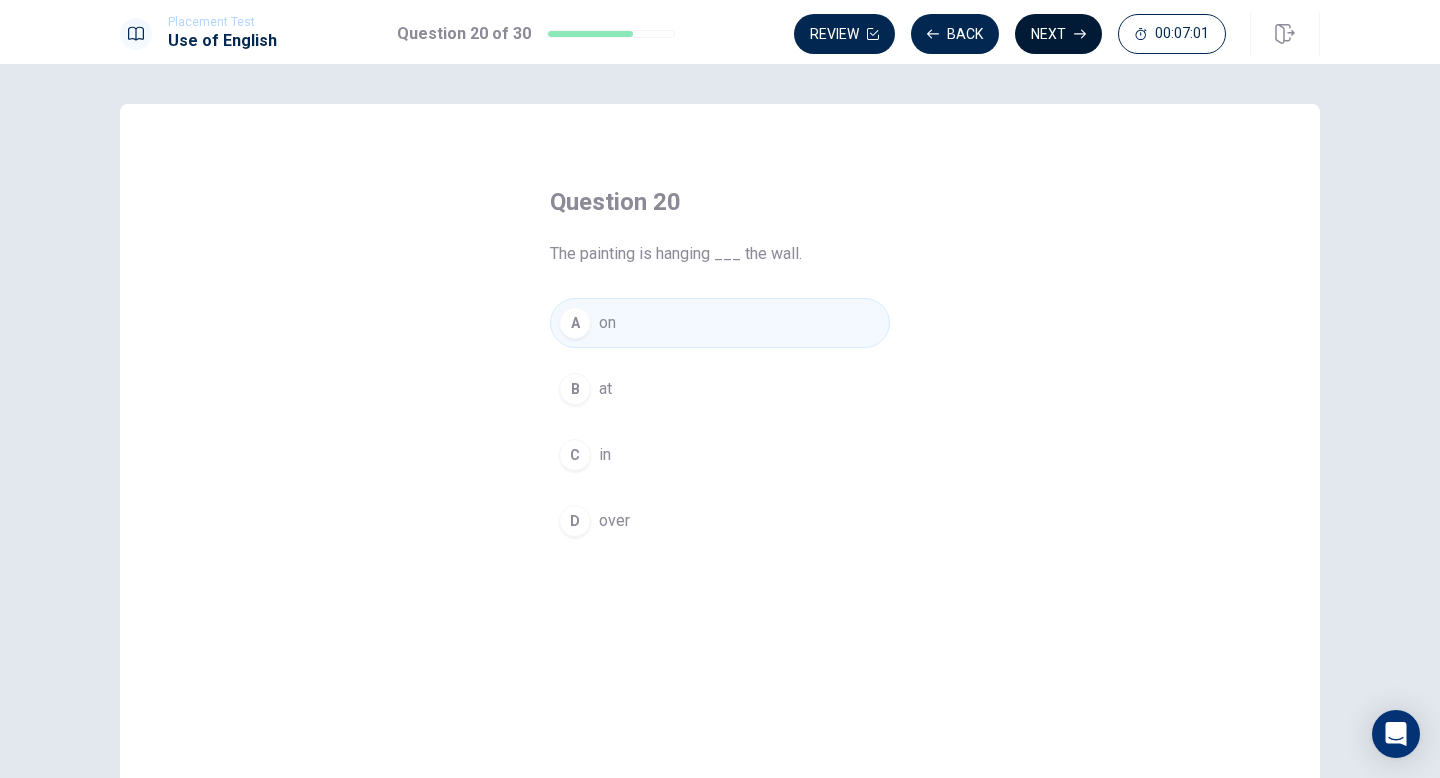 click on "Next" at bounding box center (1058, 34) 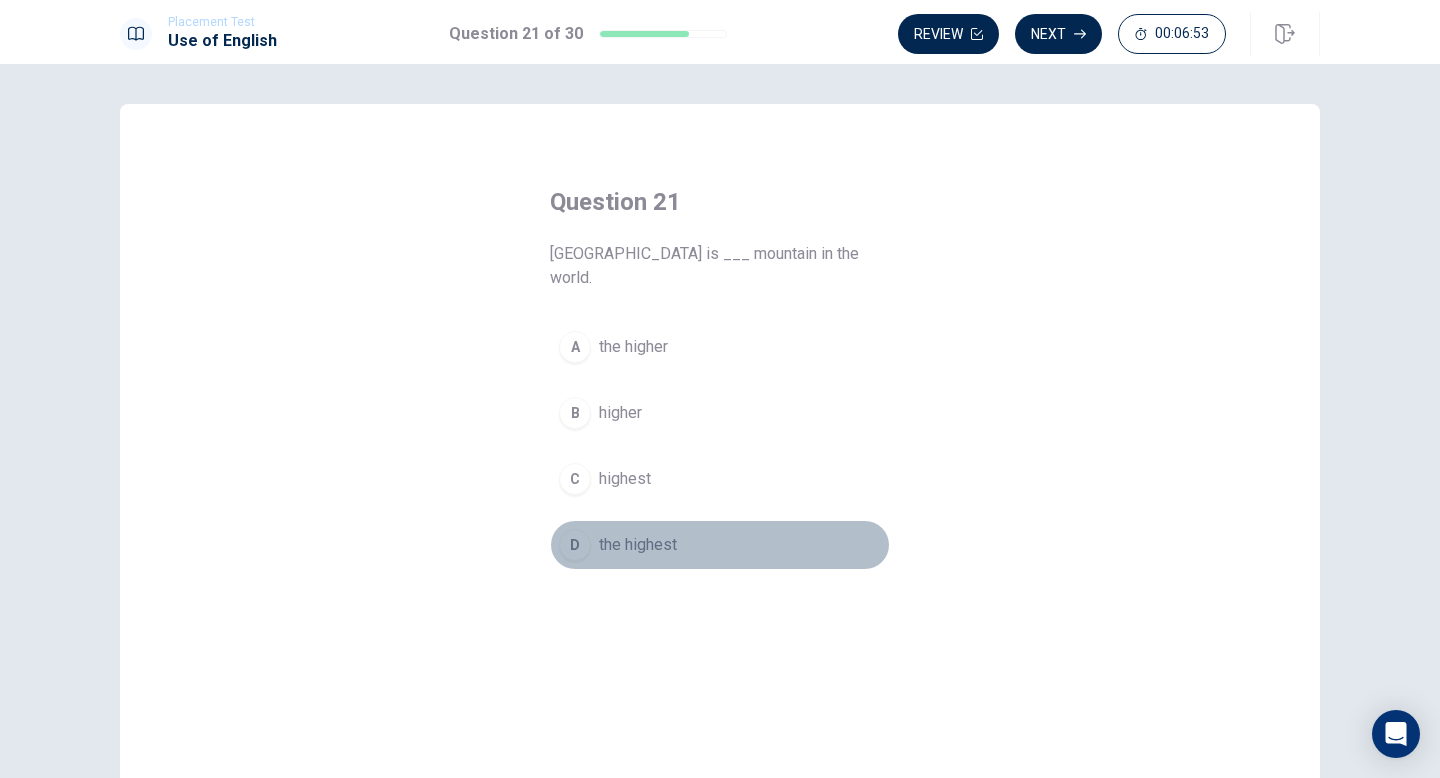 click on "D" at bounding box center (575, 545) 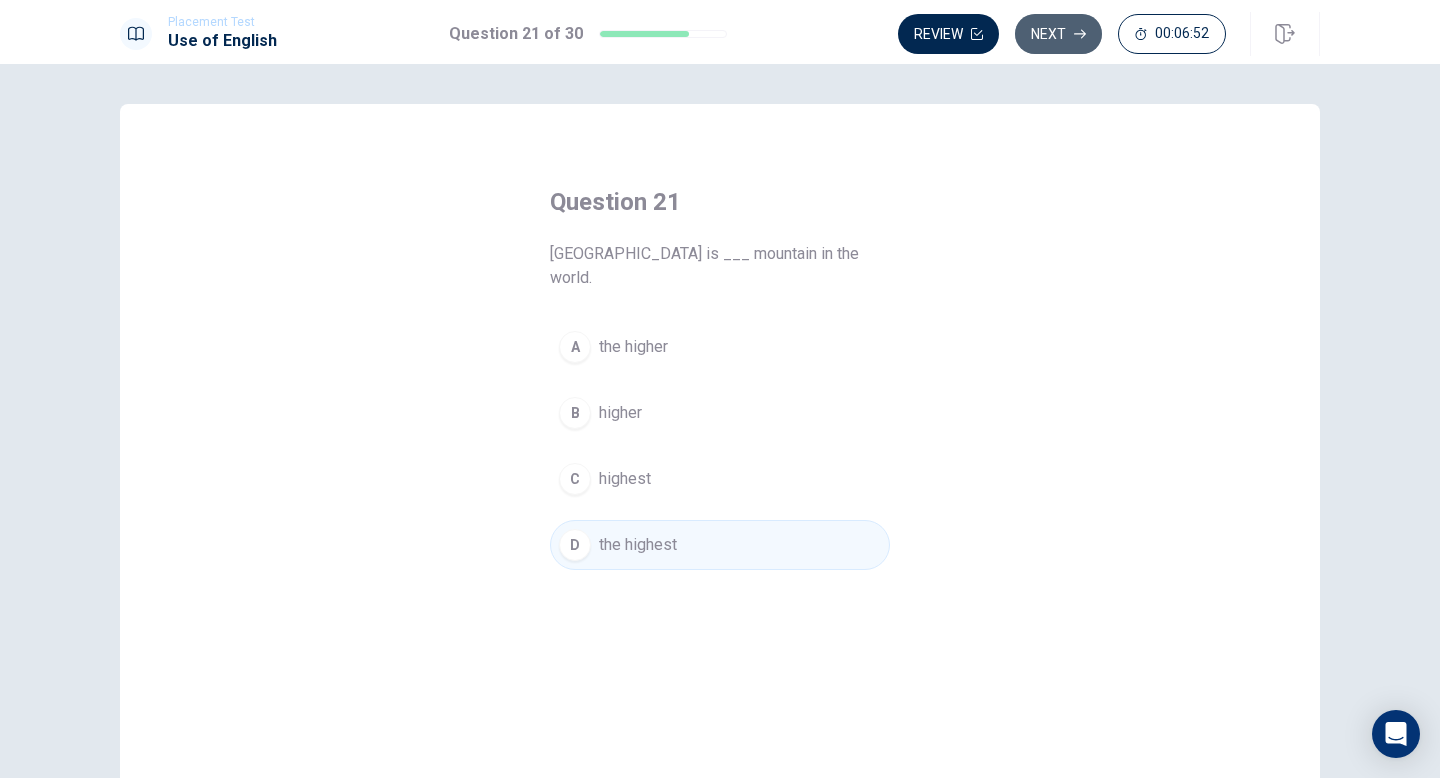 click on "Next" at bounding box center (1058, 34) 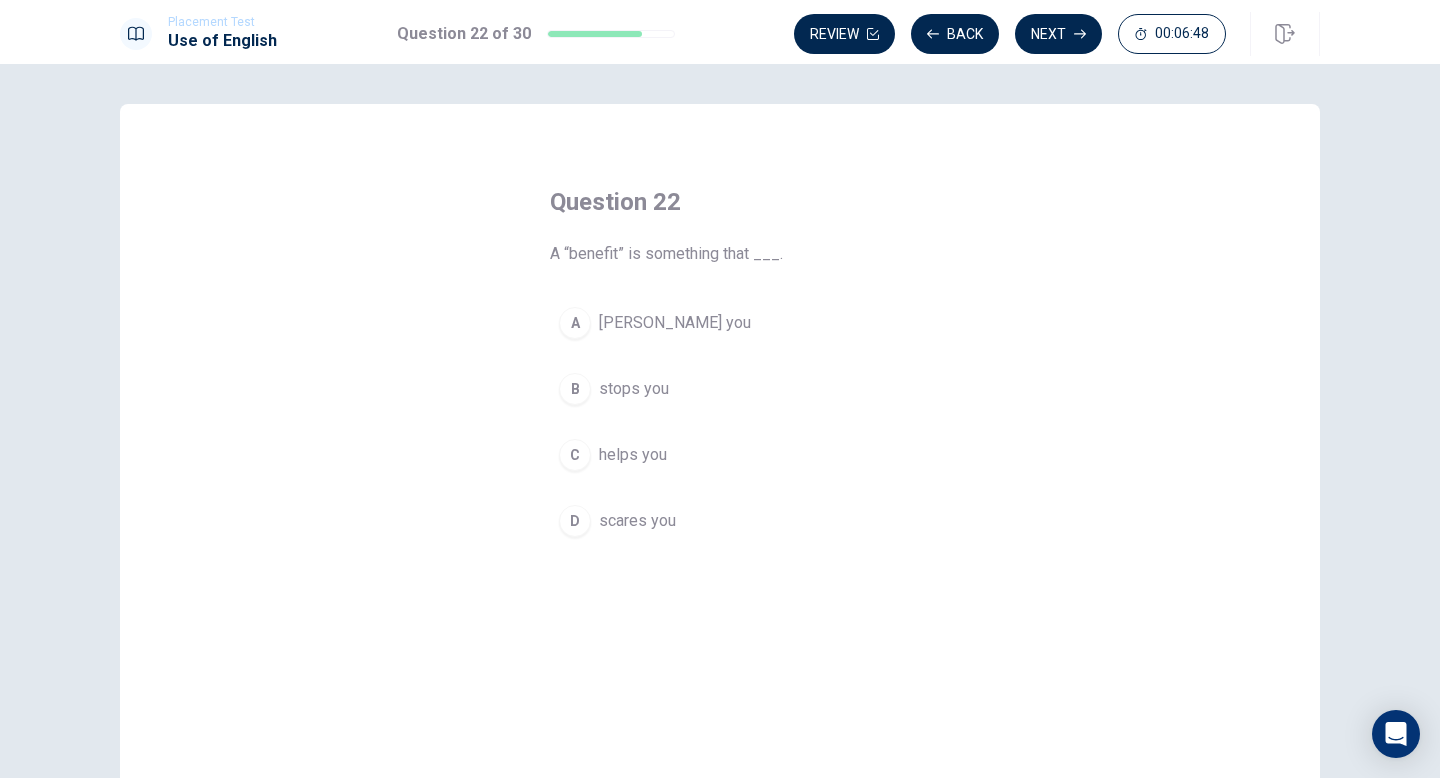 click on "C" at bounding box center (575, 455) 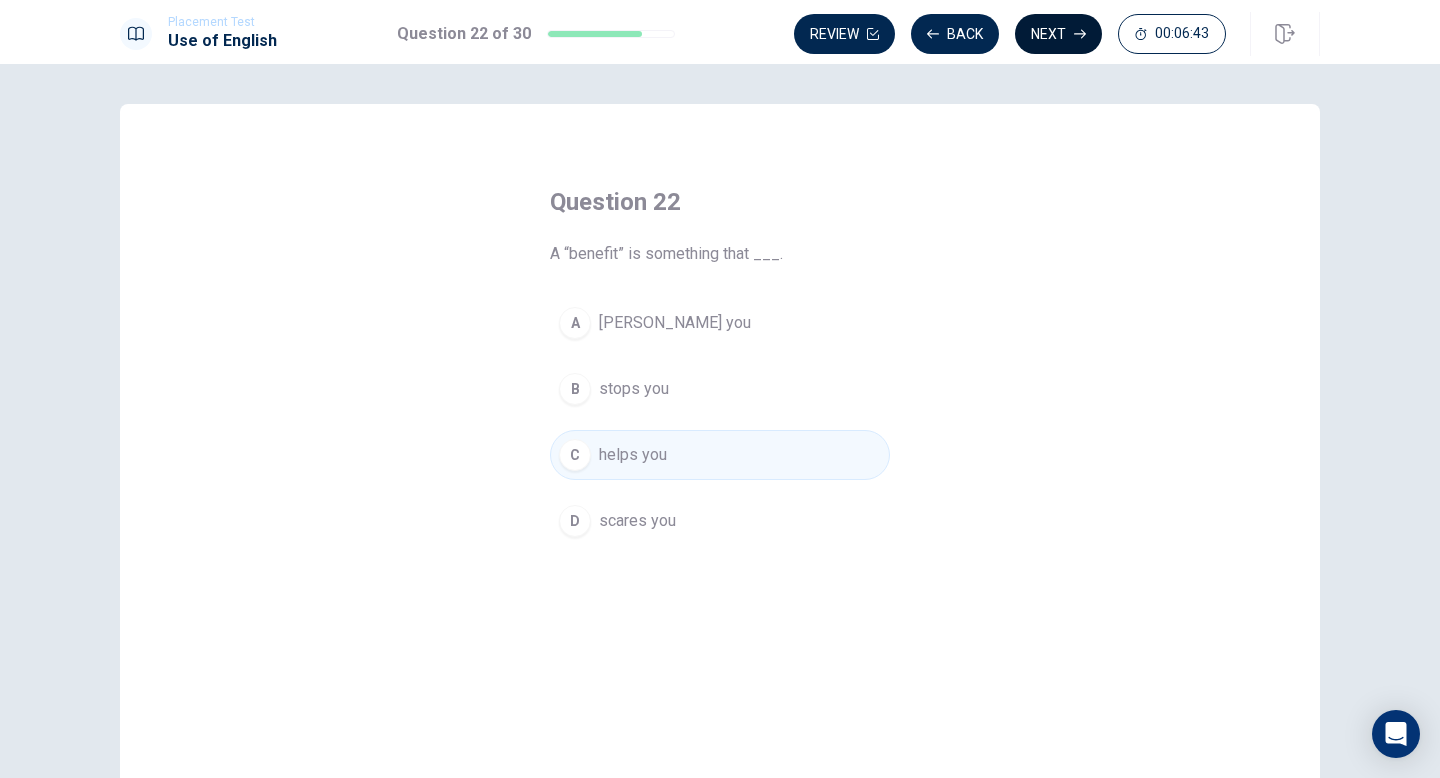 click on "Next" at bounding box center (1058, 34) 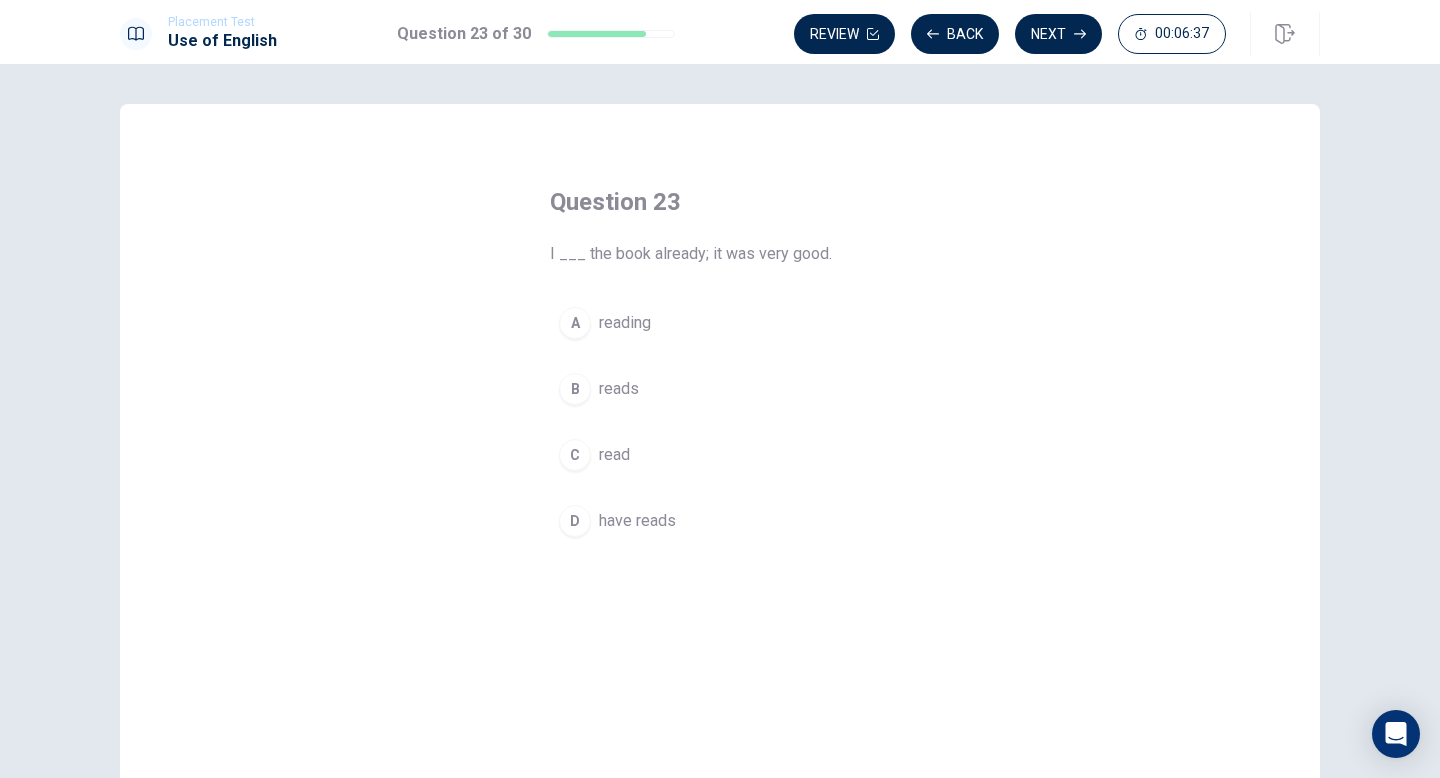 click on "C" at bounding box center [575, 455] 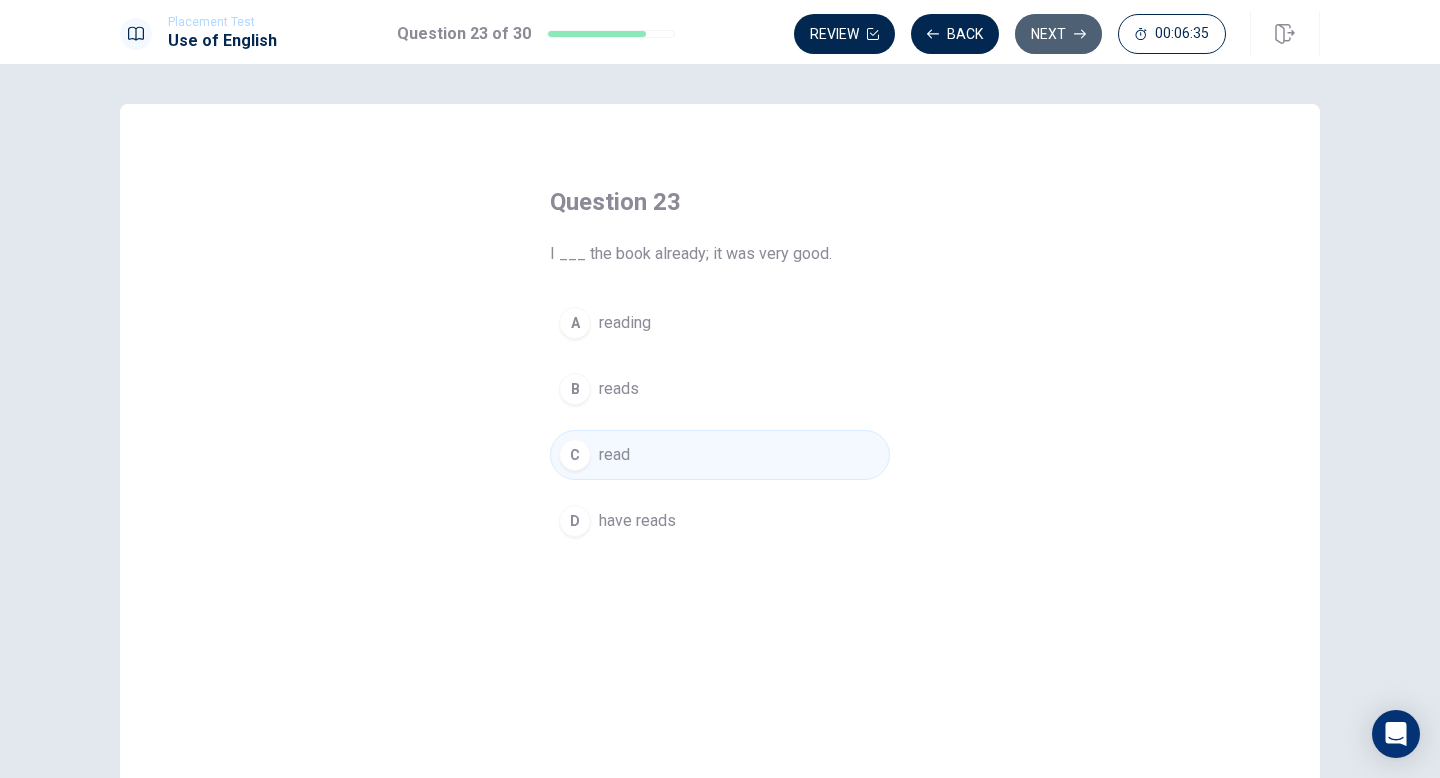 click 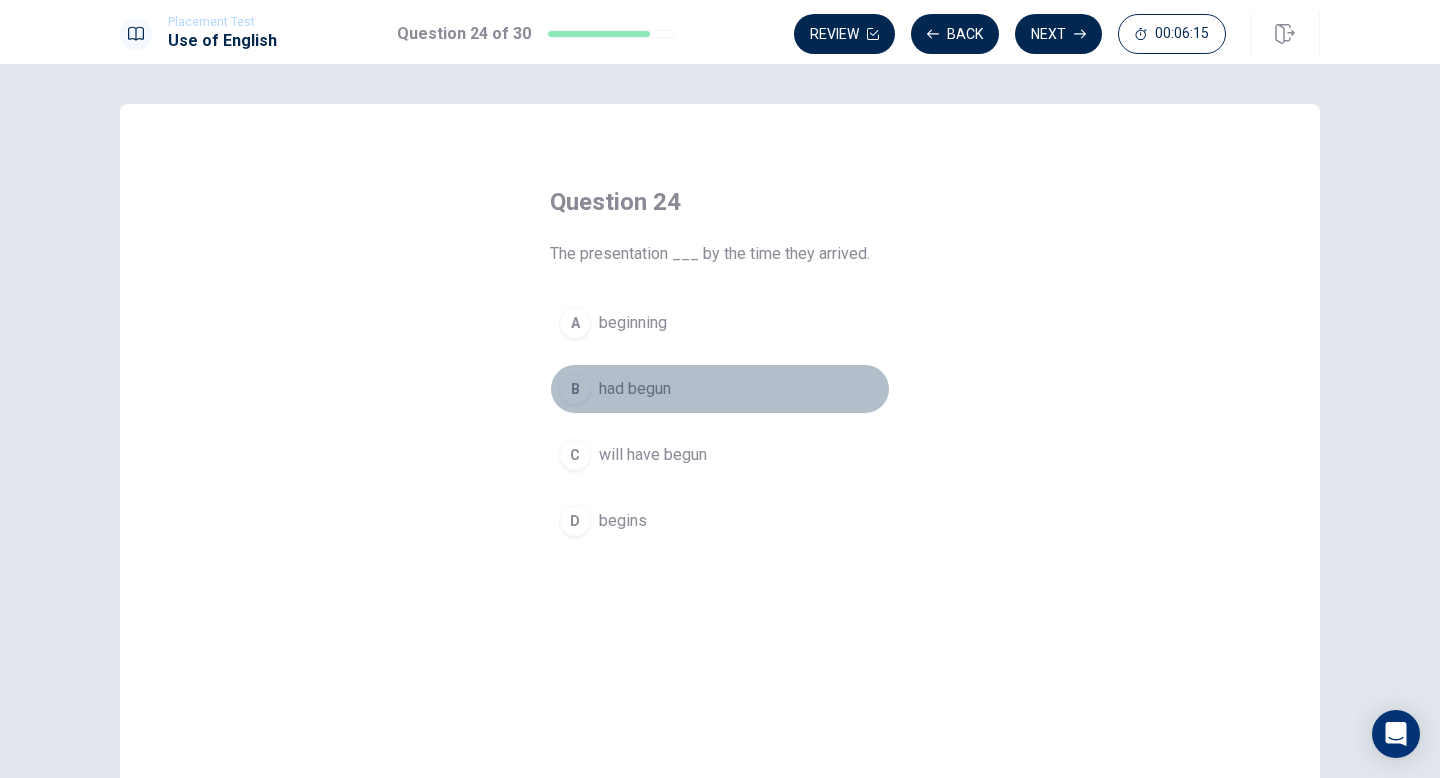 click on "B" at bounding box center (575, 389) 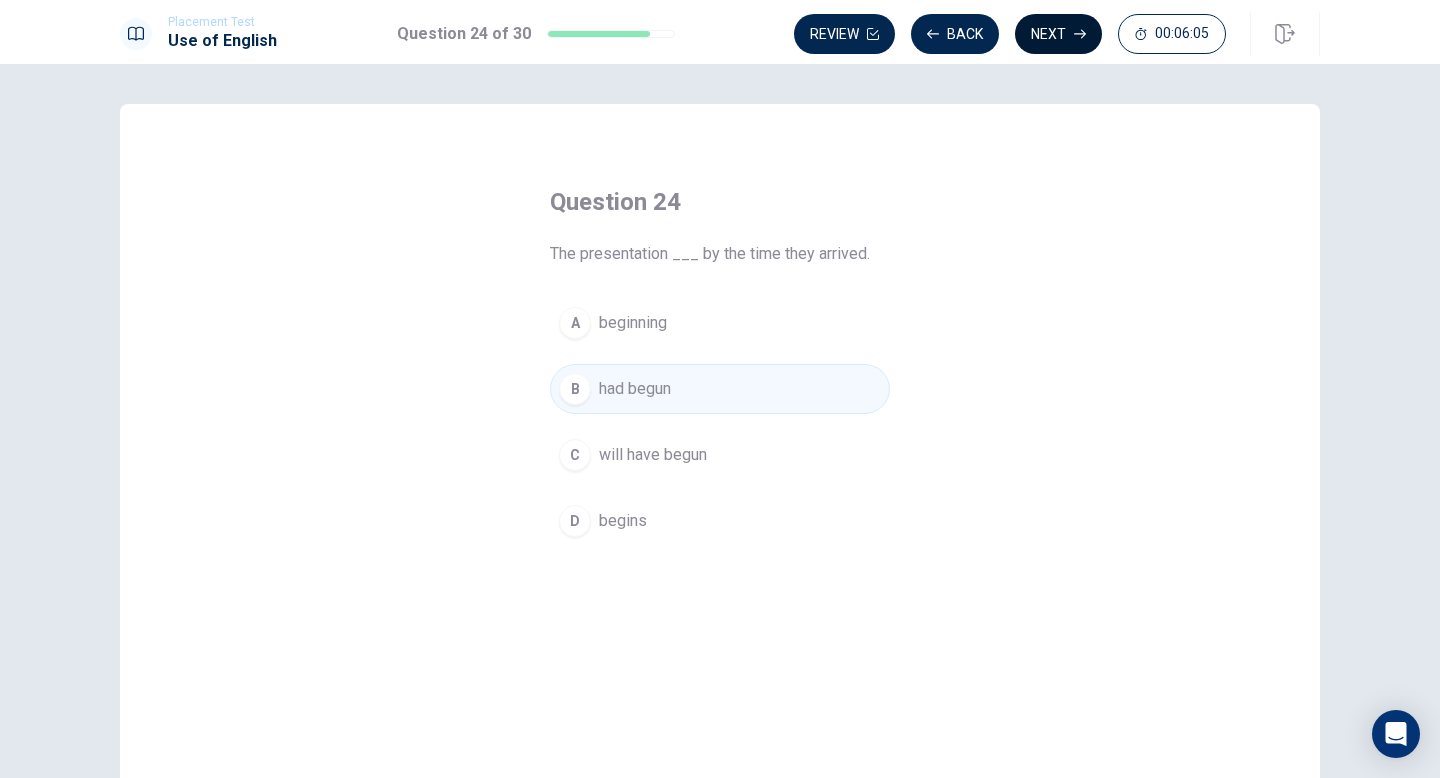 click 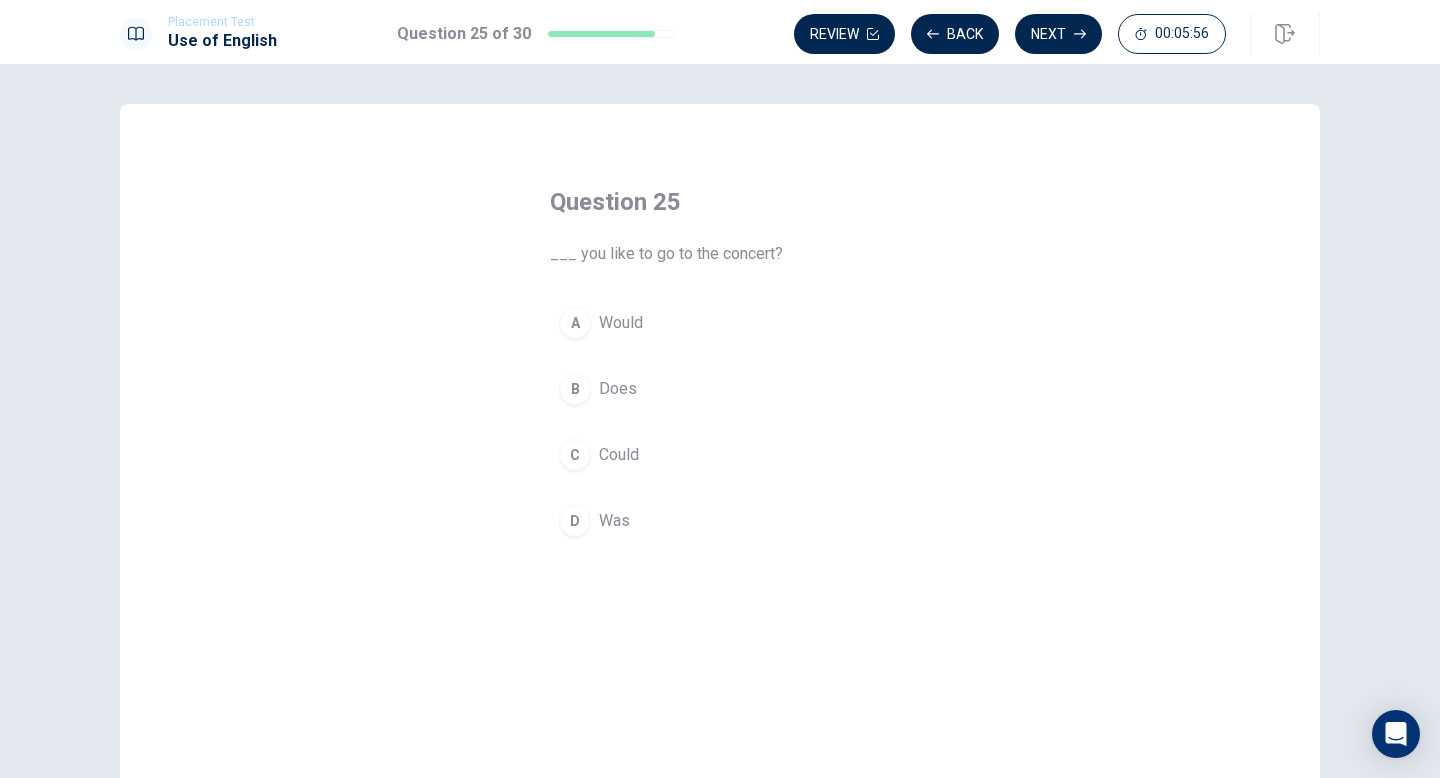 click on "A" at bounding box center (575, 323) 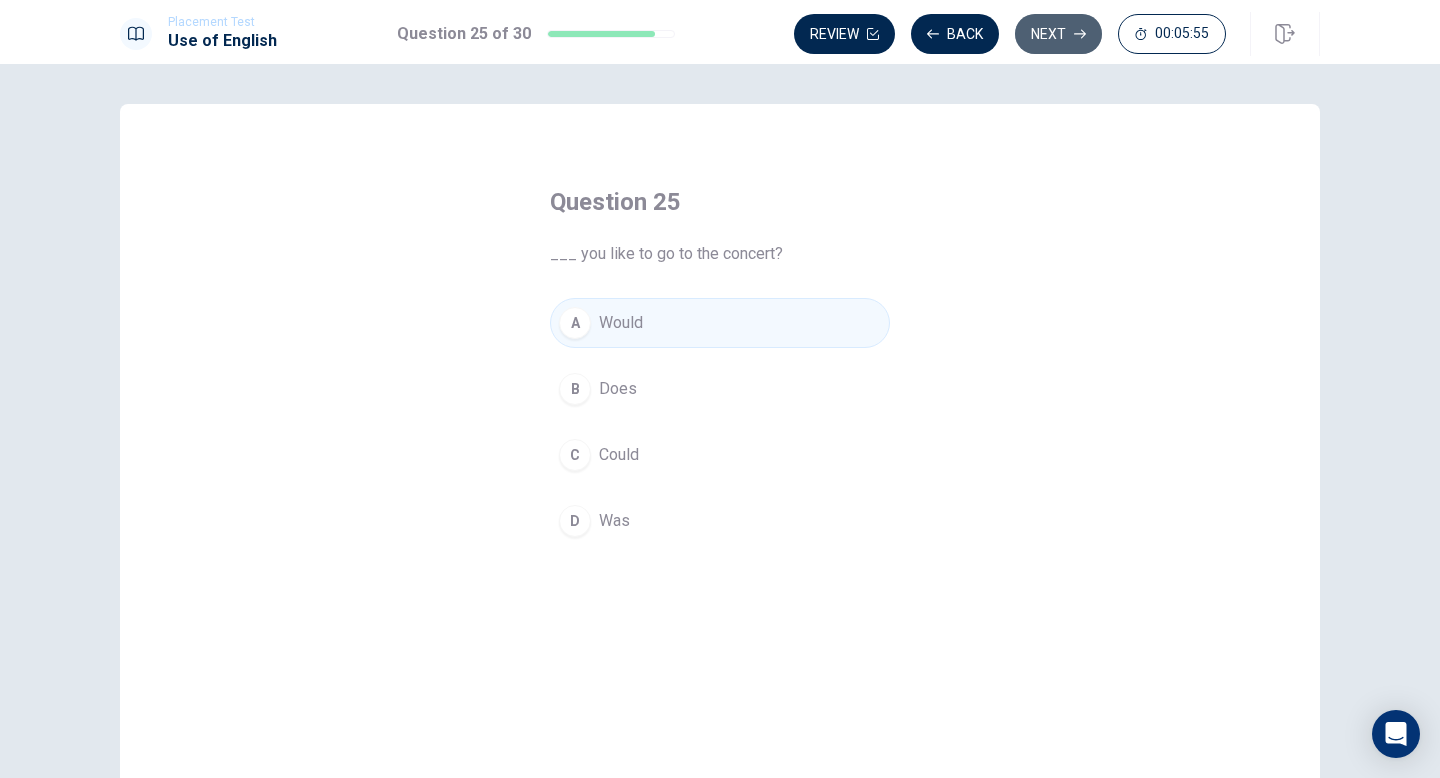 click on "Next" at bounding box center [1058, 34] 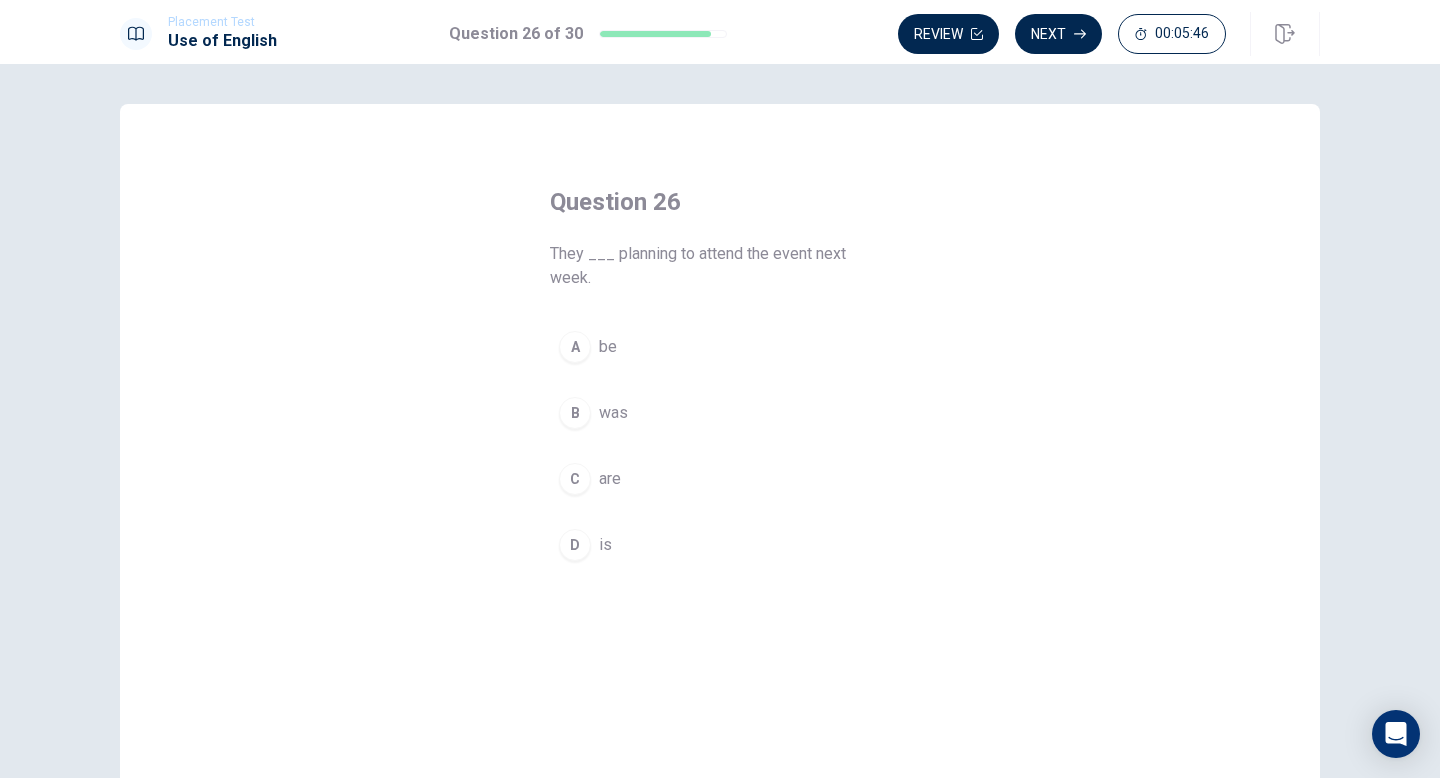 click on "C" at bounding box center [575, 479] 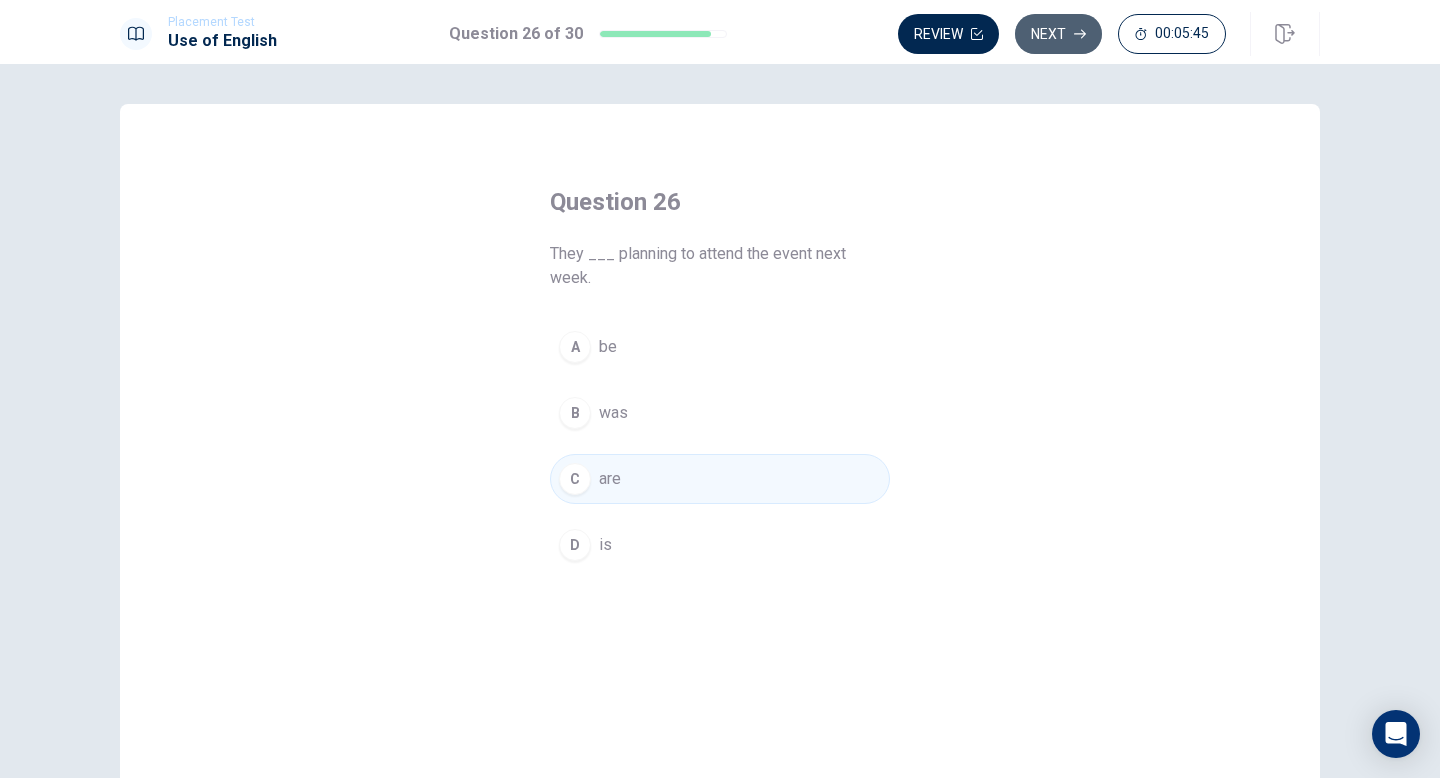 click on "Next" at bounding box center [1058, 34] 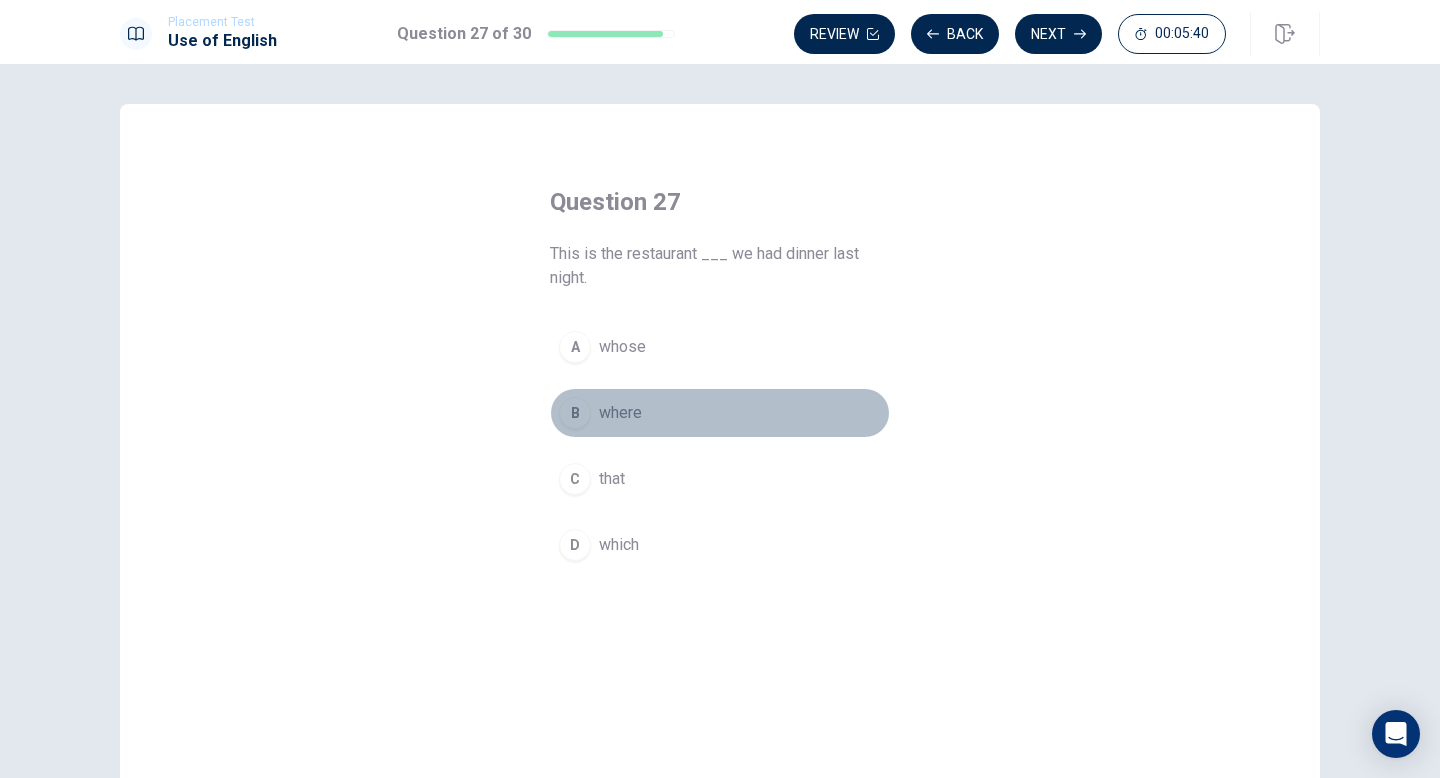click on "B" at bounding box center [575, 413] 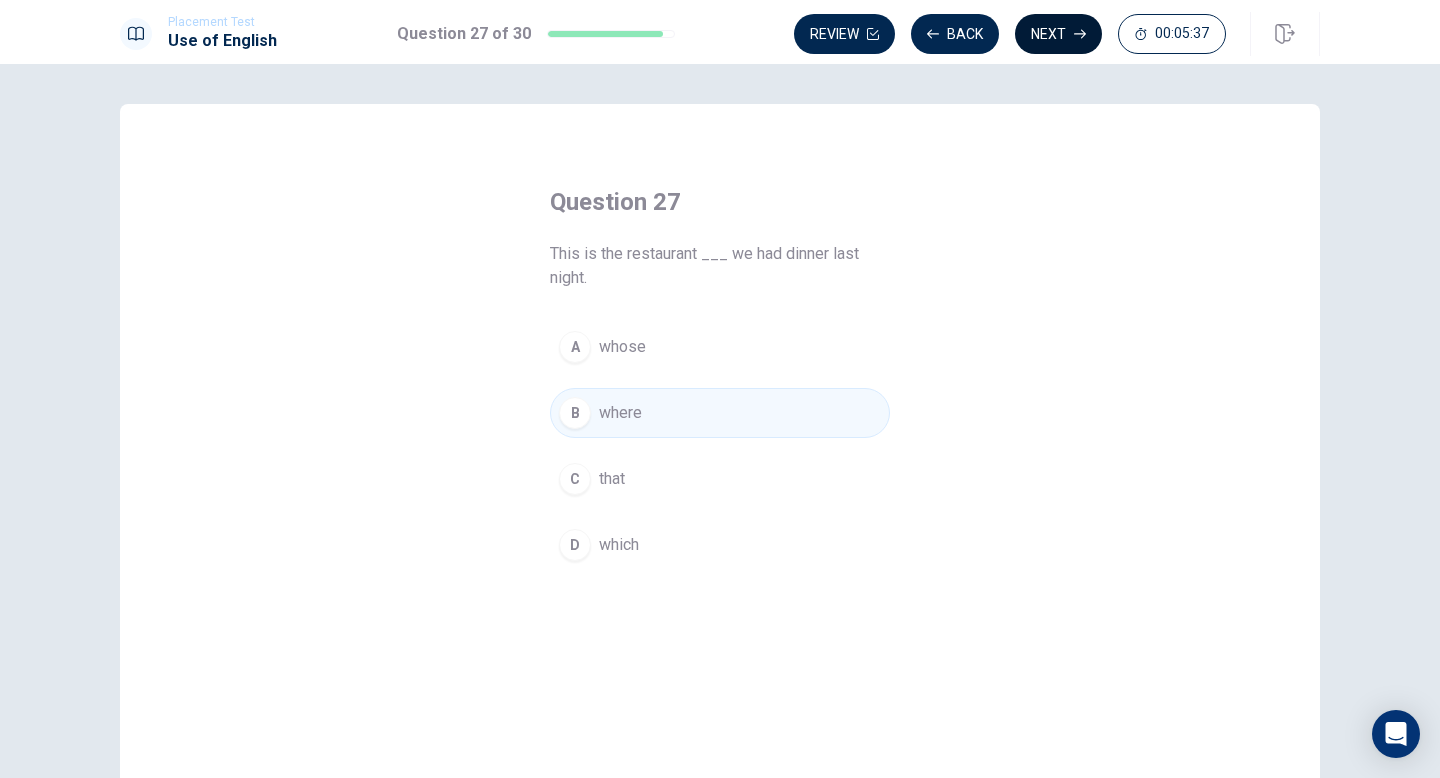 click on "Next" at bounding box center (1058, 34) 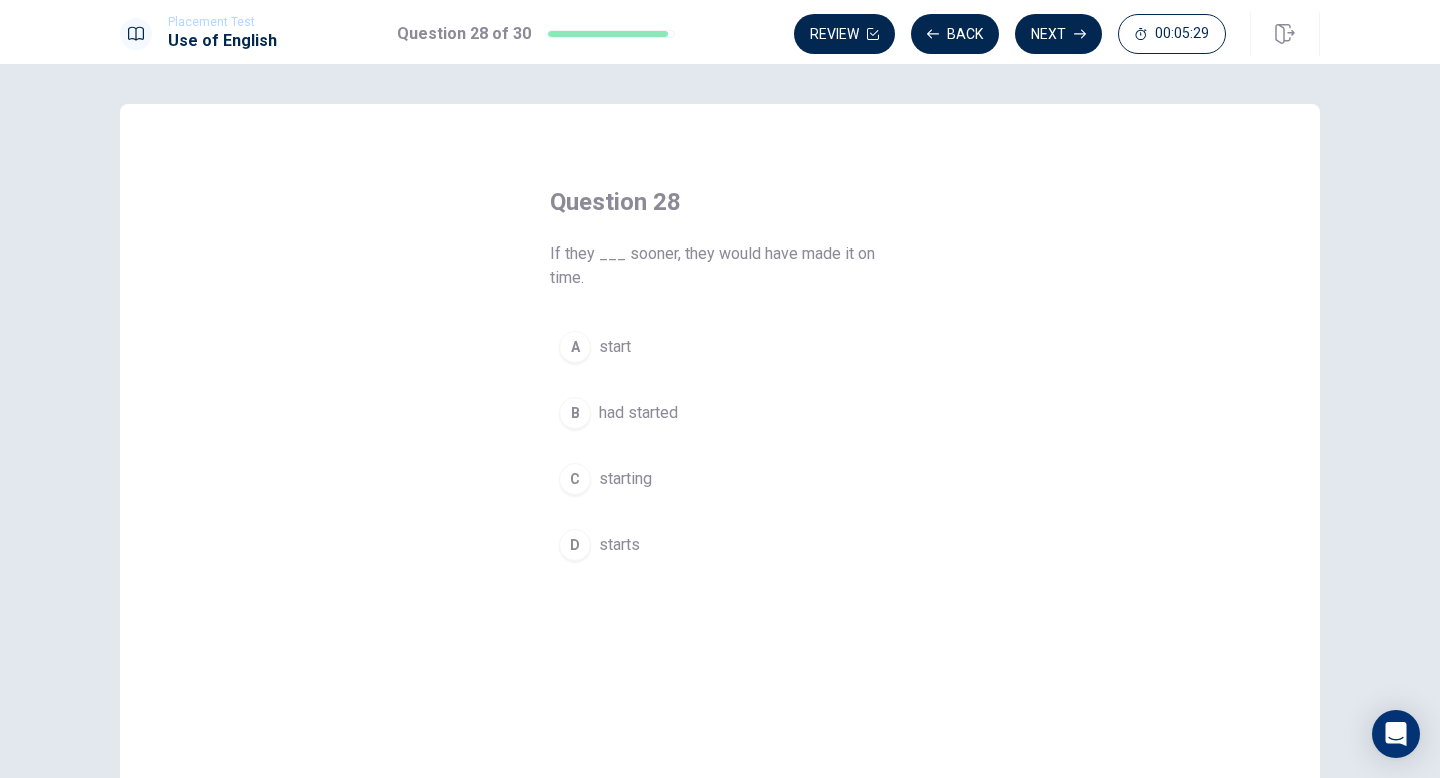 click on "B had started" at bounding box center (720, 413) 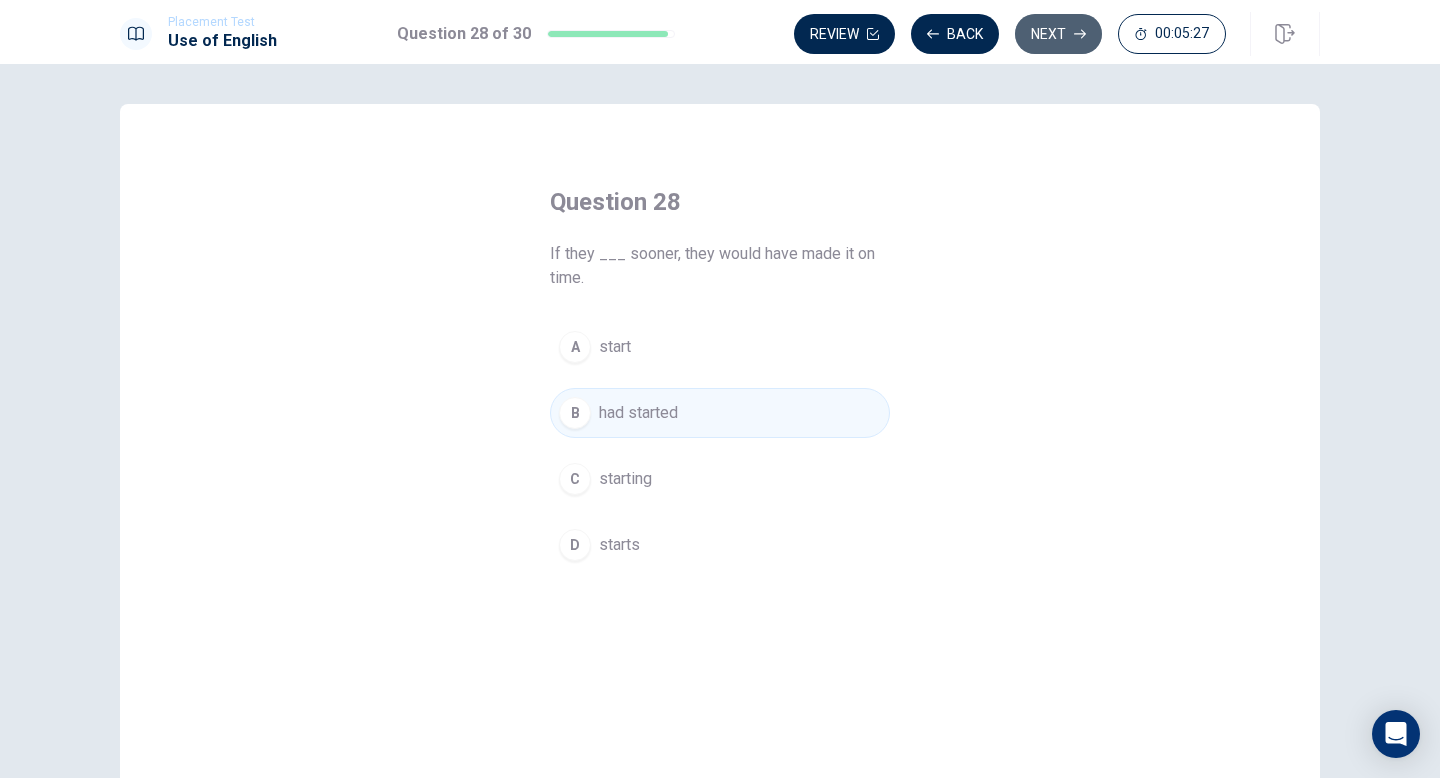 click on "Next" at bounding box center [1058, 34] 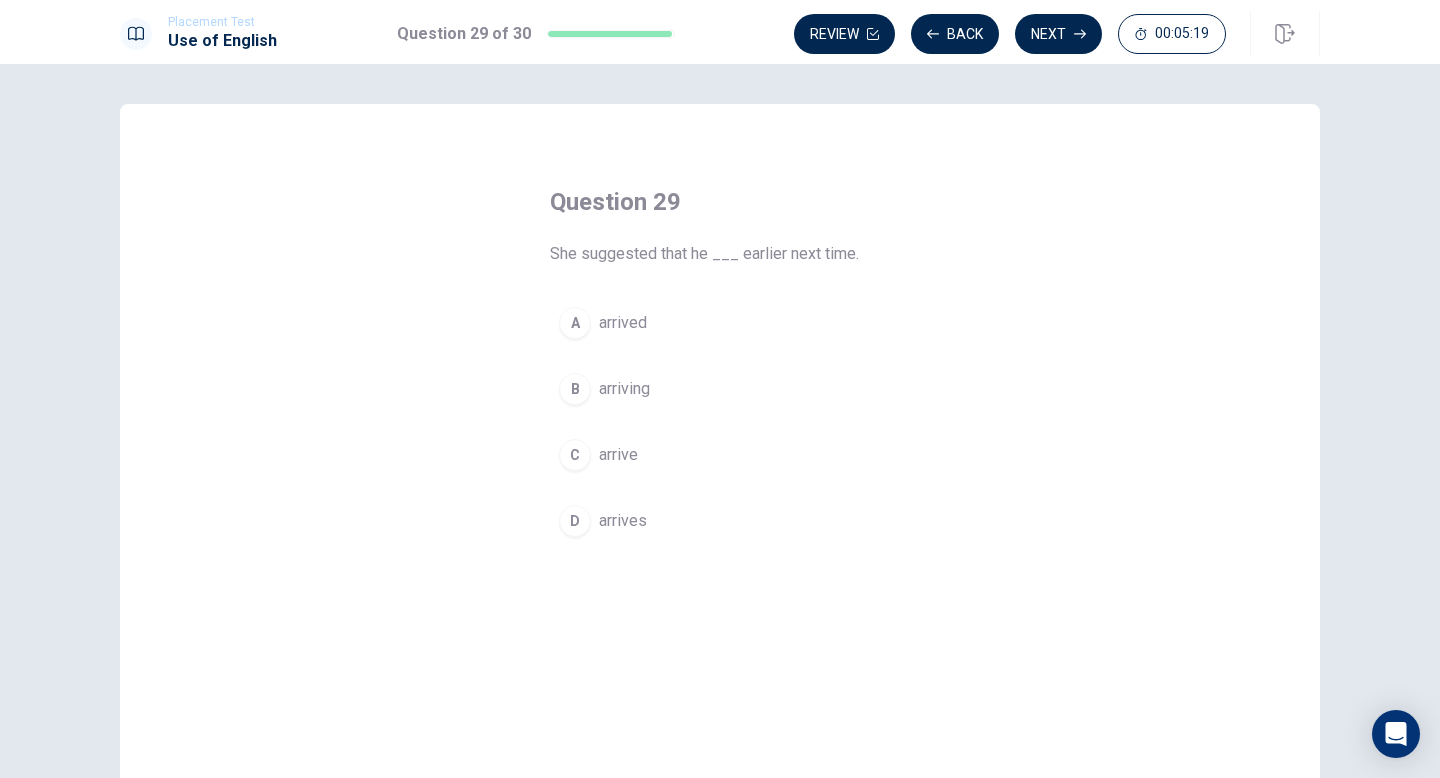 click on "C" at bounding box center [575, 455] 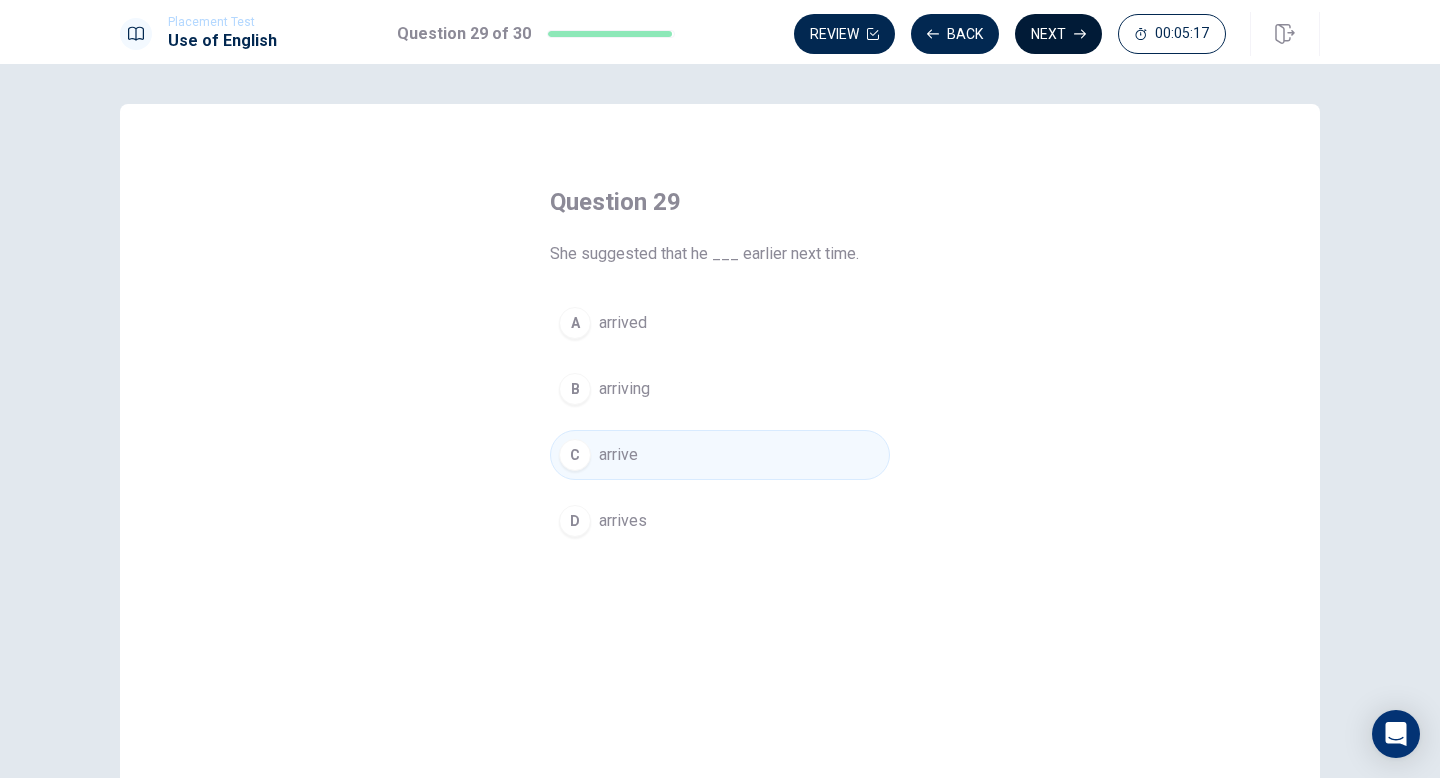 click on "Next" at bounding box center [1058, 34] 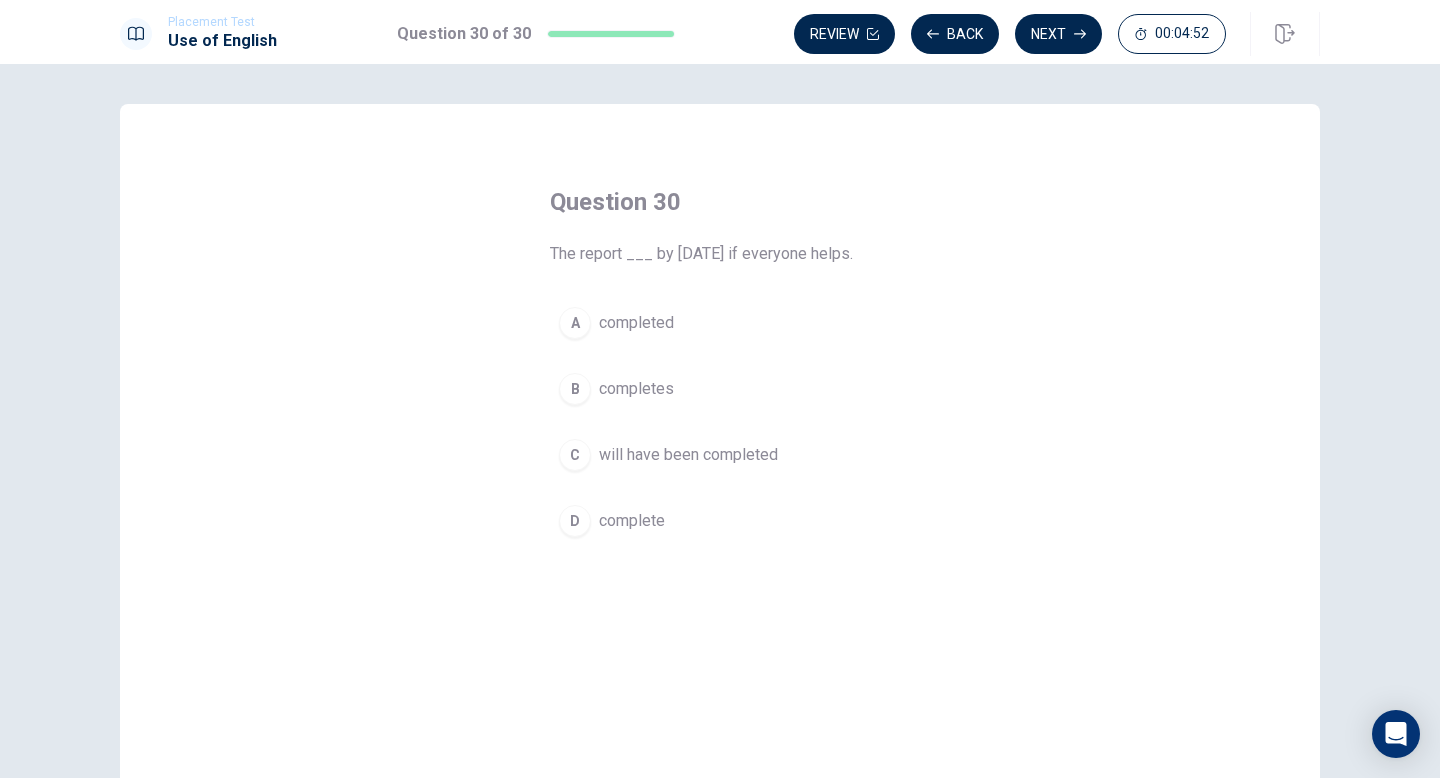 click on "C" at bounding box center [575, 455] 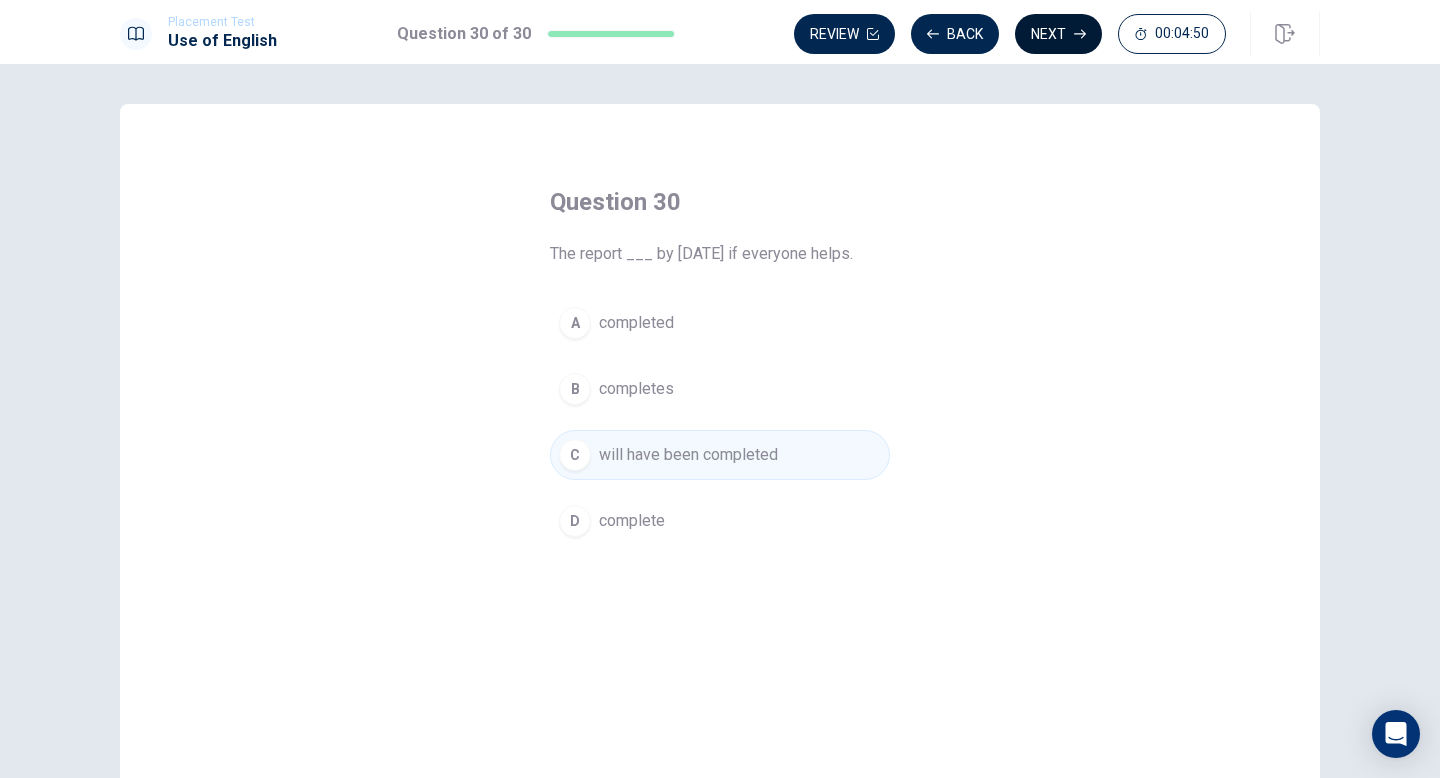click on "Next" at bounding box center [1058, 34] 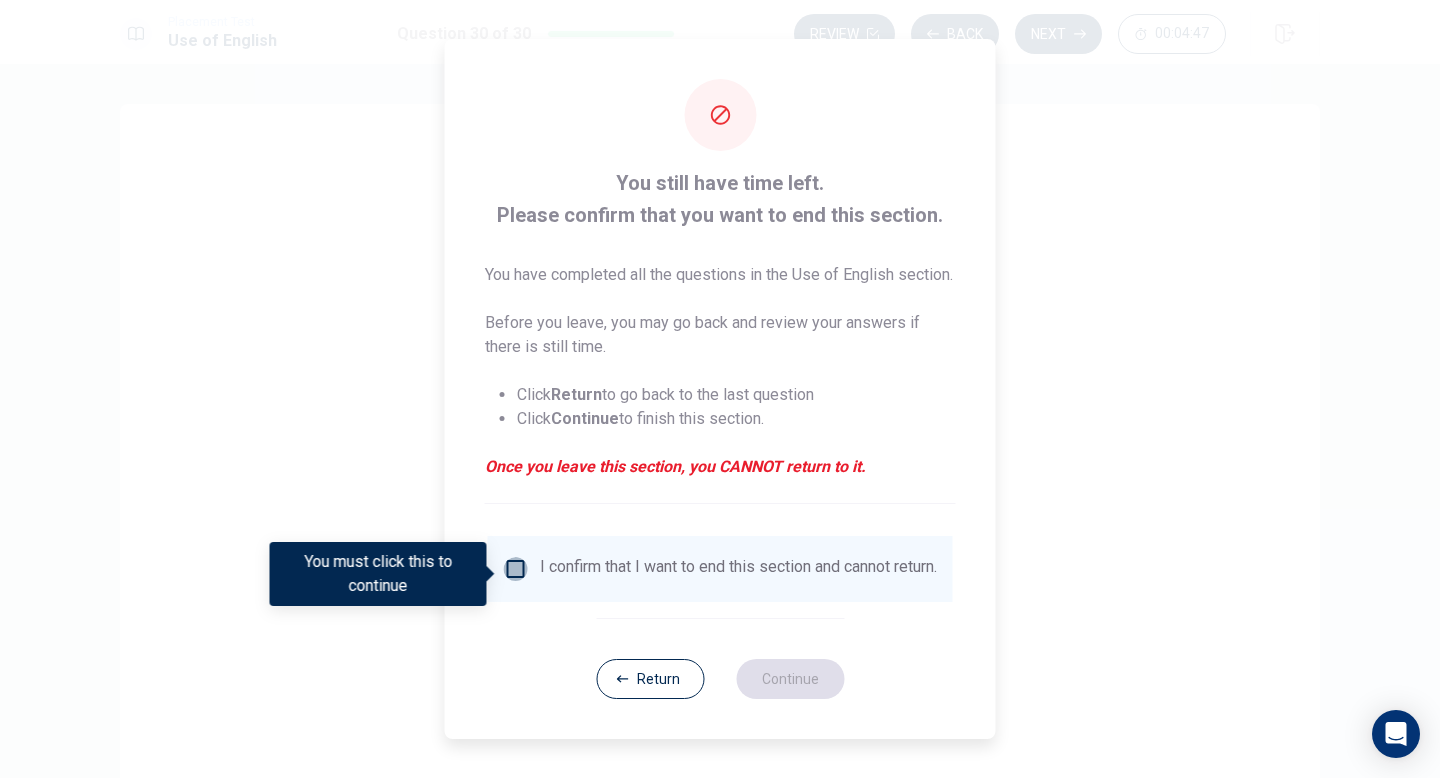 click at bounding box center [516, 569] 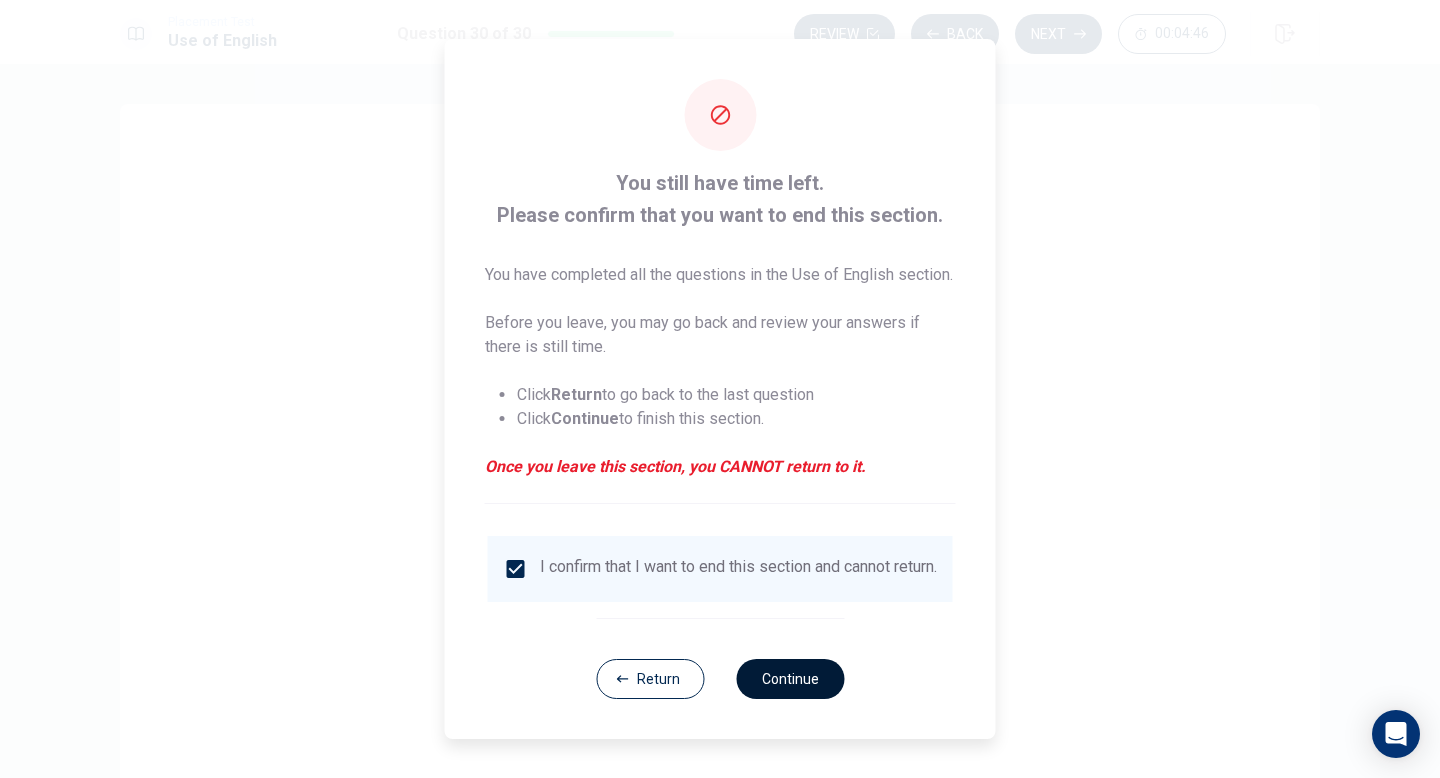 click on "Continue" at bounding box center [790, 679] 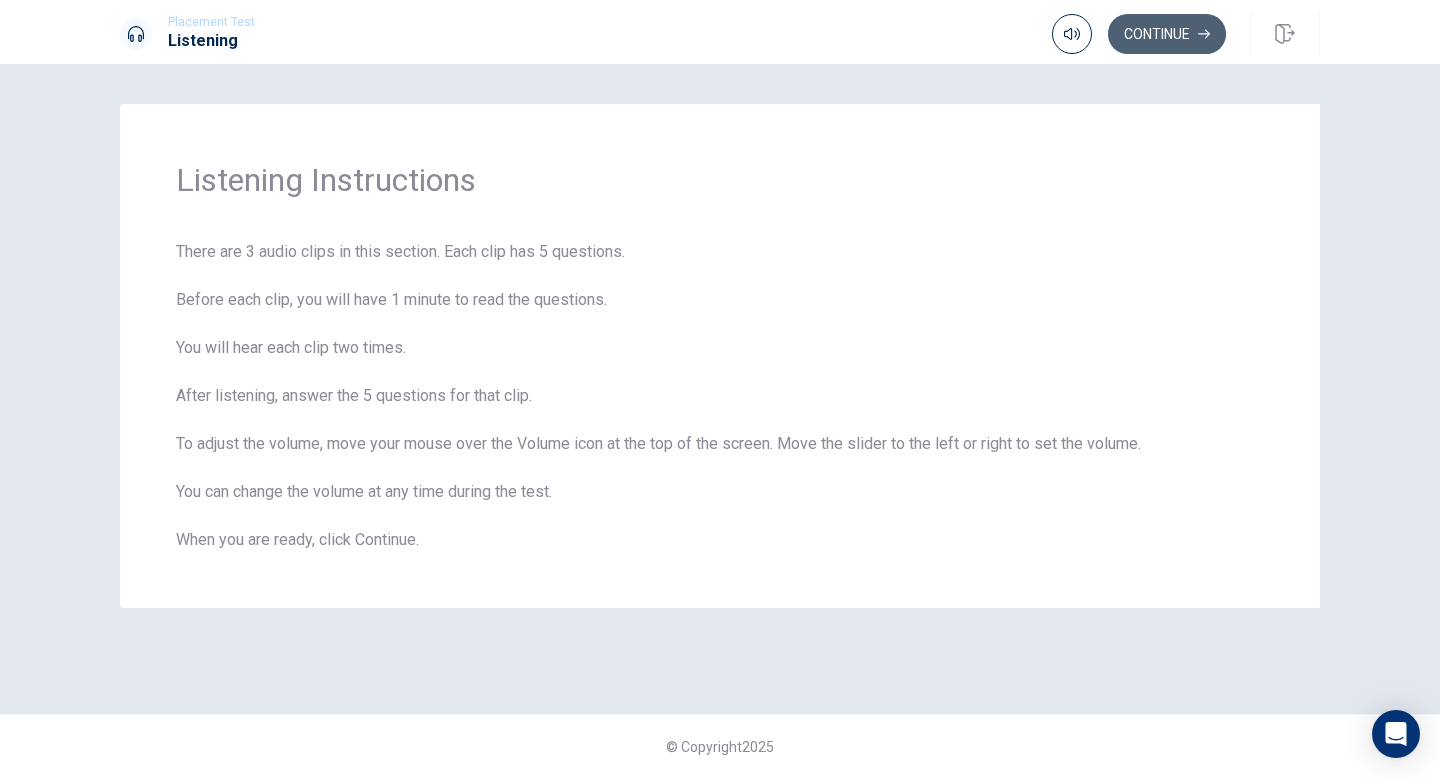 click on "Continue" at bounding box center [1167, 34] 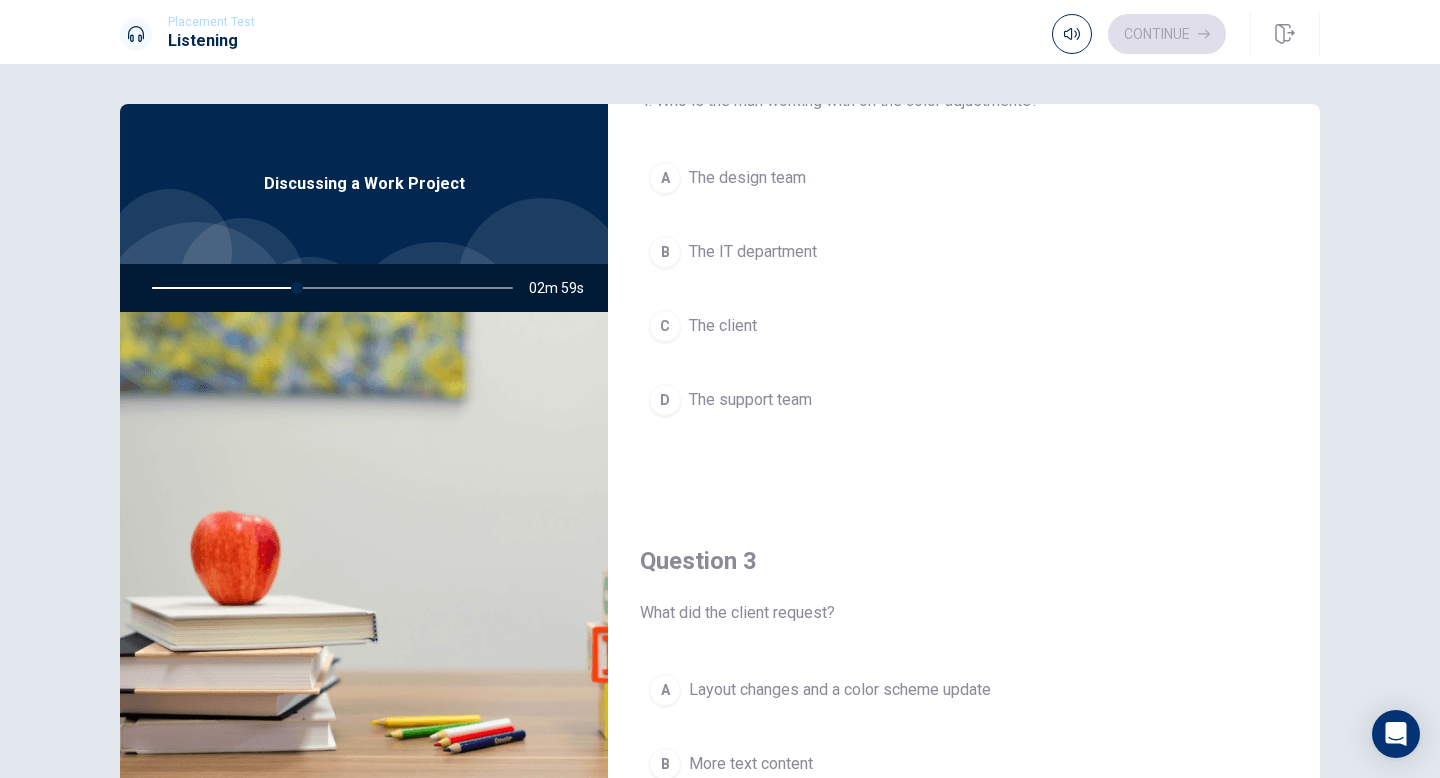 scroll, scrollTop: 468, scrollLeft: 0, axis: vertical 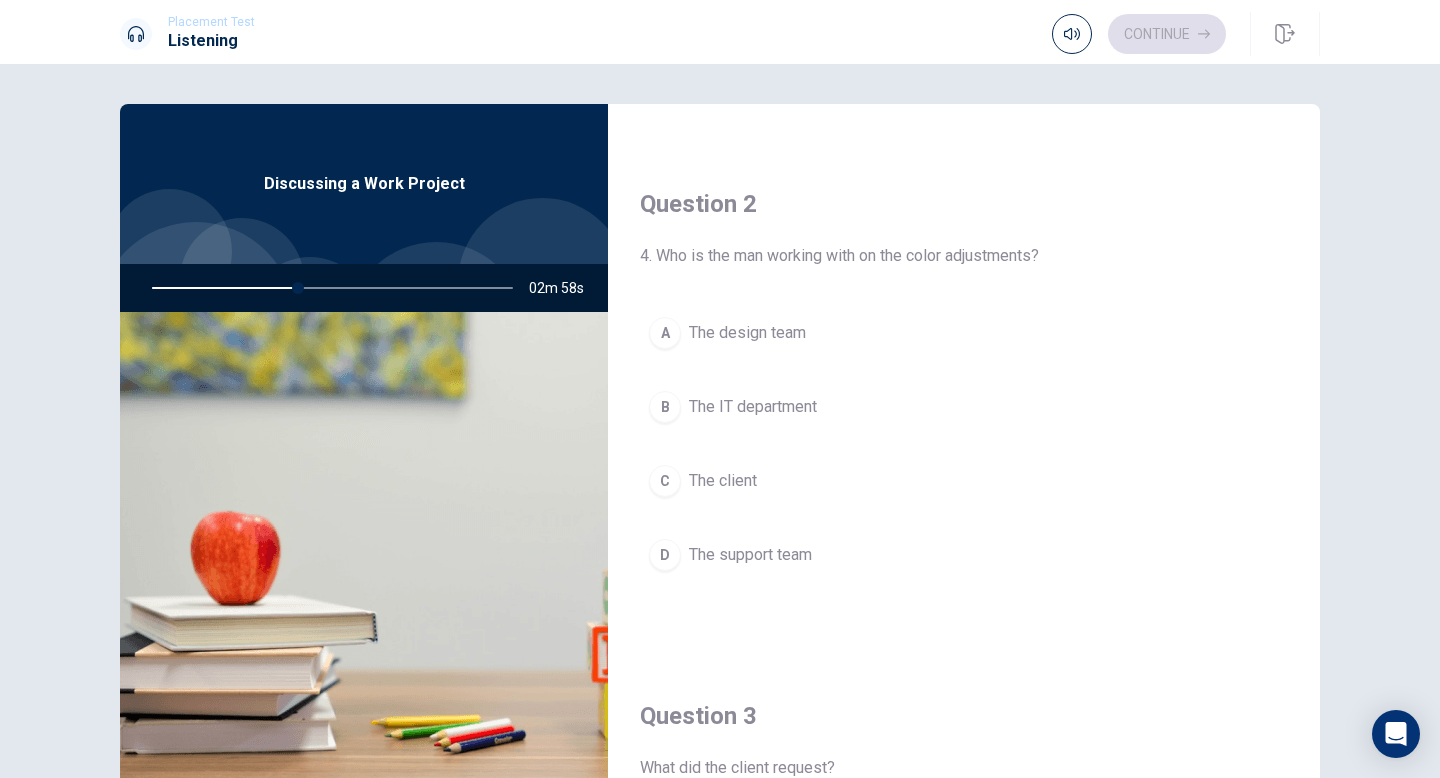 click on "A" at bounding box center [665, 333] 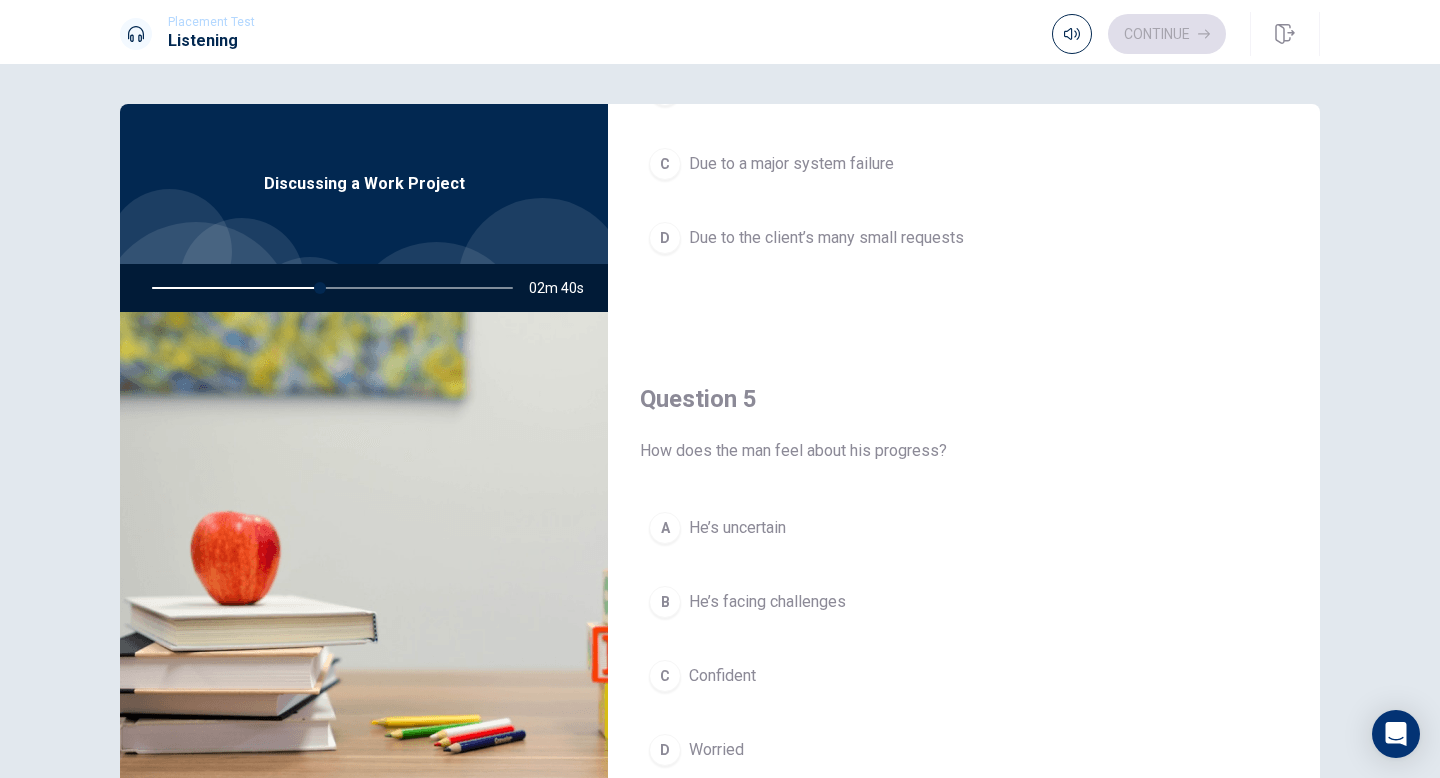 scroll, scrollTop: 1865, scrollLeft: 0, axis: vertical 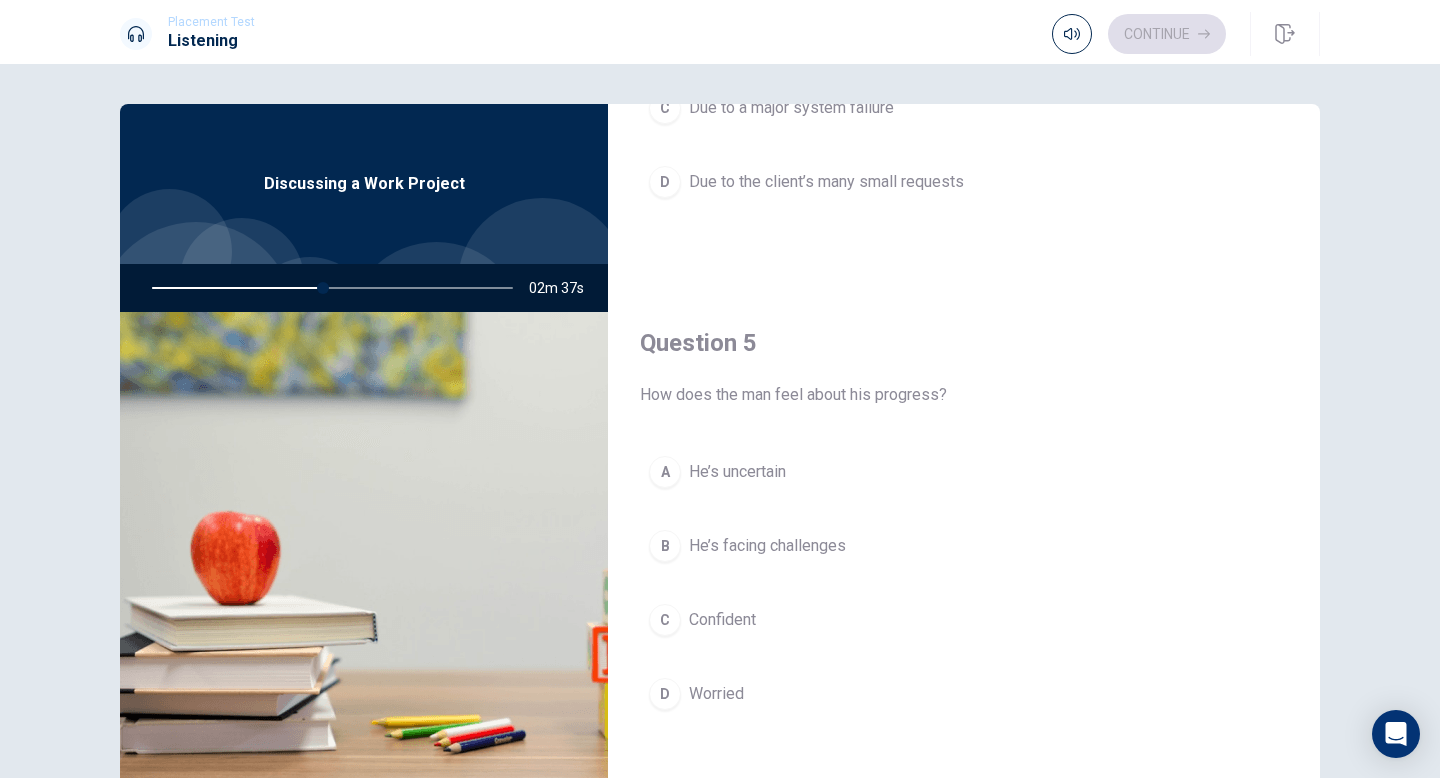 click on "C" at bounding box center (665, 620) 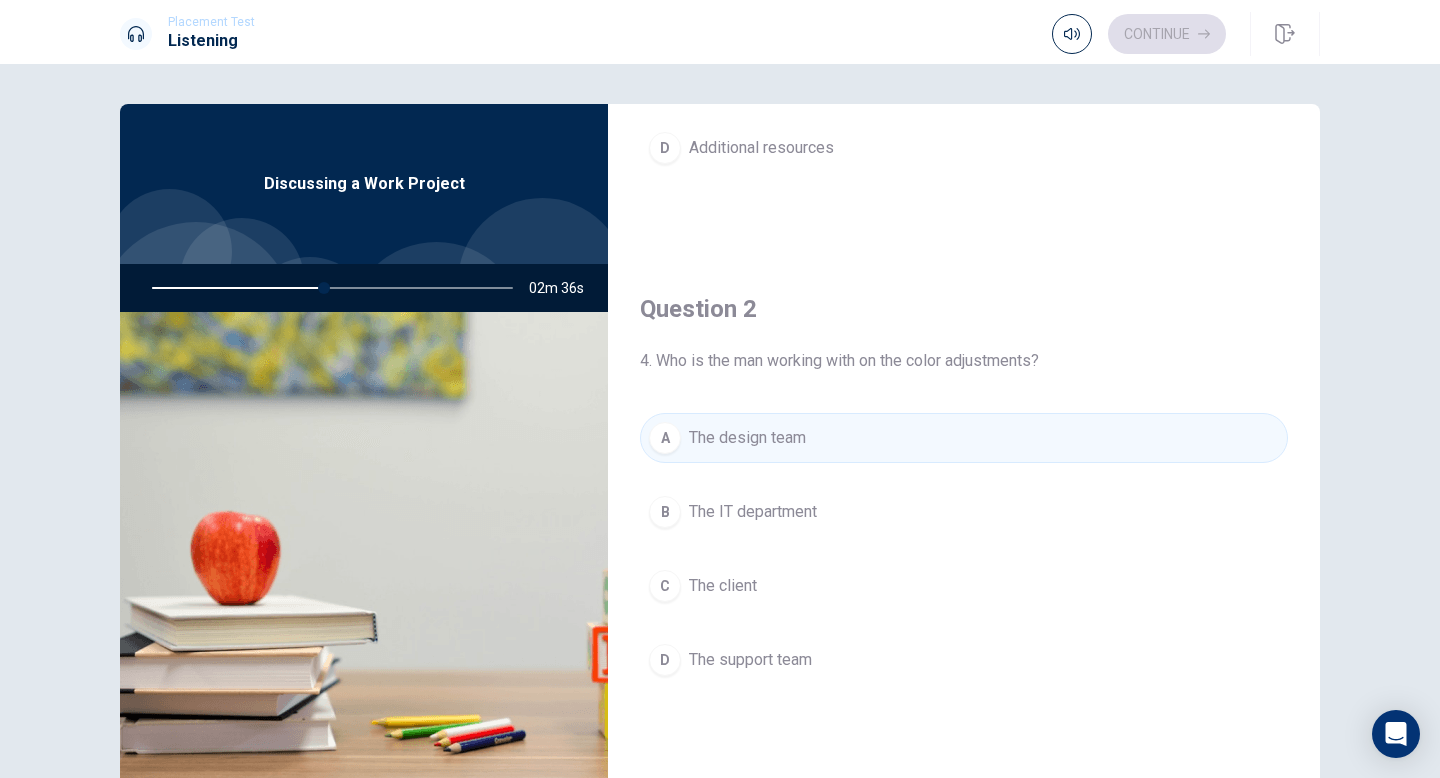 scroll, scrollTop: 0, scrollLeft: 0, axis: both 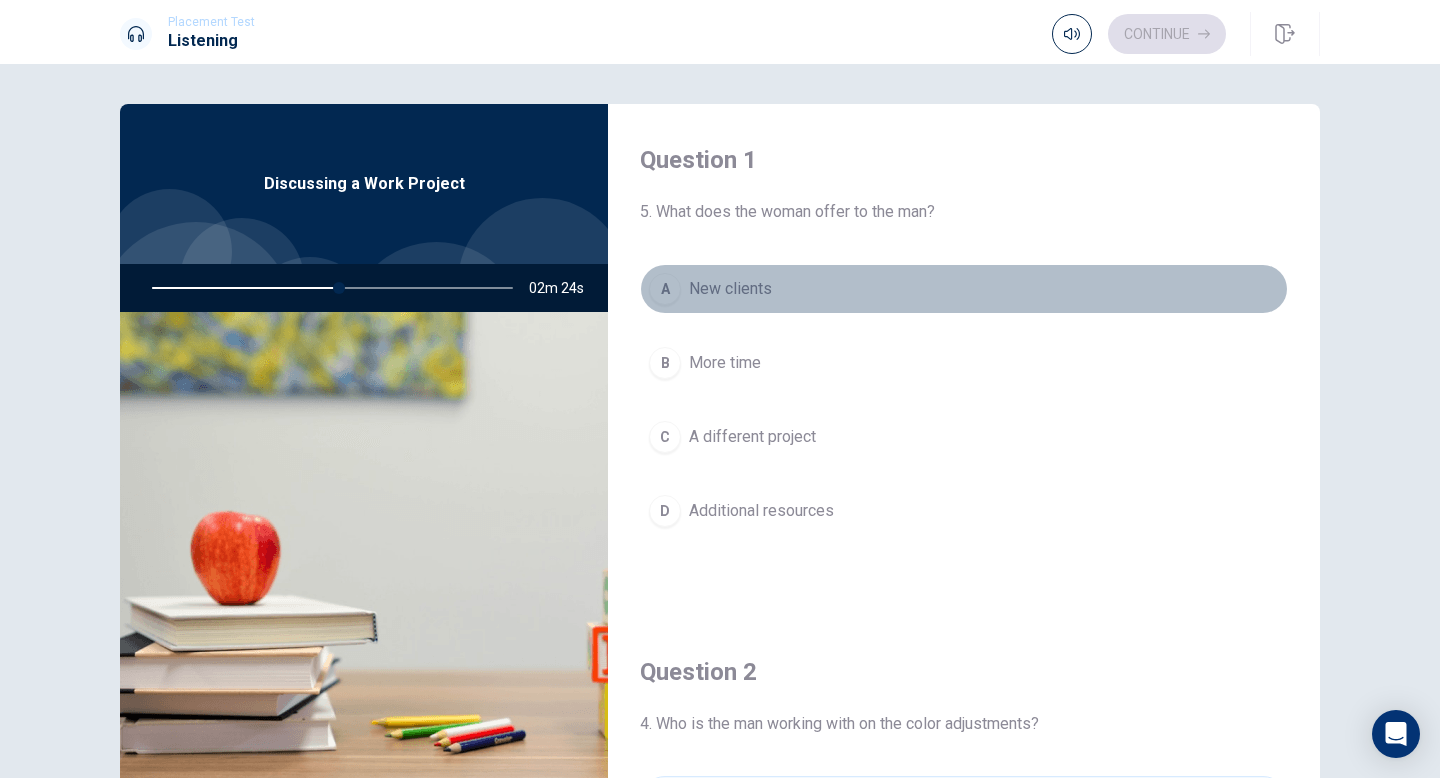 click on "A" at bounding box center (665, 289) 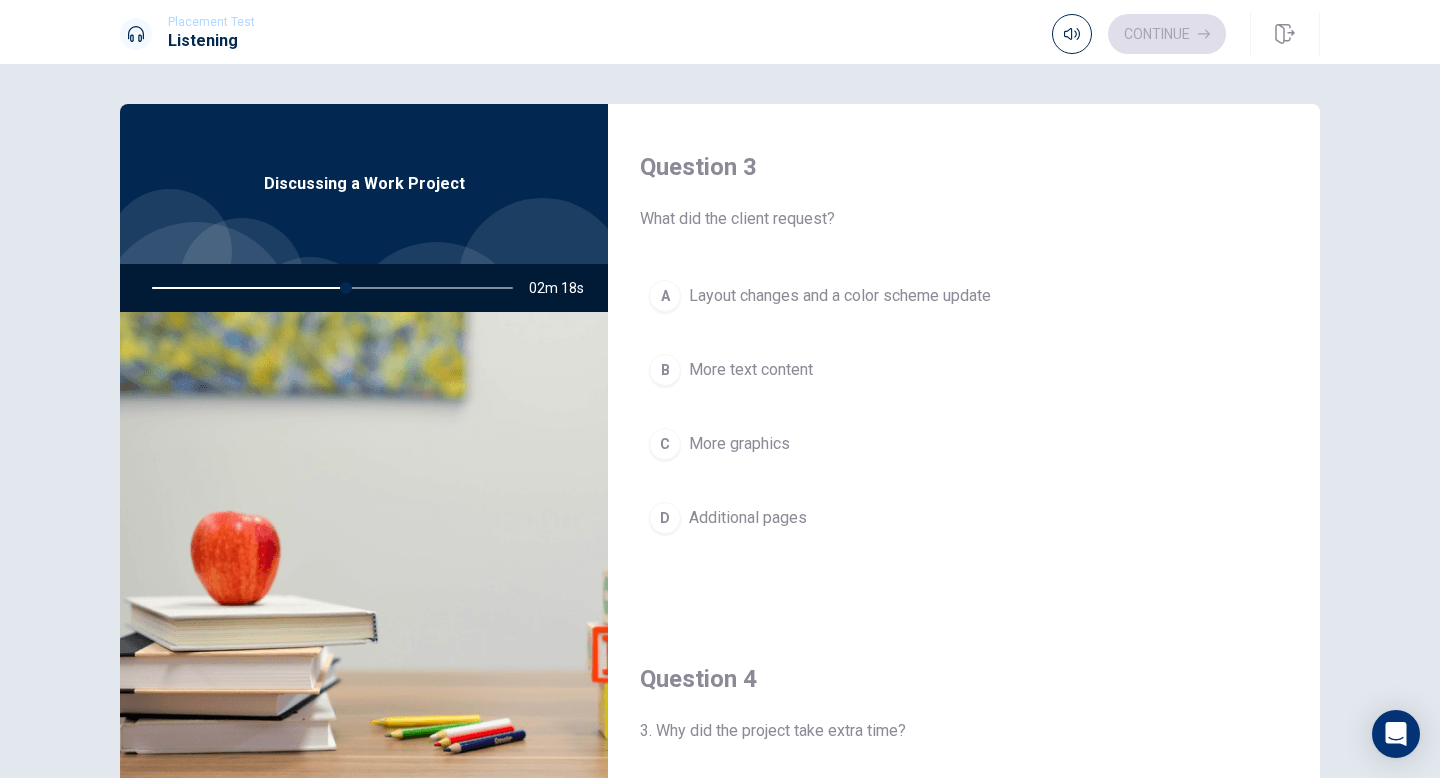 scroll, scrollTop: 1016, scrollLeft: 0, axis: vertical 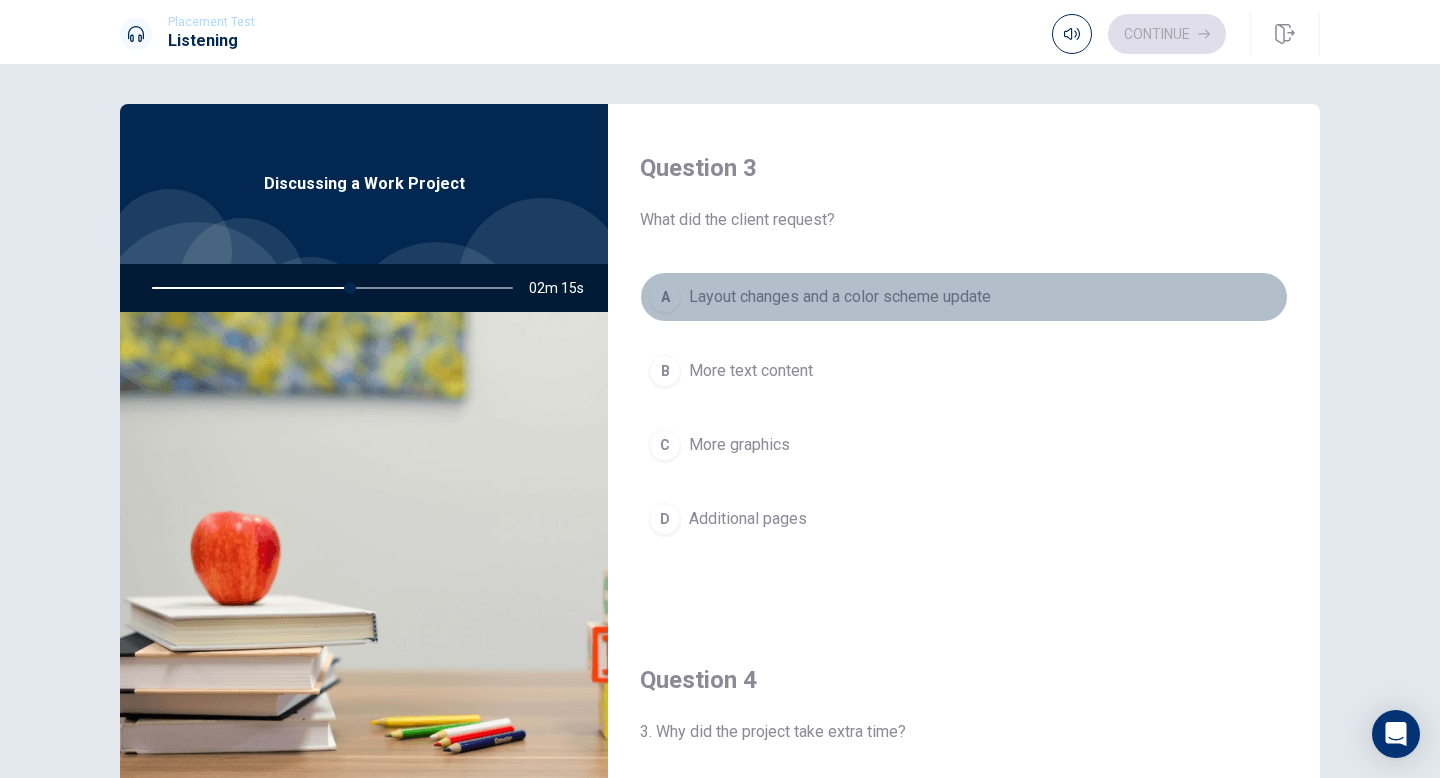 click on "A" at bounding box center [665, 297] 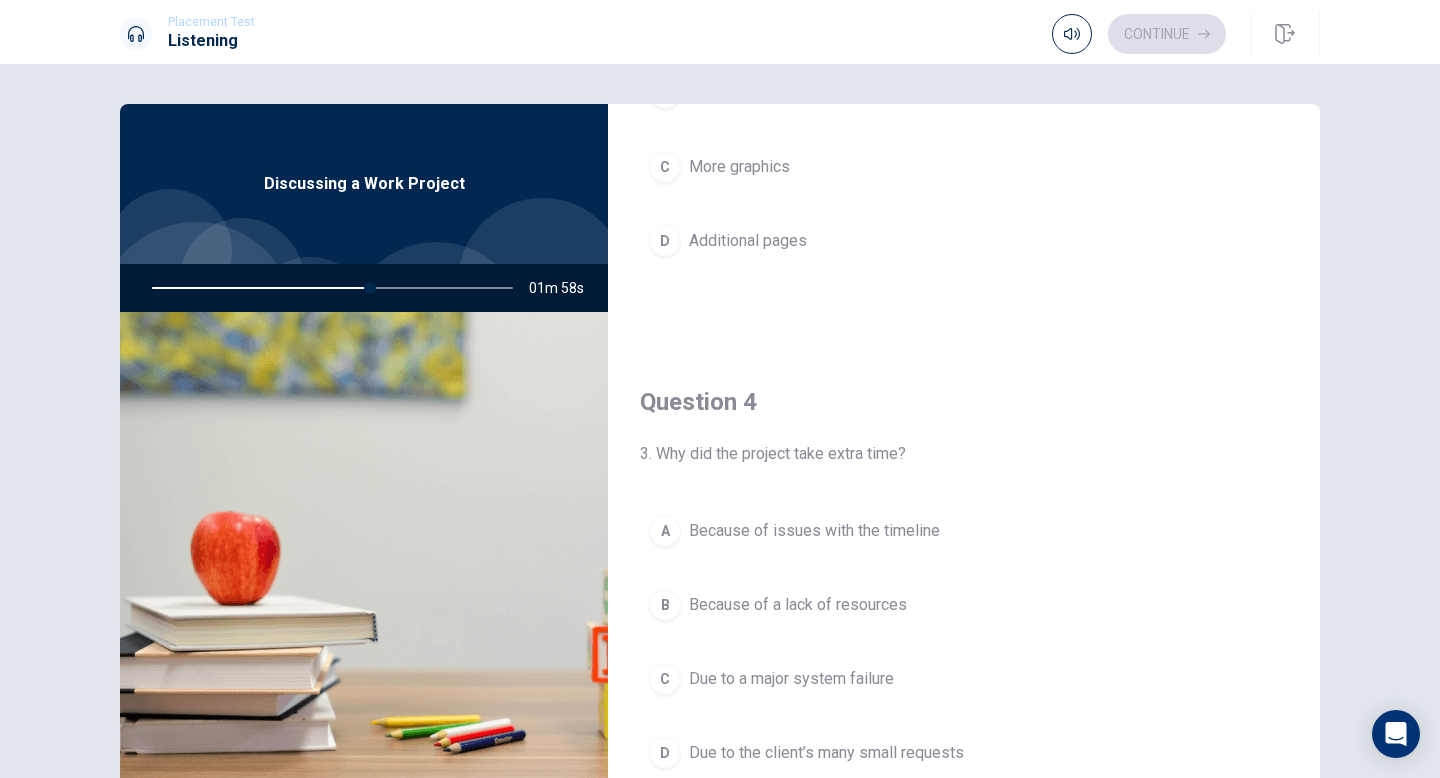 scroll, scrollTop: 1460, scrollLeft: 0, axis: vertical 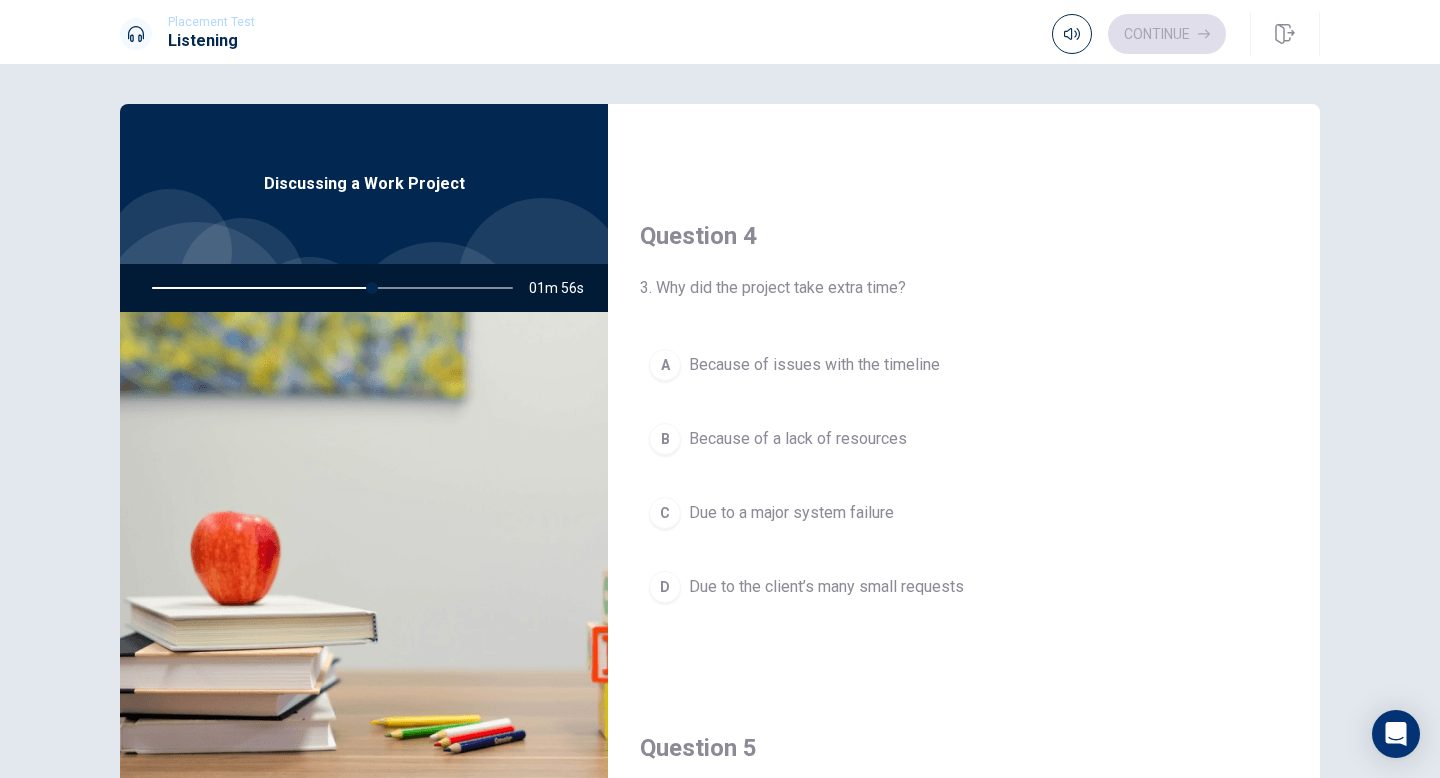 click on "A" at bounding box center [665, 365] 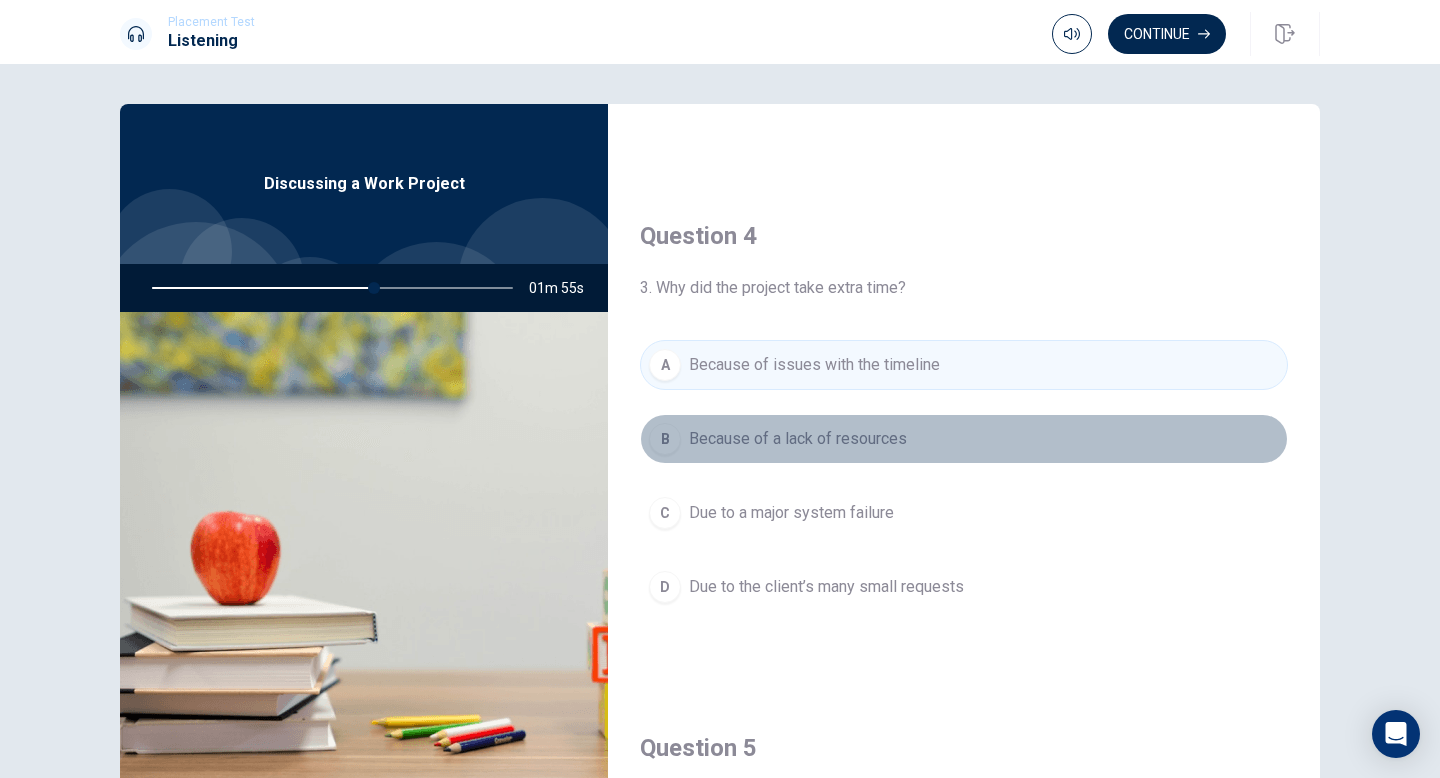 click on "B" at bounding box center (665, 439) 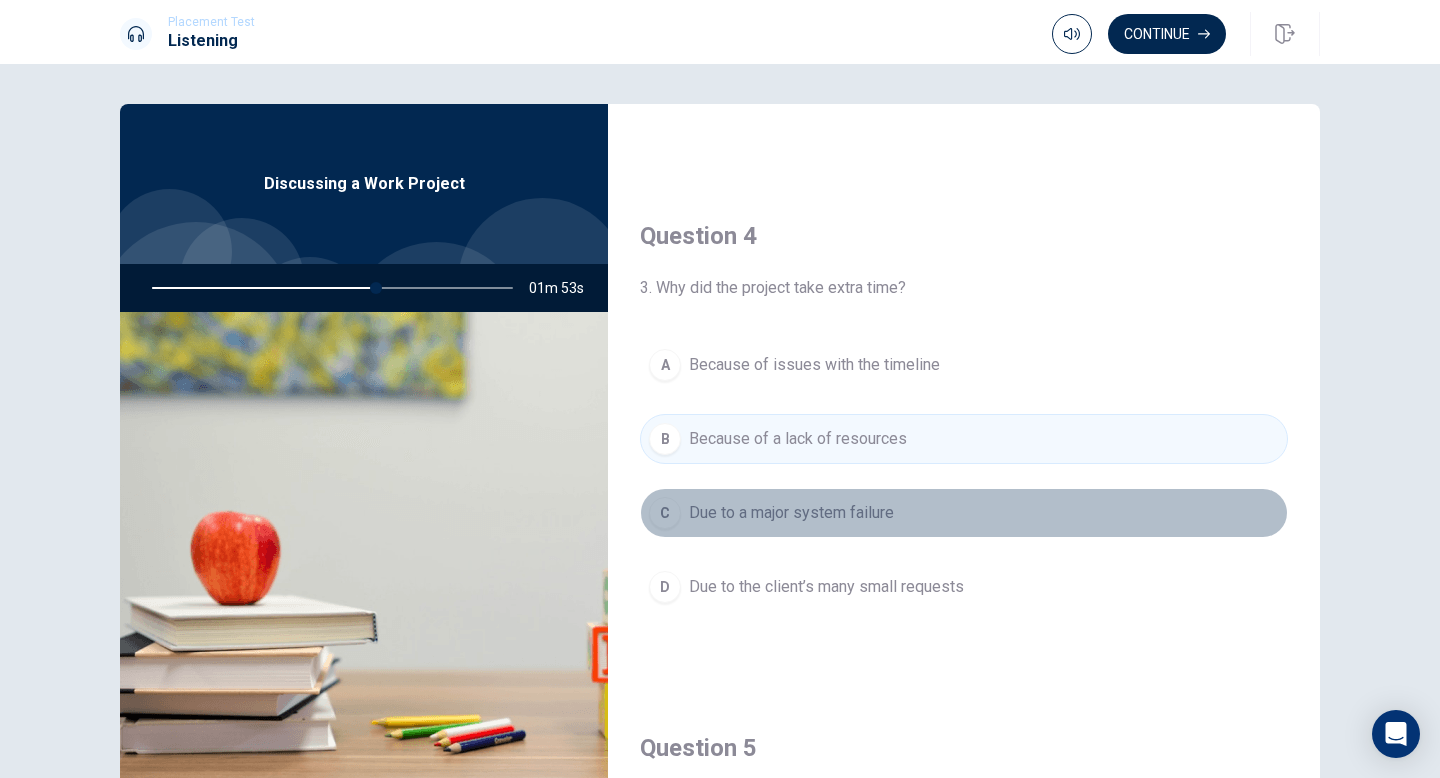 click on "C" at bounding box center [665, 513] 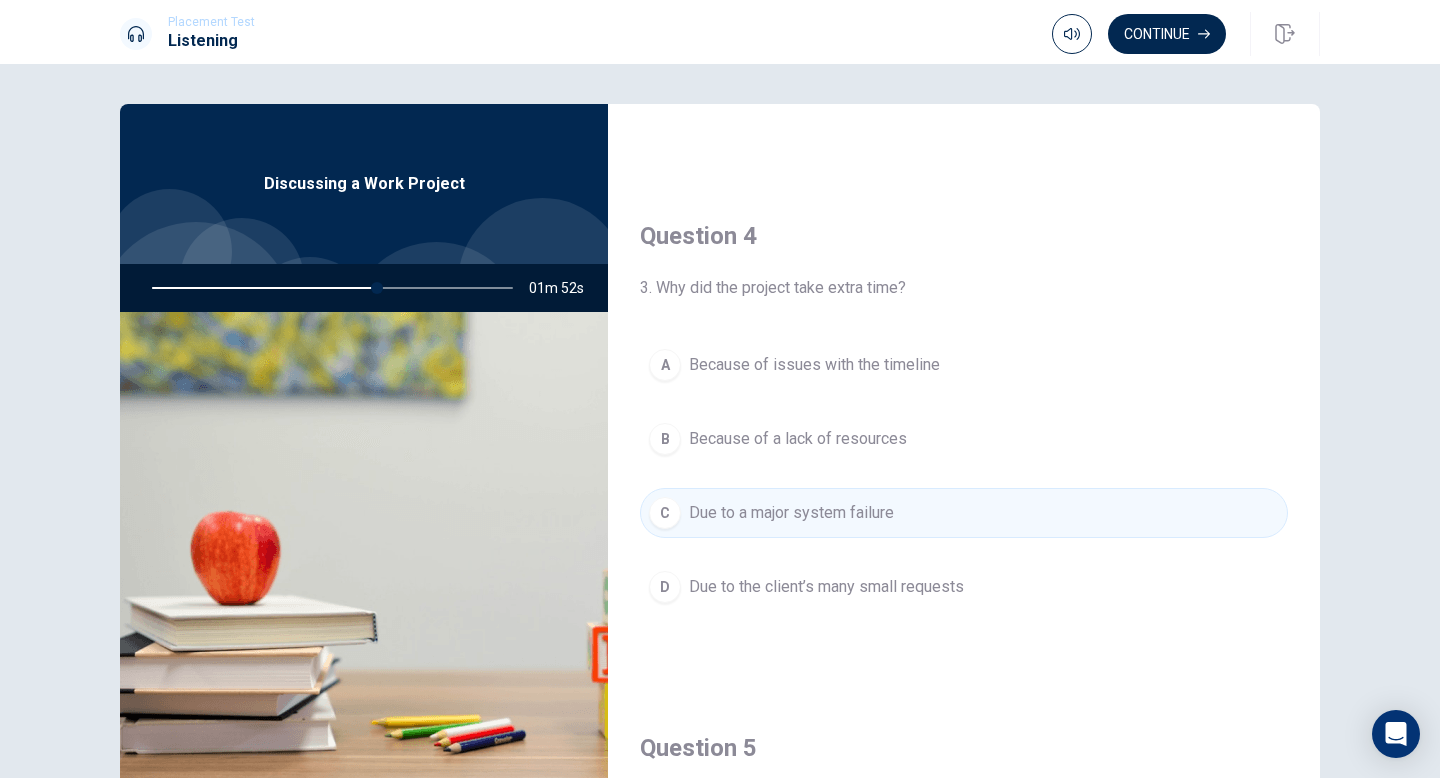 click on "D" at bounding box center [665, 587] 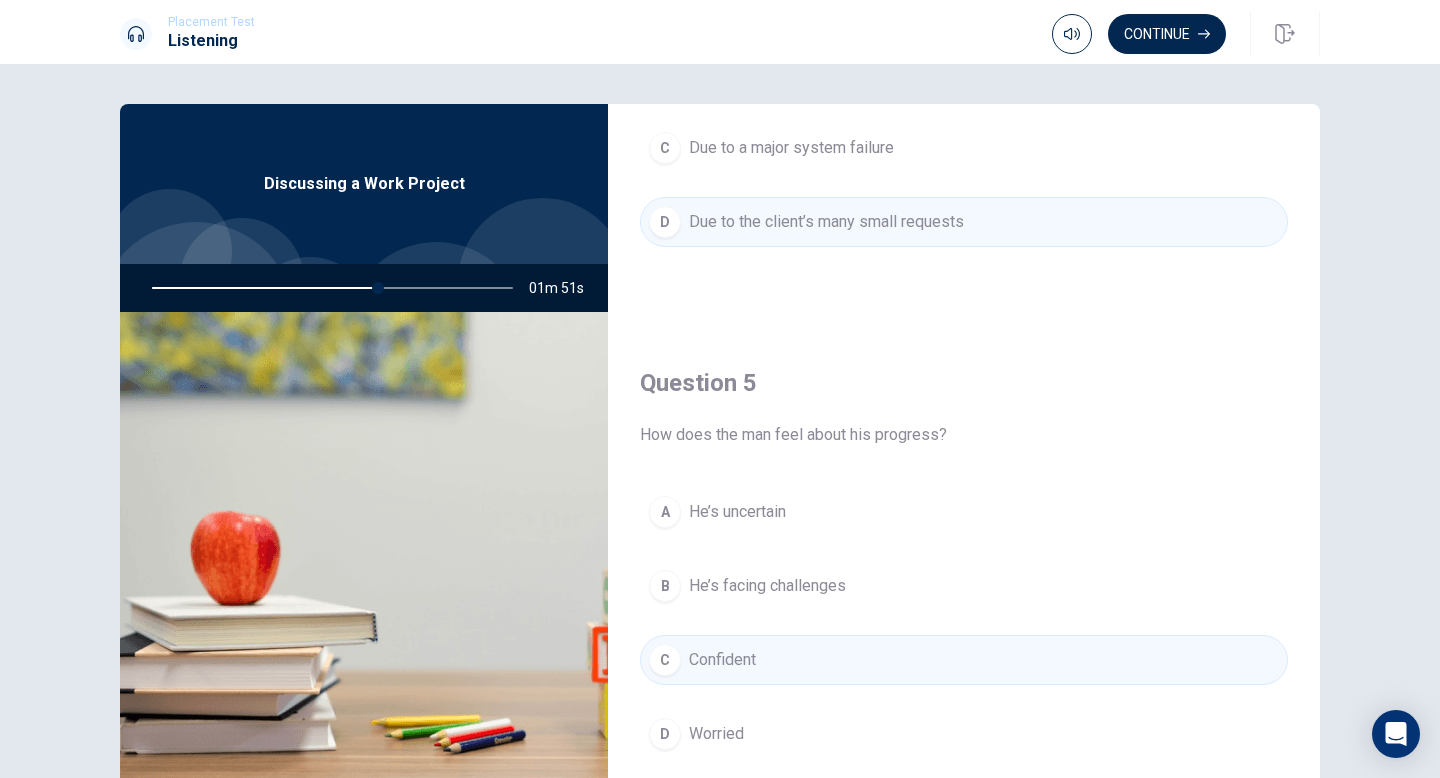 scroll, scrollTop: 1865, scrollLeft: 0, axis: vertical 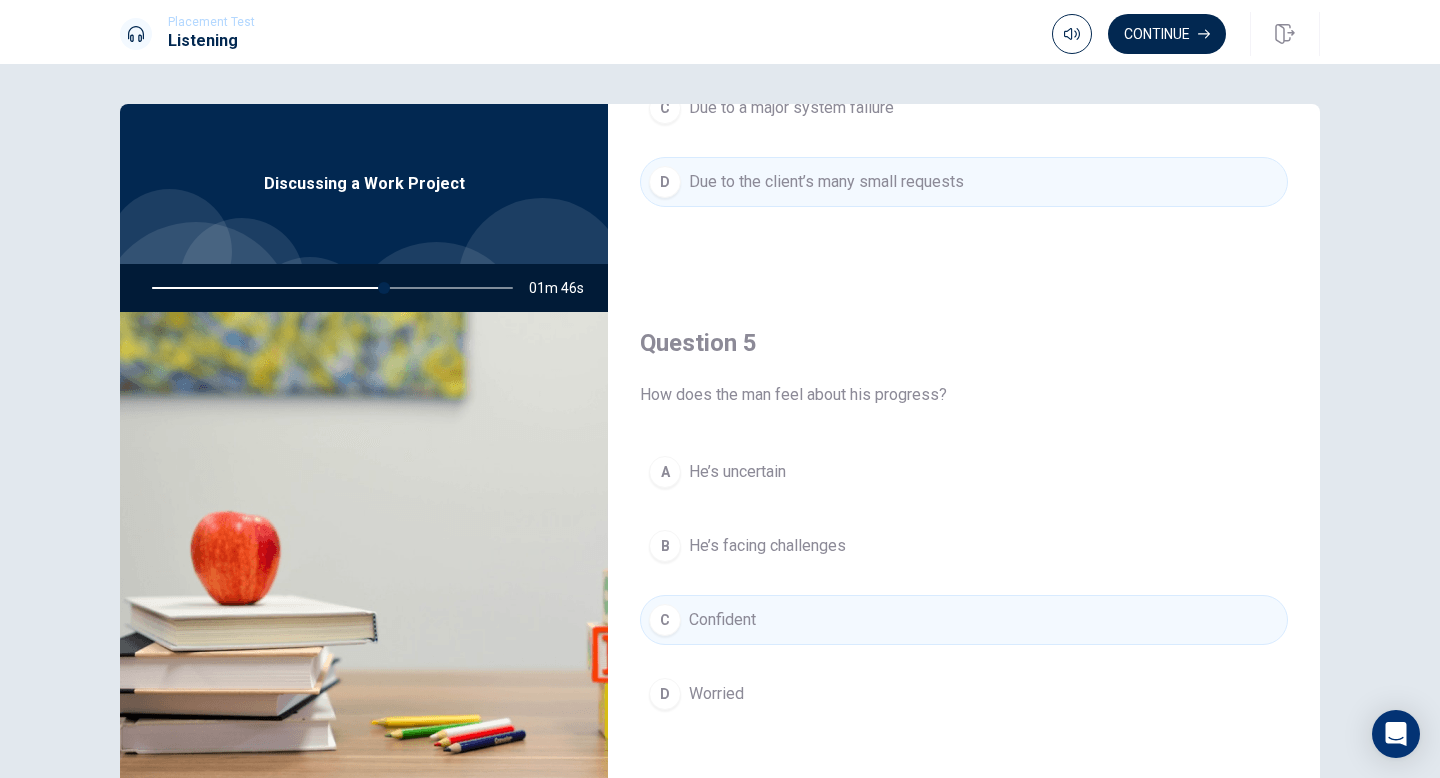 click on "He’s facing challenges" at bounding box center (767, 546) 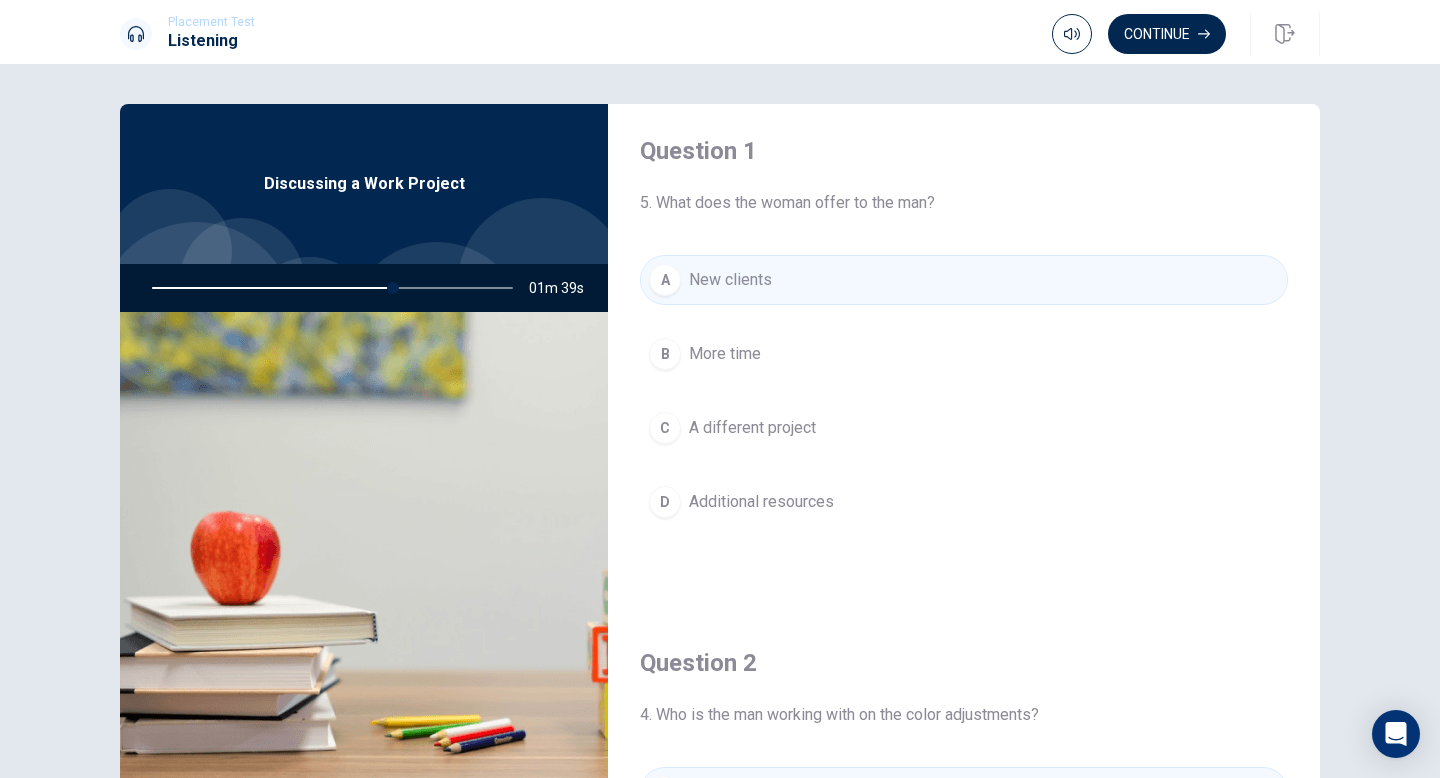scroll, scrollTop: 0, scrollLeft: 0, axis: both 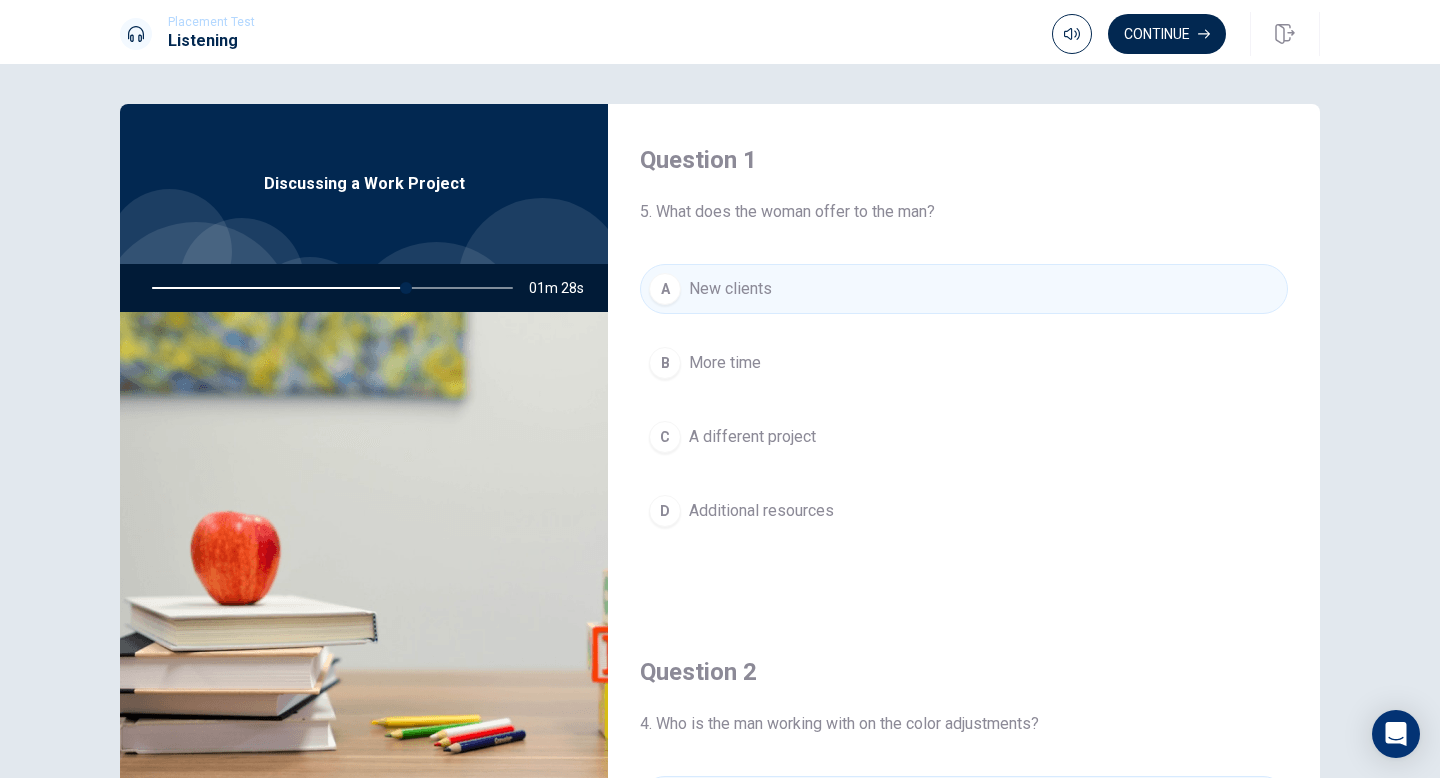 click on "B More time" at bounding box center (964, 363) 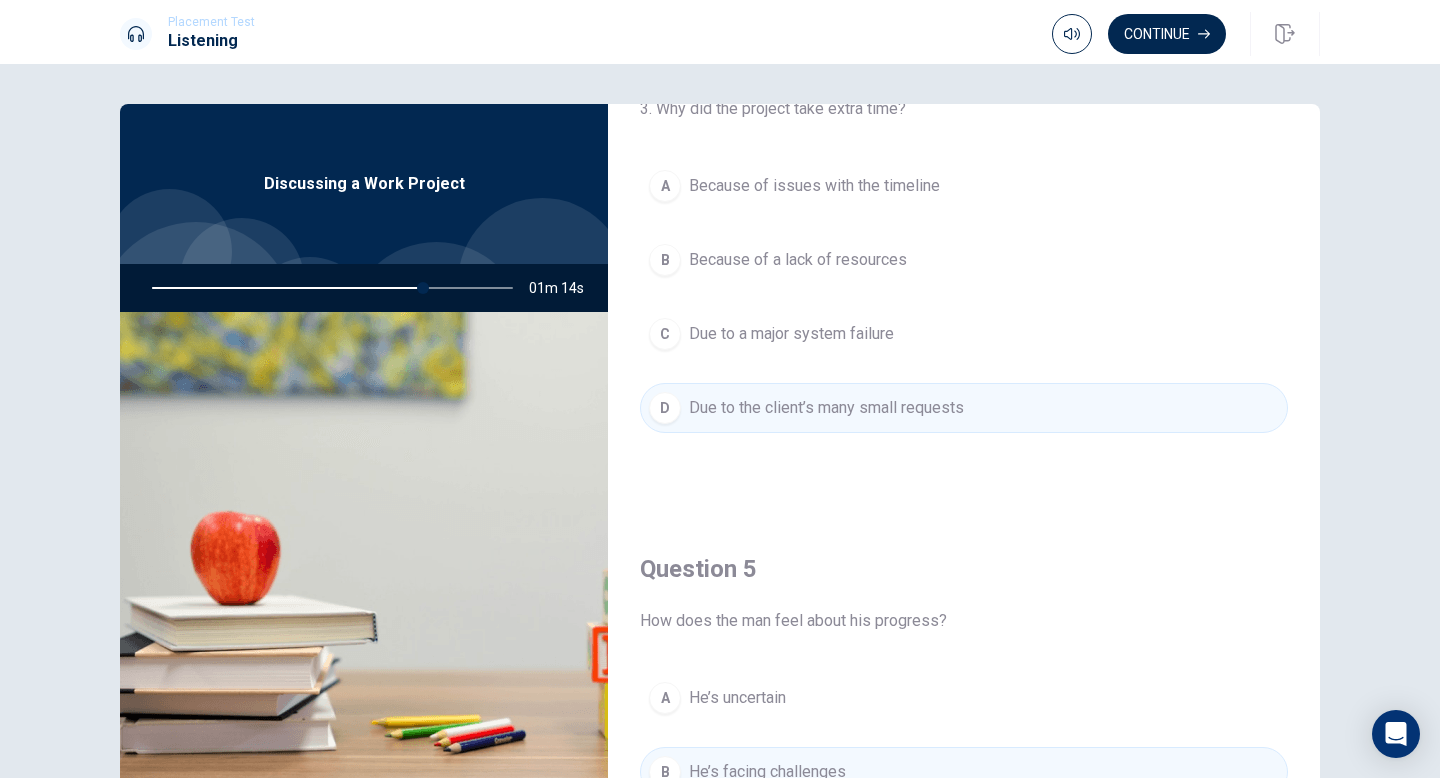 scroll, scrollTop: 1865, scrollLeft: 0, axis: vertical 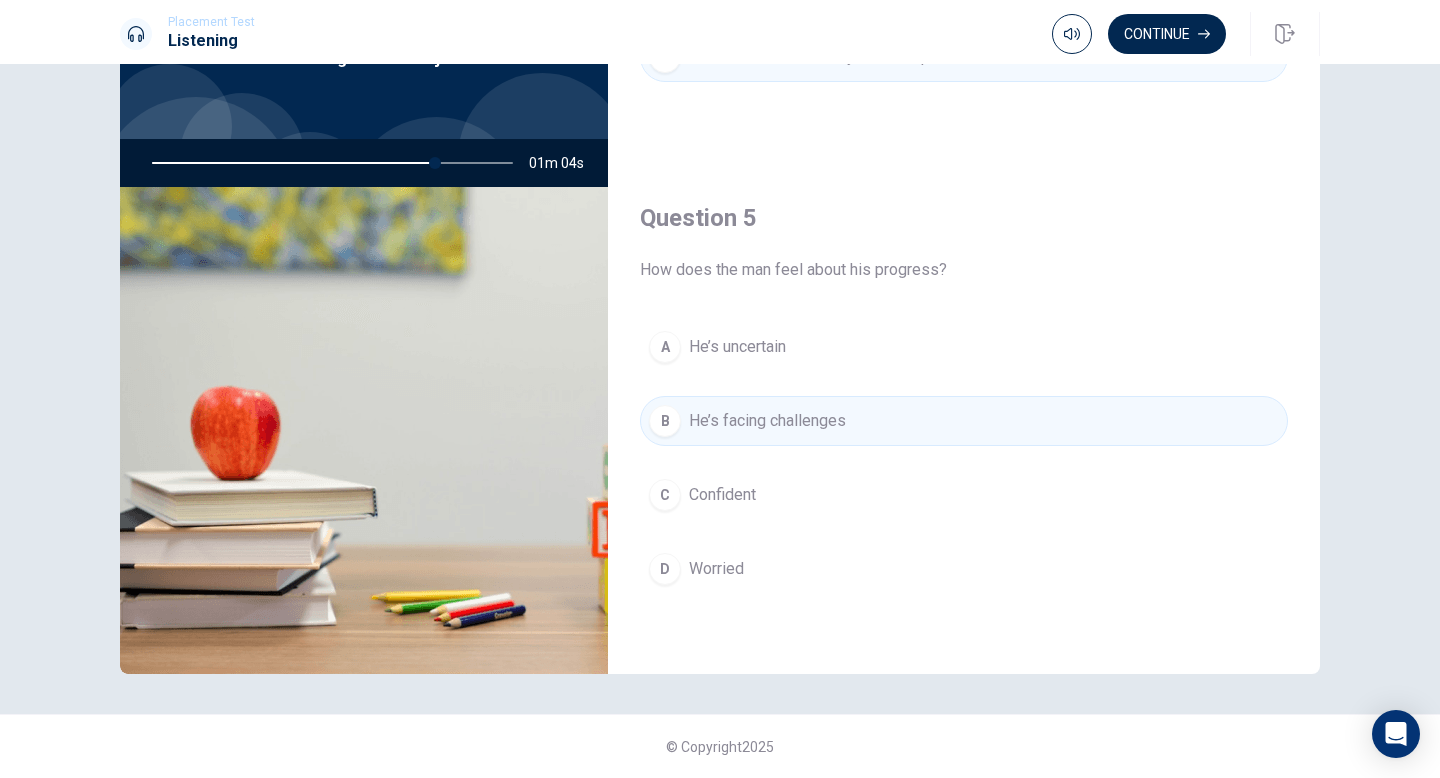 click on "He’s uncertain" at bounding box center (737, 347) 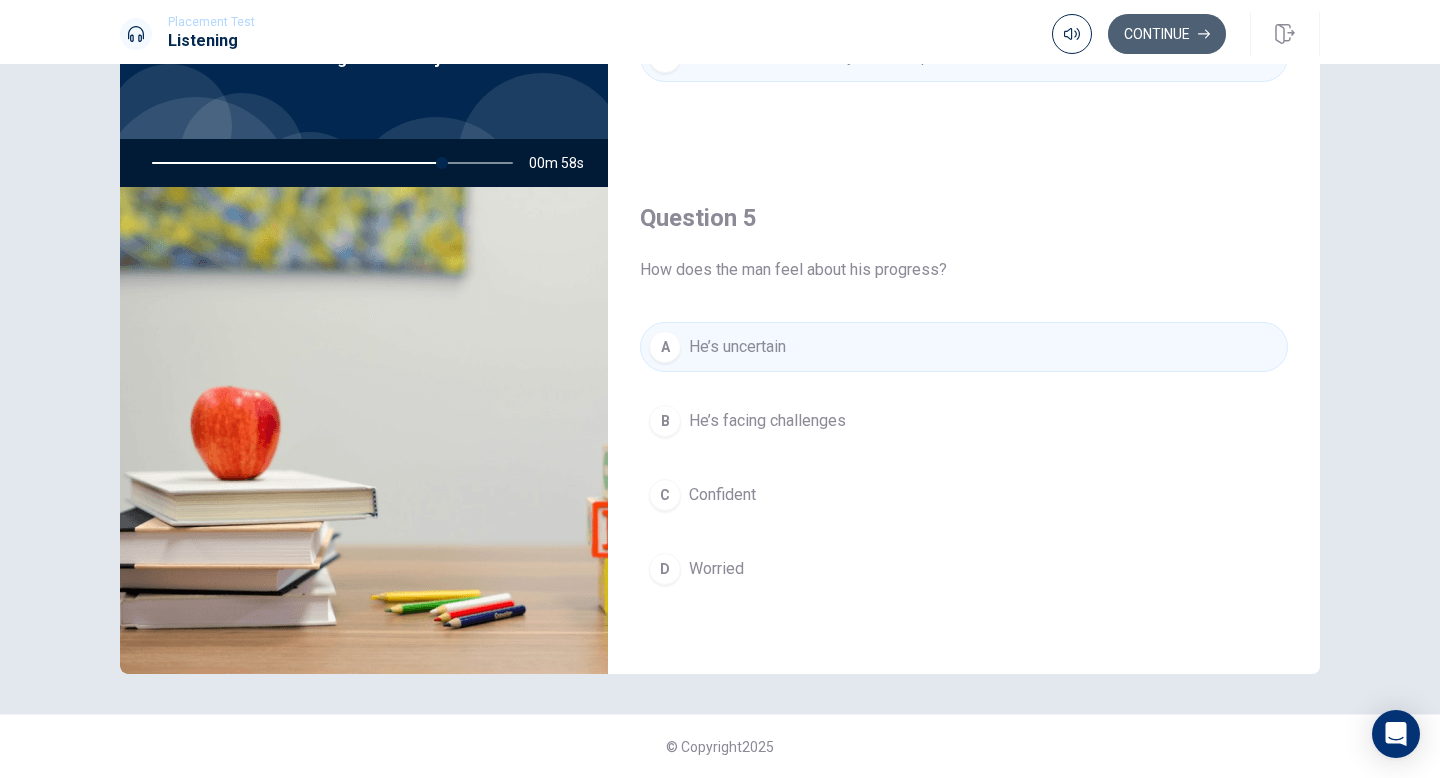 click on "Continue" at bounding box center (1167, 34) 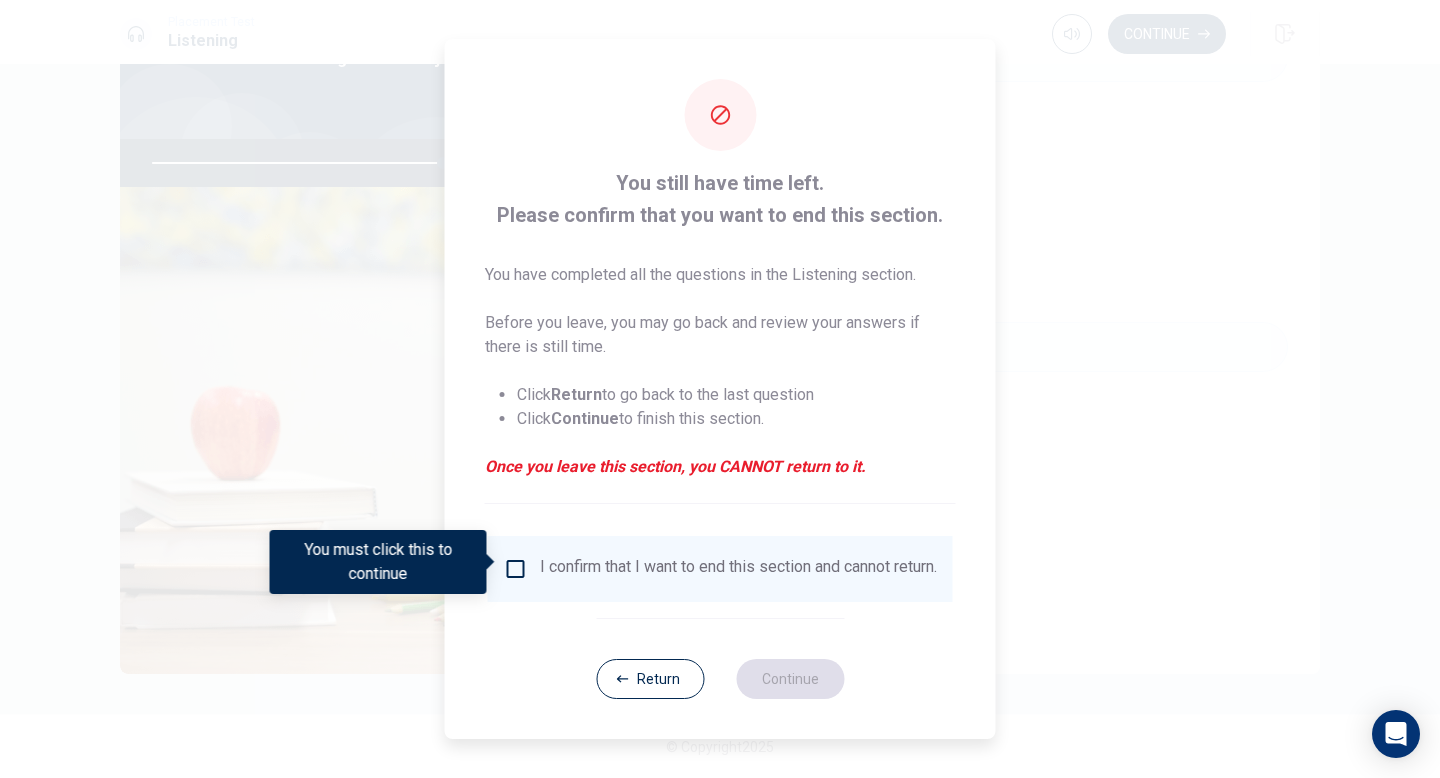 click on "I confirm that I want to end this section and cannot return." at bounding box center [738, 569] 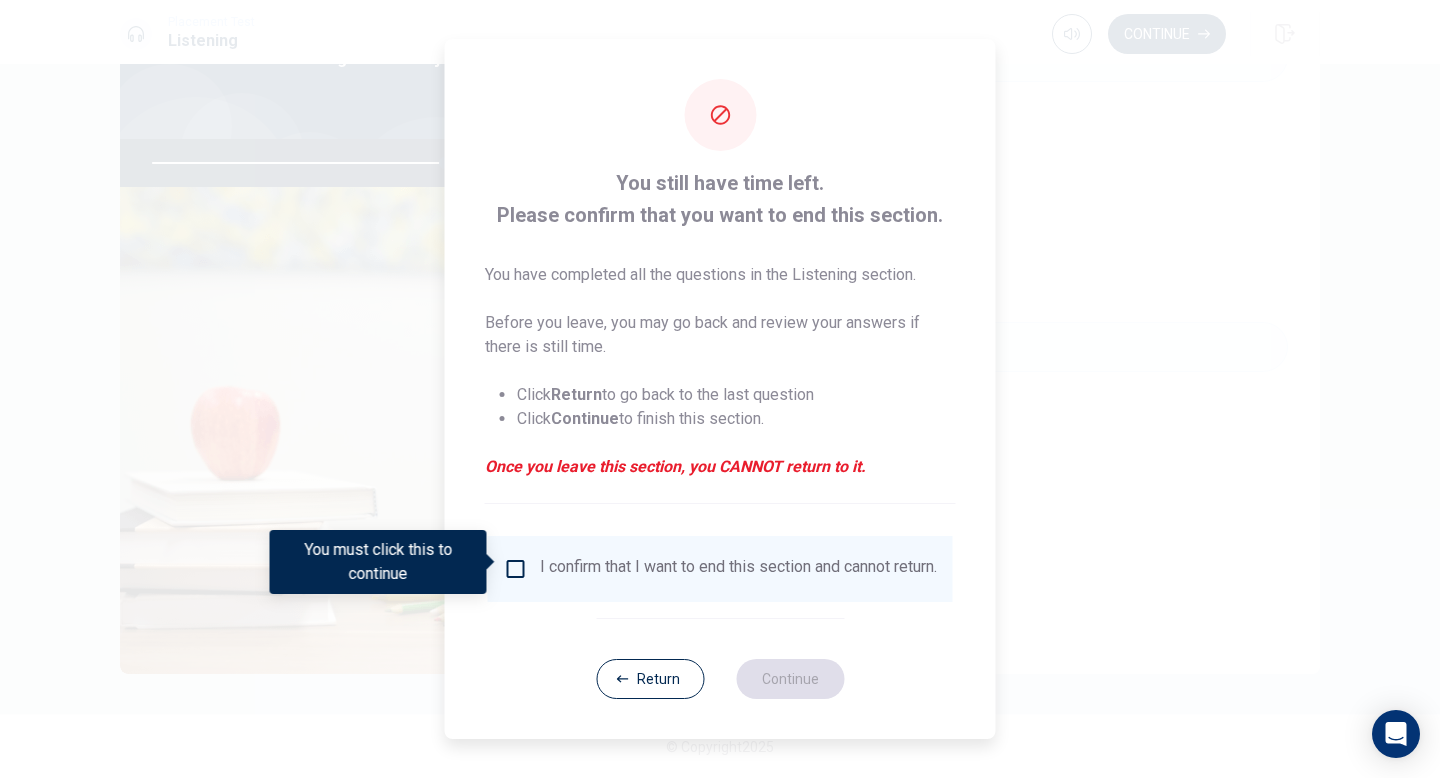 click on "I confirm that I want to end this section and cannot return." at bounding box center (738, 569) 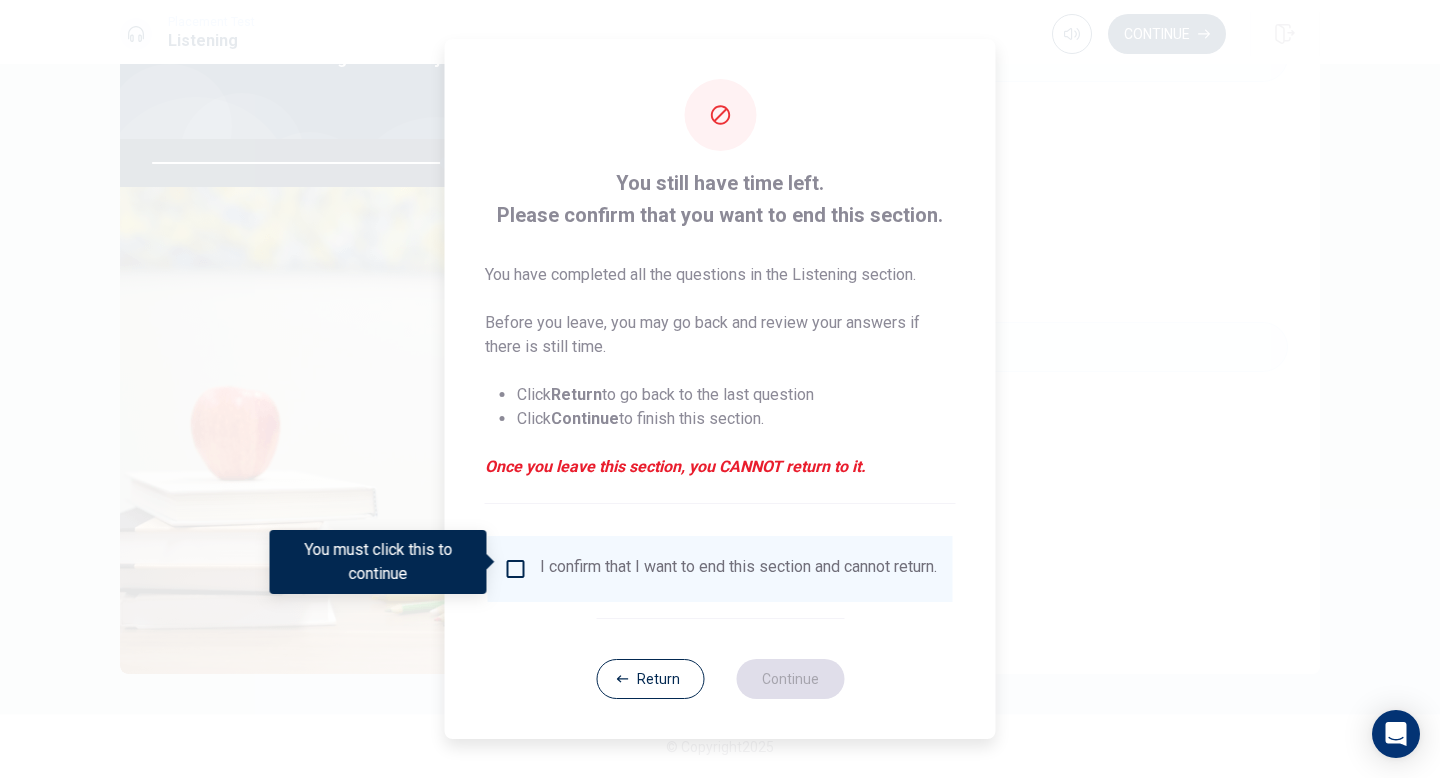 click at bounding box center (516, 569) 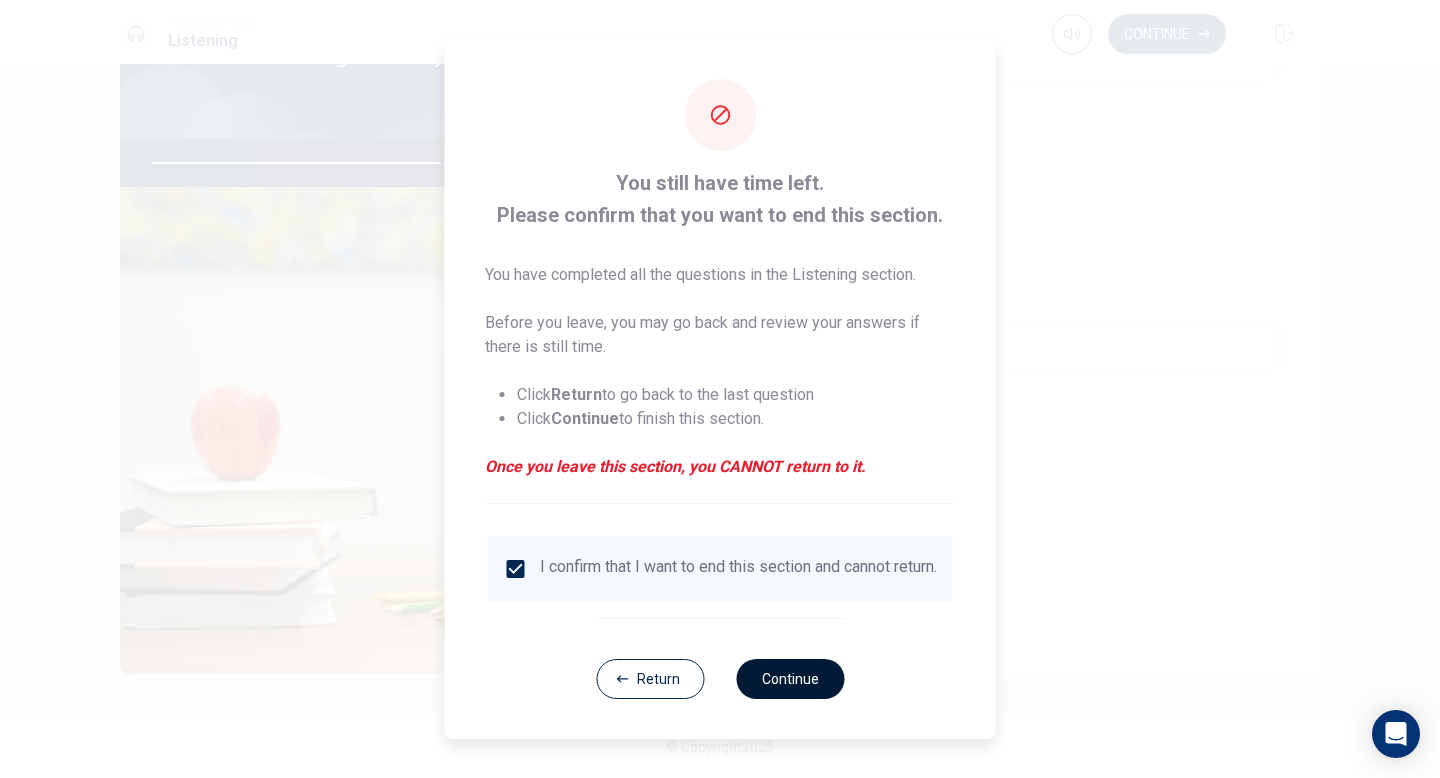 click on "Continue" at bounding box center (790, 679) 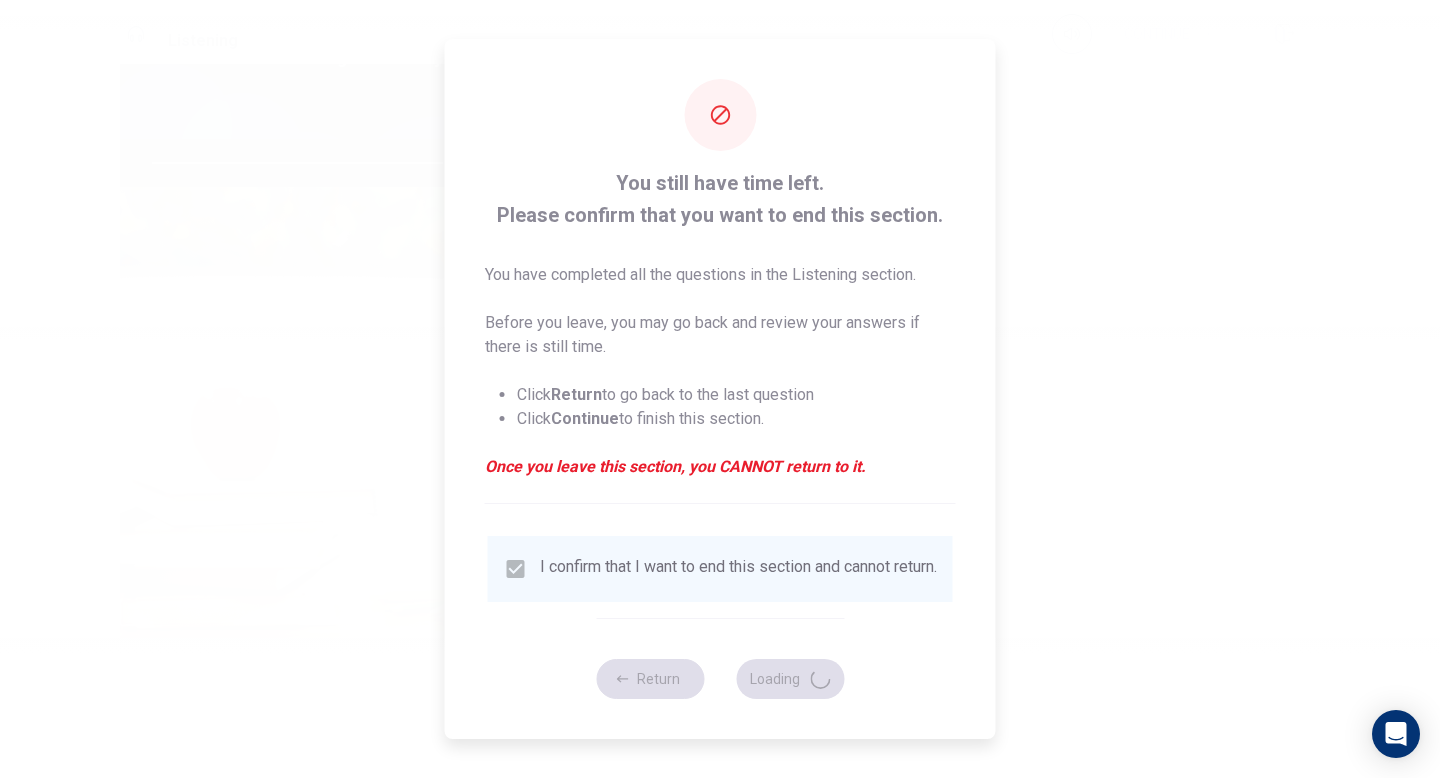 type on "83" 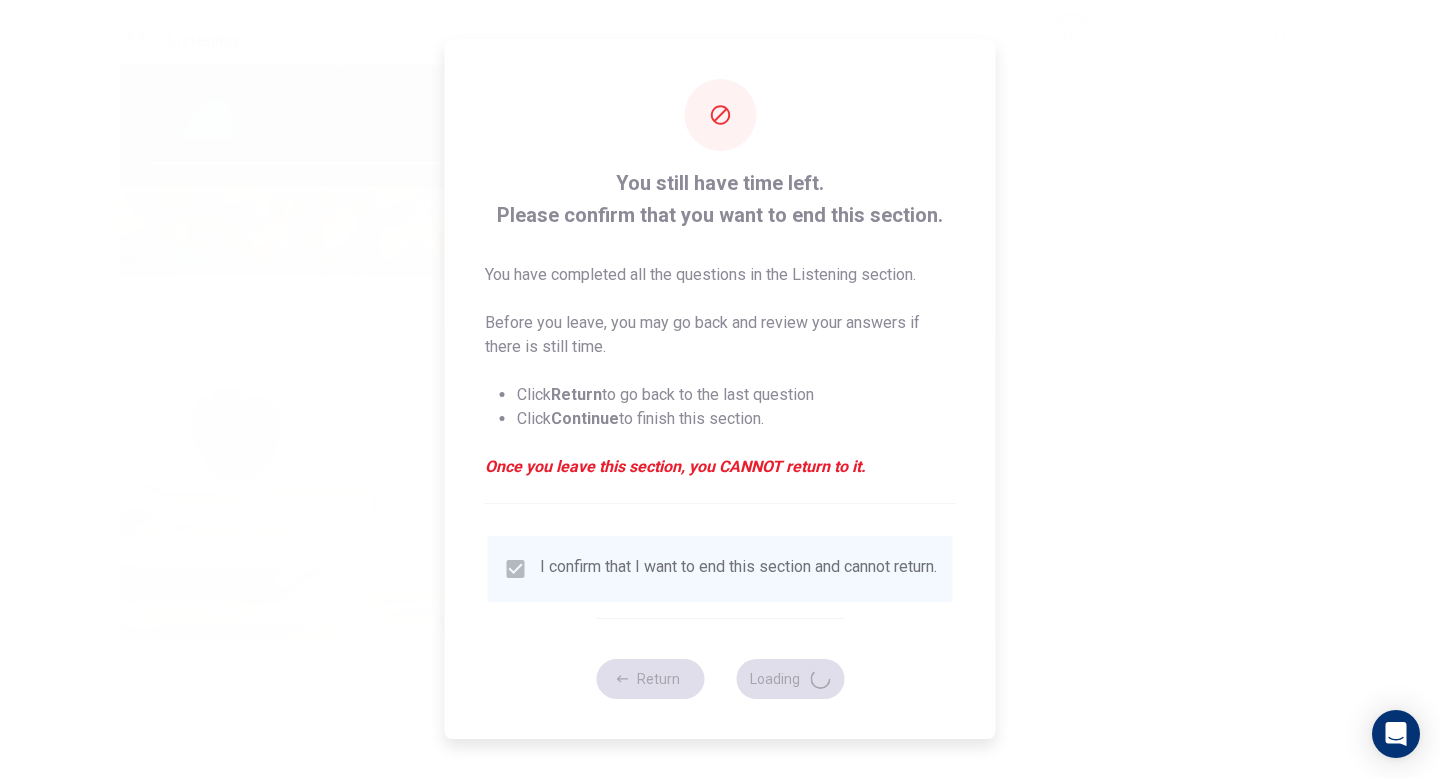 scroll, scrollTop: 0, scrollLeft: 0, axis: both 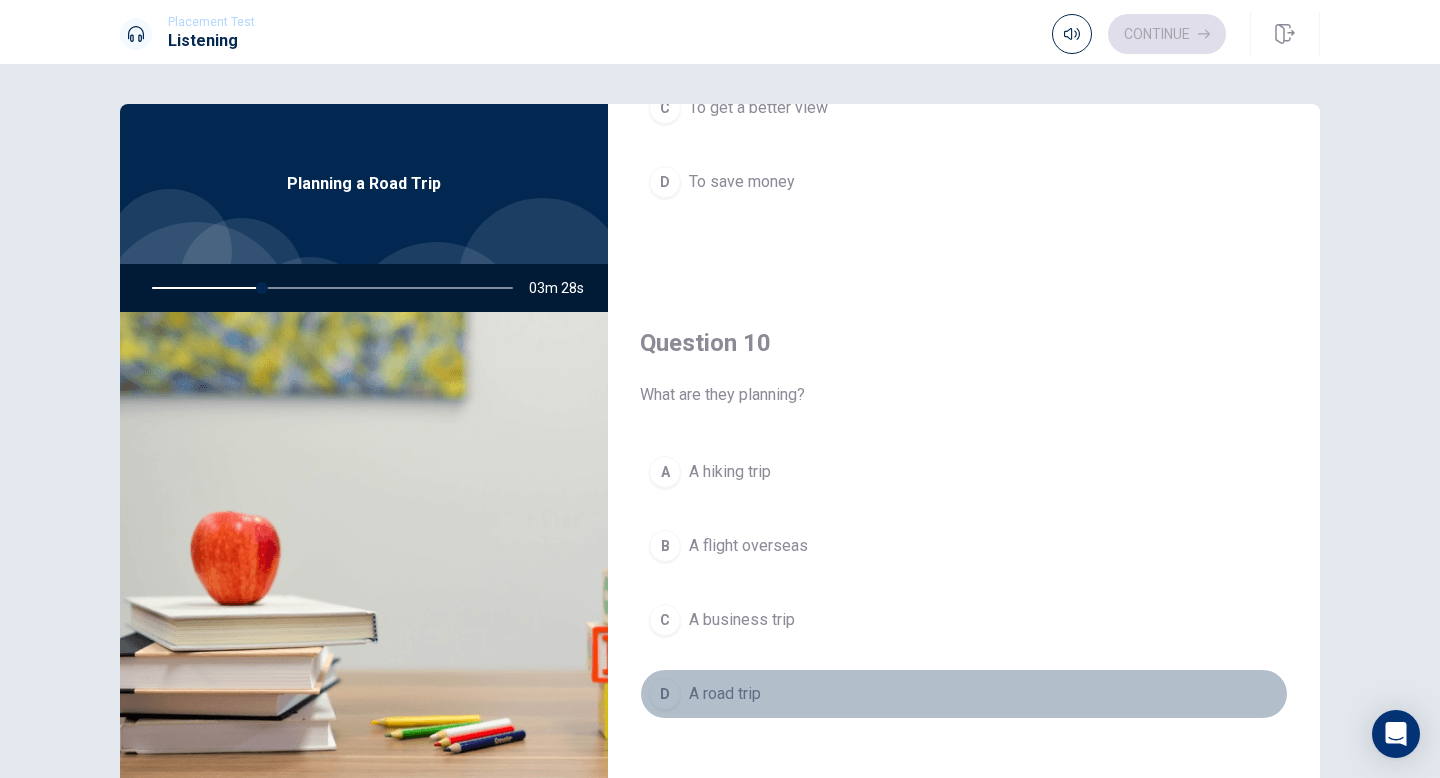 click on "D" at bounding box center (665, 694) 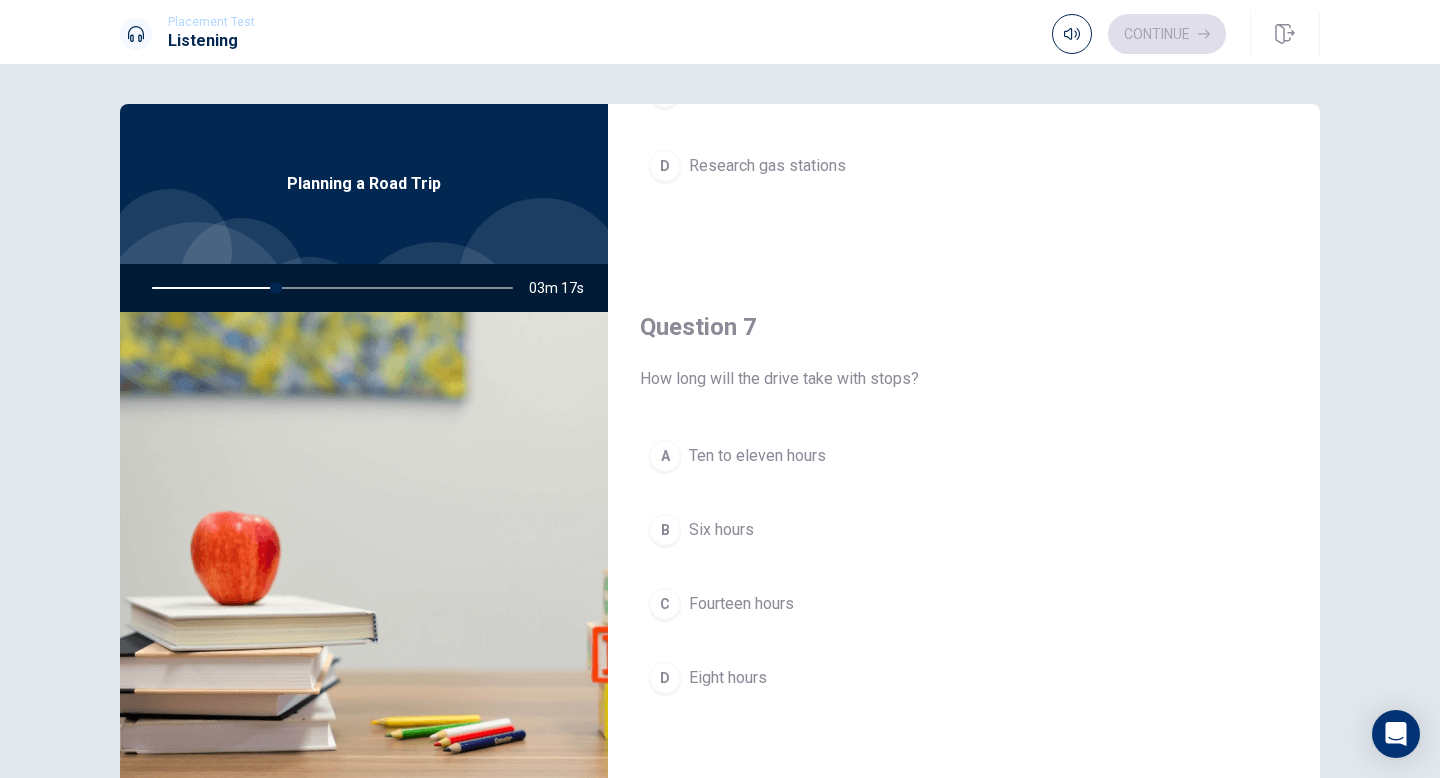 scroll, scrollTop: 381, scrollLeft: 0, axis: vertical 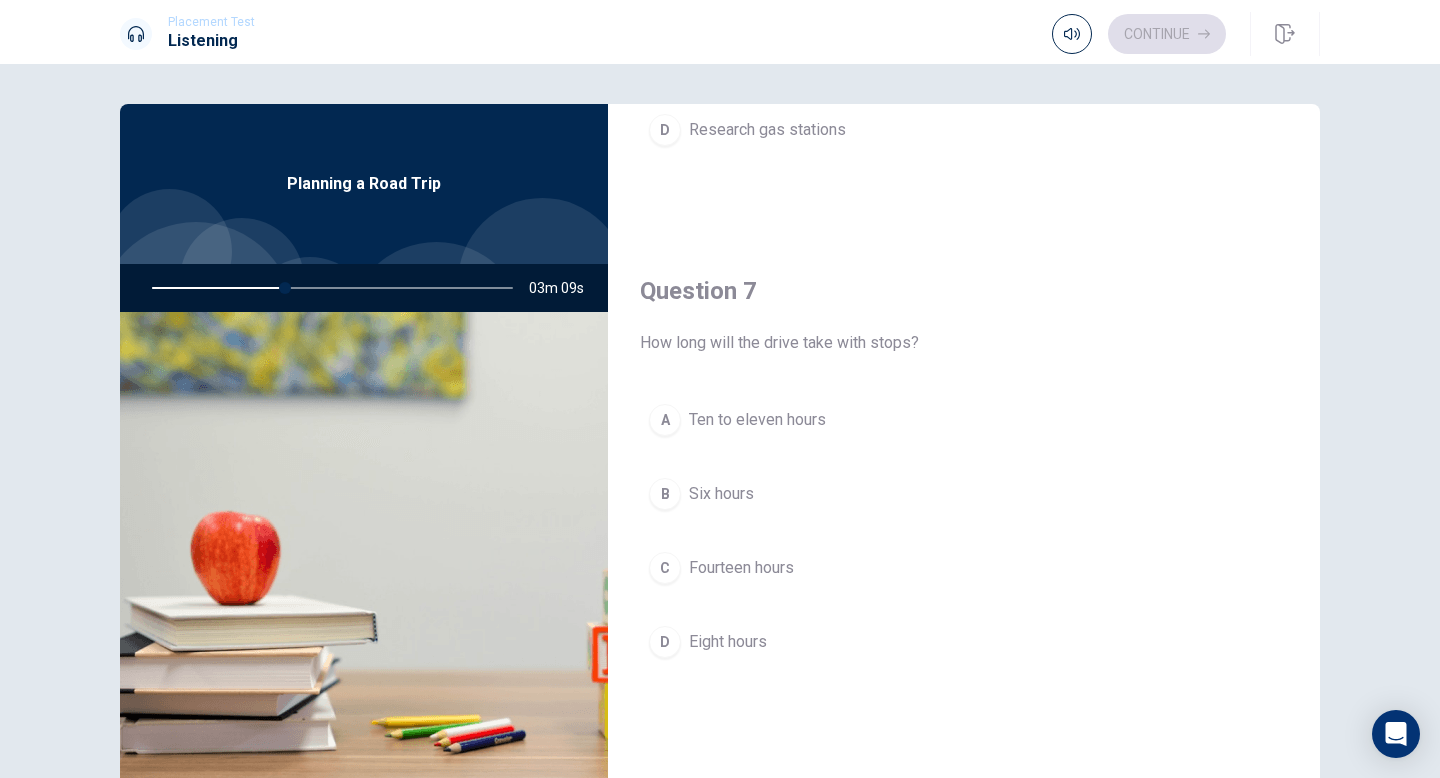 click on "A" at bounding box center (665, 420) 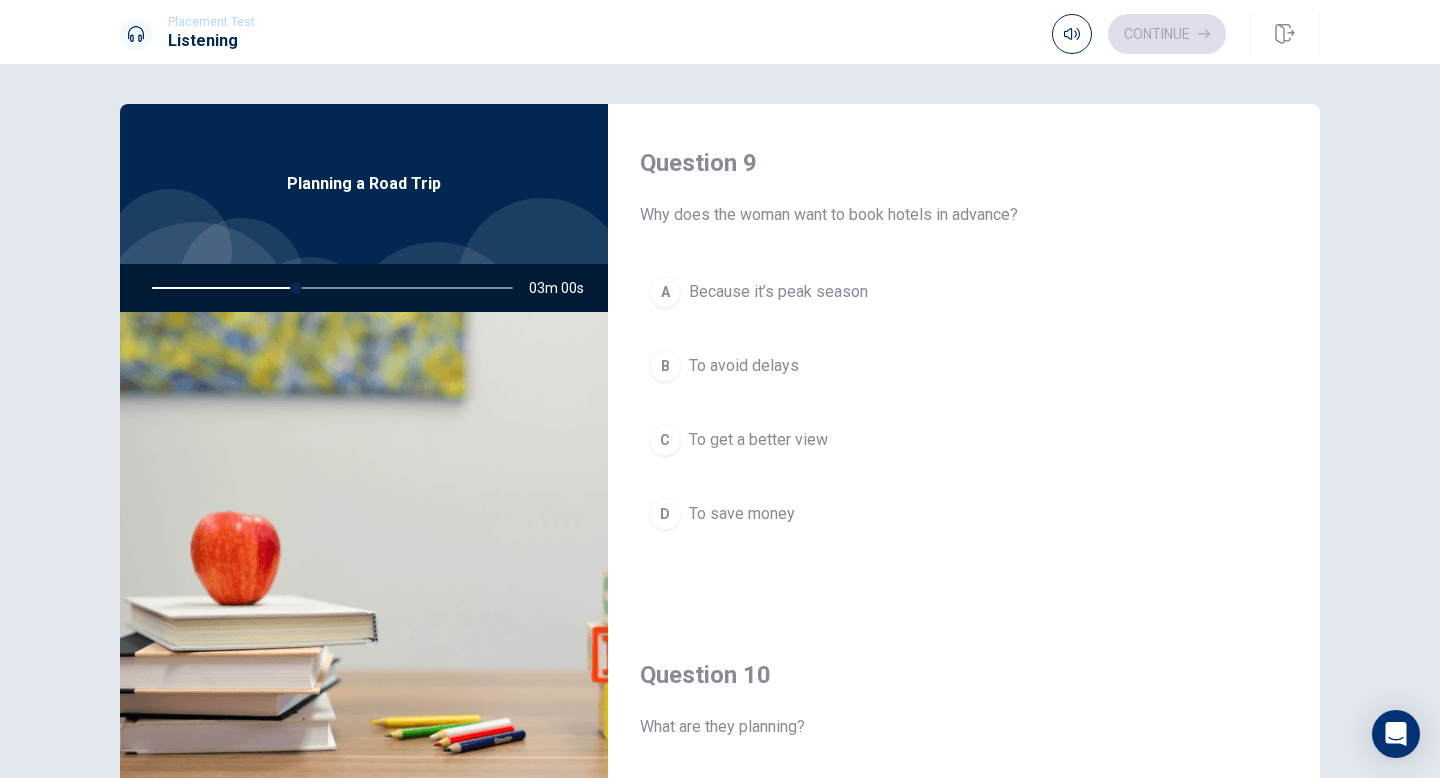 scroll, scrollTop: 1865, scrollLeft: 0, axis: vertical 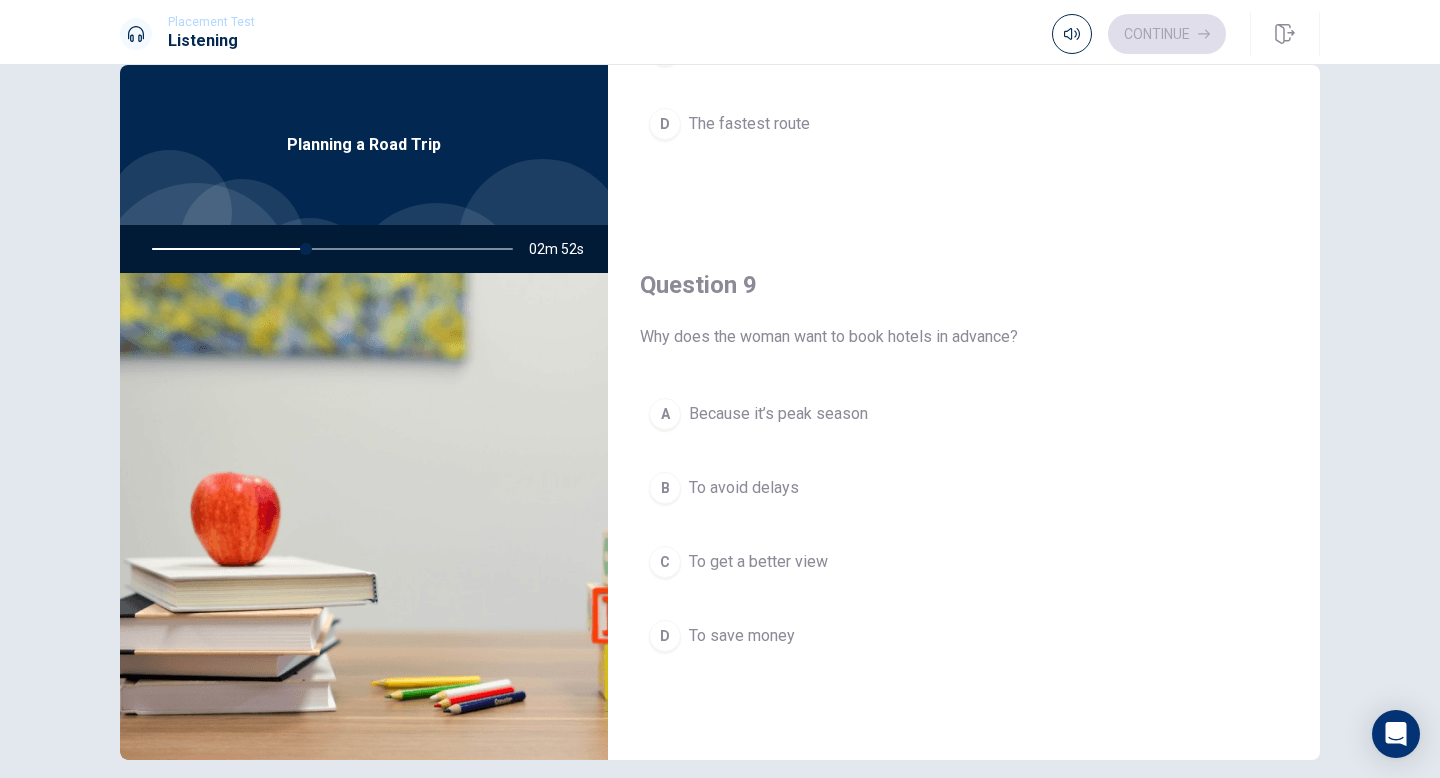 click on "Because it’s peak season" at bounding box center (778, 414) 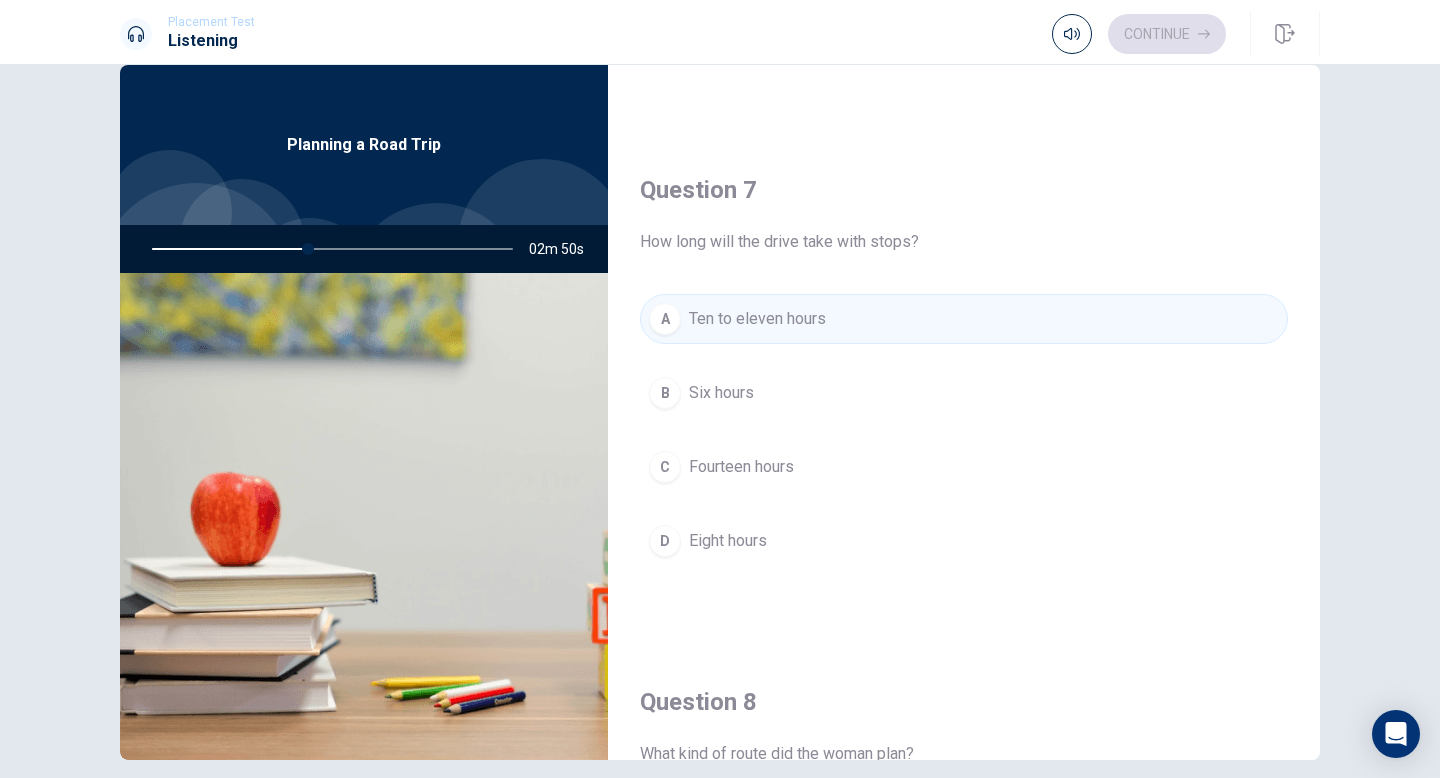 scroll, scrollTop: 0, scrollLeft: 0, axis: both 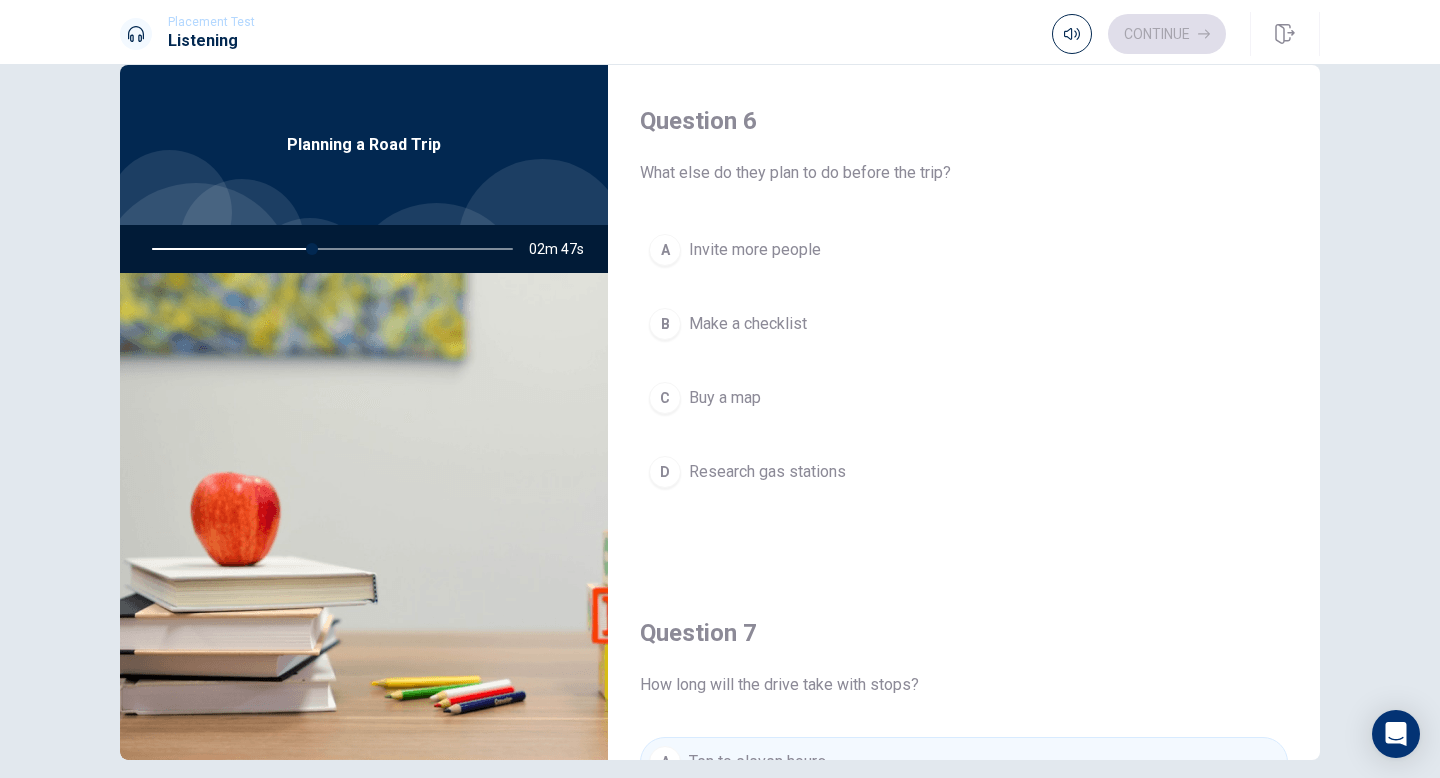 click on "Make a checklist" at bounding box center [748, 324] 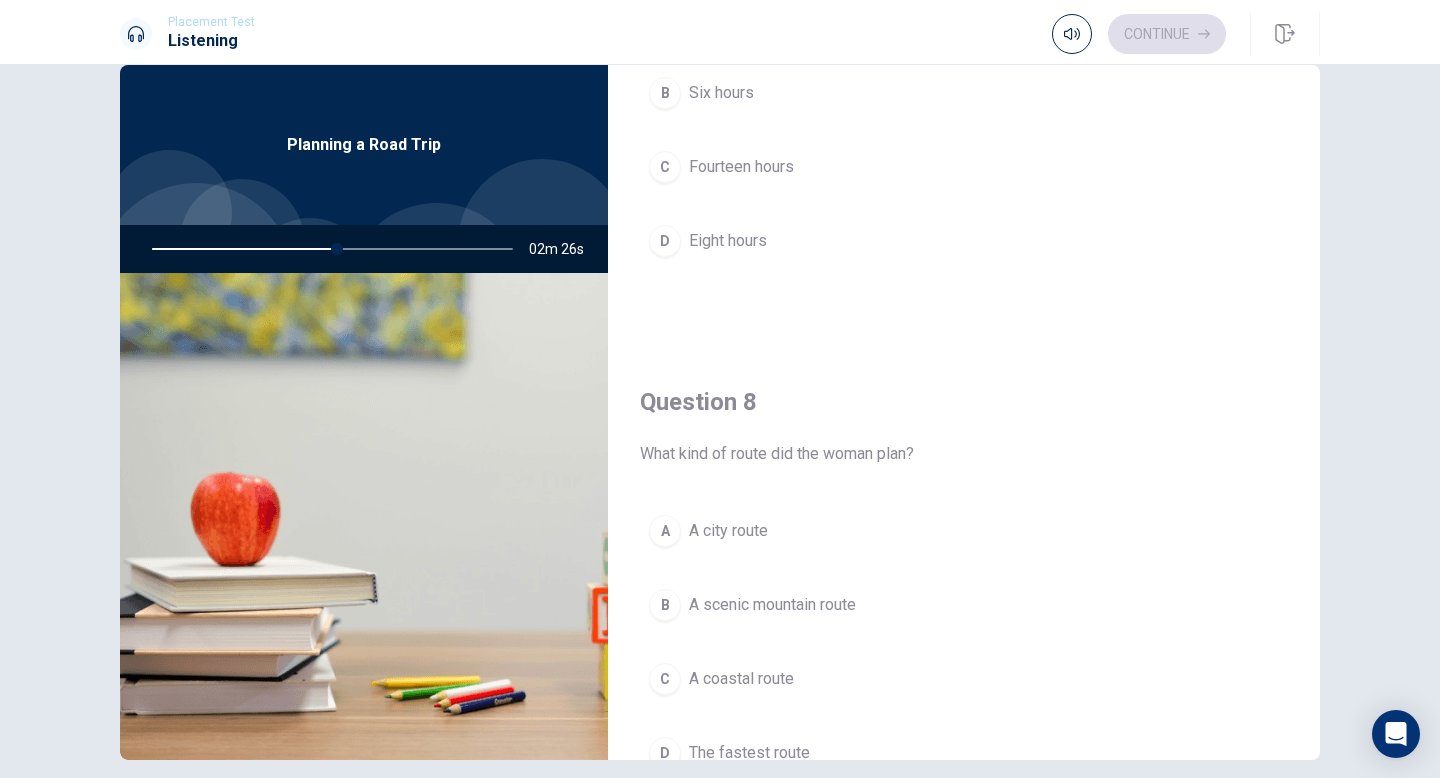 scroll, scrollTop: 772, scrollLeft: 0, axis: vertical 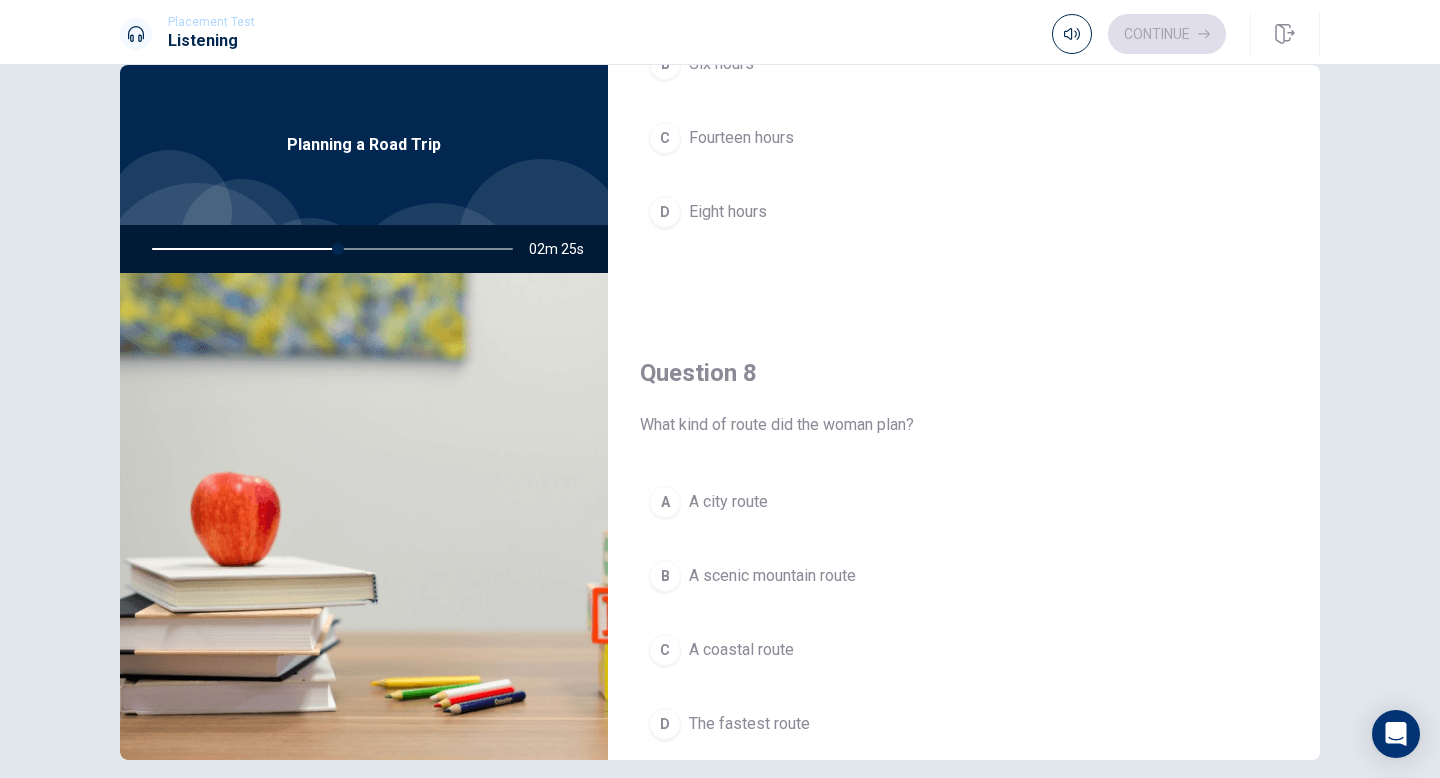 click on "A scenic mountain route" at bounding box center [772, 576] 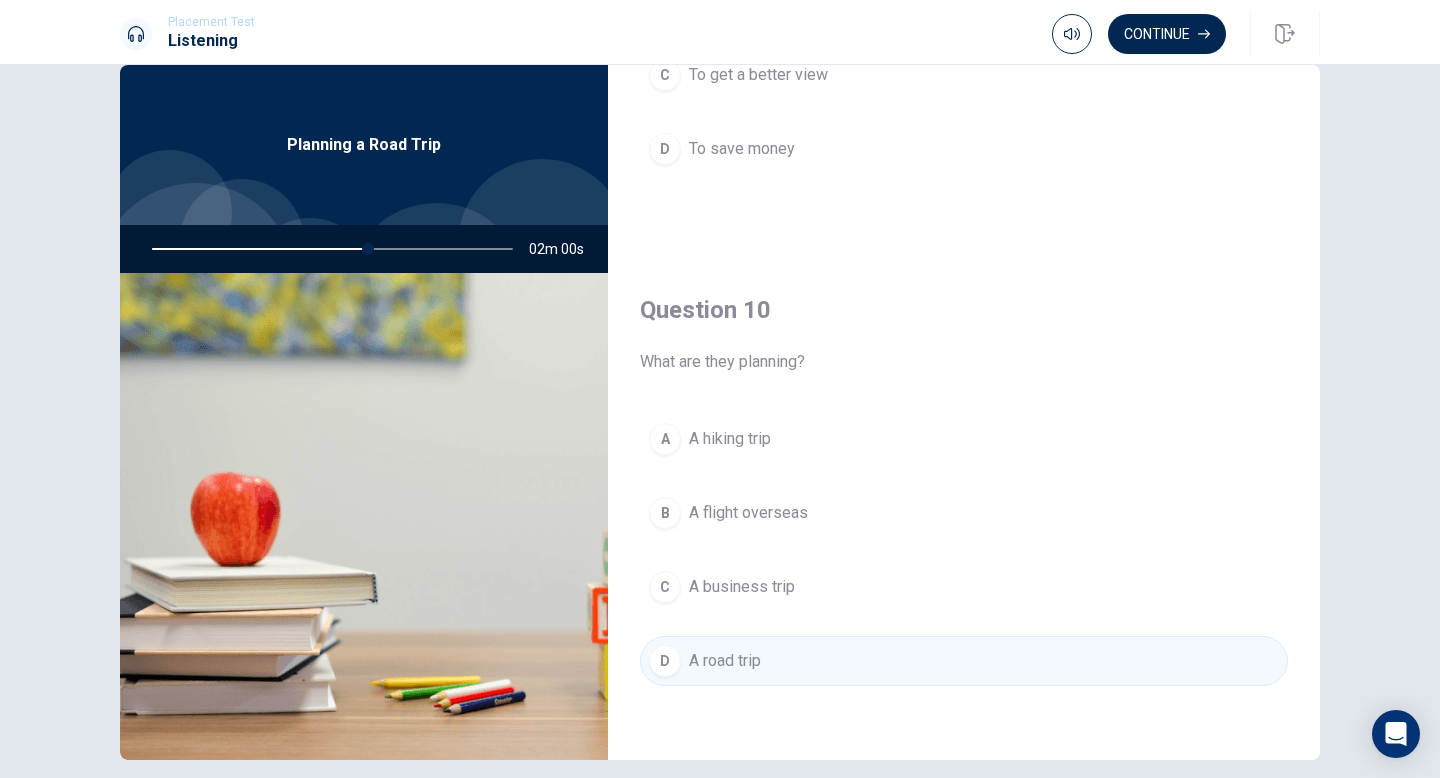 scroll, scrollTop: 1865, scrollLeft: 0, axis: vertical 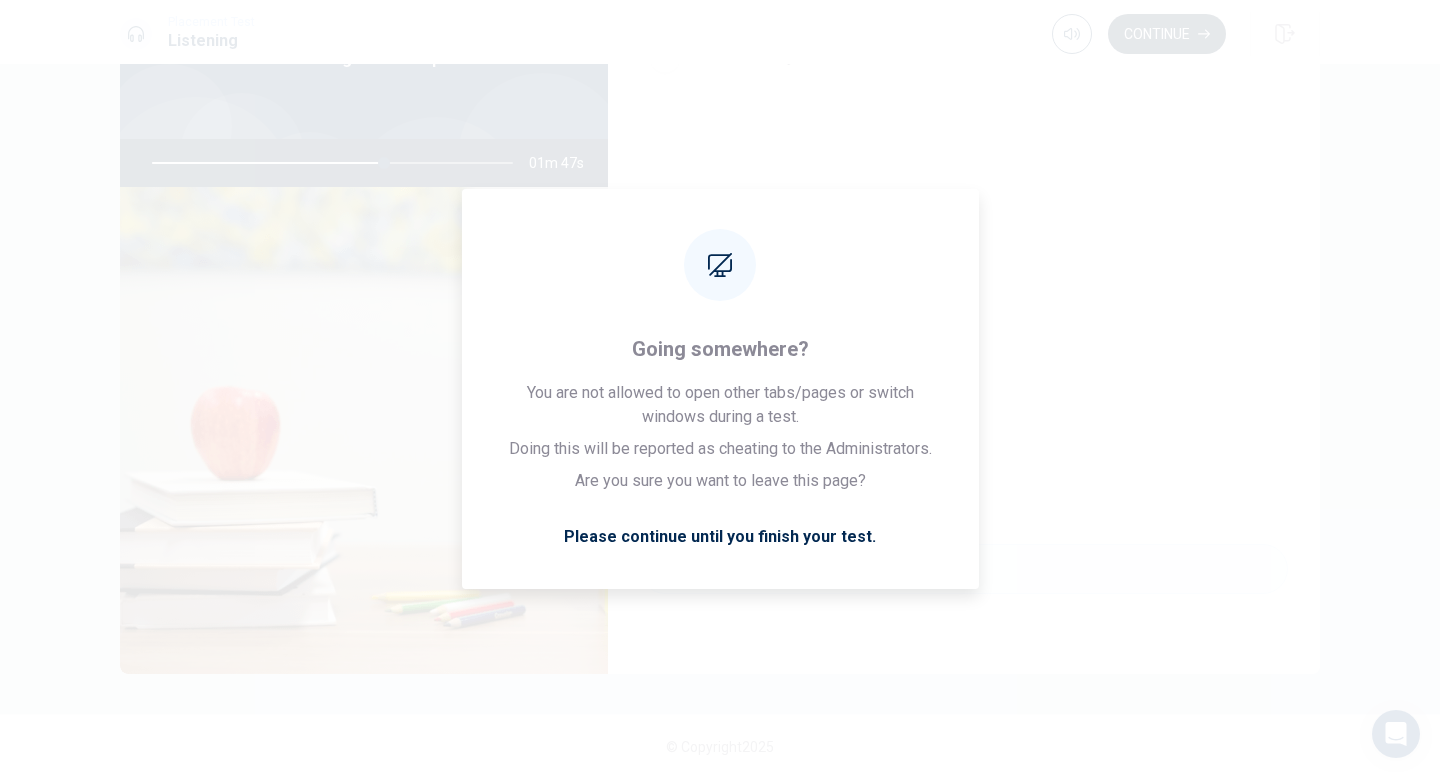 click on "Continue" at bounding box center (1167, 34) 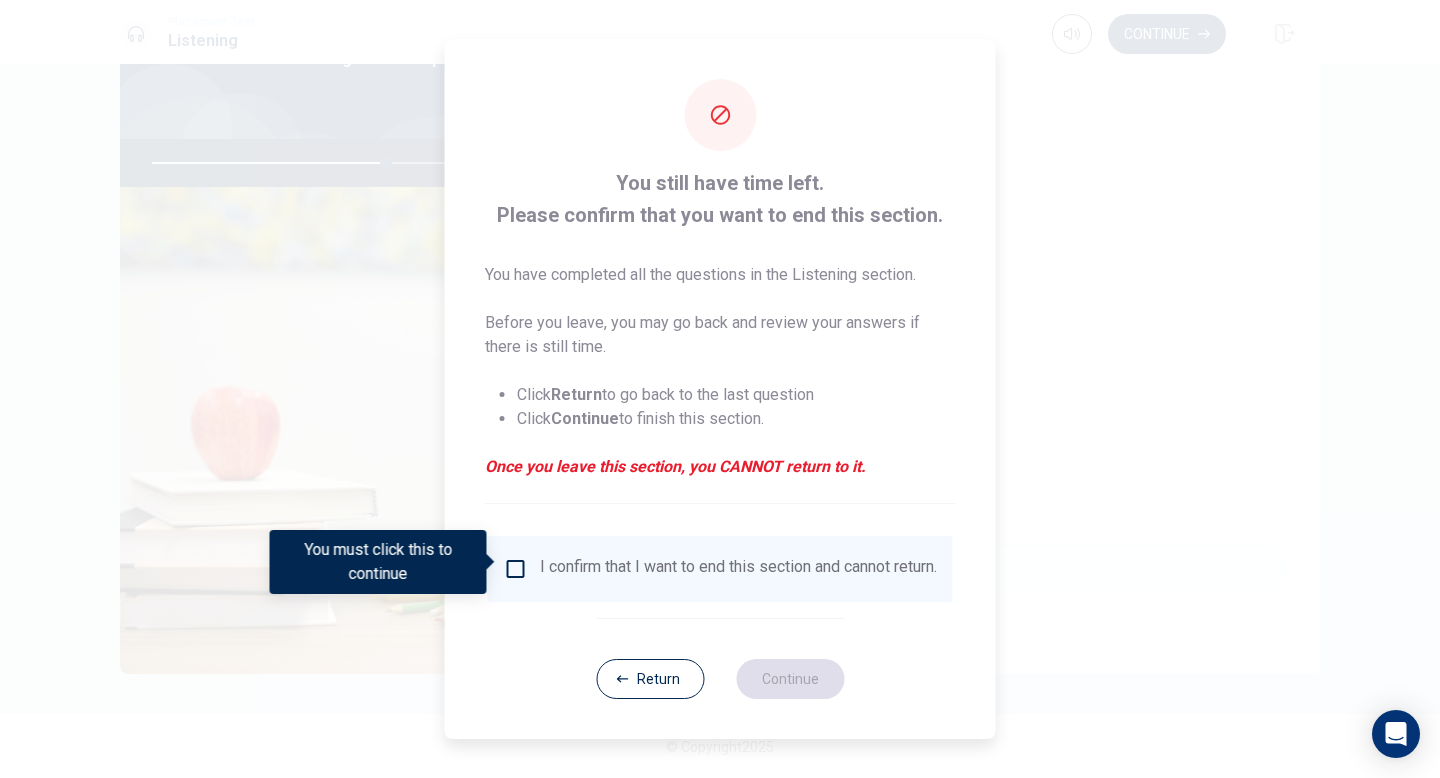 click at bounding box center (516, 569) 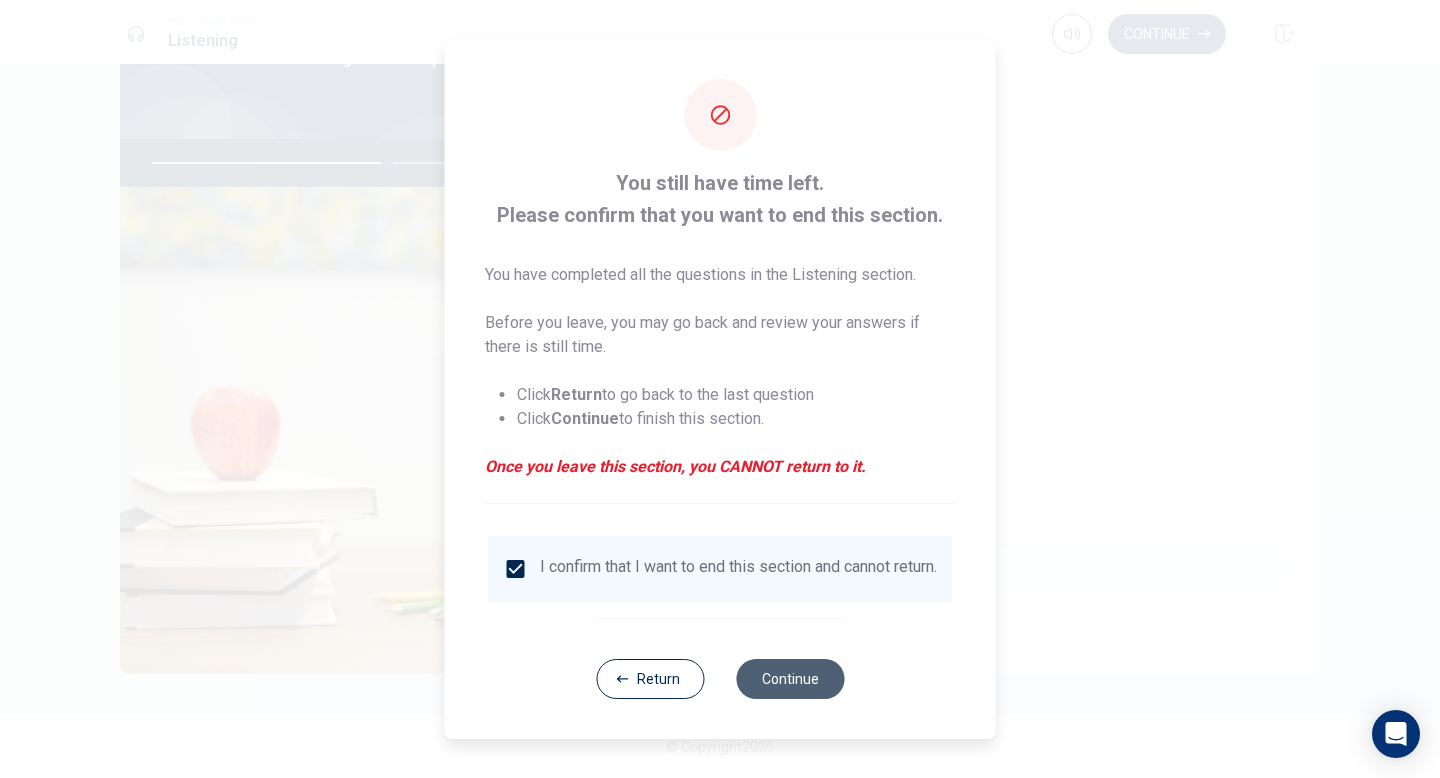 click on "Continue" at bounding box center [790, 679] 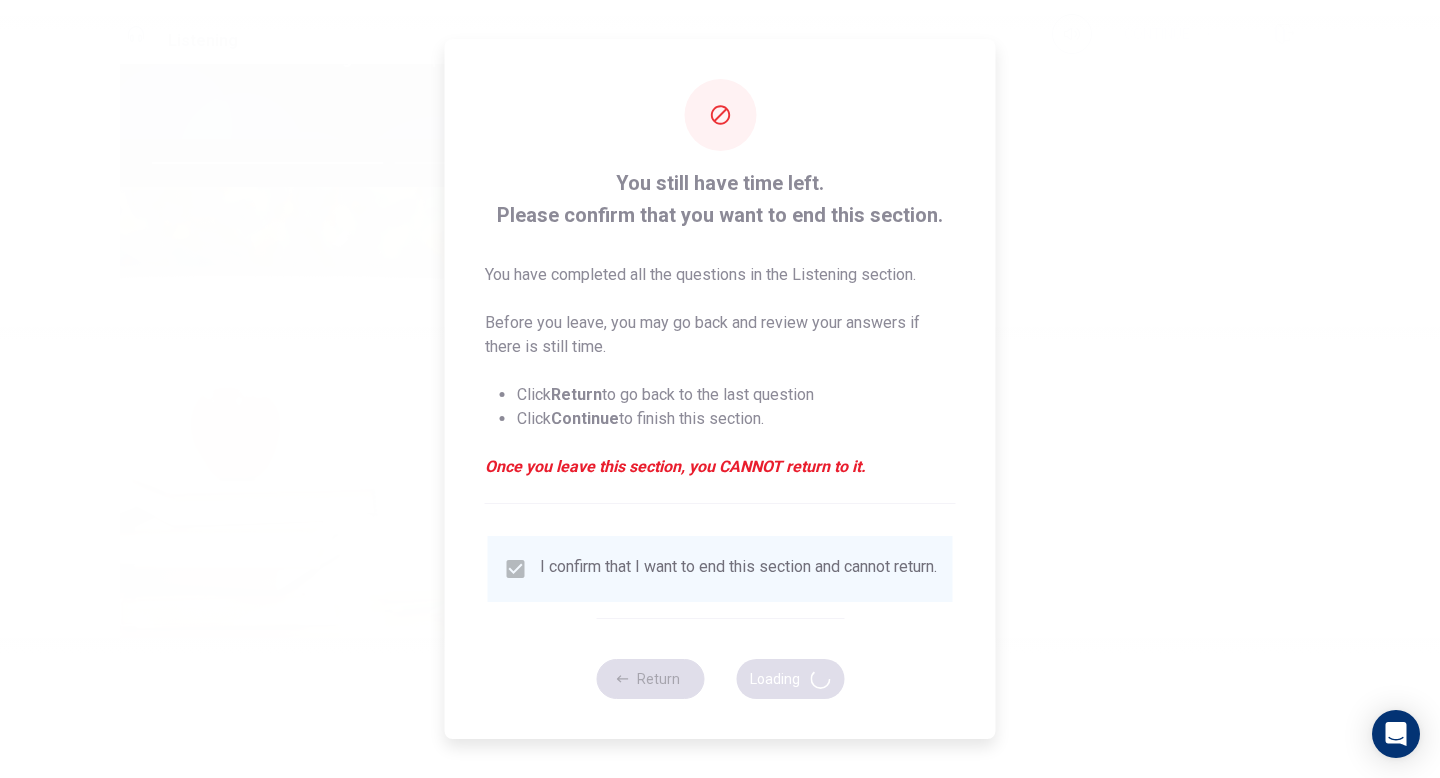 type on "66" 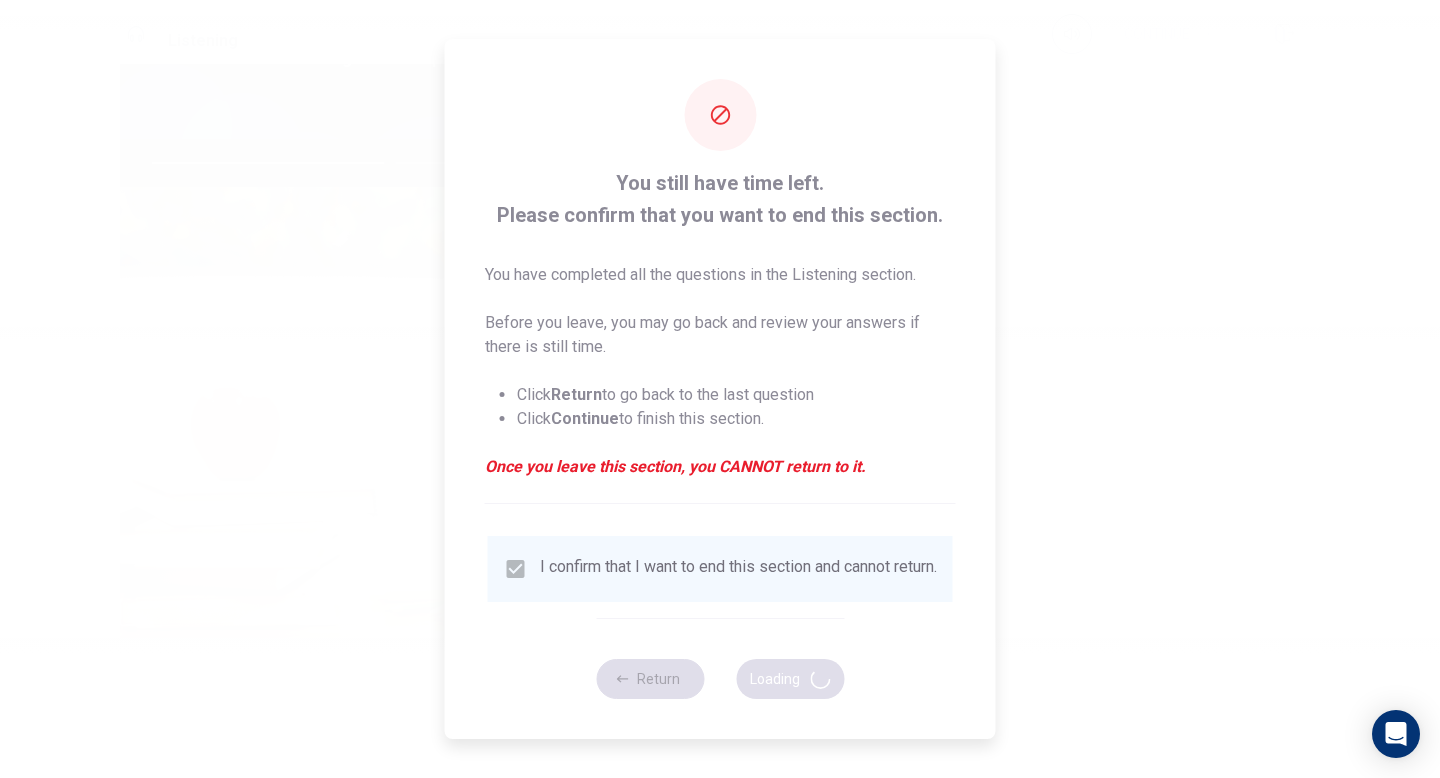scroll, scrollTop: 0, scrollLeft: 0, axis: both 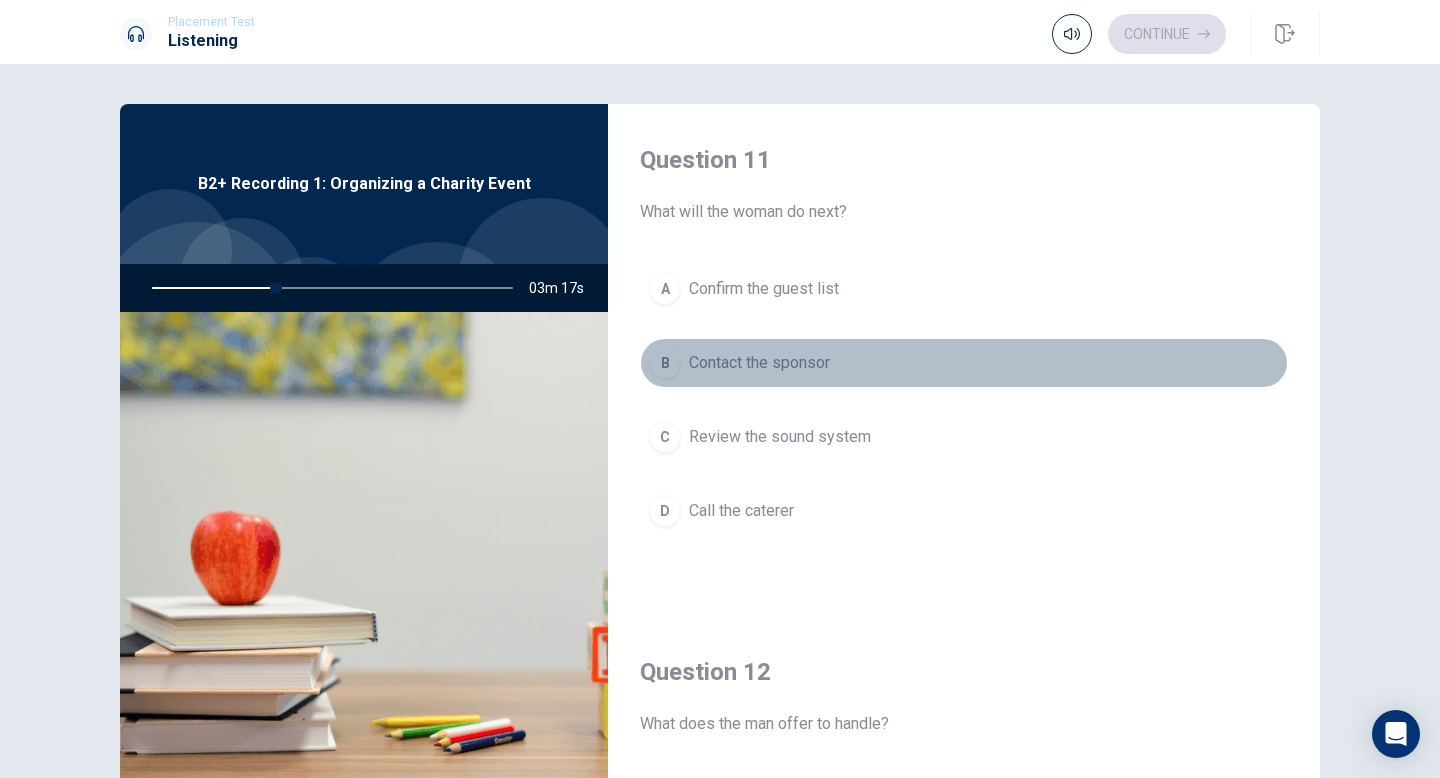 click on "B Contact the sponsor" at bounding box center (964, 363) 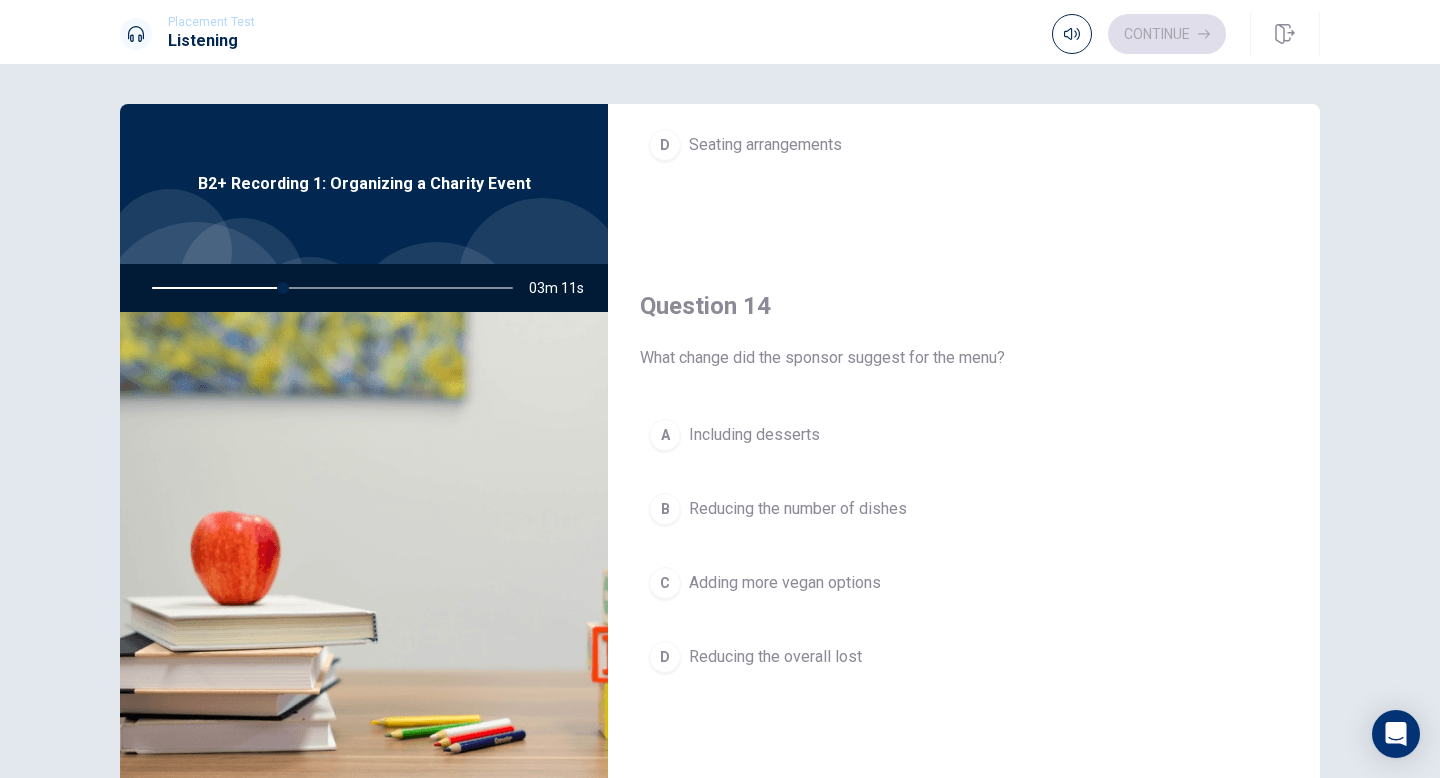 scroll, scrollTop: 1503, scrollLeft: 0, axis: vertical 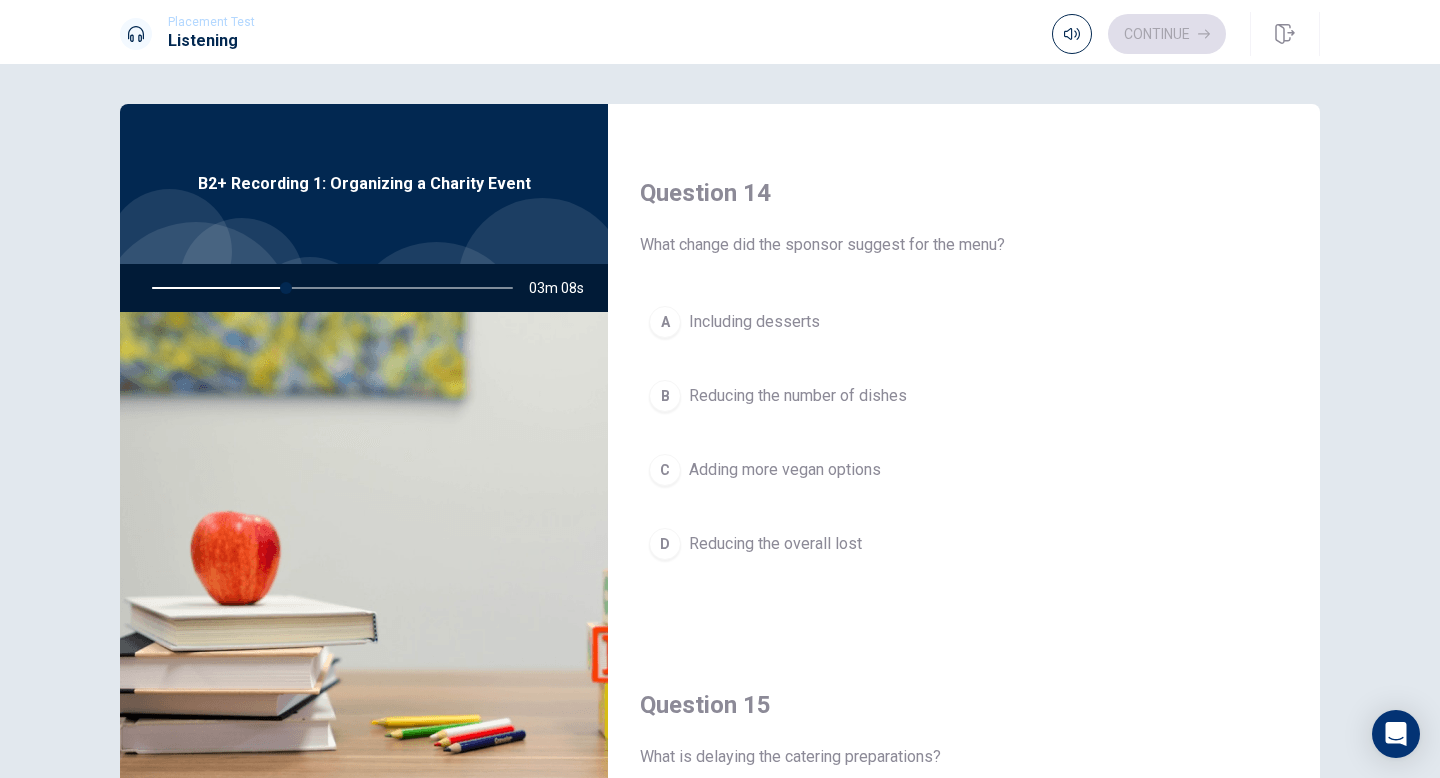 click on "Adding more vegan options" at bounding box center [785, 470] 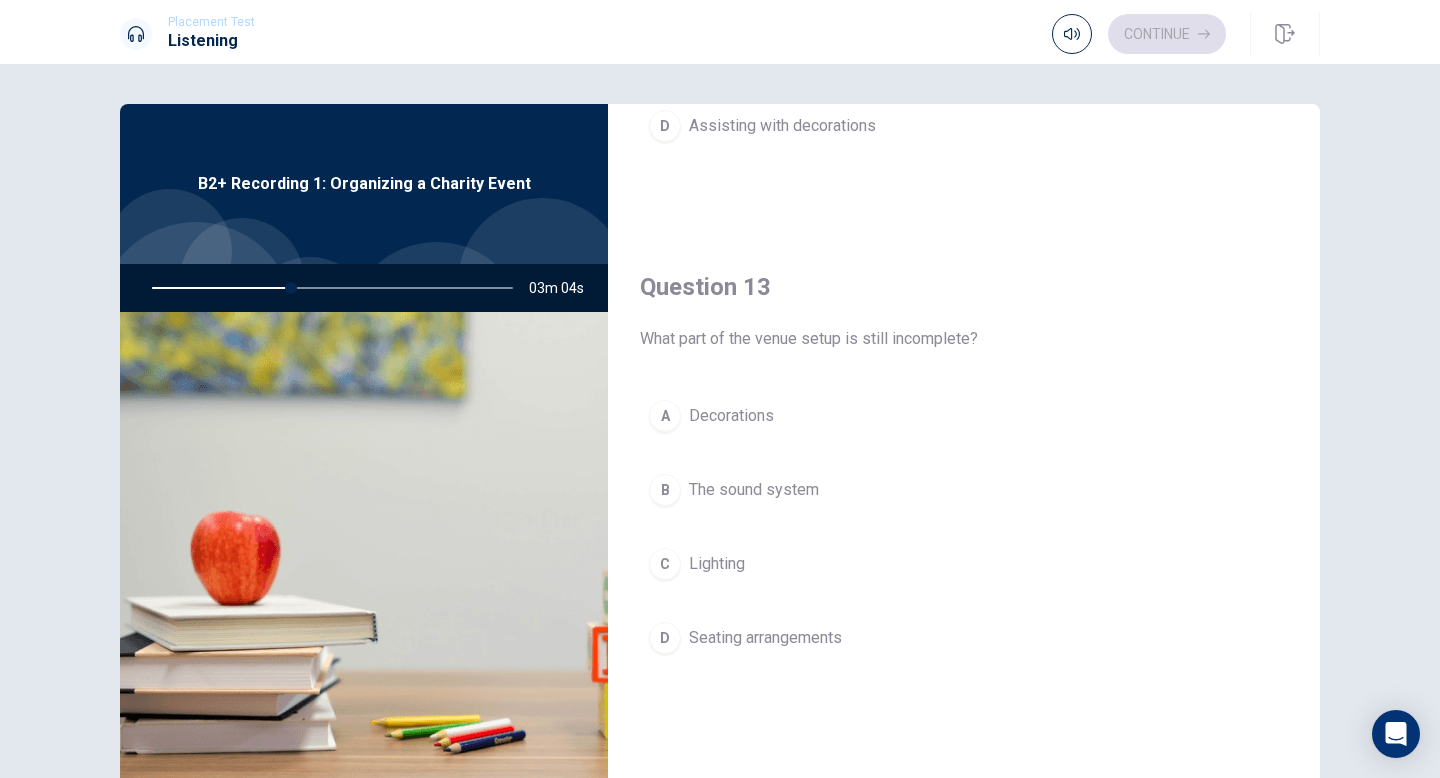 scroll, scrollTop: 916, scrollLeft: 0, axis: vertical 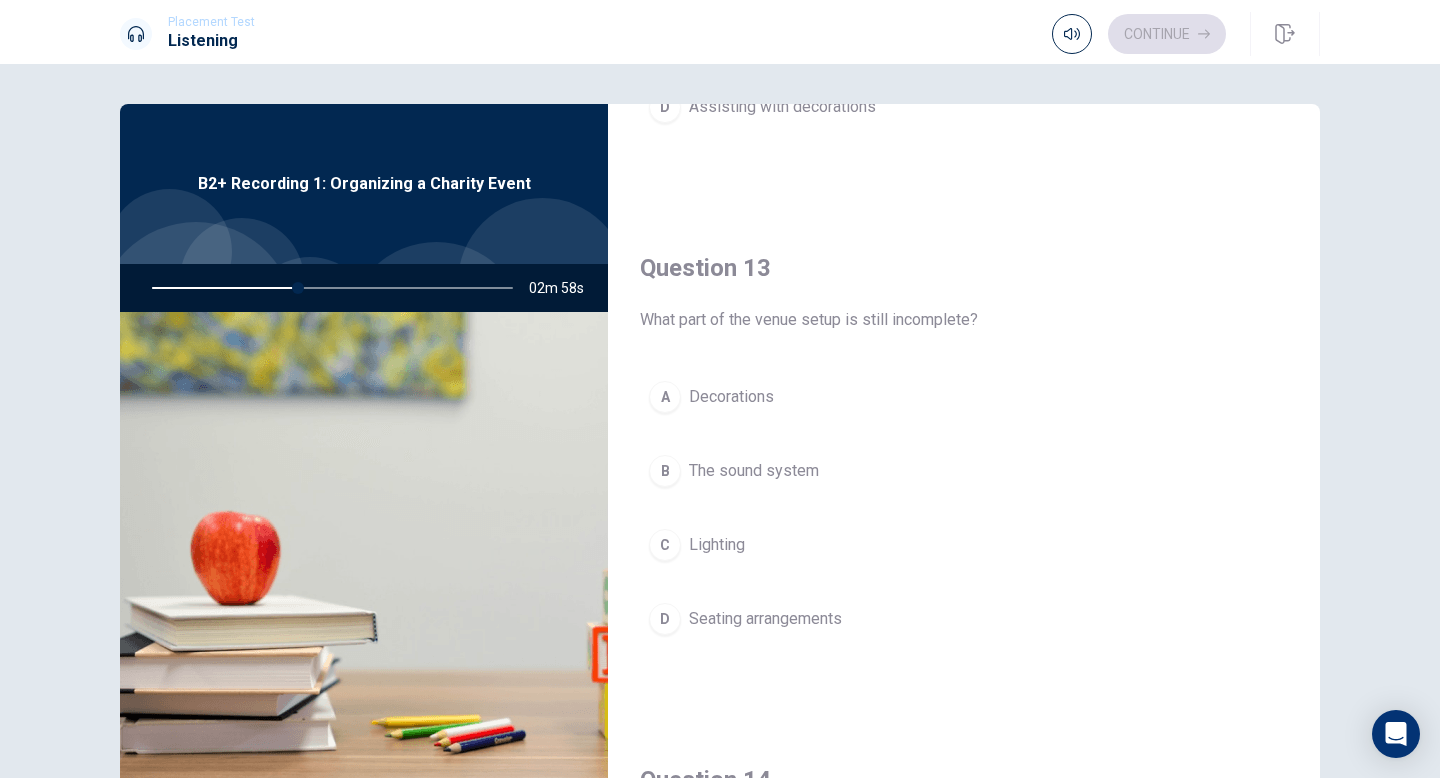 click on "The sound system" at bounding box center [754, 471] 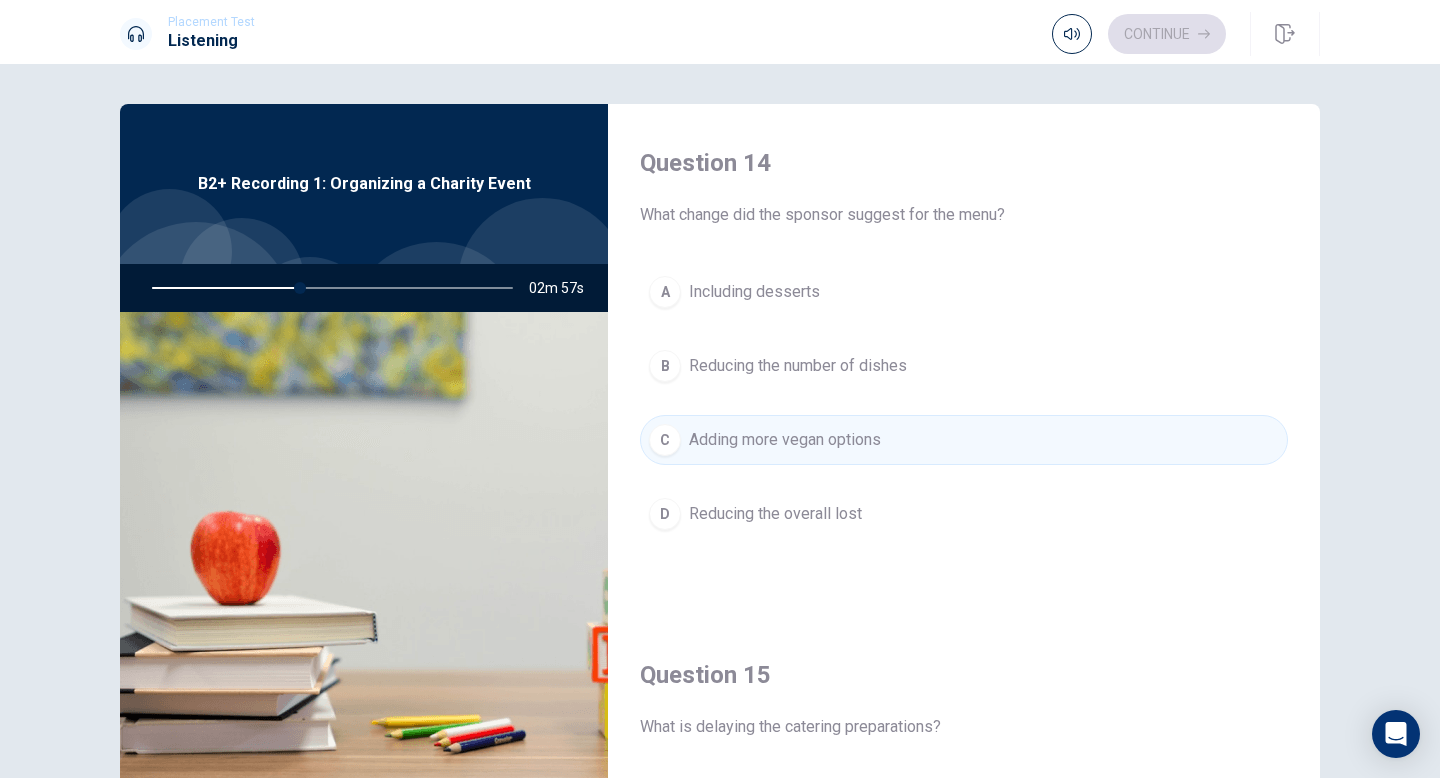scroll, scrollTop: 1865, scrollLeft: 0, axis: vertical 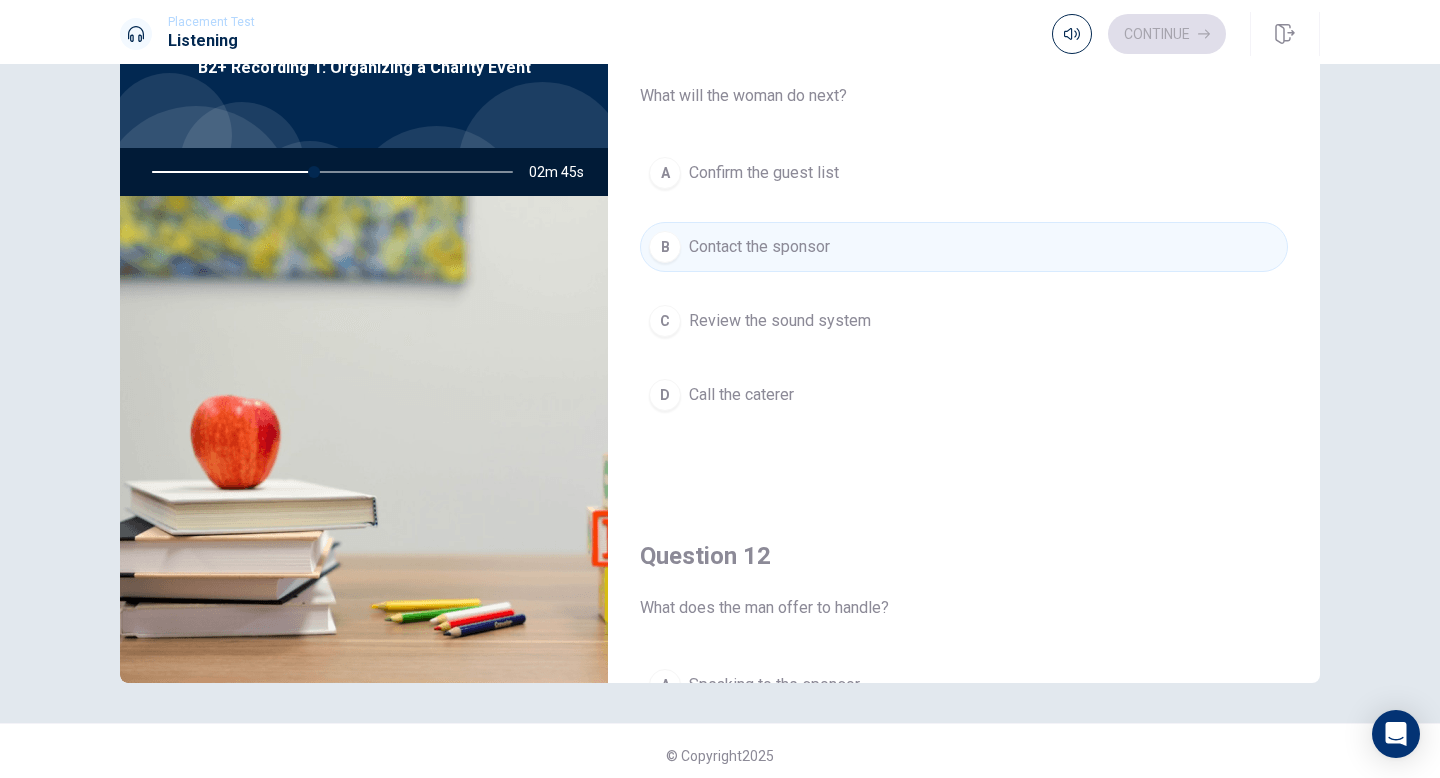 click on "Call the caterer" at bounding box center (741, 395) 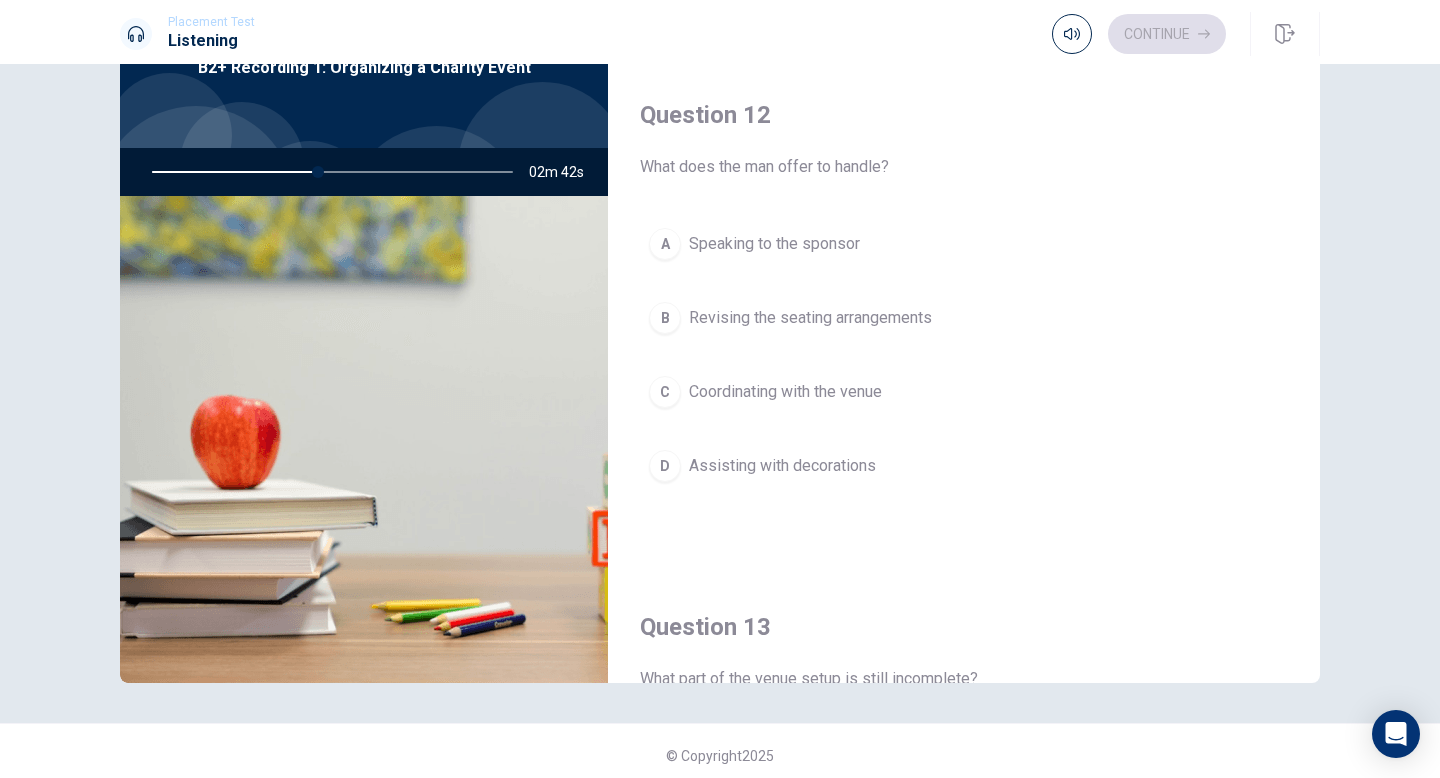 scroll, scrollTop: 445, scrollLeft: 0, axis: vertical 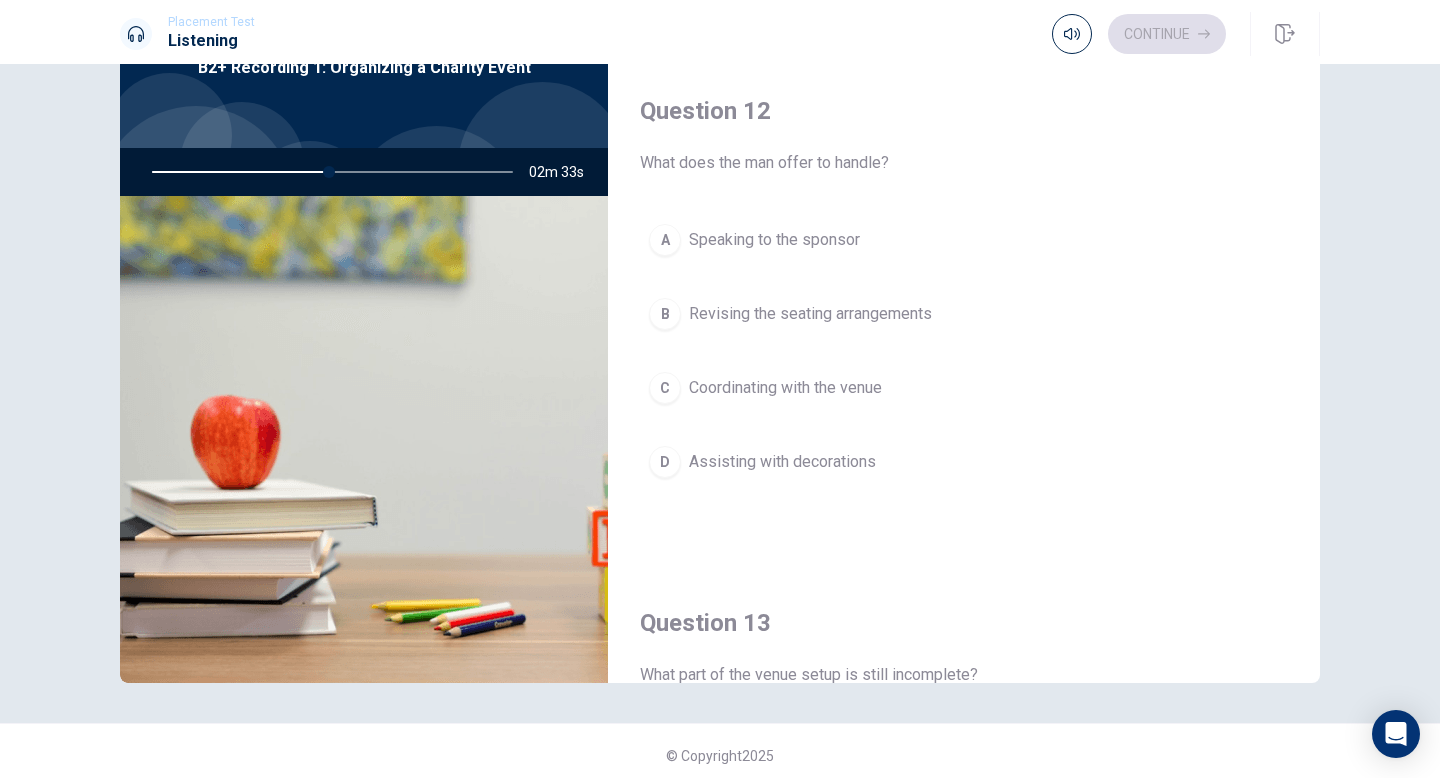 click on "Speaking to the sponsor" at bounding box center (774, 240) 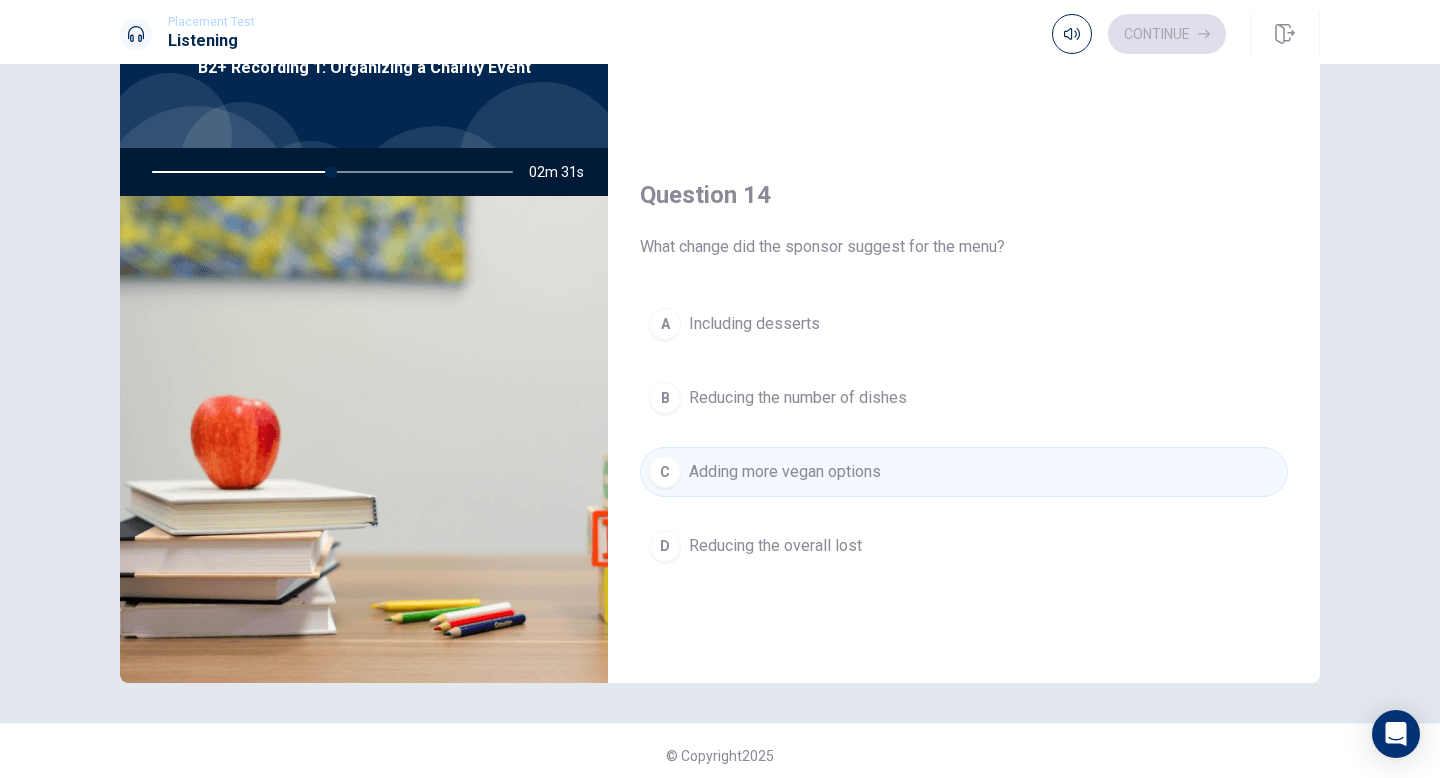 scroll, scrollTop: 1865, scrollLeft: 0, axis: vertical 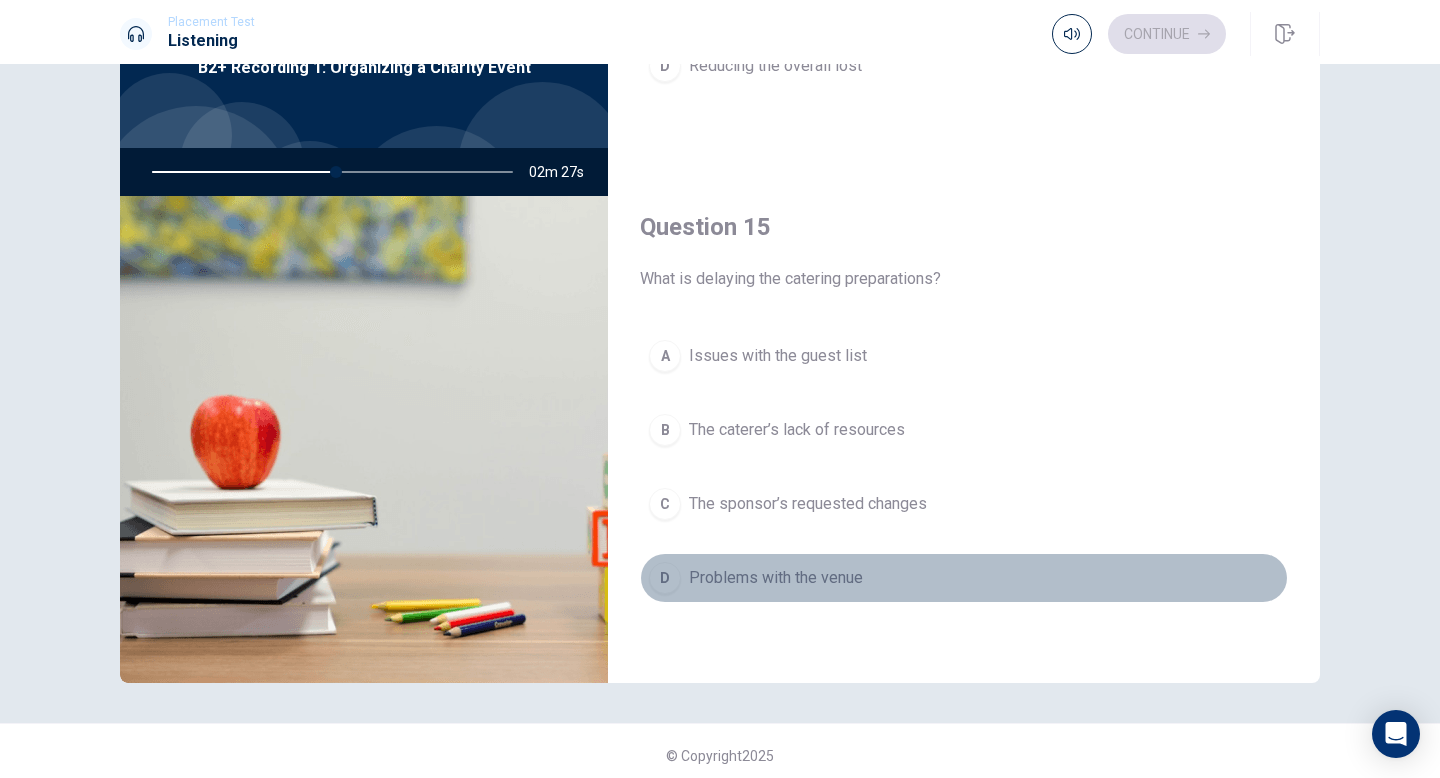 click on "Problems with the venue" at bounding box center [776, 578] 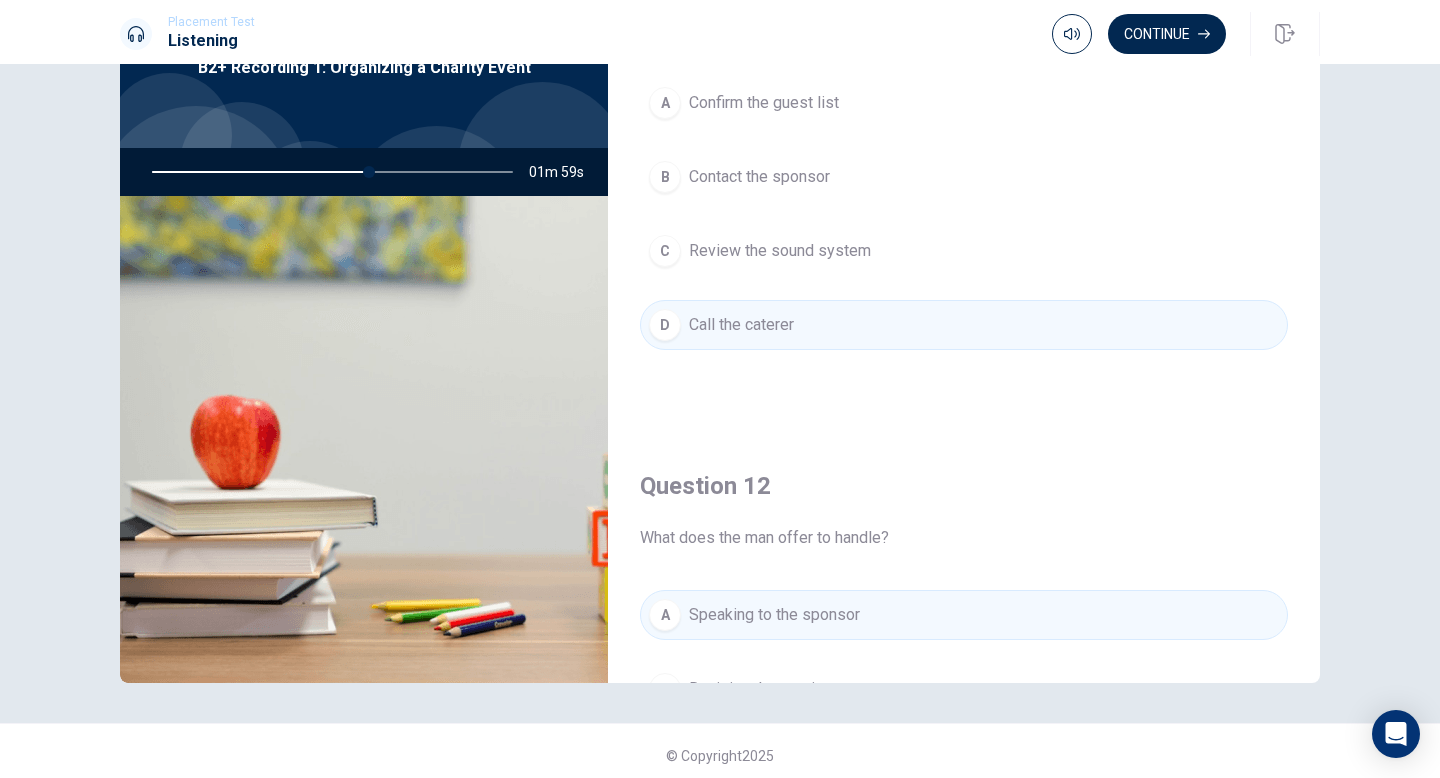 scroll, scrollTop: 0, scrollLeft: 0, axis: both 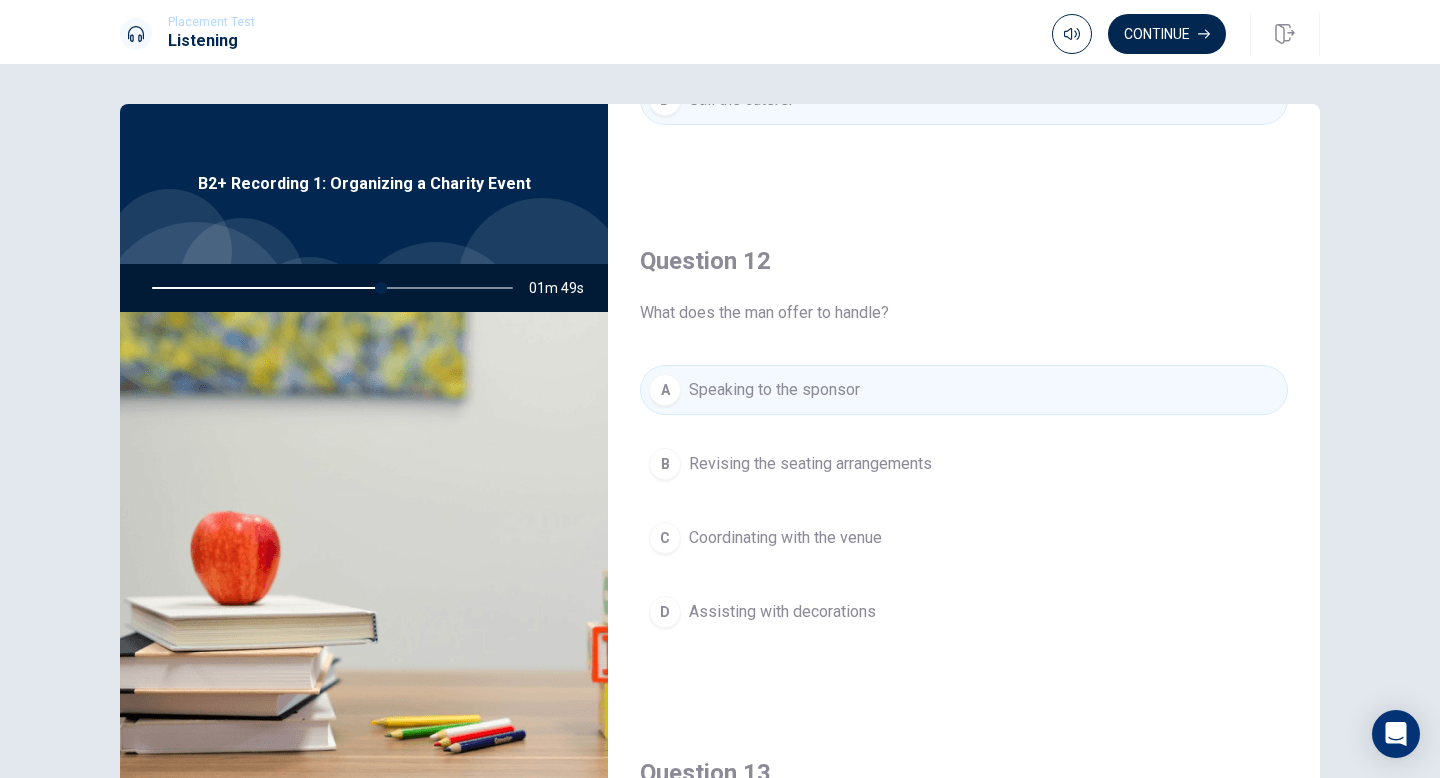 click on "Coordinating with the venue" at bounding box center (785, 538) 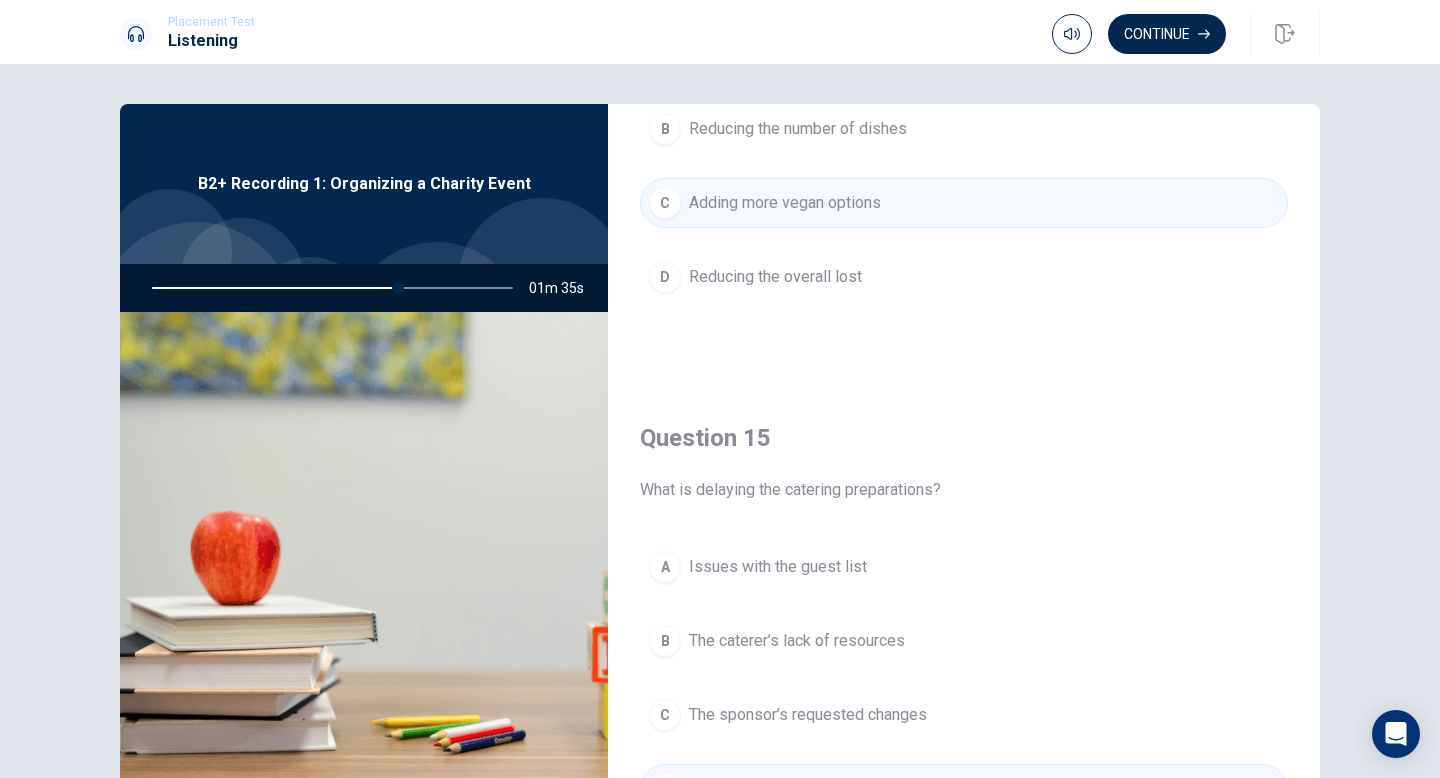 scroll, scrollTop: 1865, scrollLeft: 0, axis: vertical 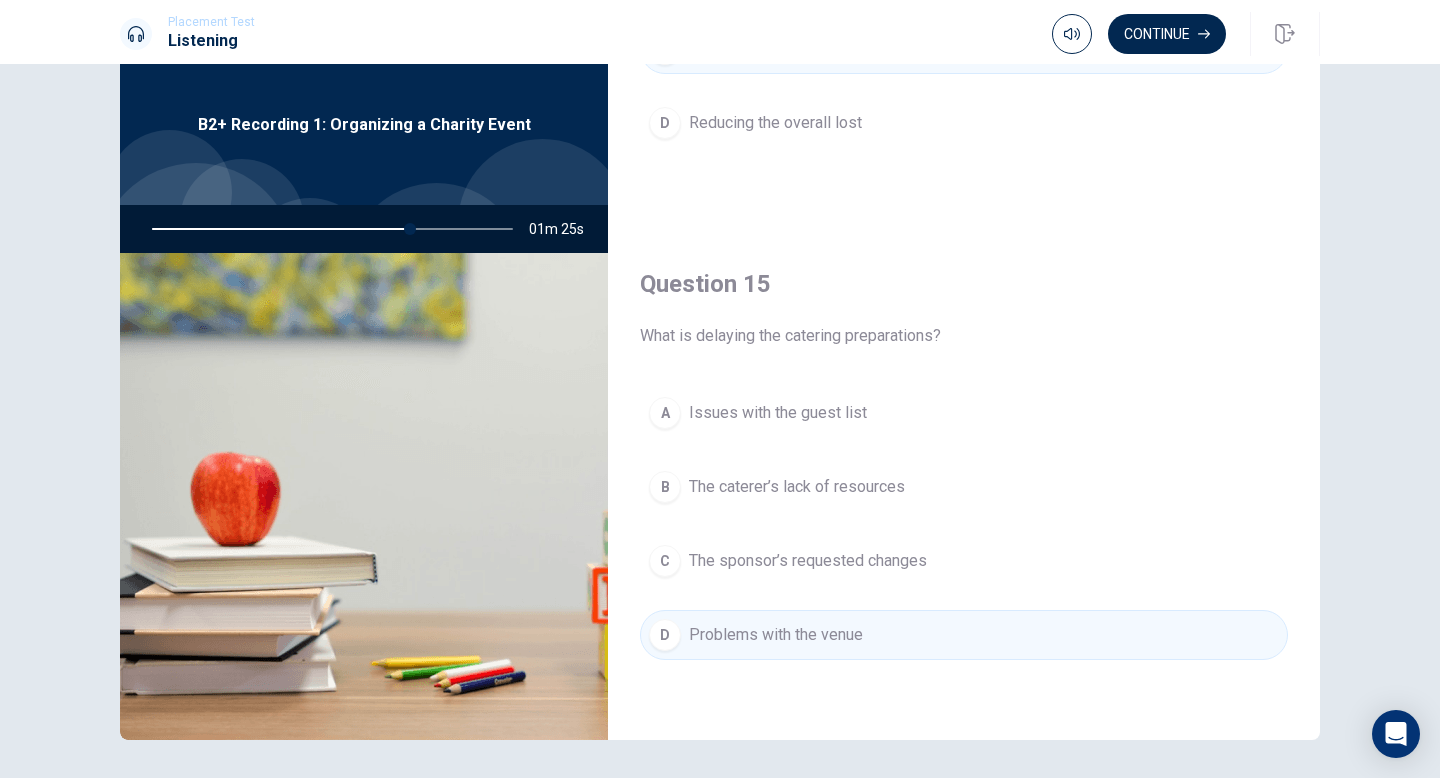 click on "The sponsor’s requested changes" at bounding box center (808, 561) 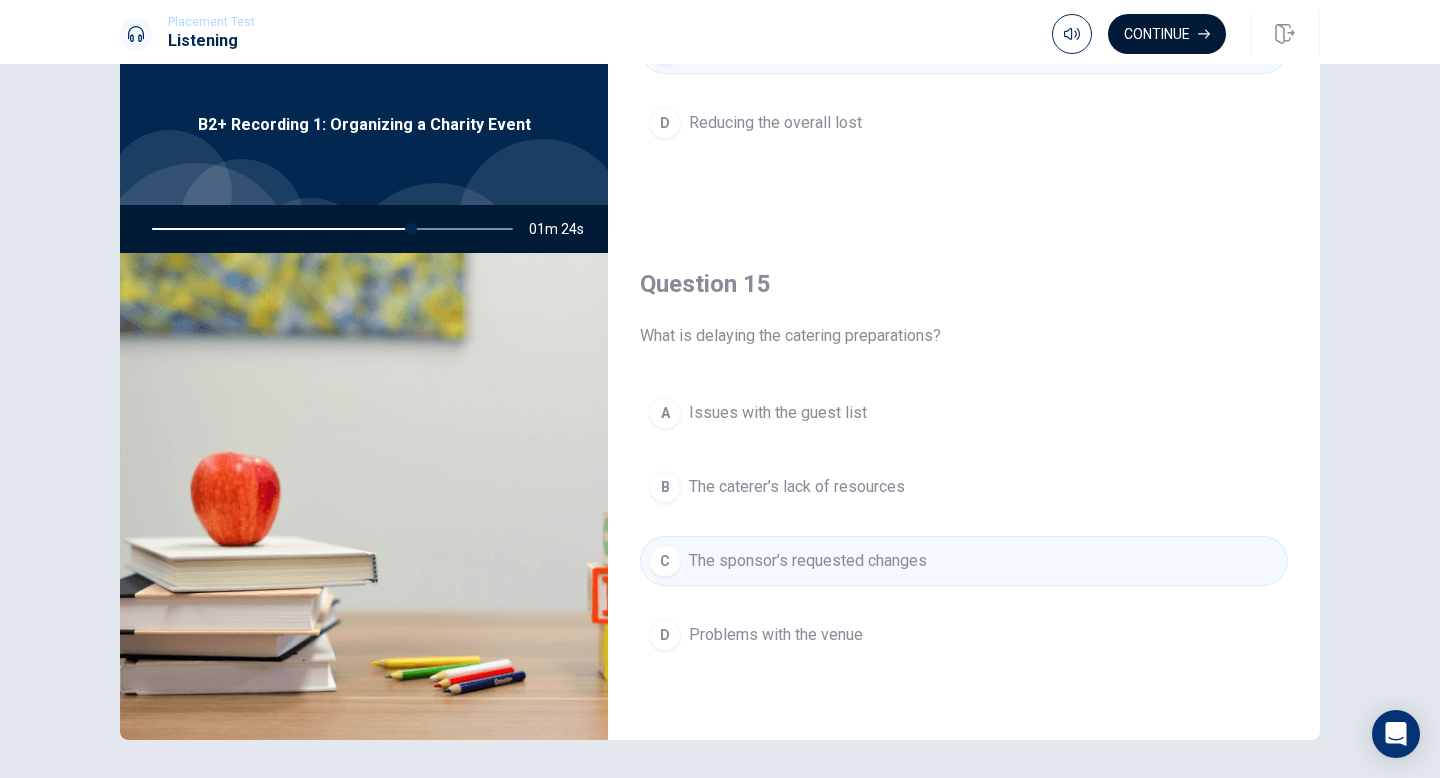 click on "Continue" at bounding box center [1167, 34] 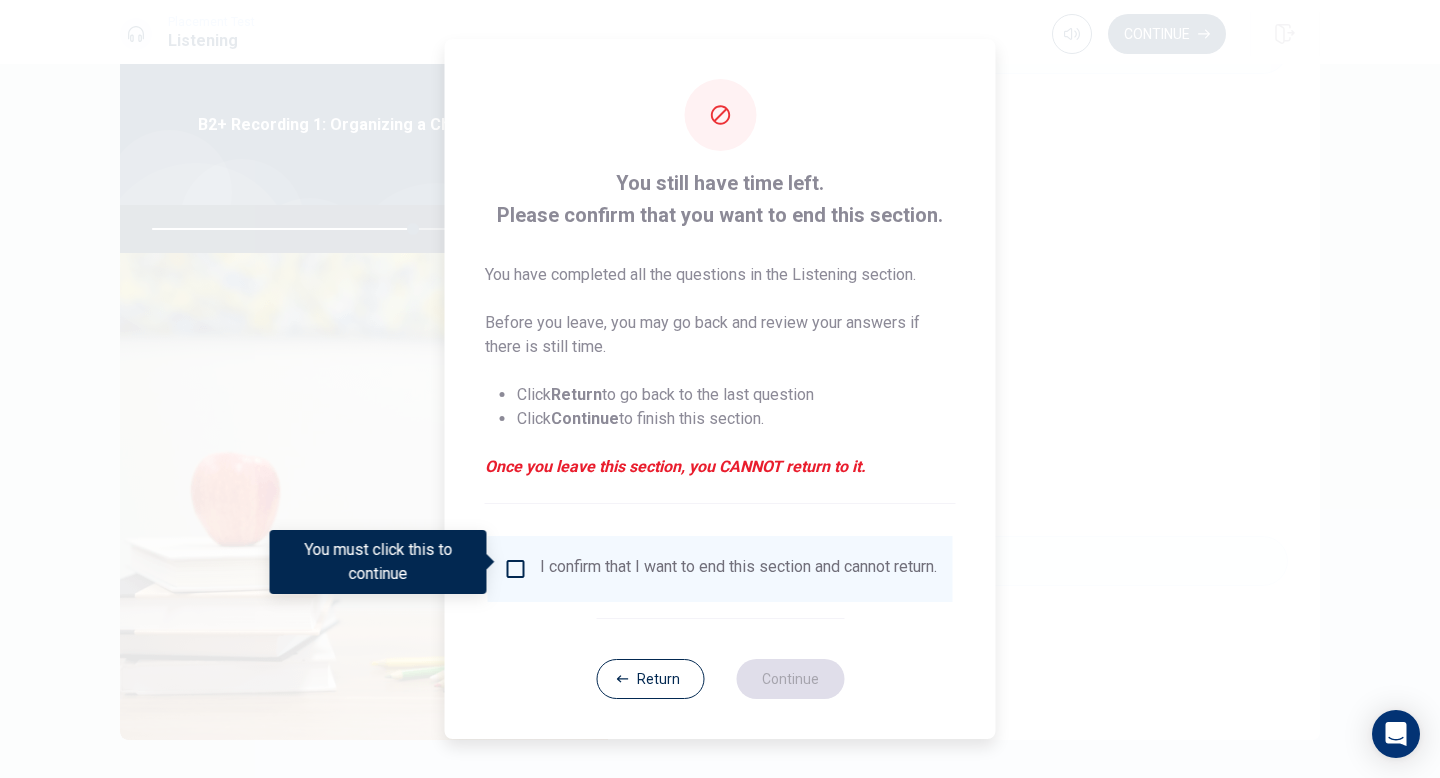 click on "I confirm that I want to end this section and cannot return." at bounding box center [738, 569] 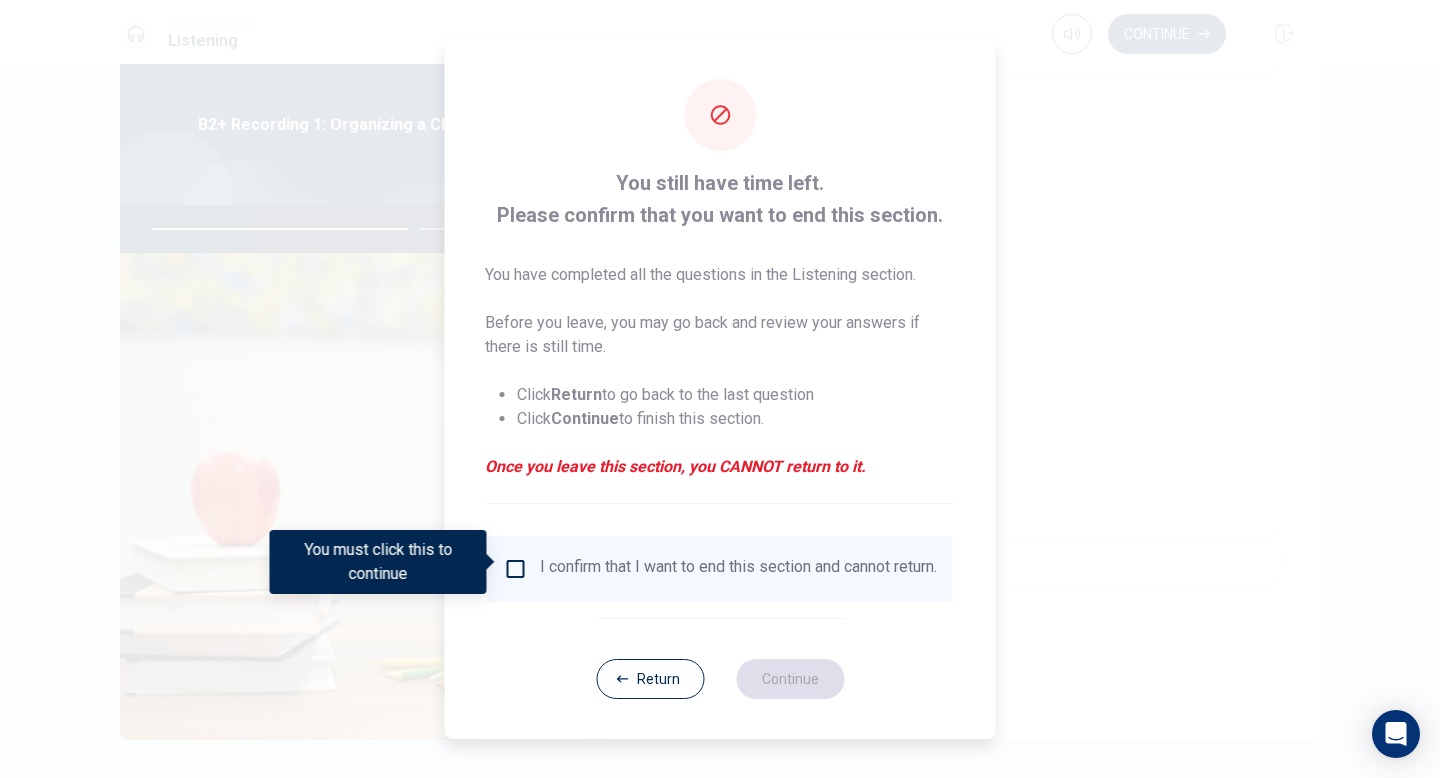 click at bounding box center [516, 569] 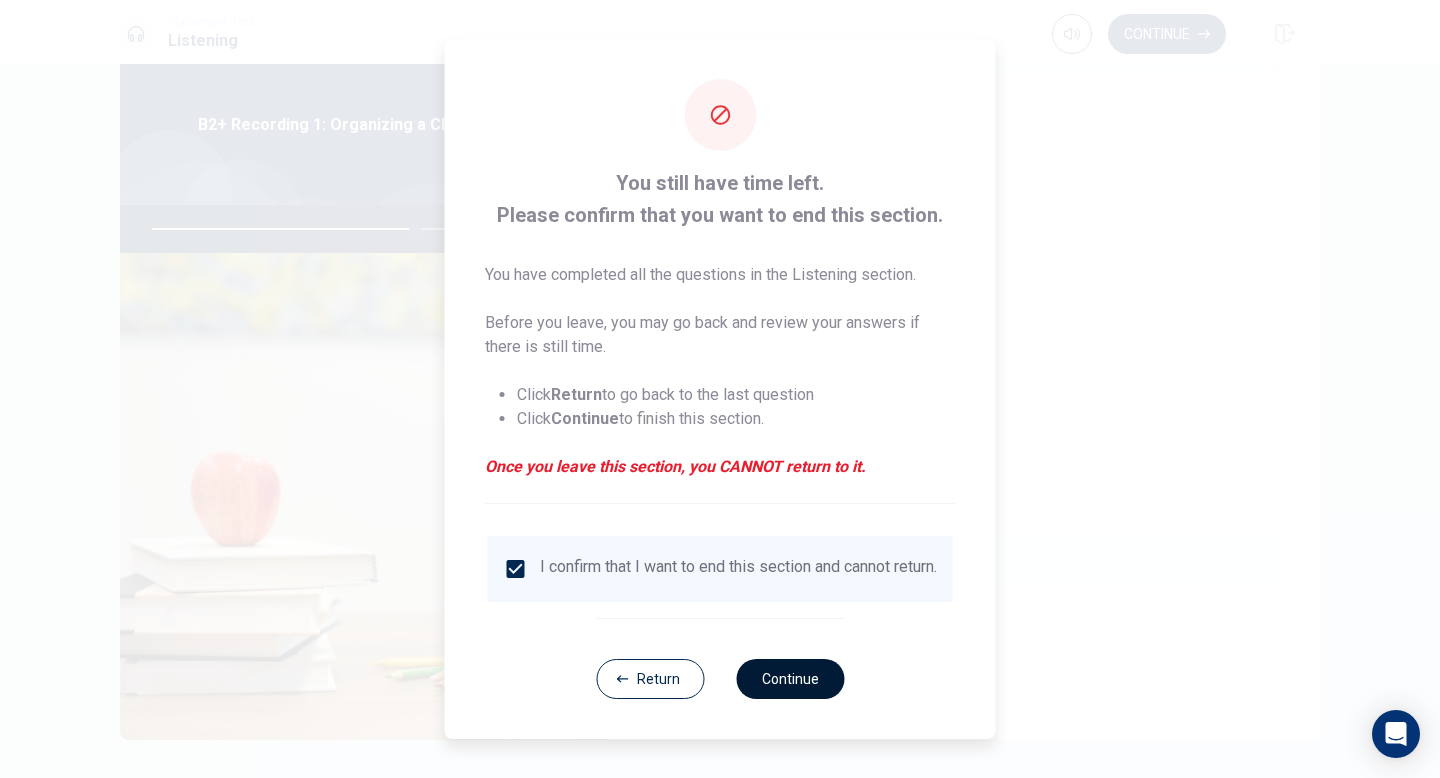 click on "Continue" at bounding box center [790, 679] 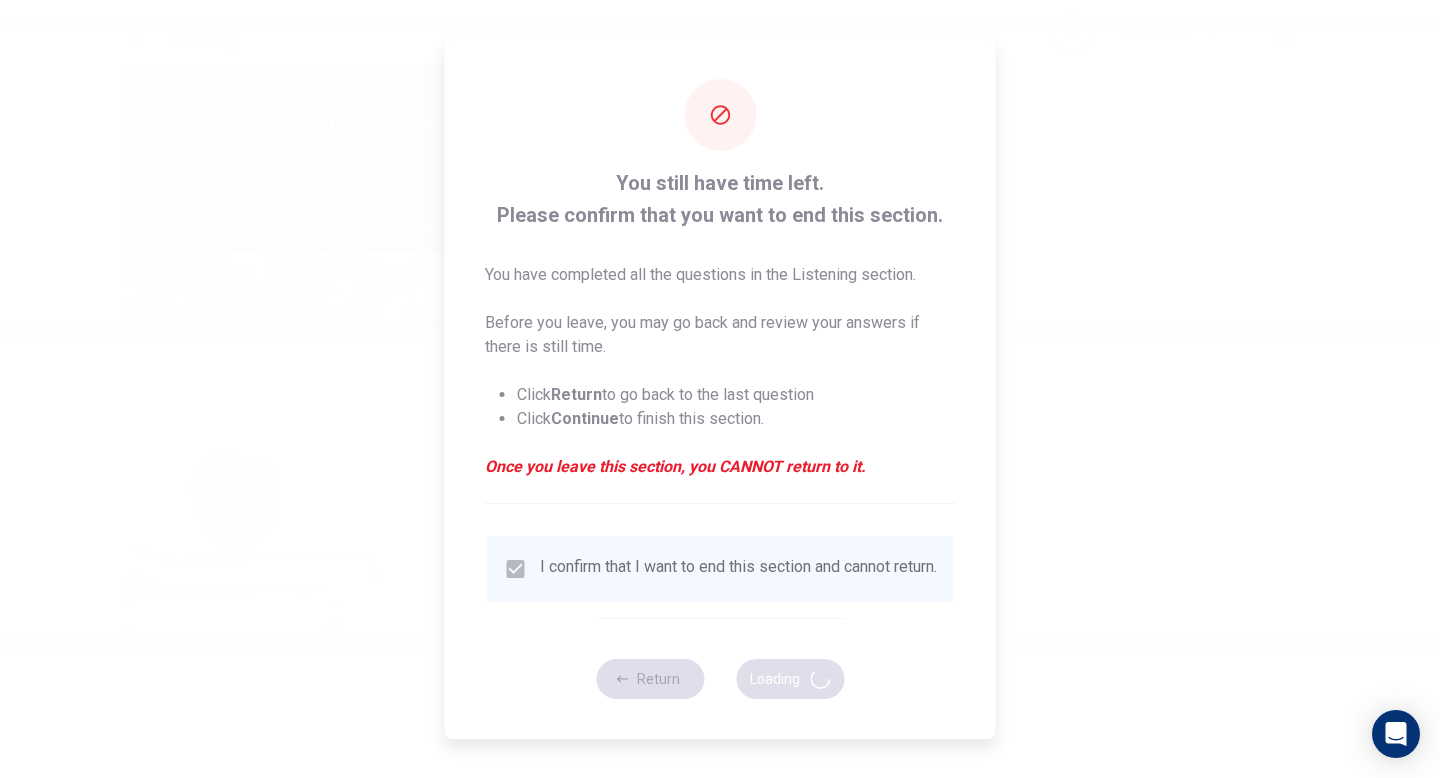 type on "74" 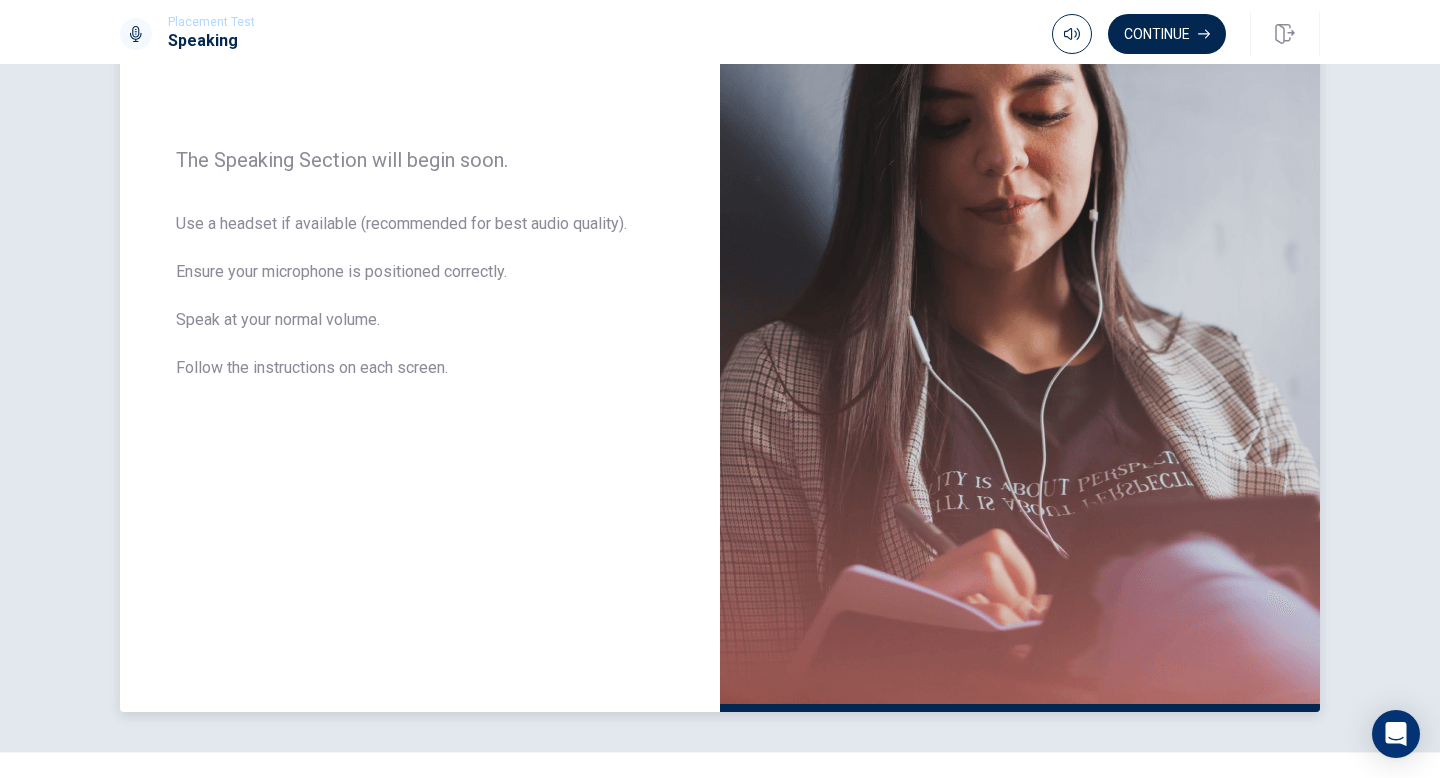 scroll, scrollTop: 302, scrollLeft: 0, axis: vertical 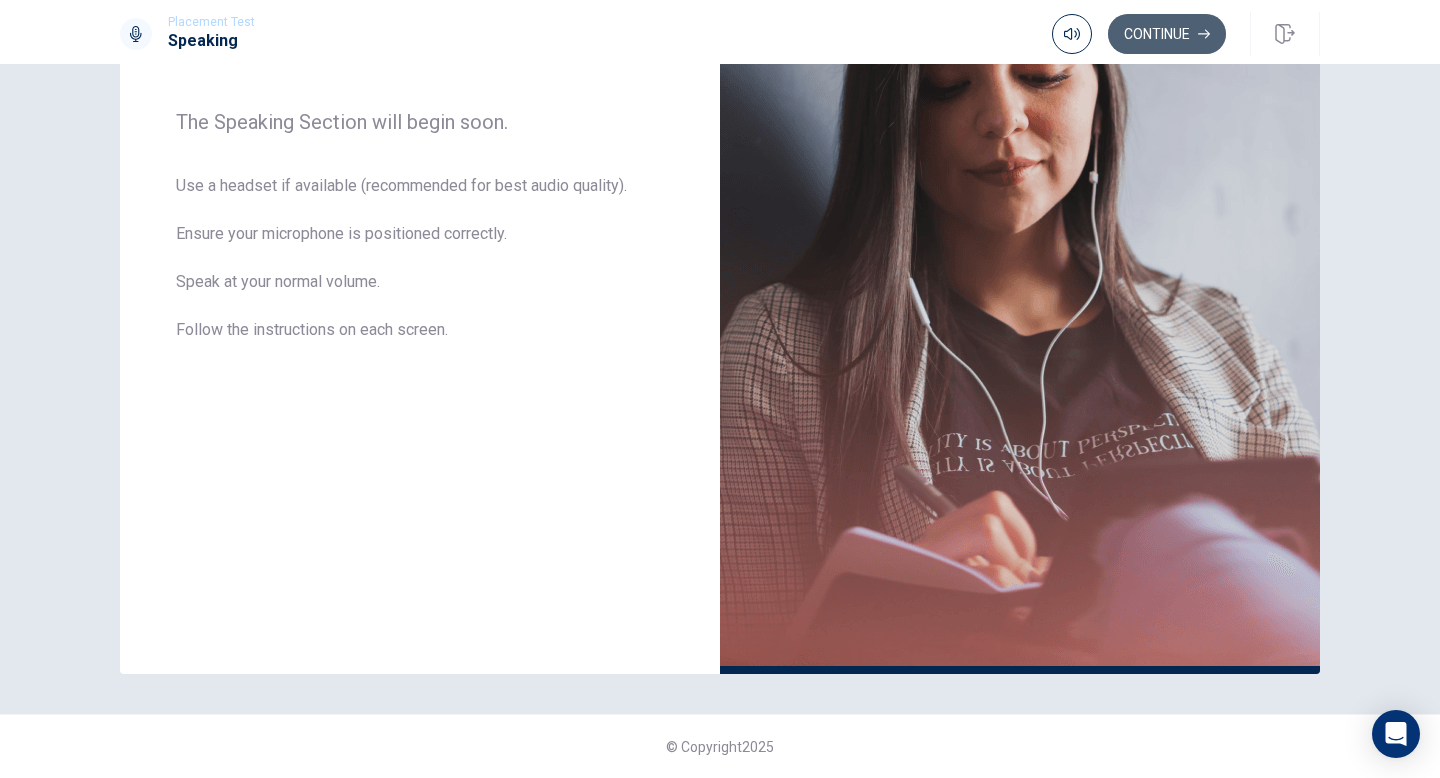 click on "Continue" at bounding box center [1167, 34] 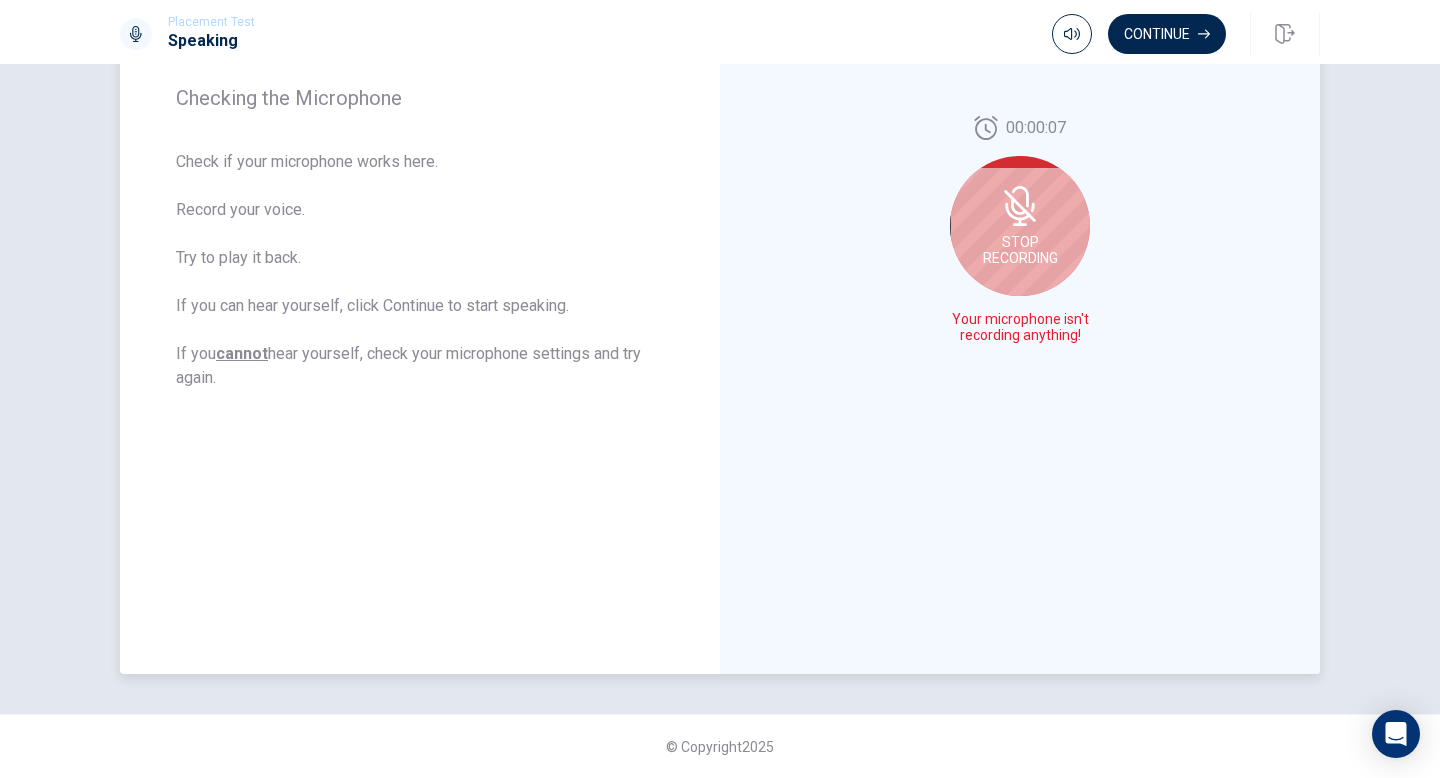 click on "Stop   Recording" at bounding box center [1020, 226] 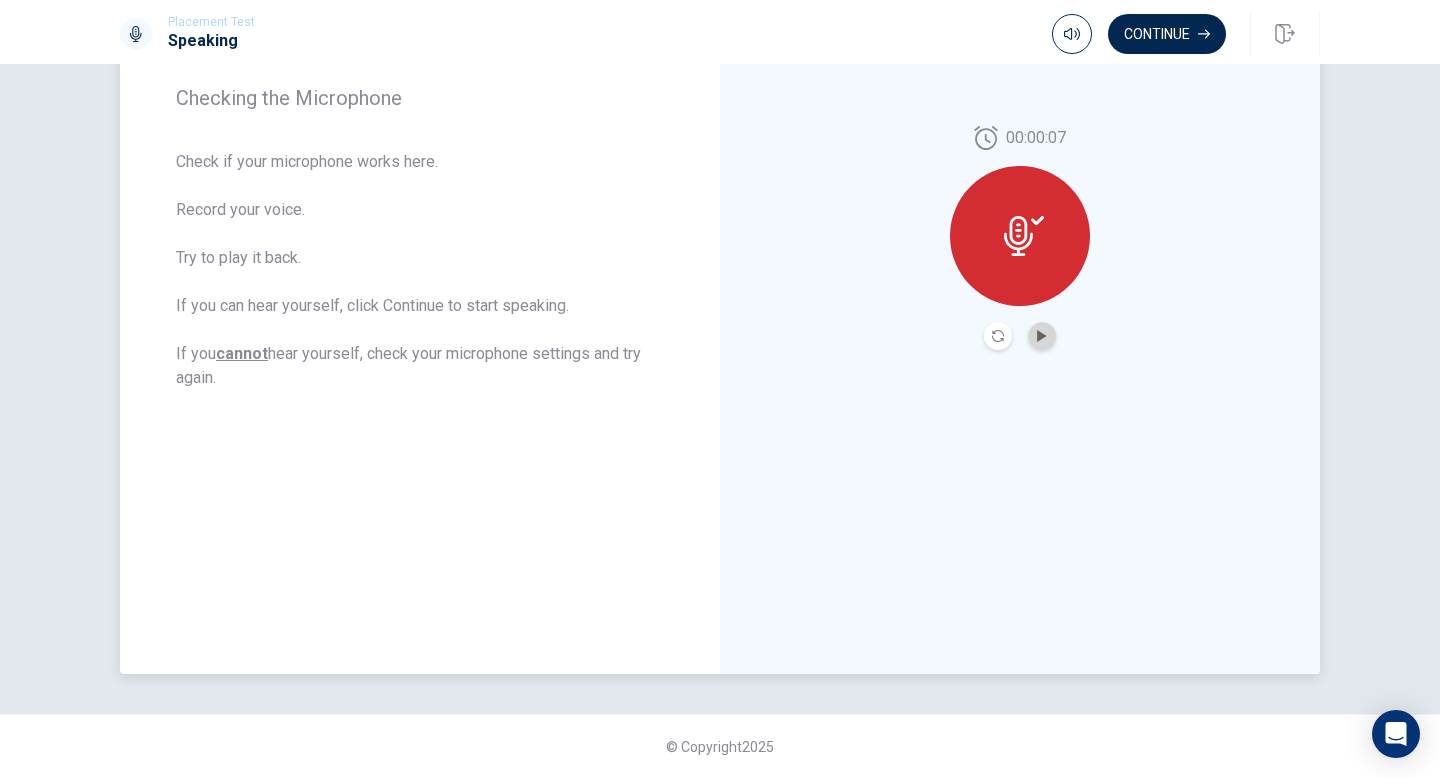 click at bounding box center [1042, 336] 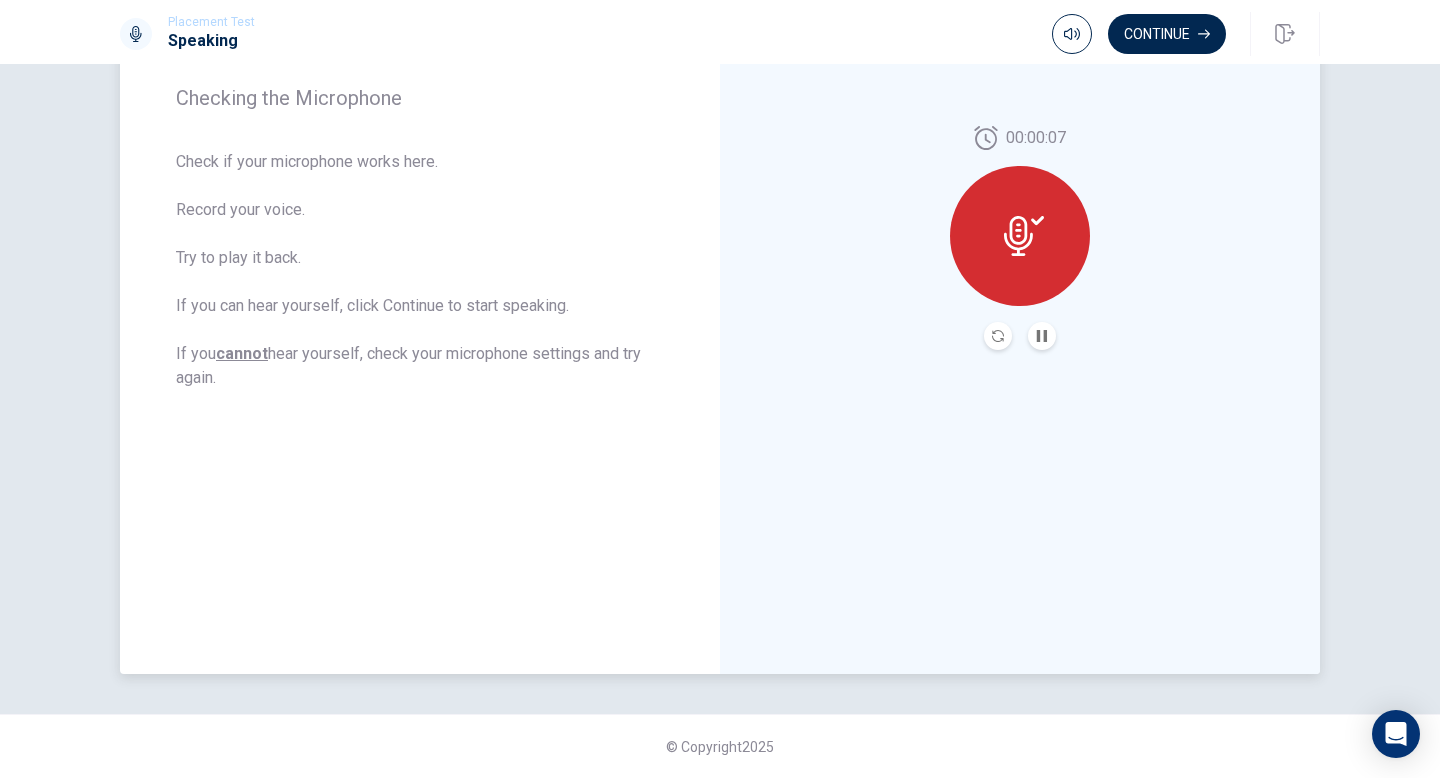 click at bounding box center [1042, 336] 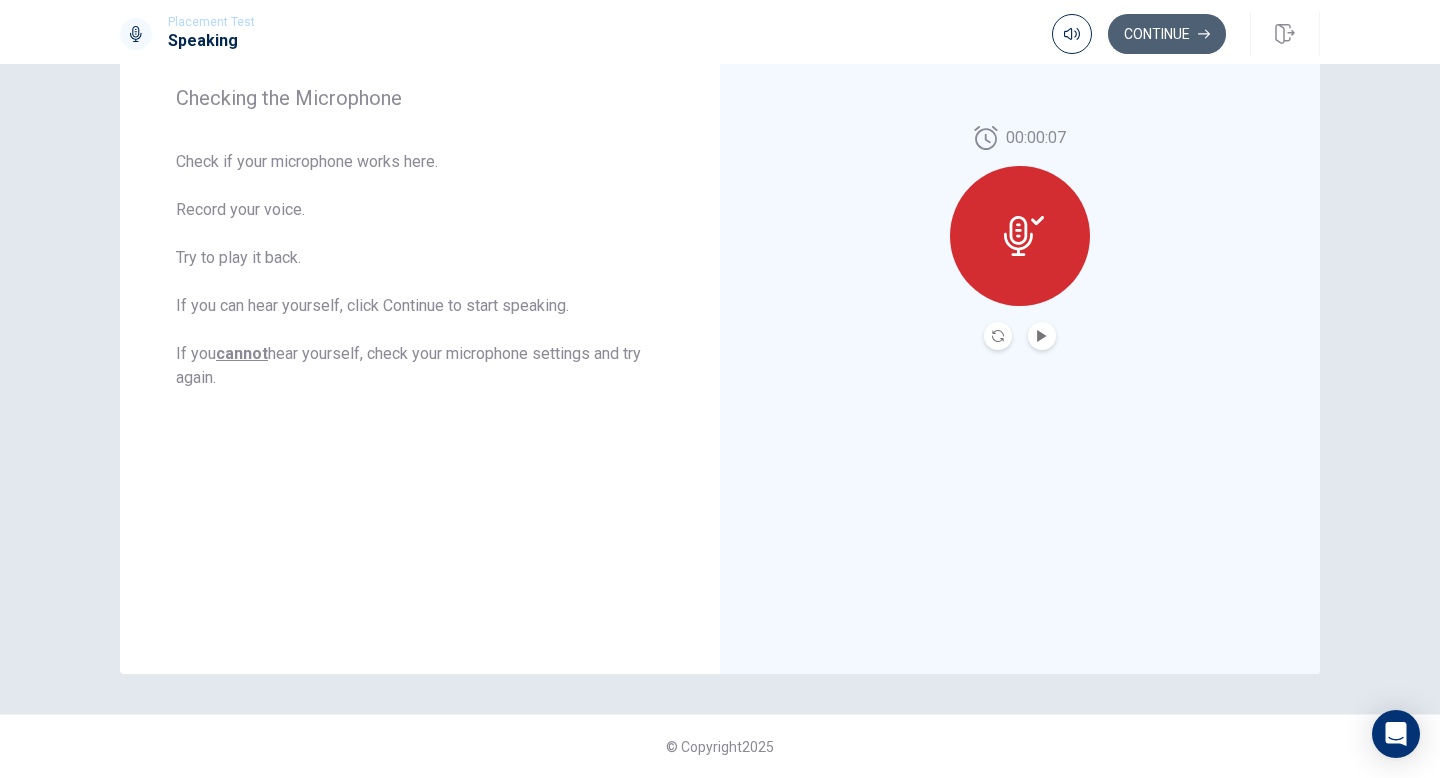 click on "Continue" at bounding box center (1167, 34) 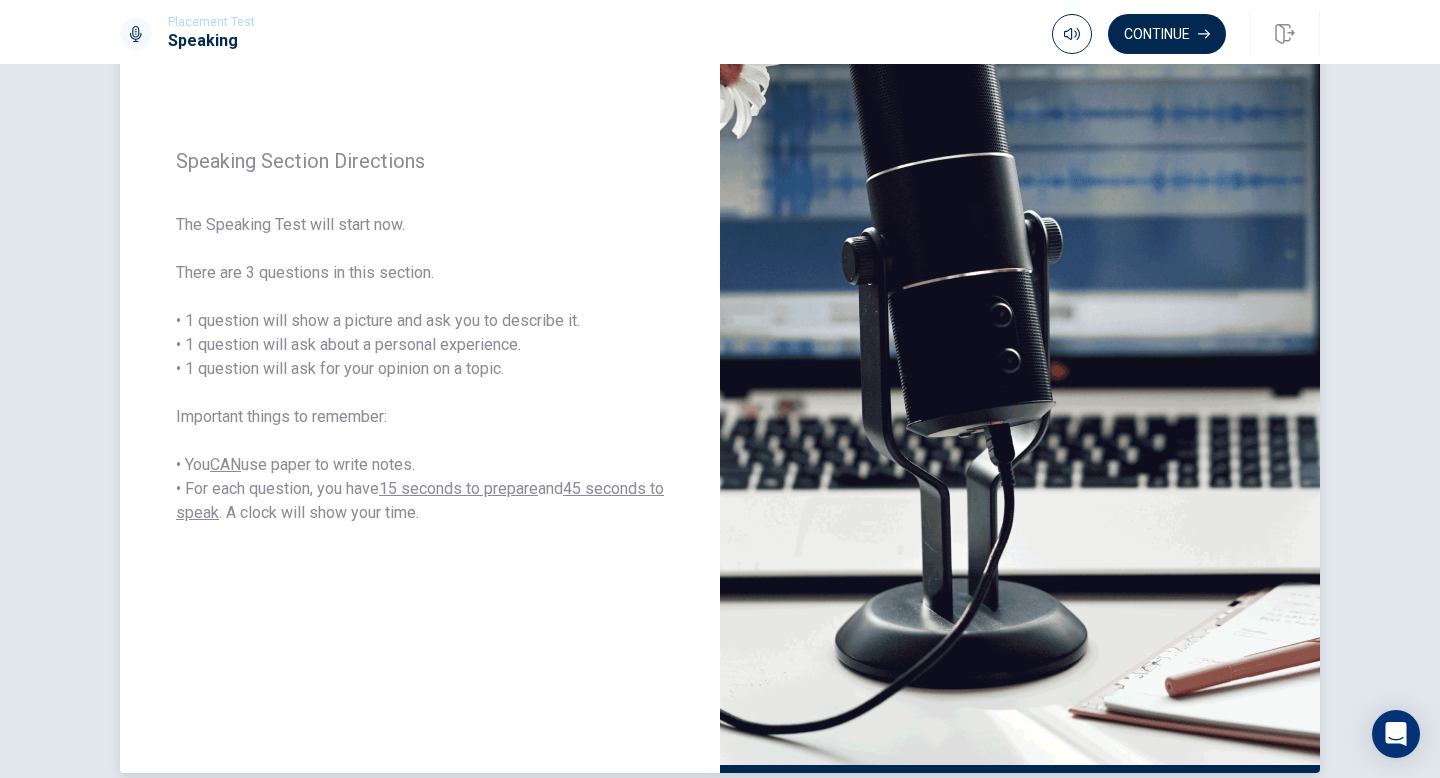 scroll, scrollTop: 196, scrollLeft: 0, axis: vertical 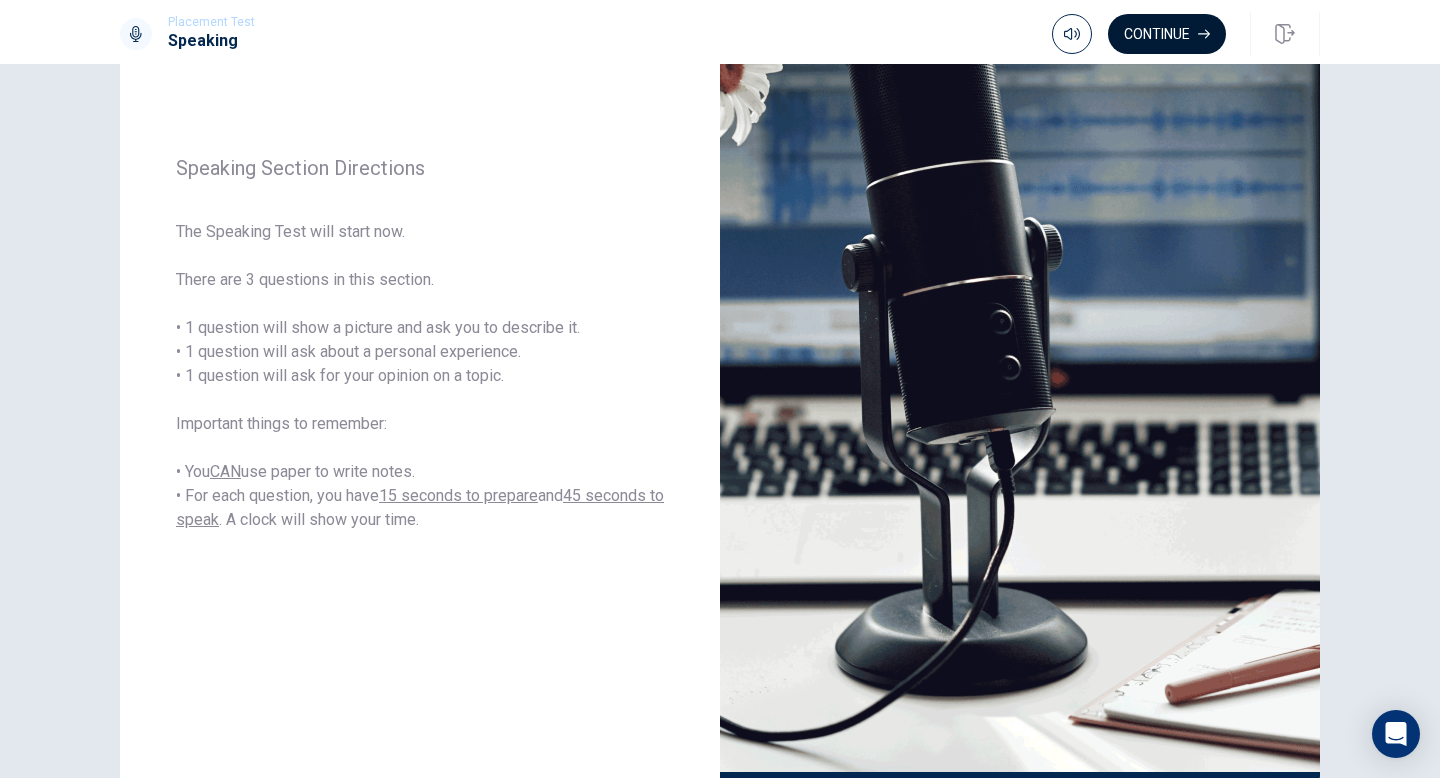 click on "Continue" at bounding box center (1167, 34) 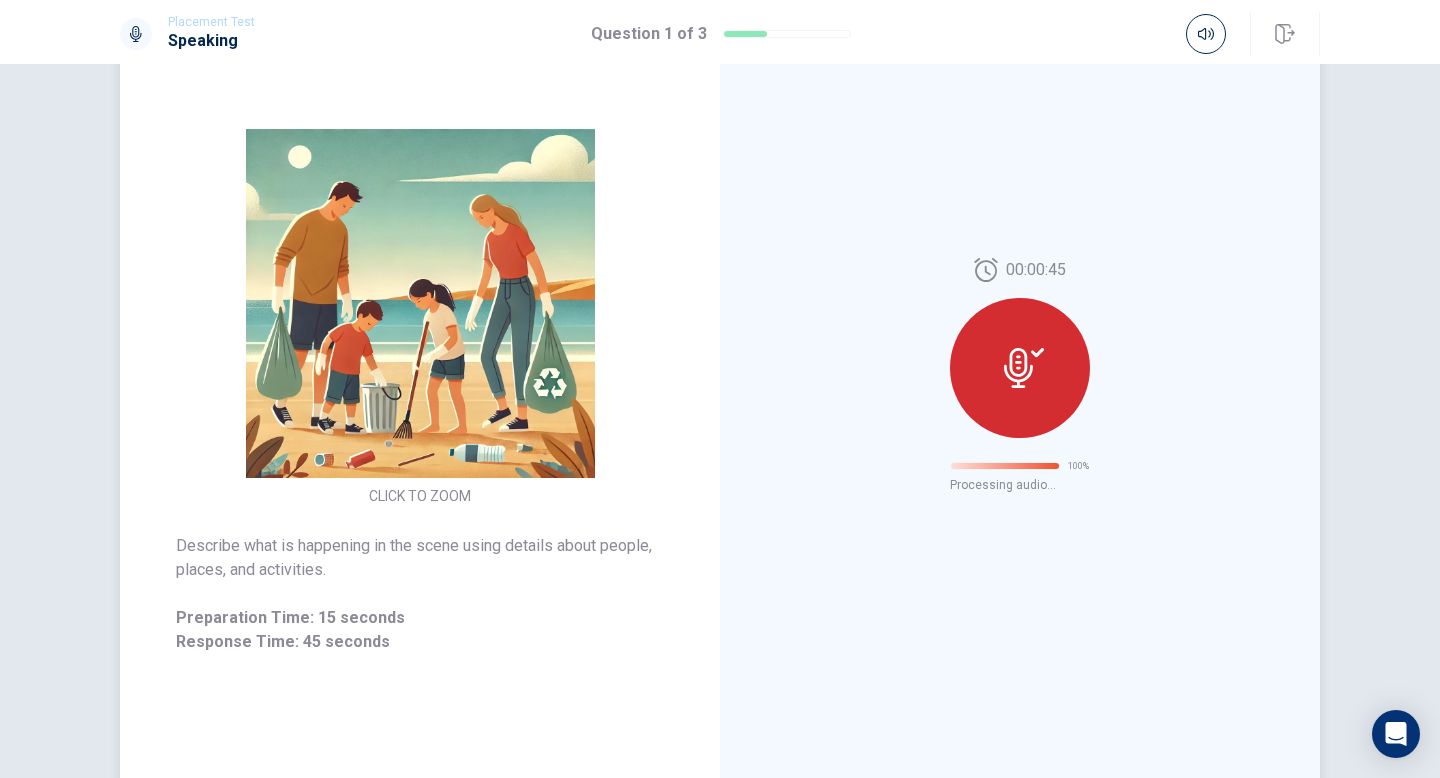 scroll, scrollTop: 0, scrollLeft: 0, axis: both 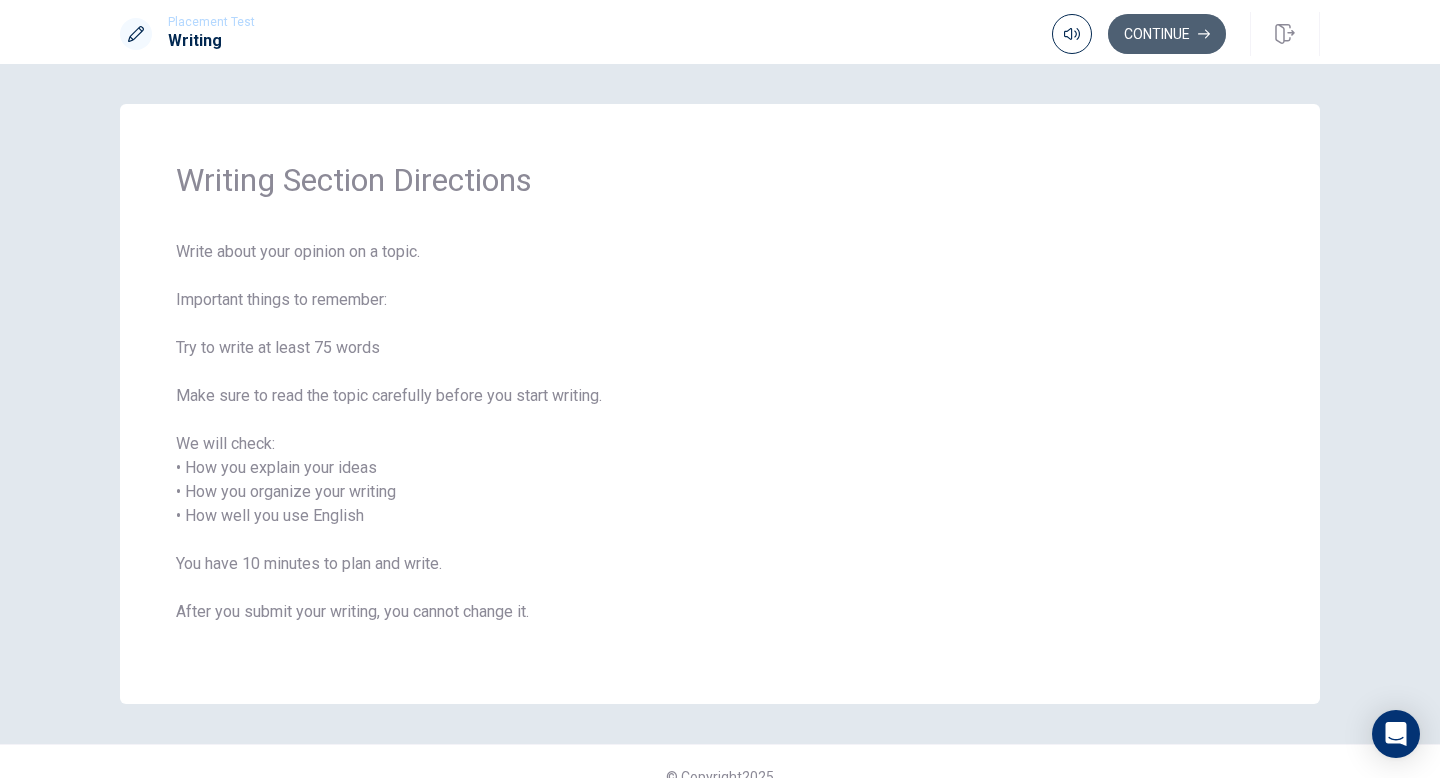 click on "Continue" at bounding box center [1167, 34] 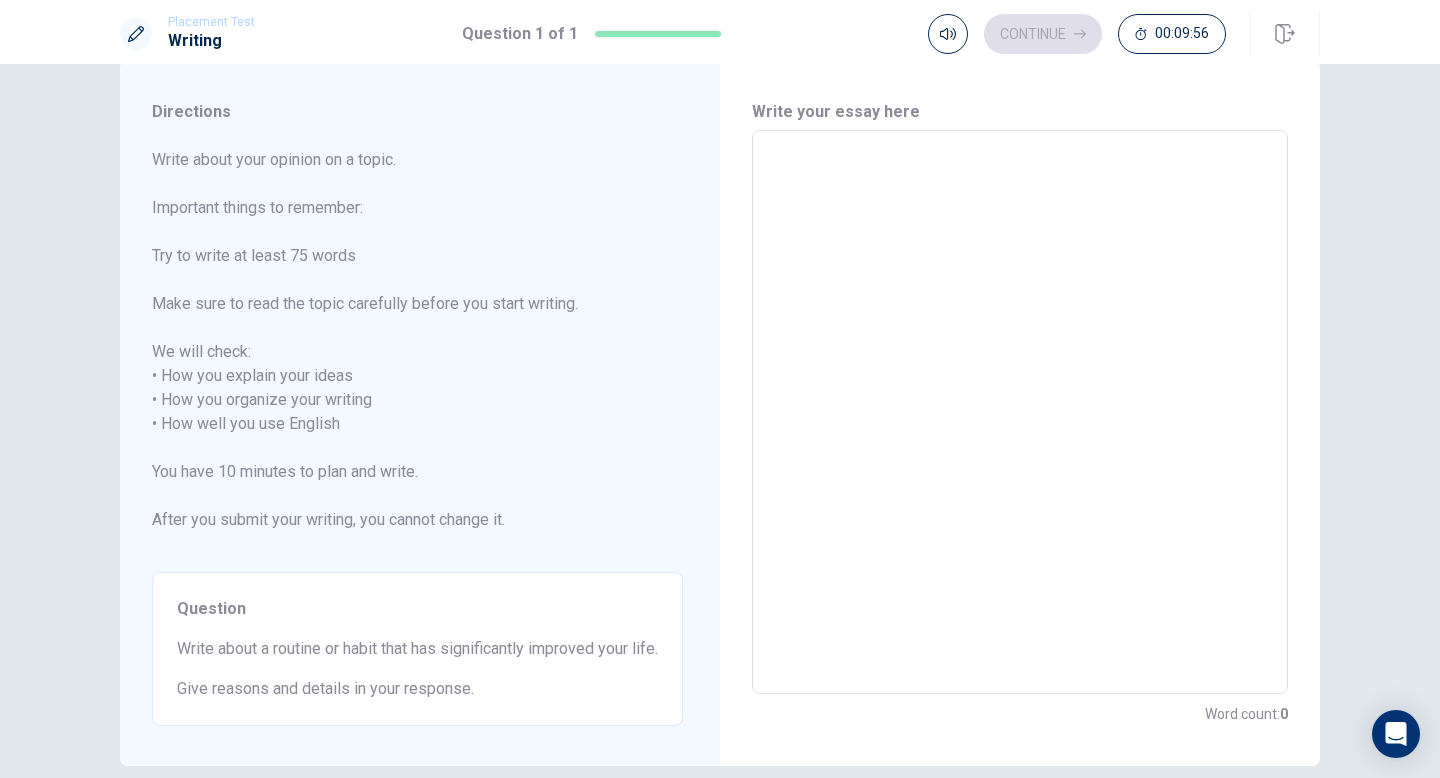 scroll, scrollTop: 37, scrollLeft: 0, axis: vertical 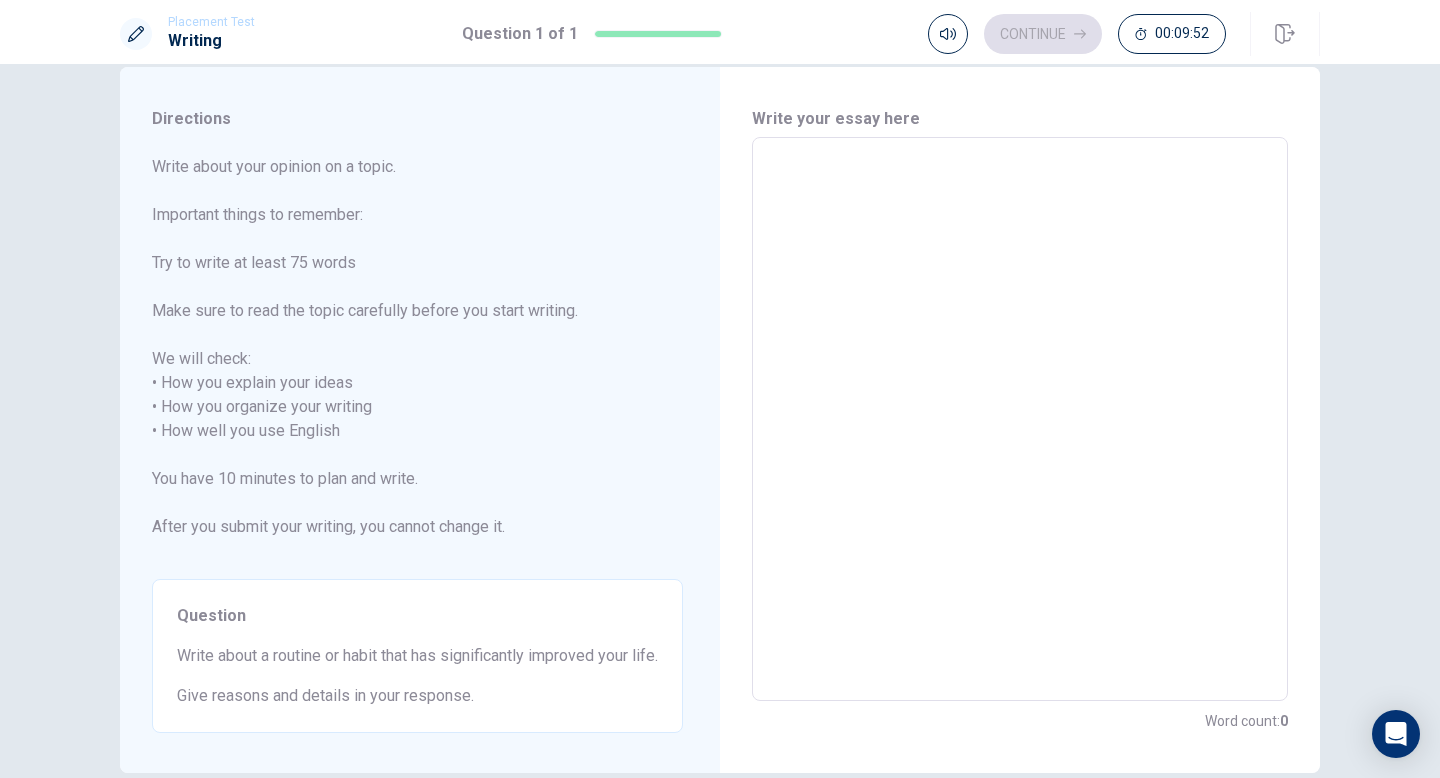 click on "Write about your opinion on a topic.
Important things to remember:
Try to write at least 75 words
Make sure to read the topic carefully before you start writing.
We will check:
• How you explain your ideas
• How you organize your writing
• How well you use English
You have 10 minutes to plan and write.
After you submit your writing, you cannot change it." at bounding box center [417, 359] 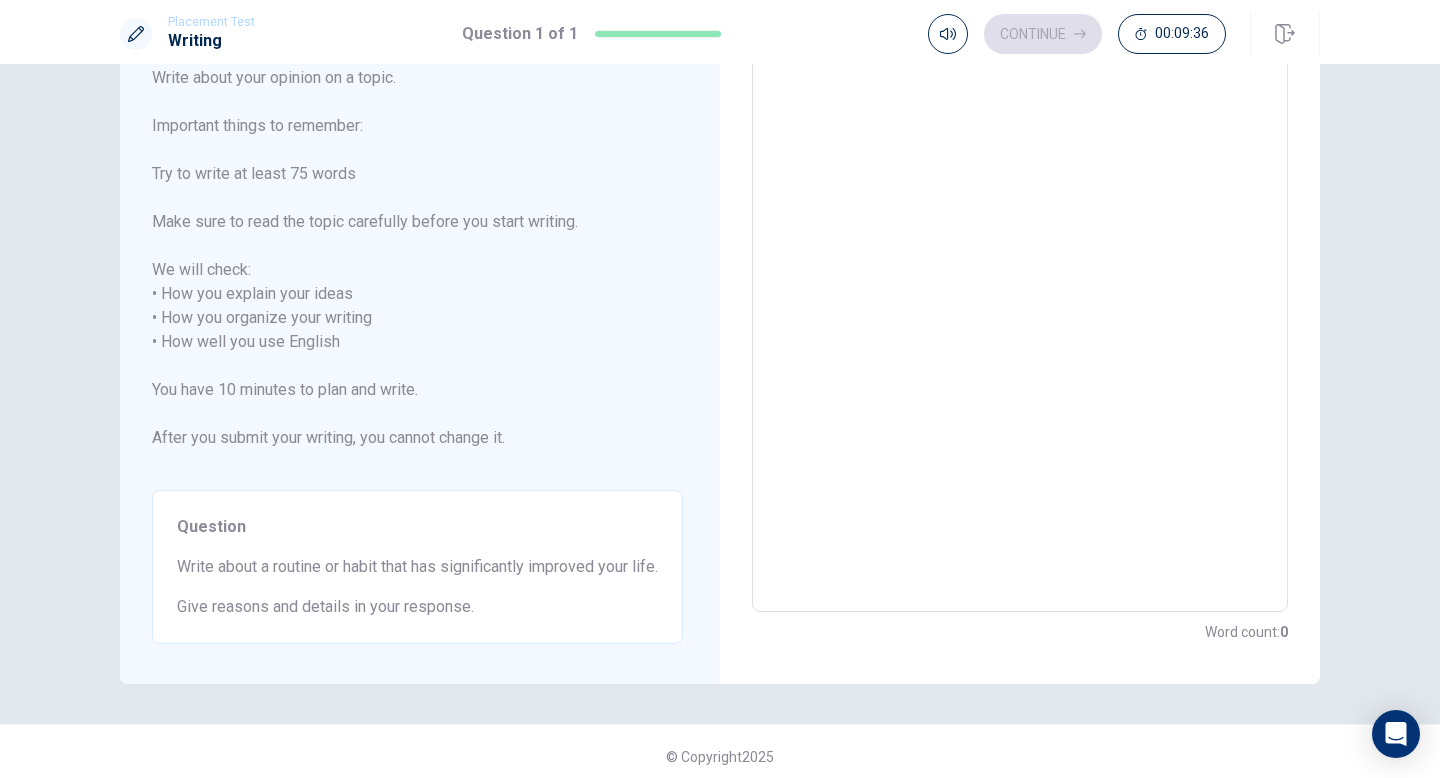 scroll, scrollTop: 0, scrollLeft: 0, axis: both 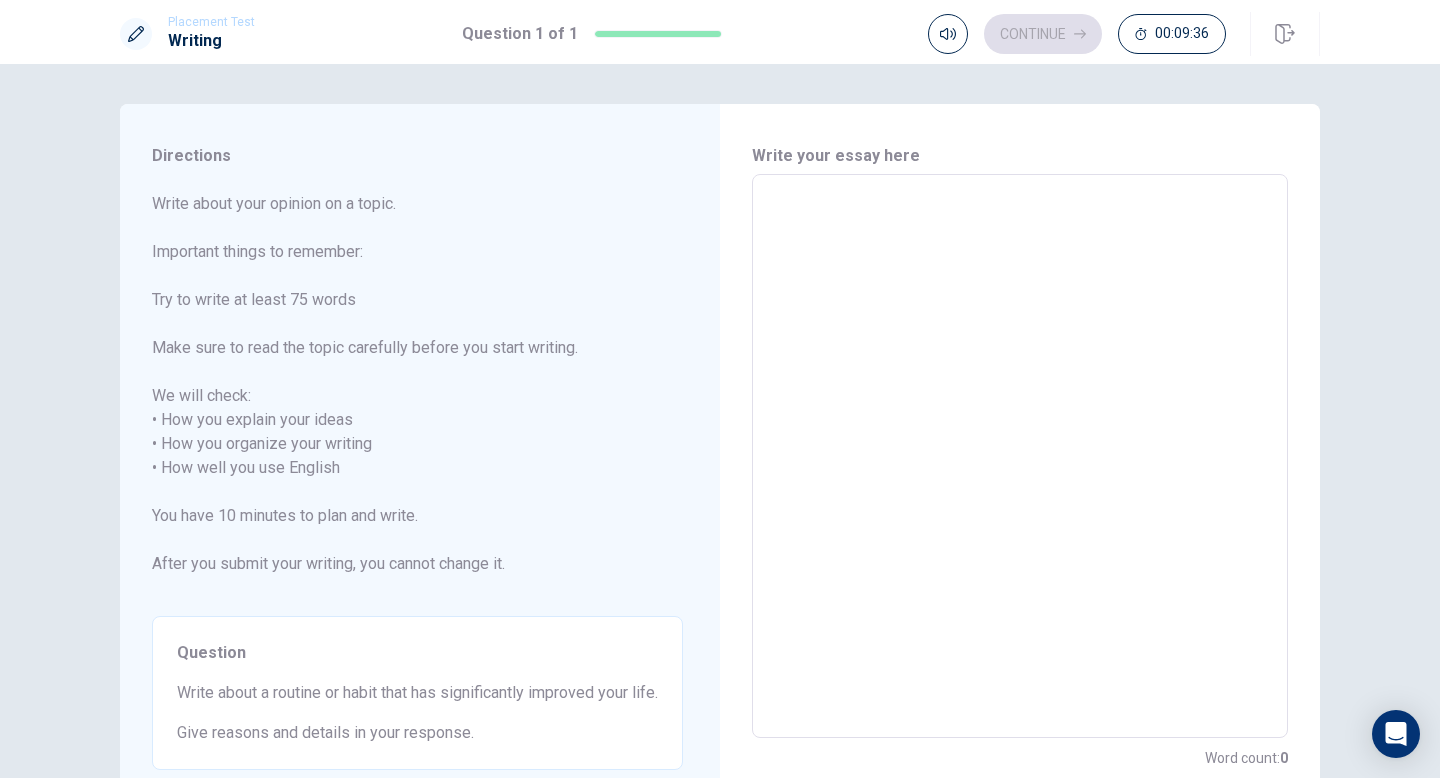 click at bounding box center [1020, 456] 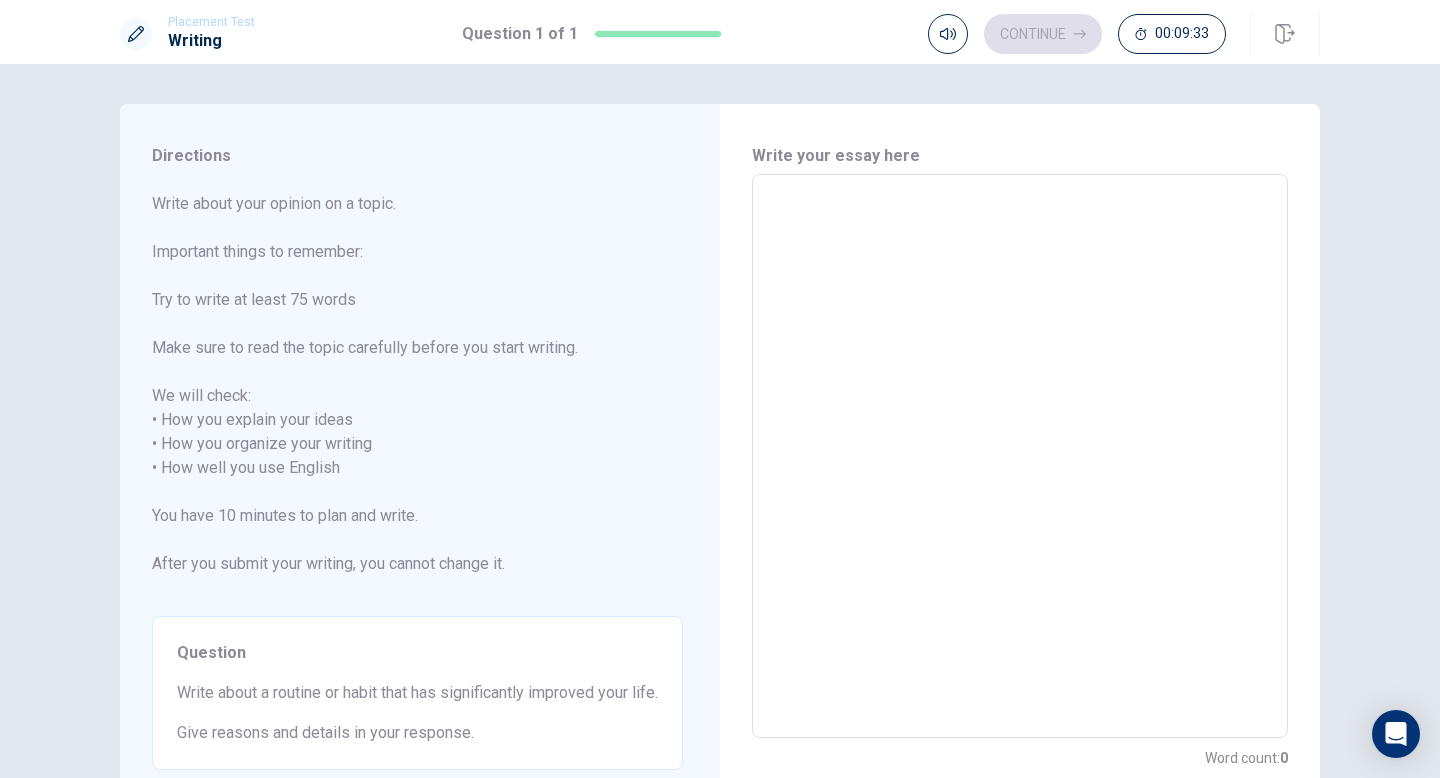 type on "m" 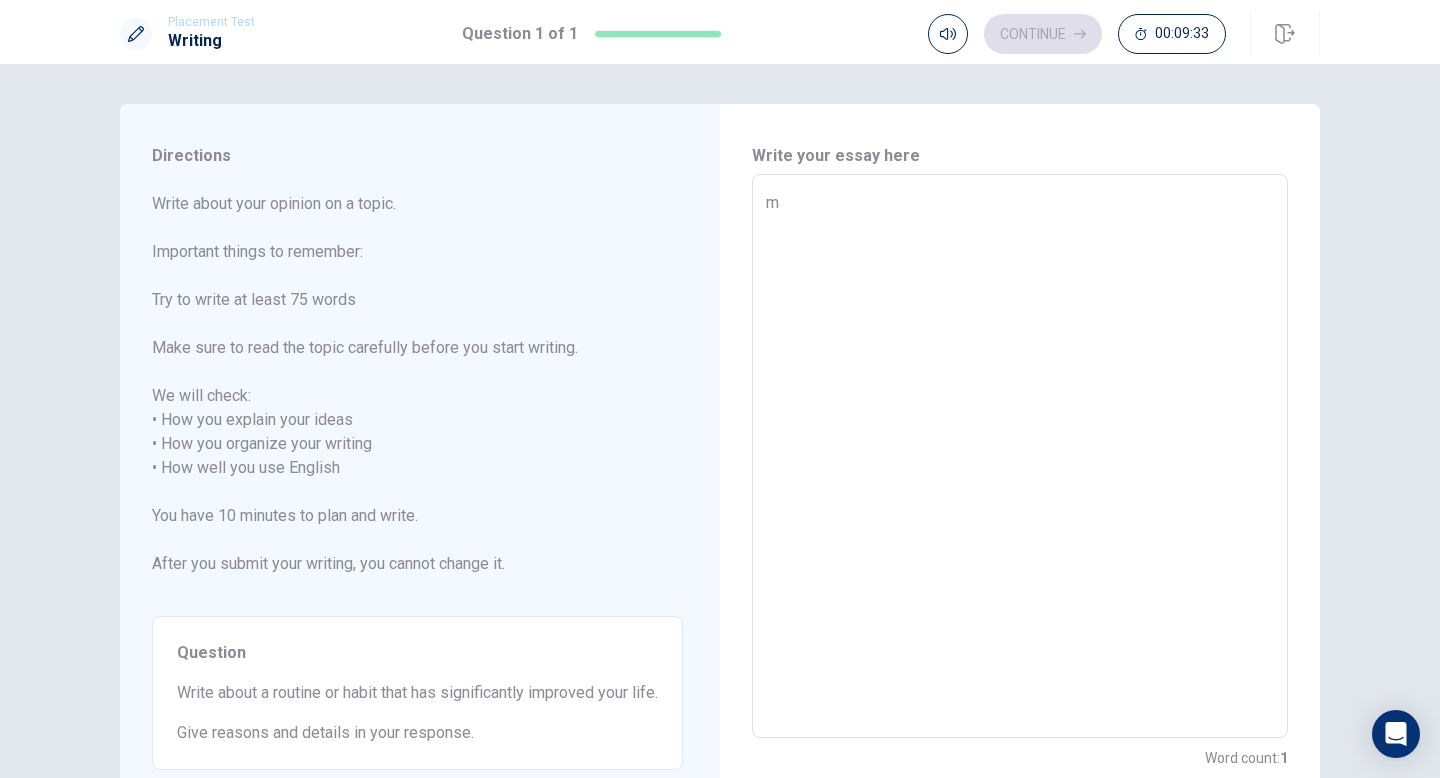 type on "x" 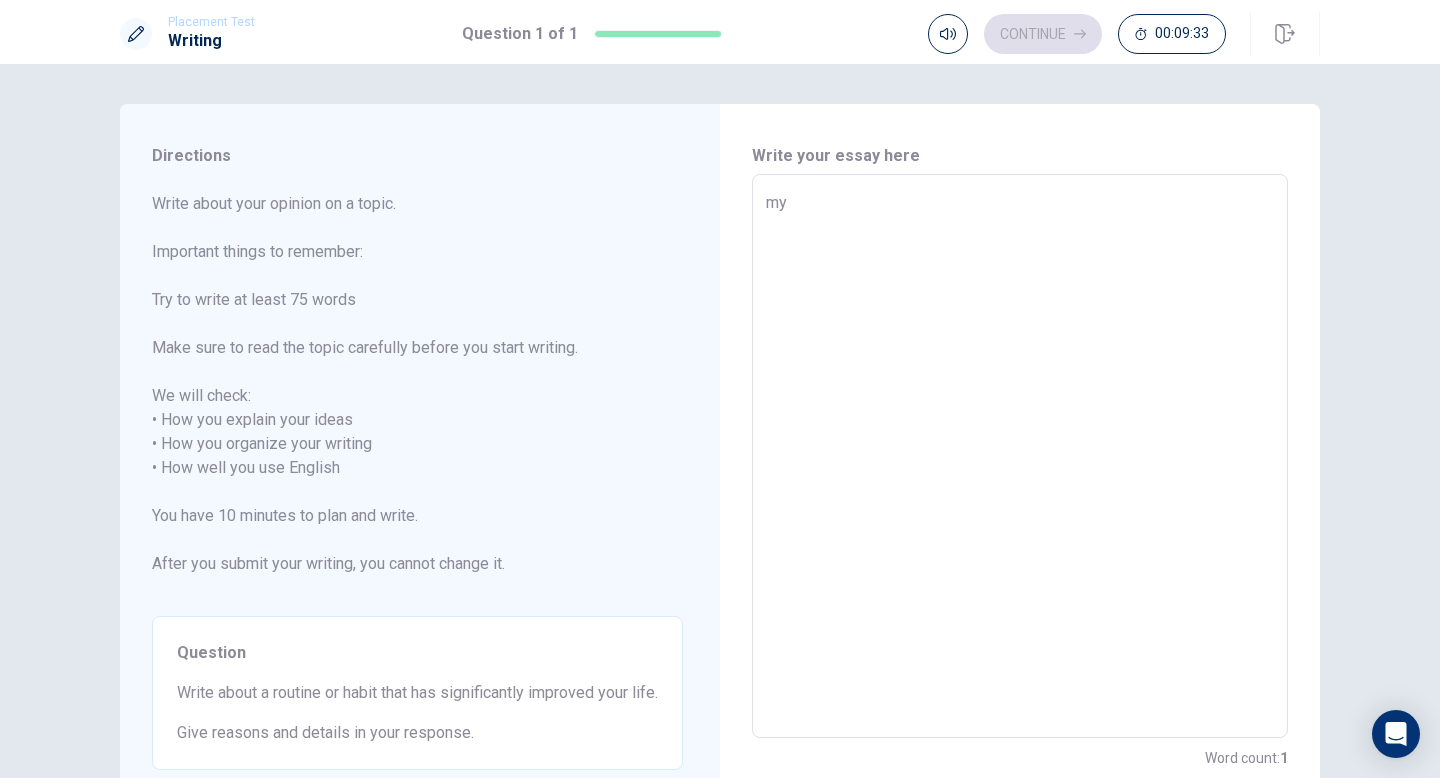 type on "x" 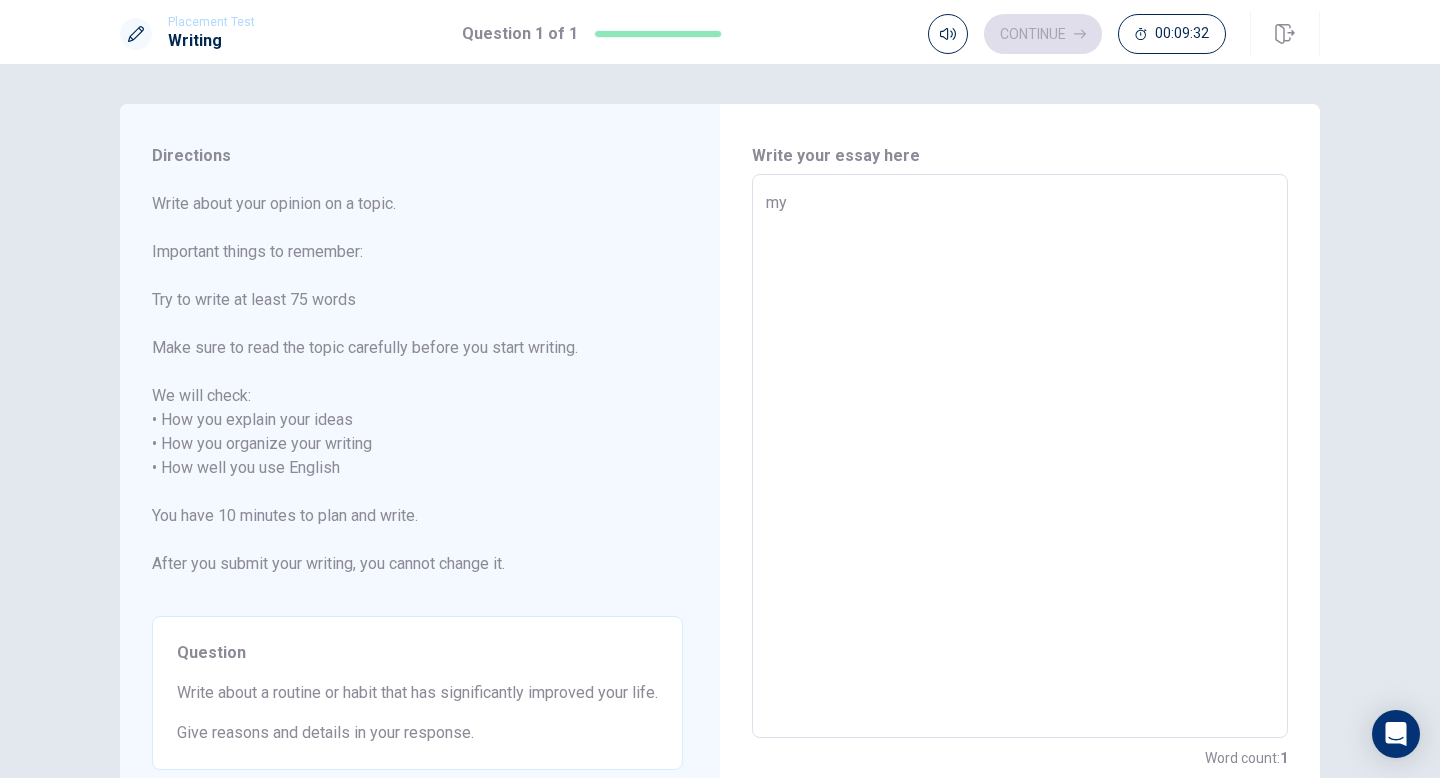 type on "m" 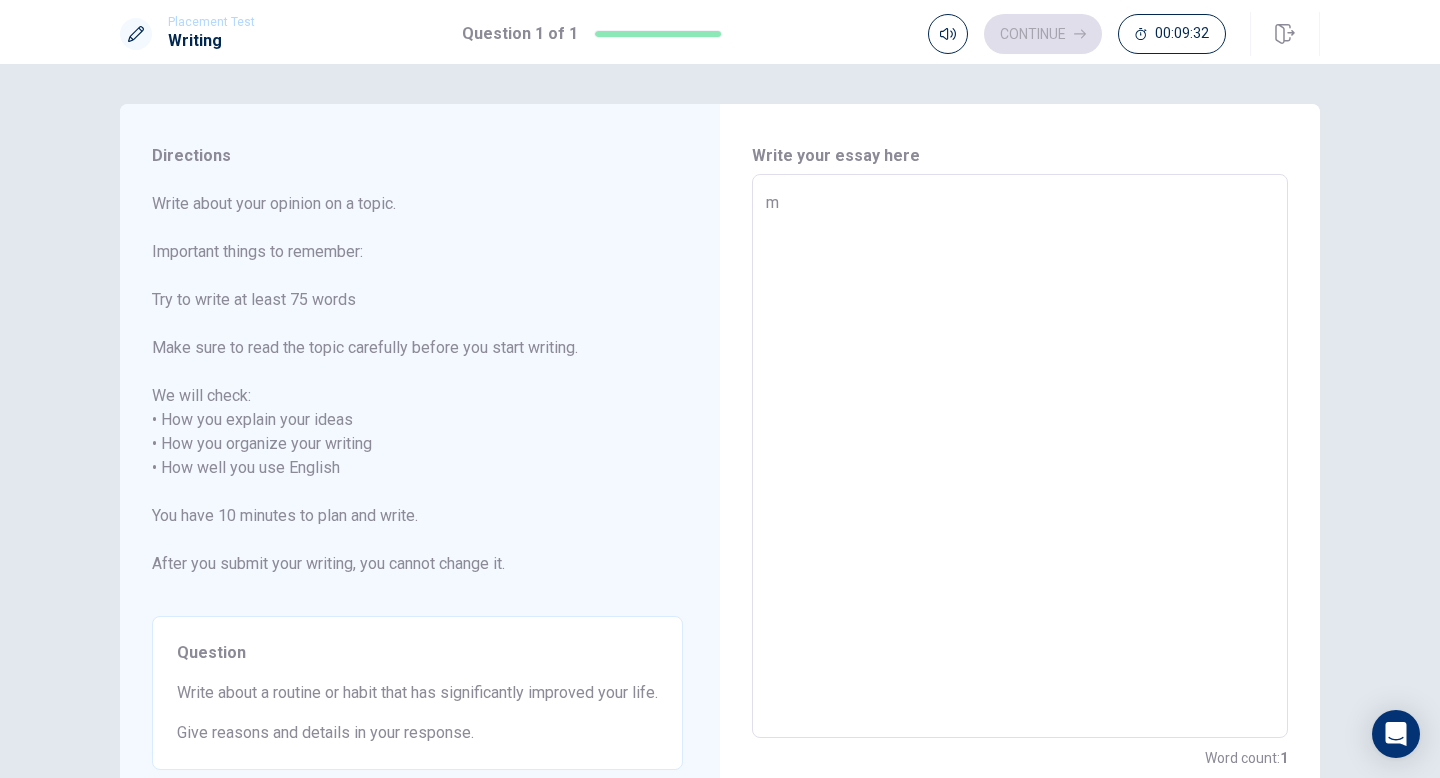 type on "x" 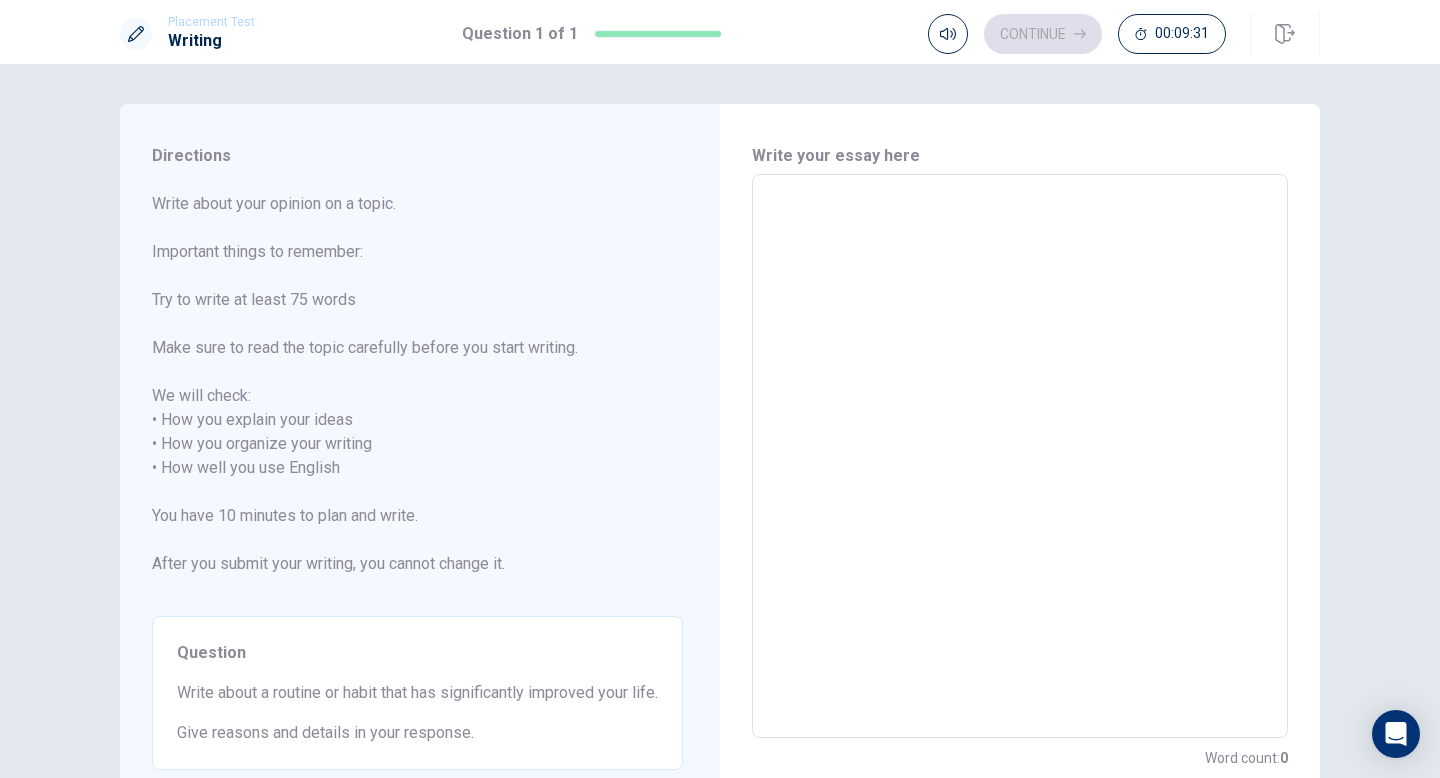 type on "I" 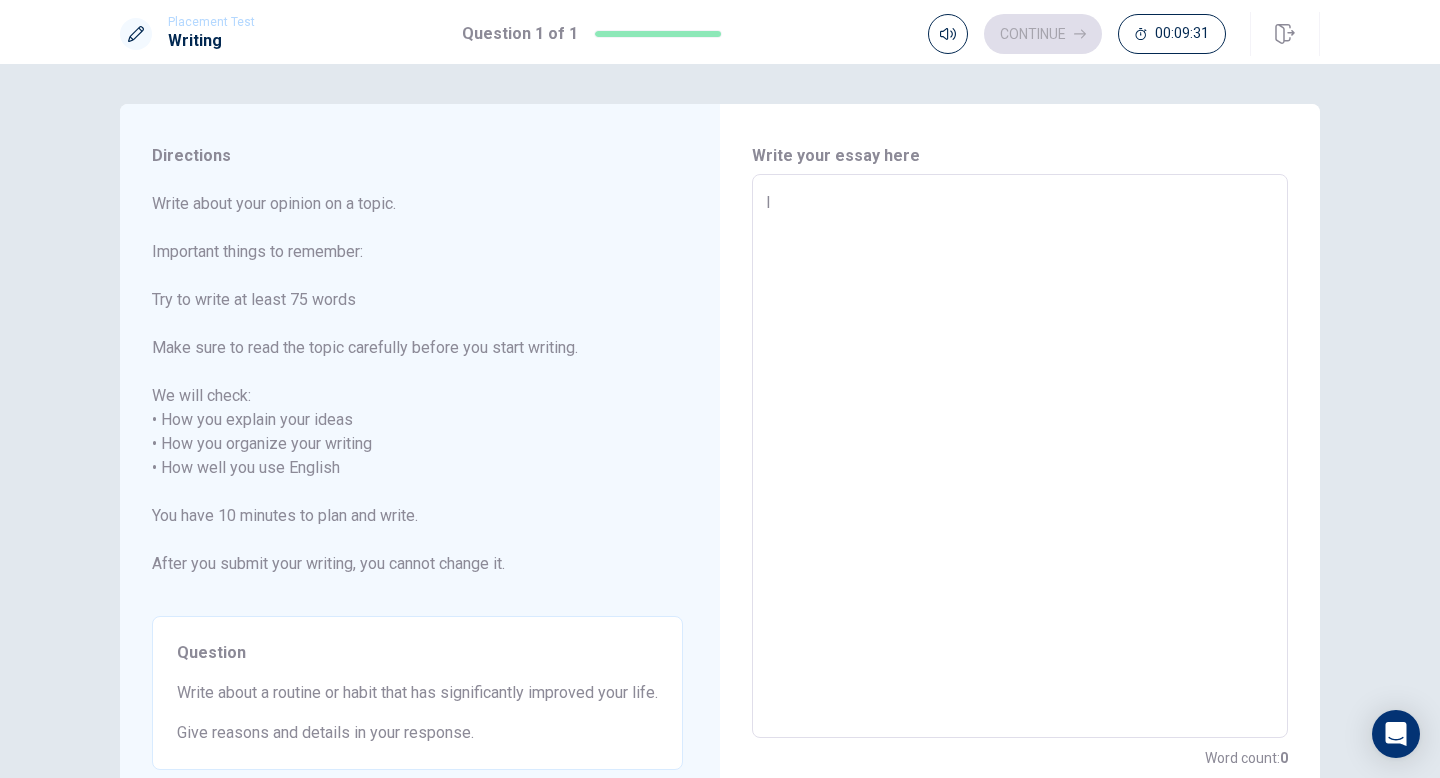 type on "x" 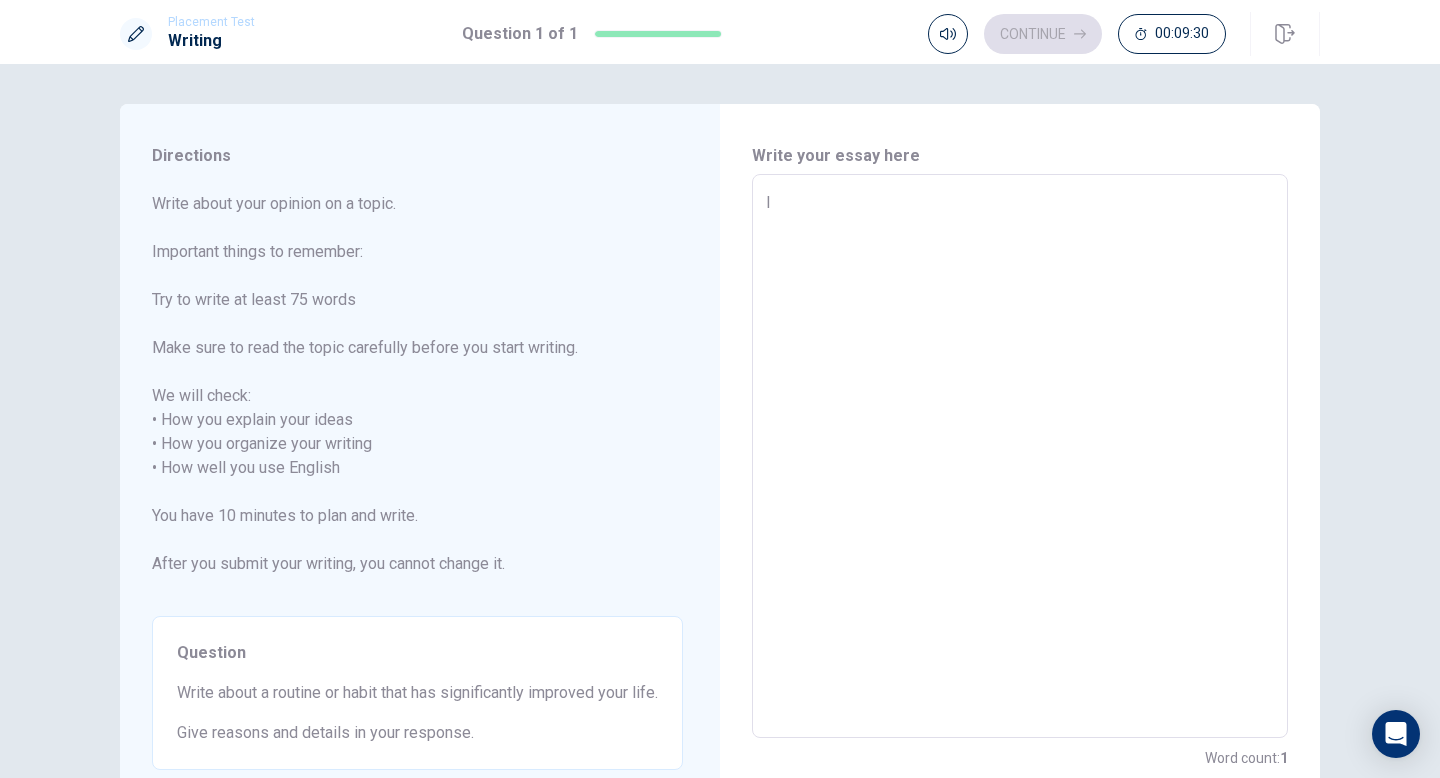 type on "I" 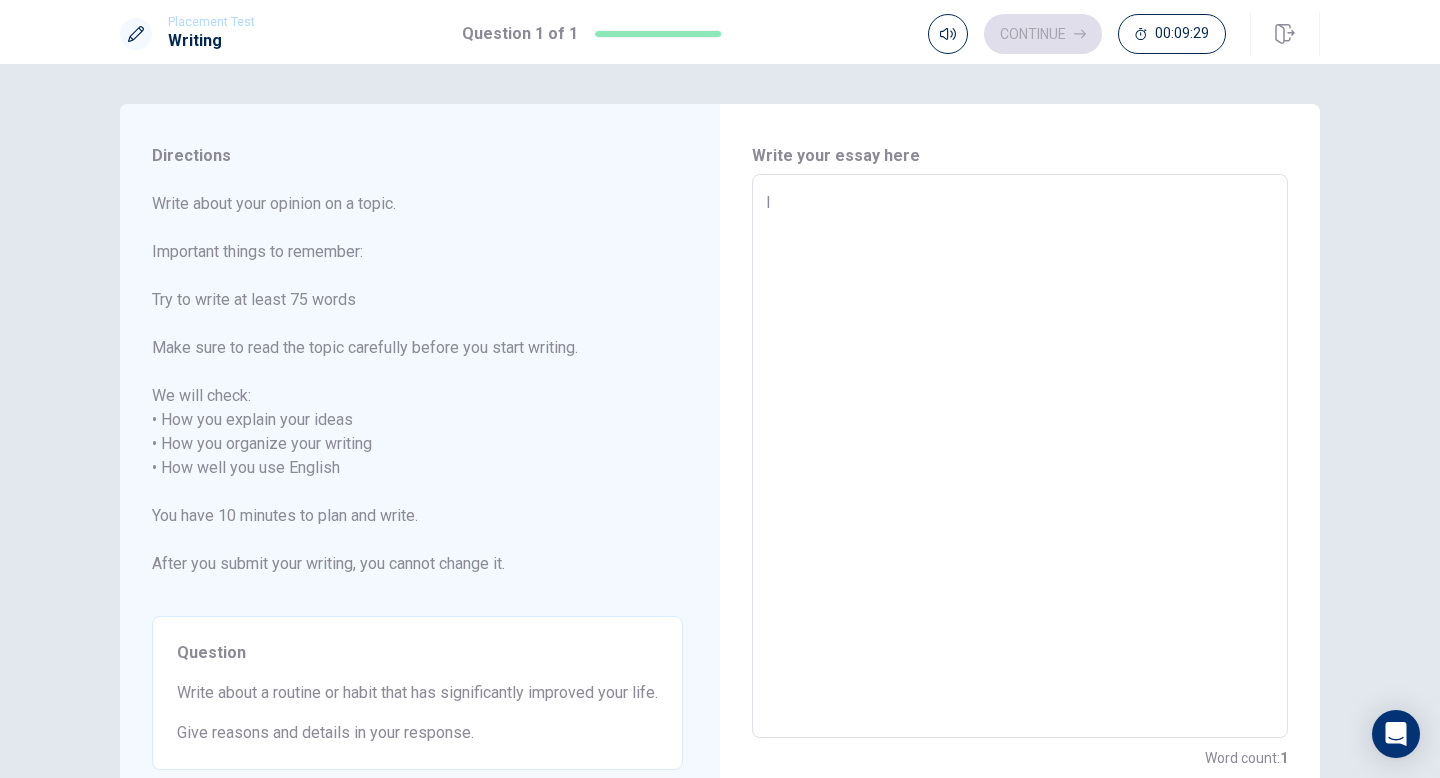 type on "I g" 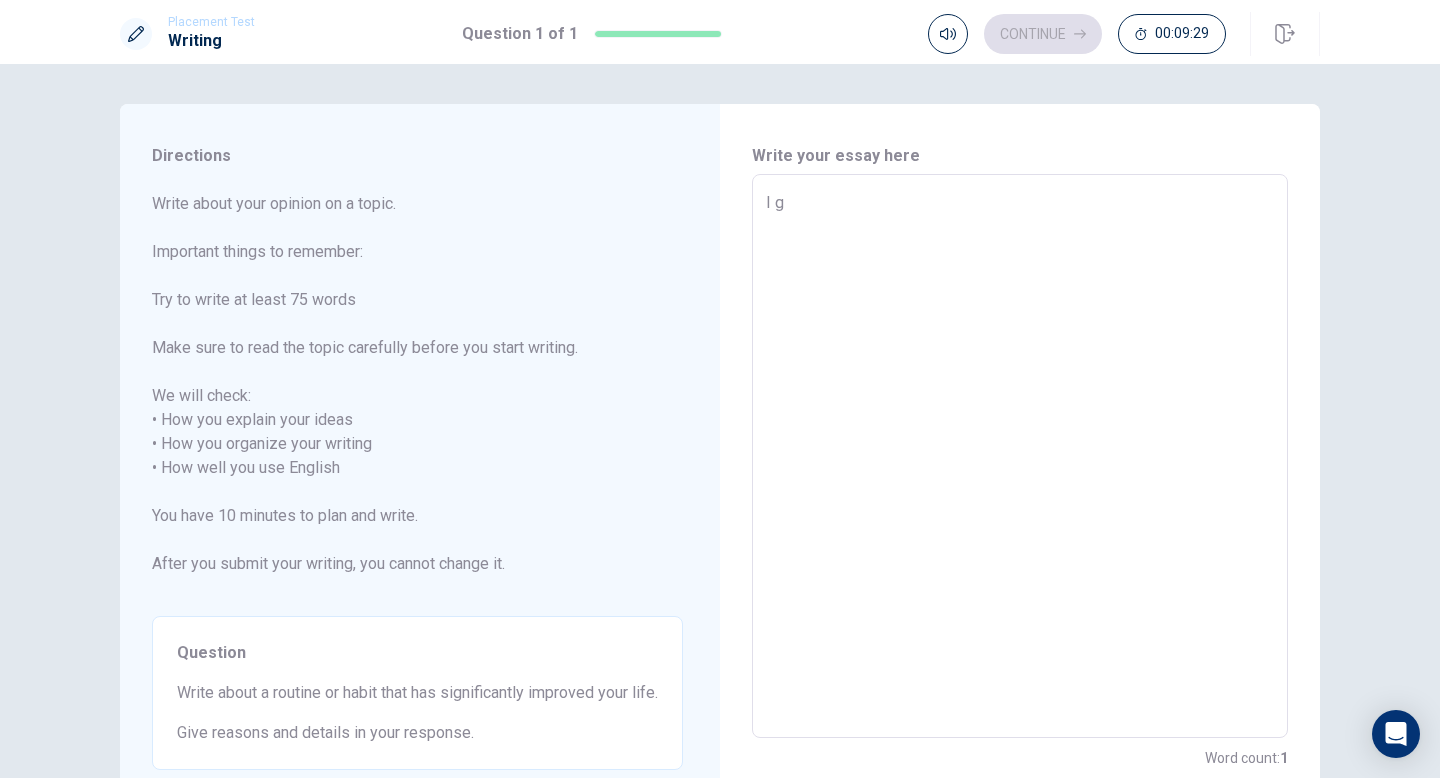type on "x" 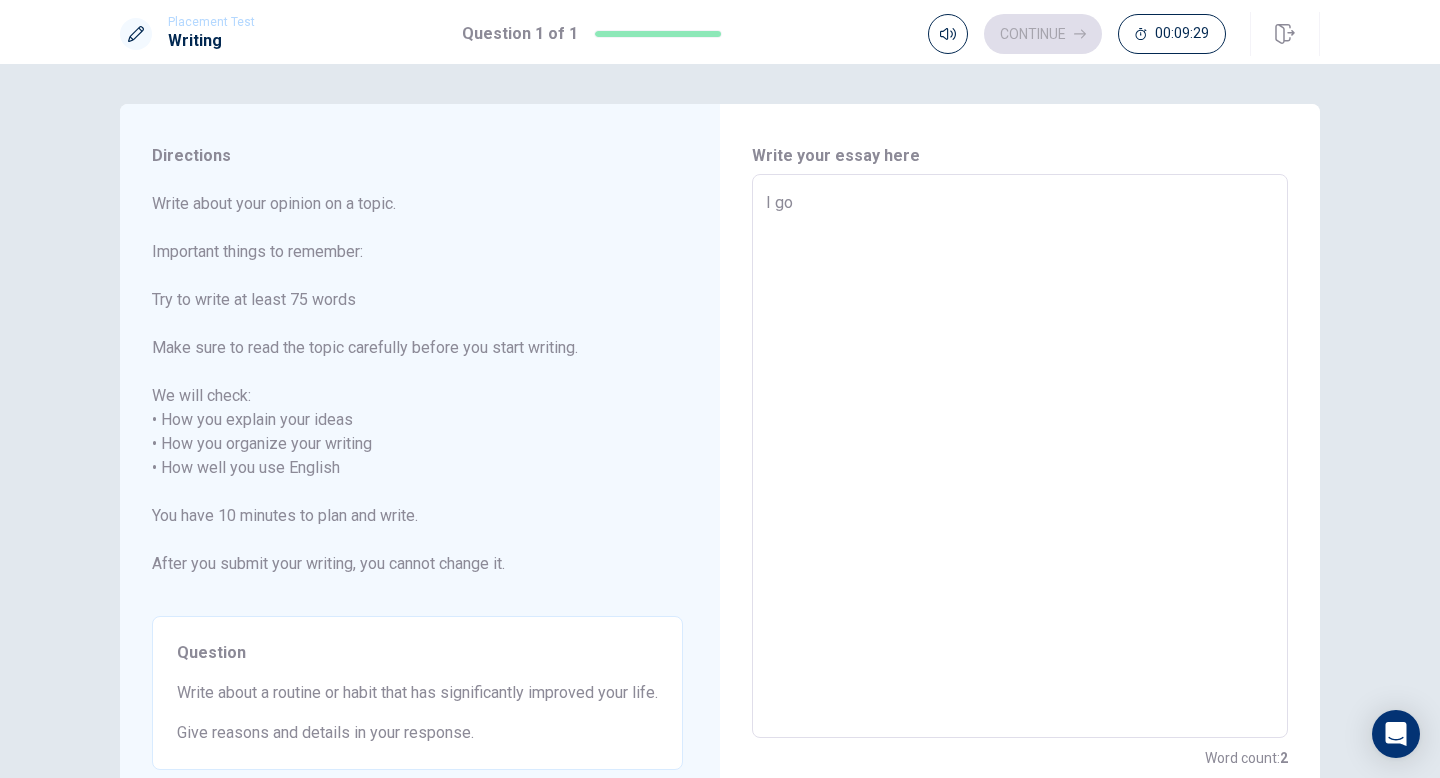 type on "I got" 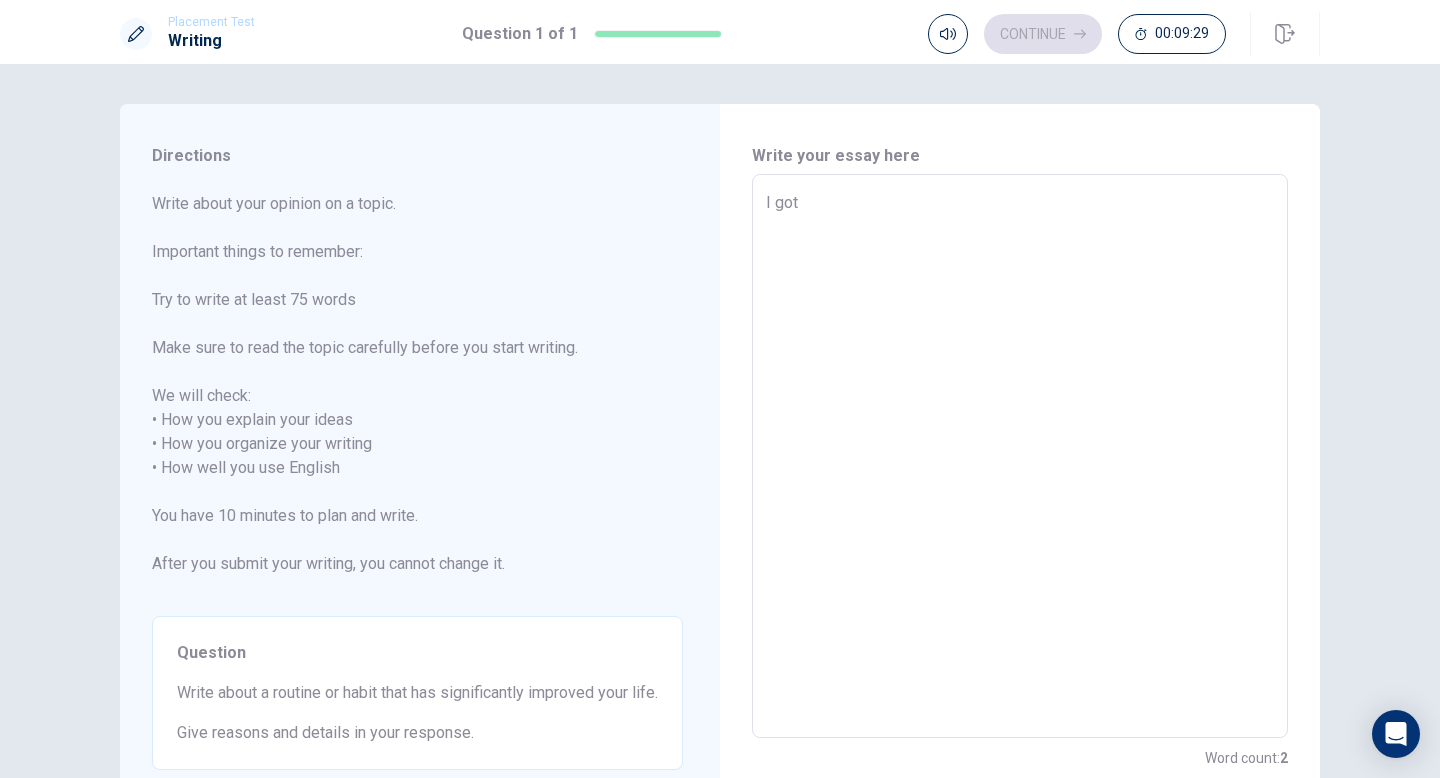 type on "x" 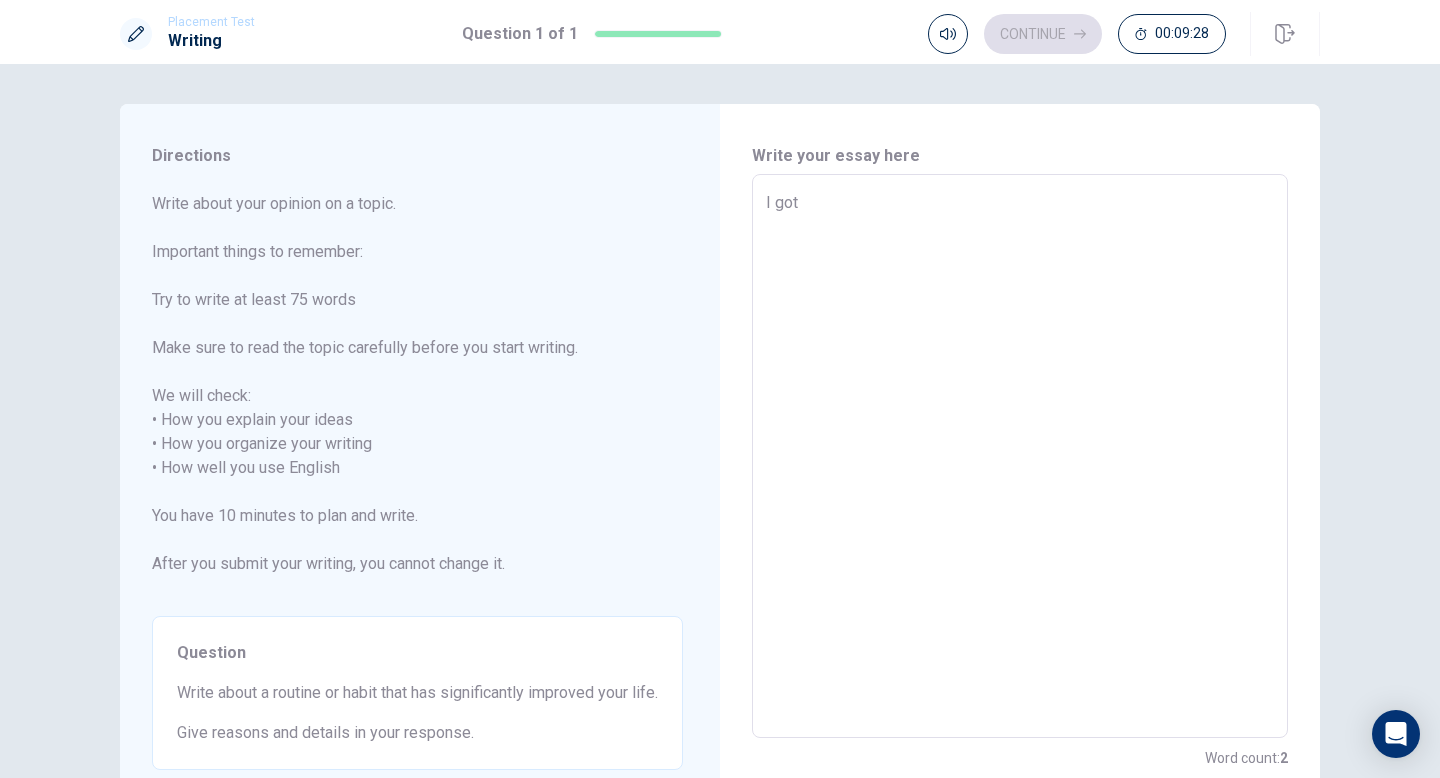 type on "I go" 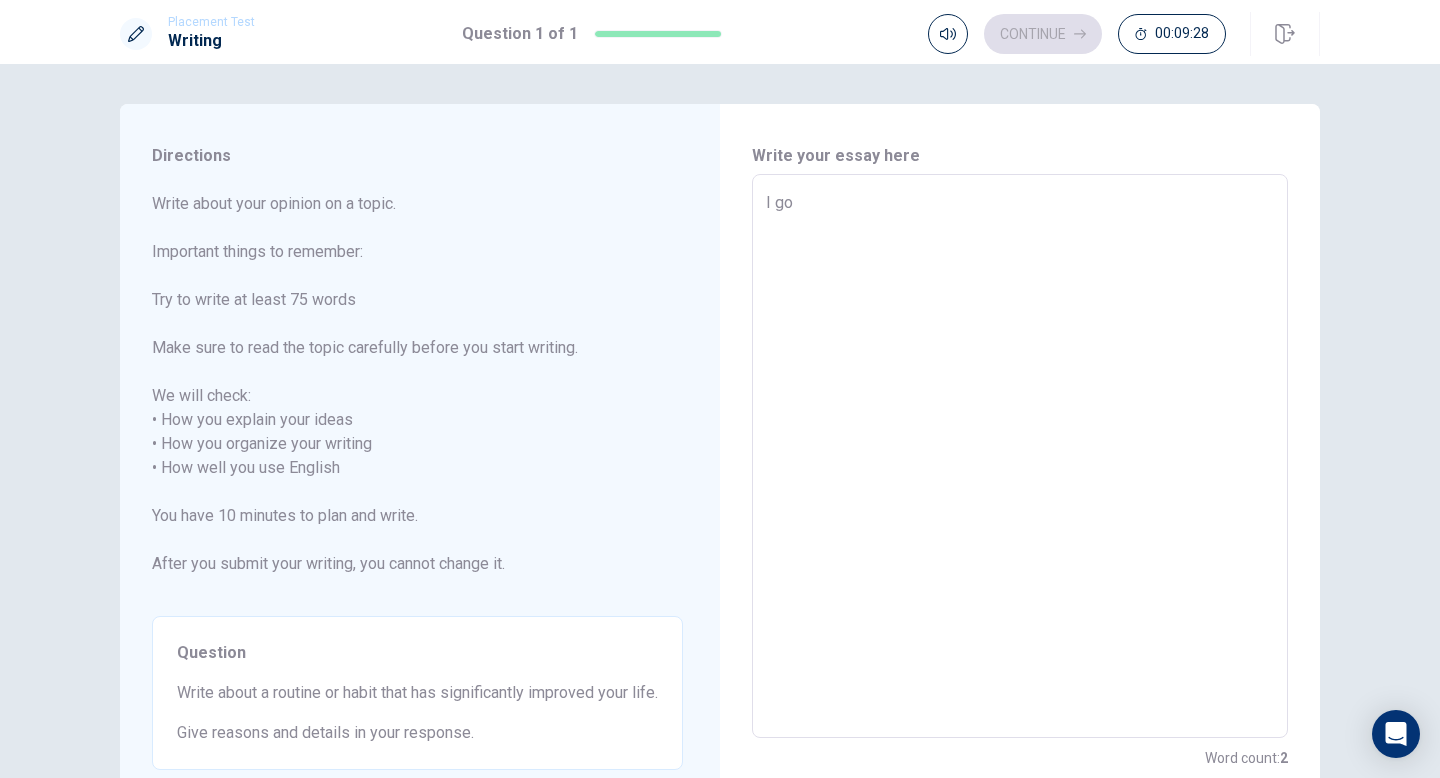 type on "x" 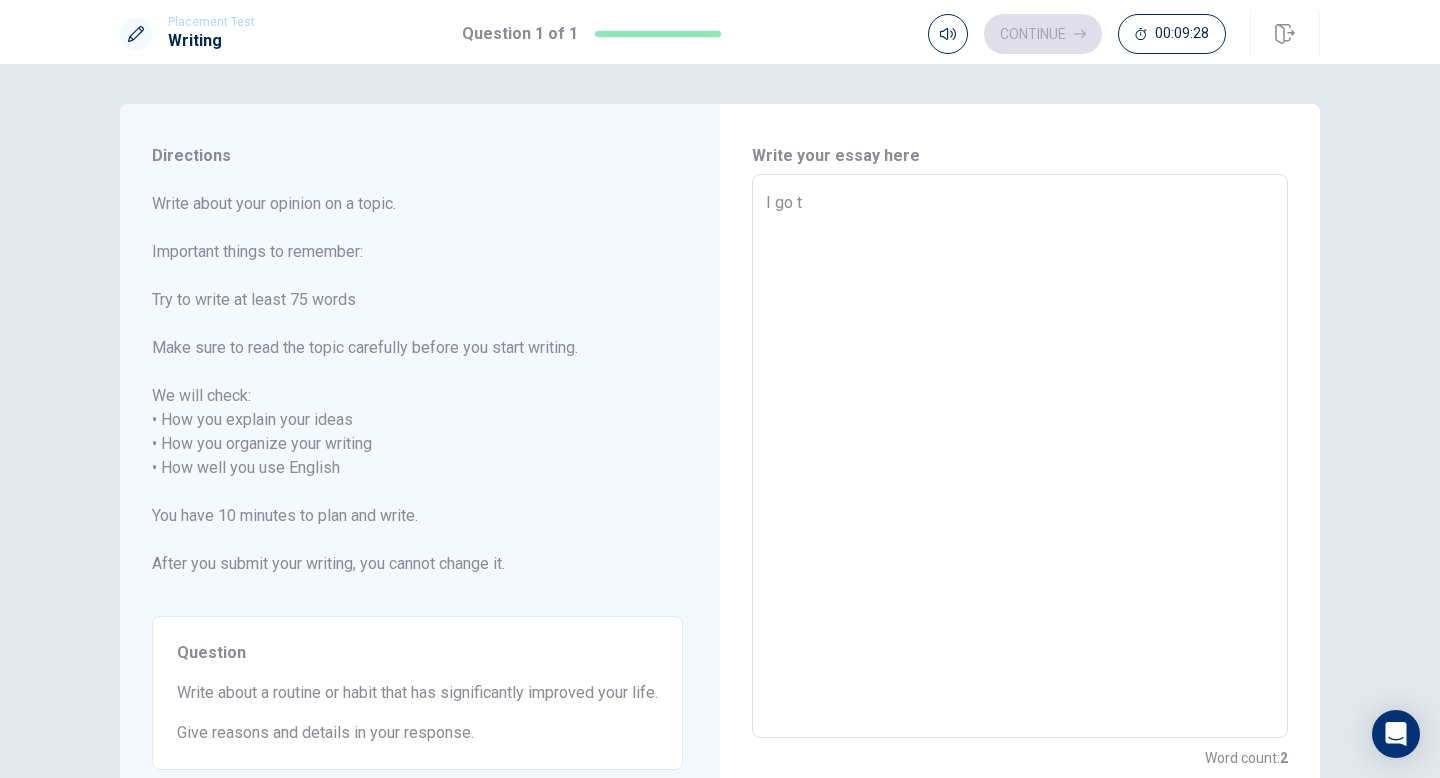 type on "x" 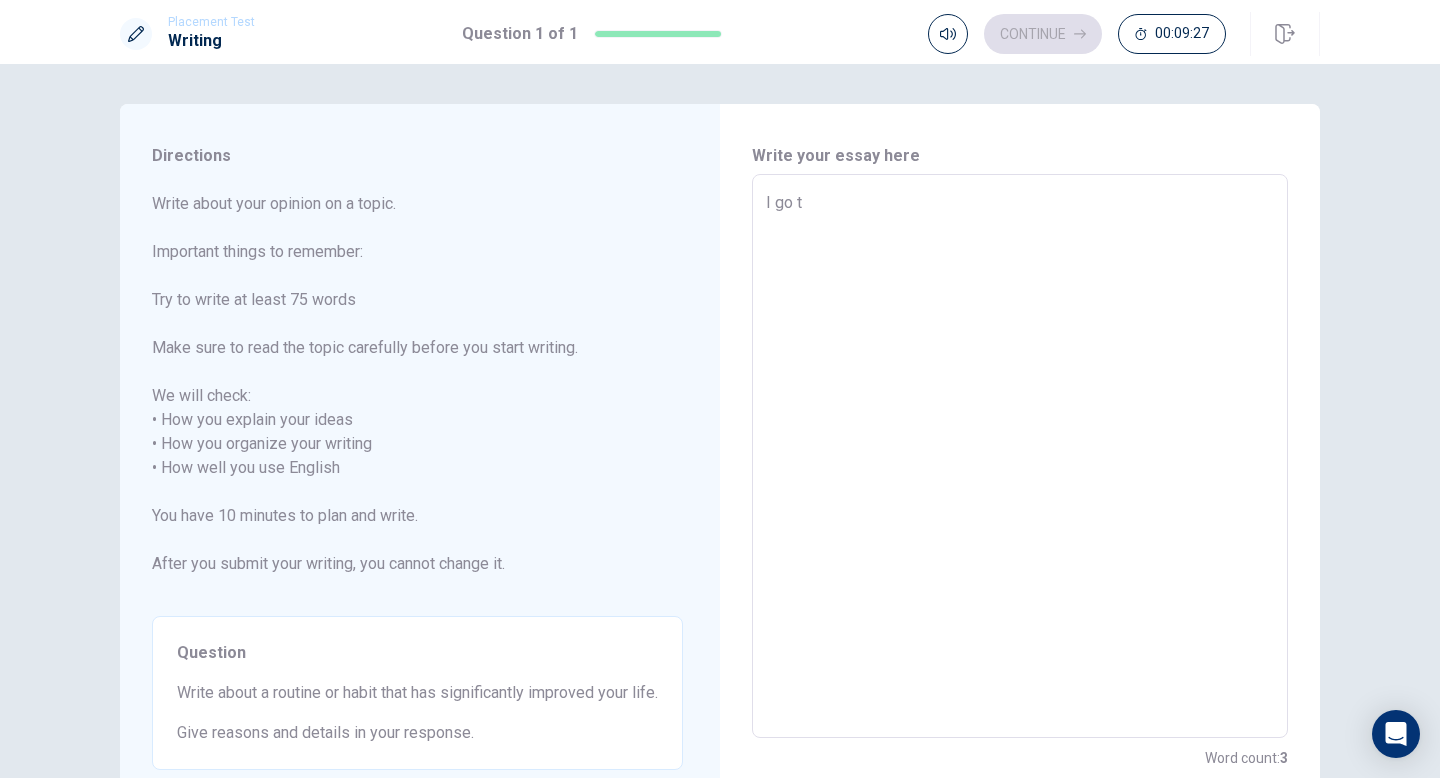 type on "I go to" 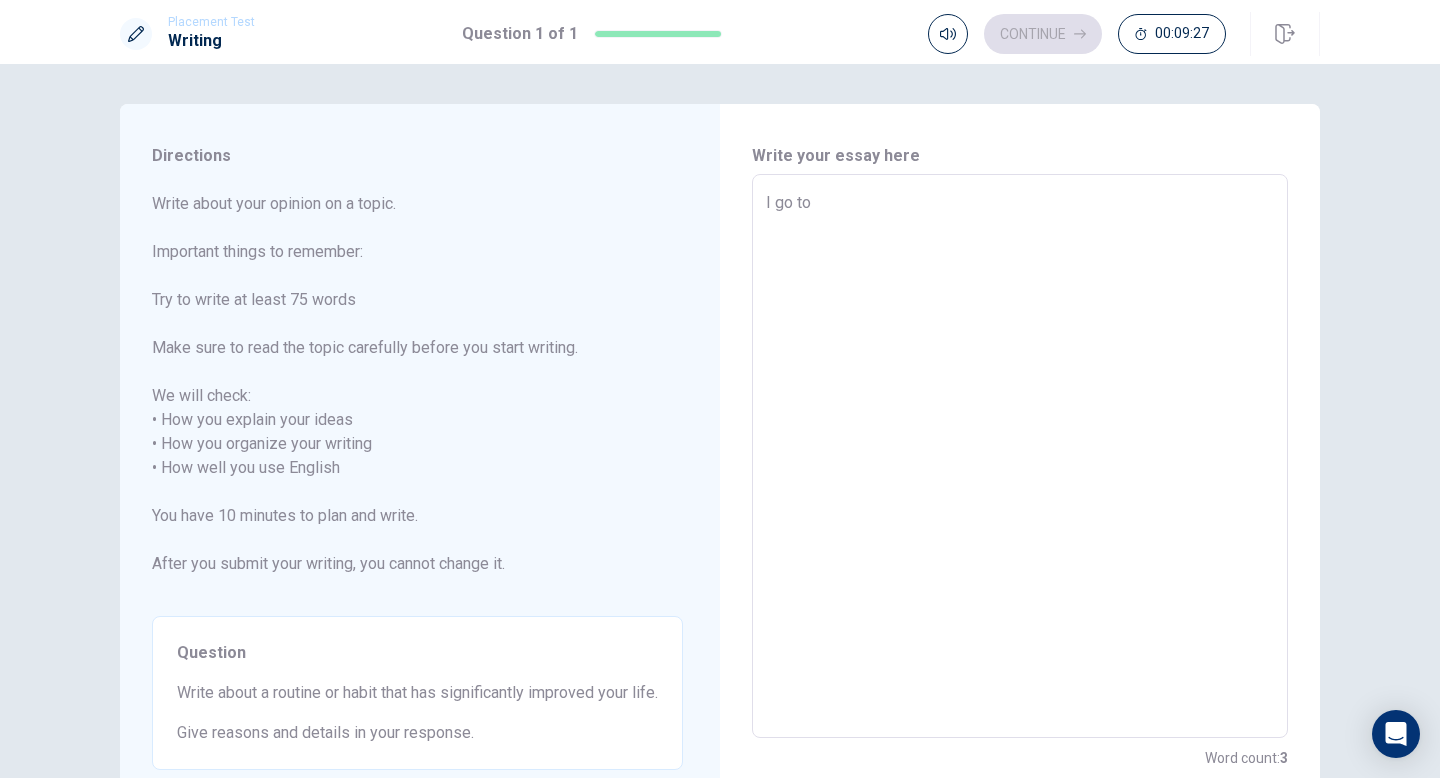 type on "I go tog" 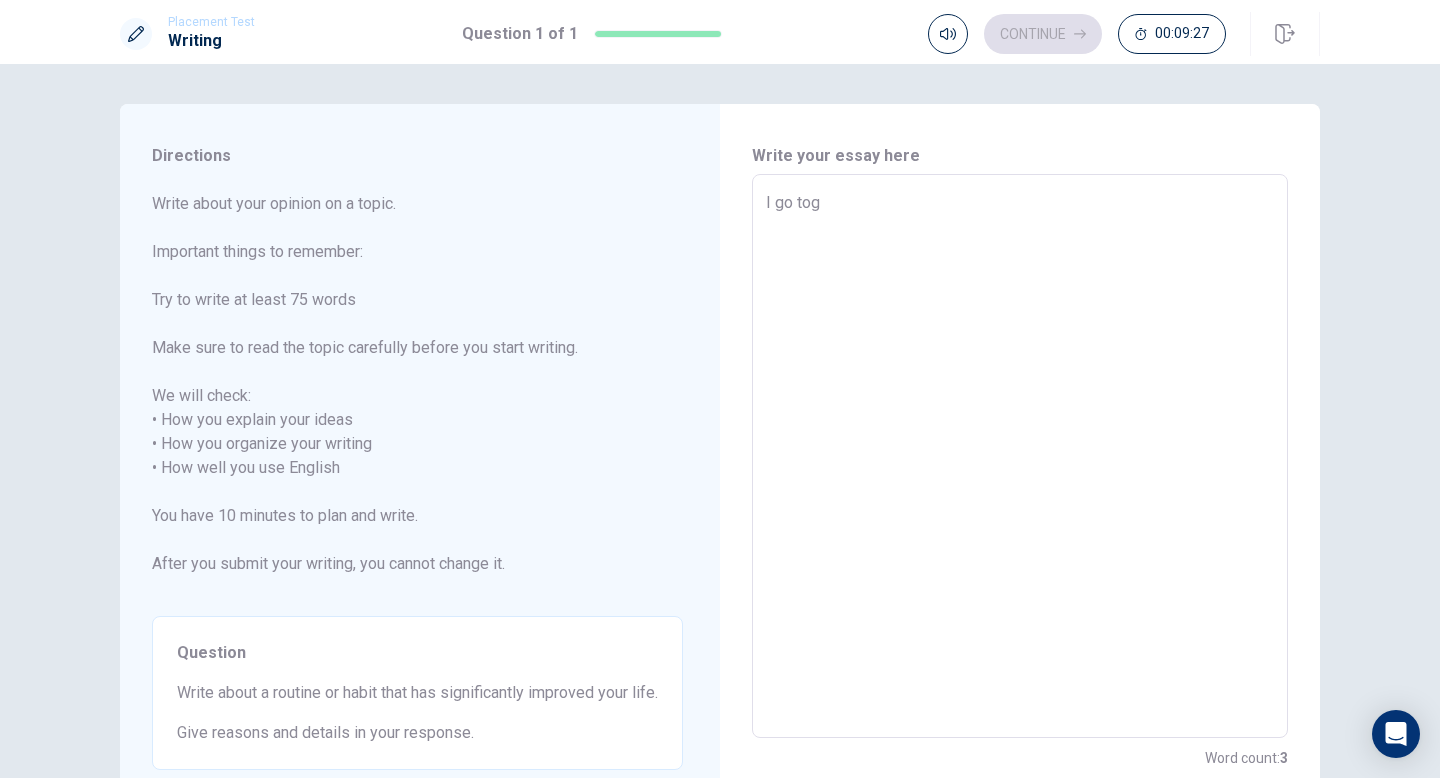 type on "x" 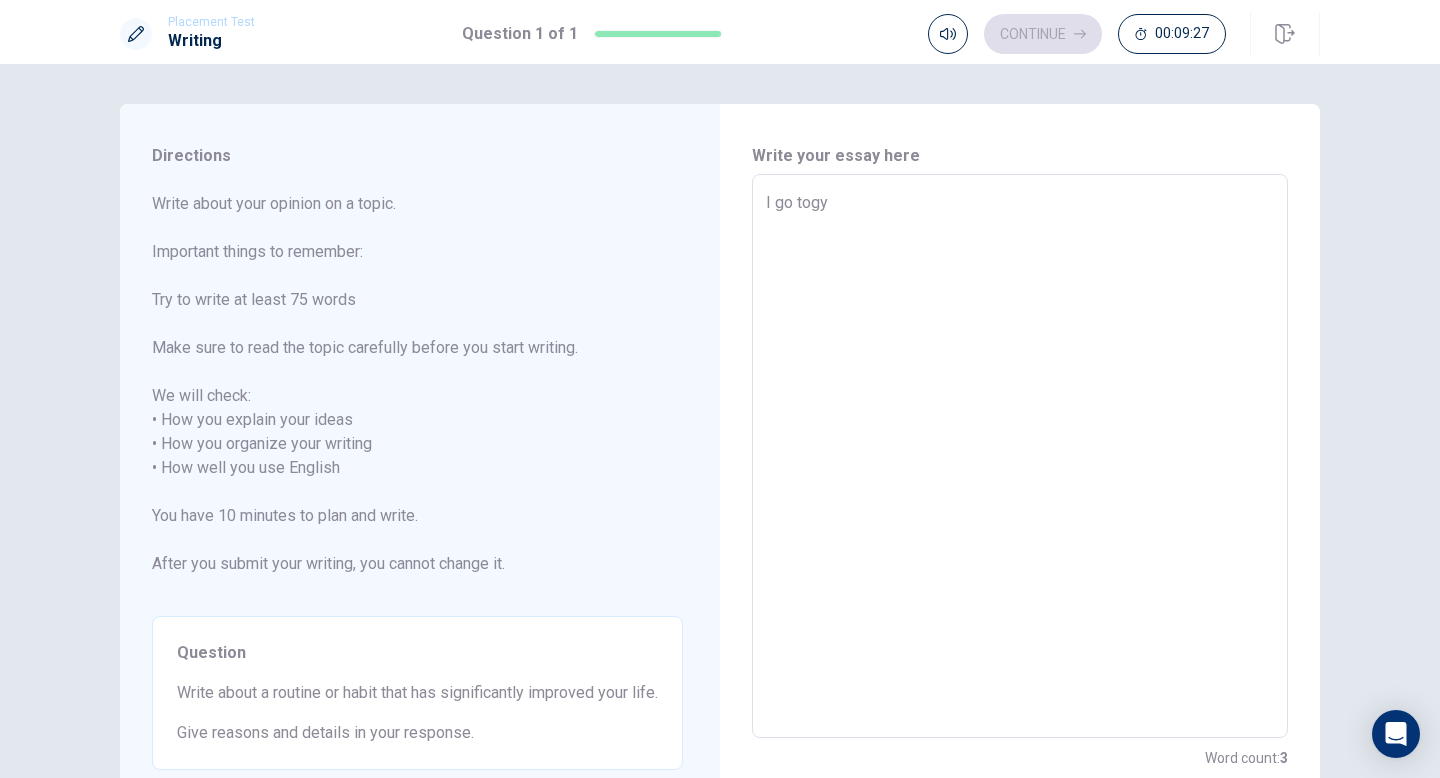 type on "x" 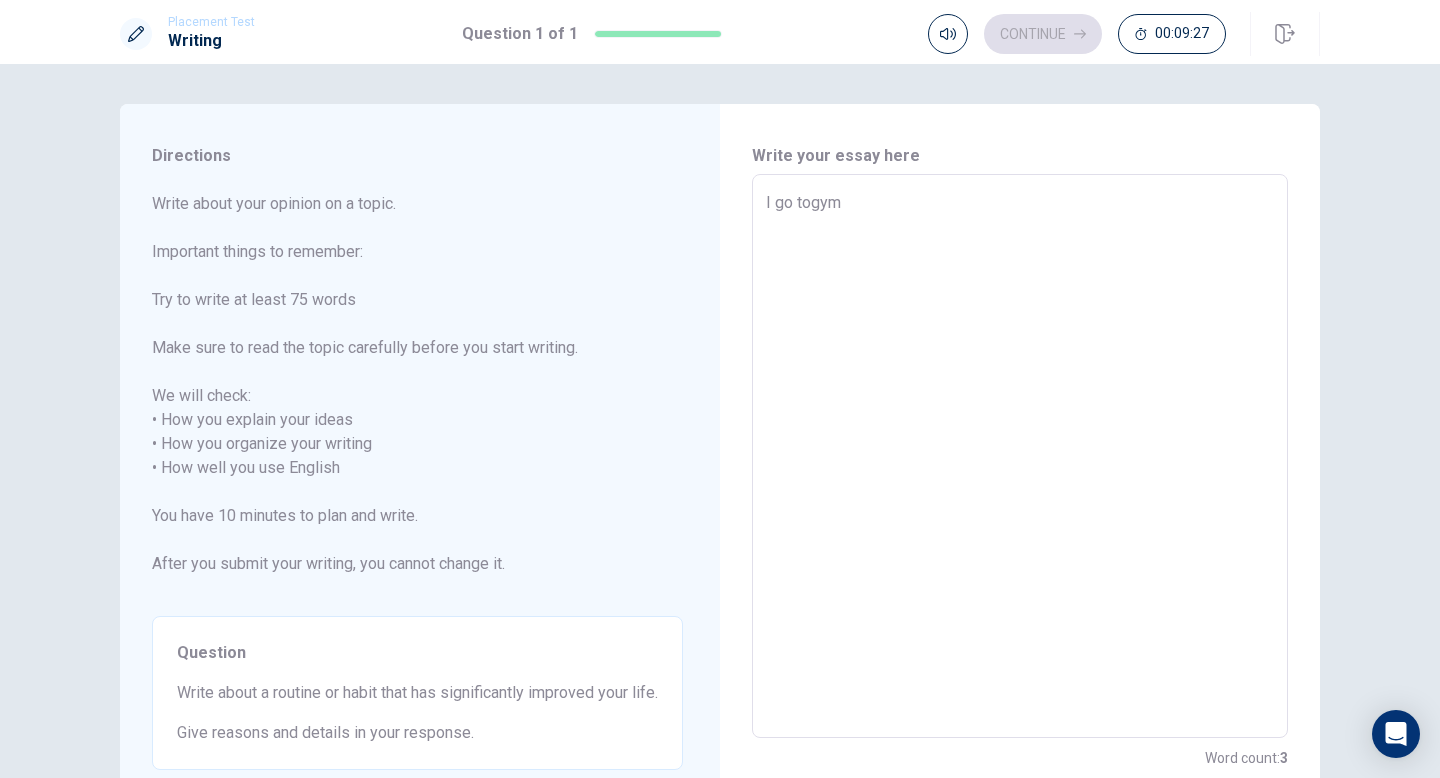 type on "x" 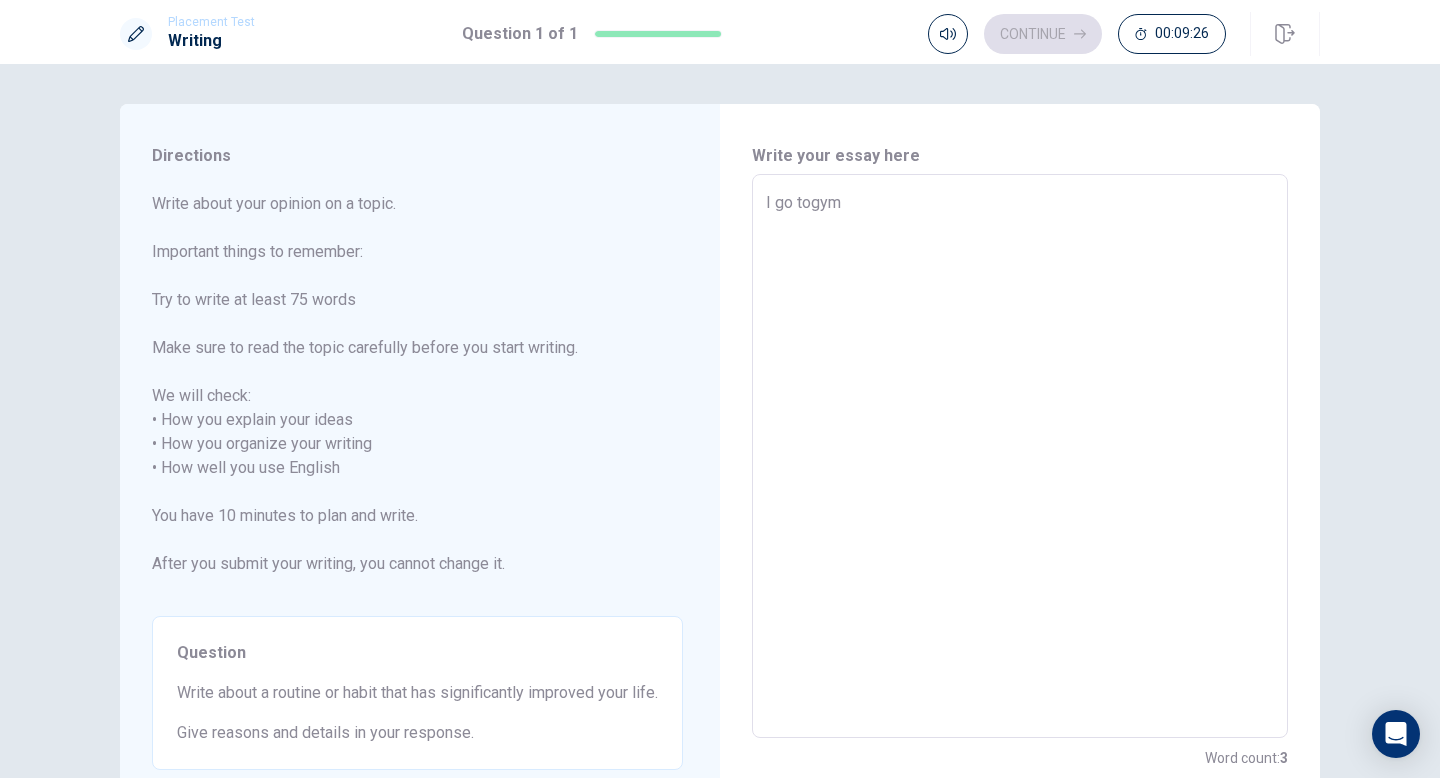 type on "I go togy" 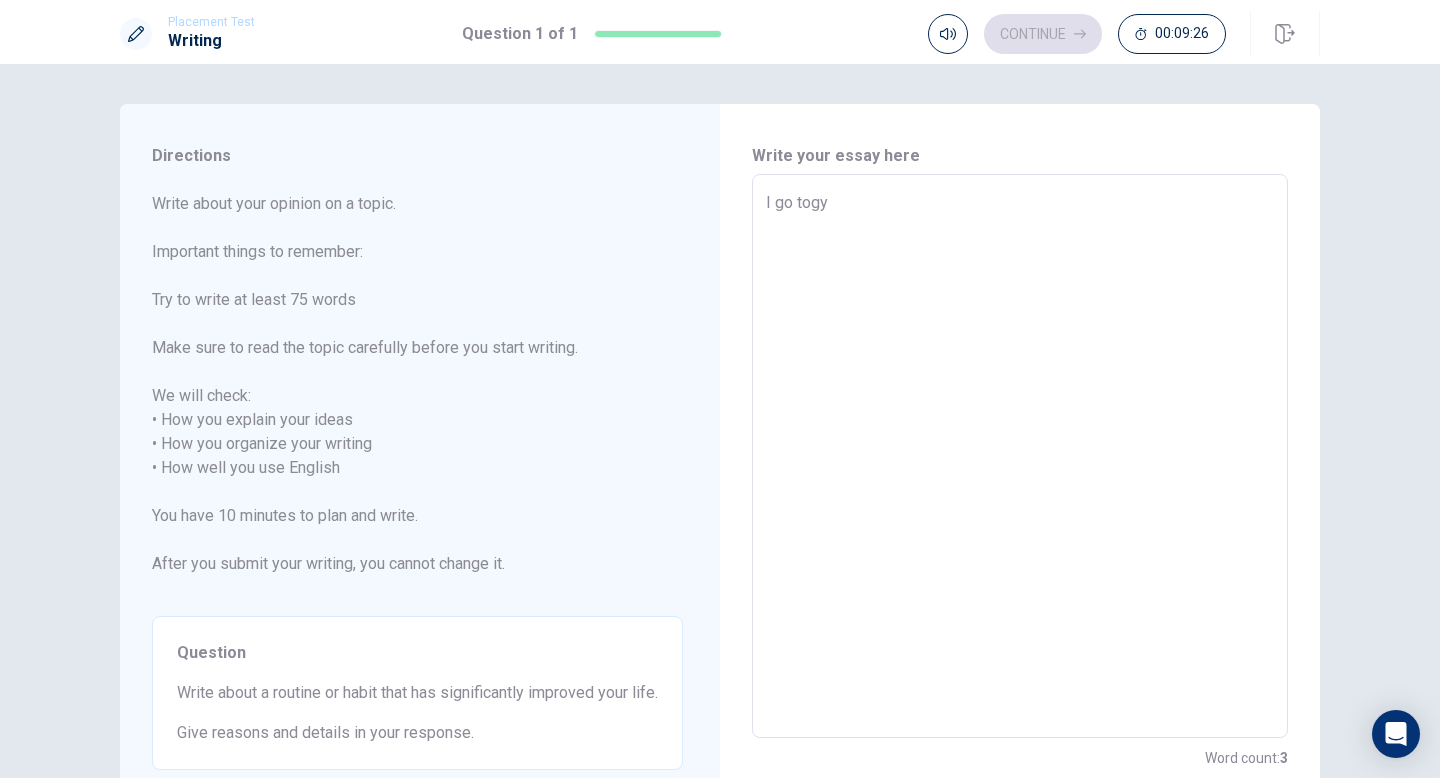 type on "x" 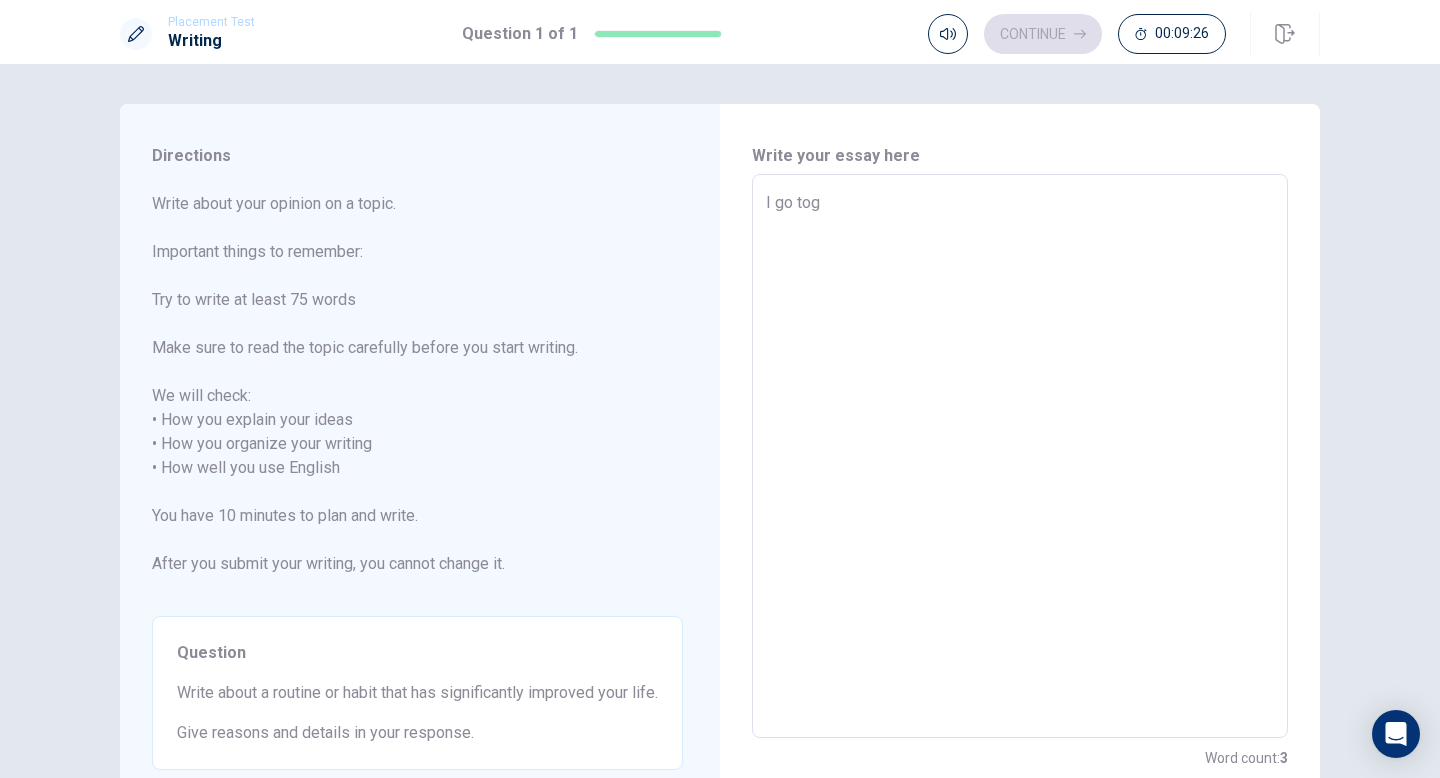 type on "x" 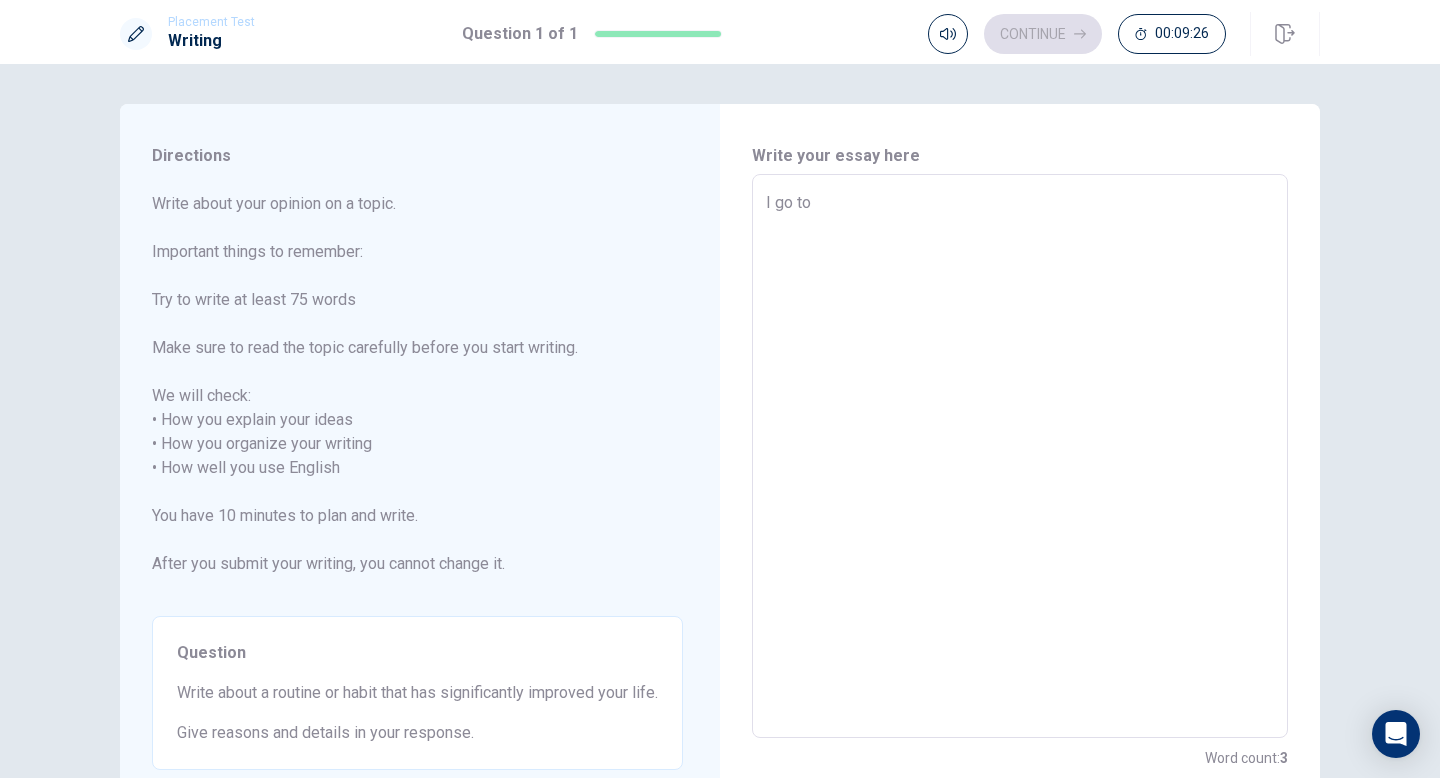 type on "x" 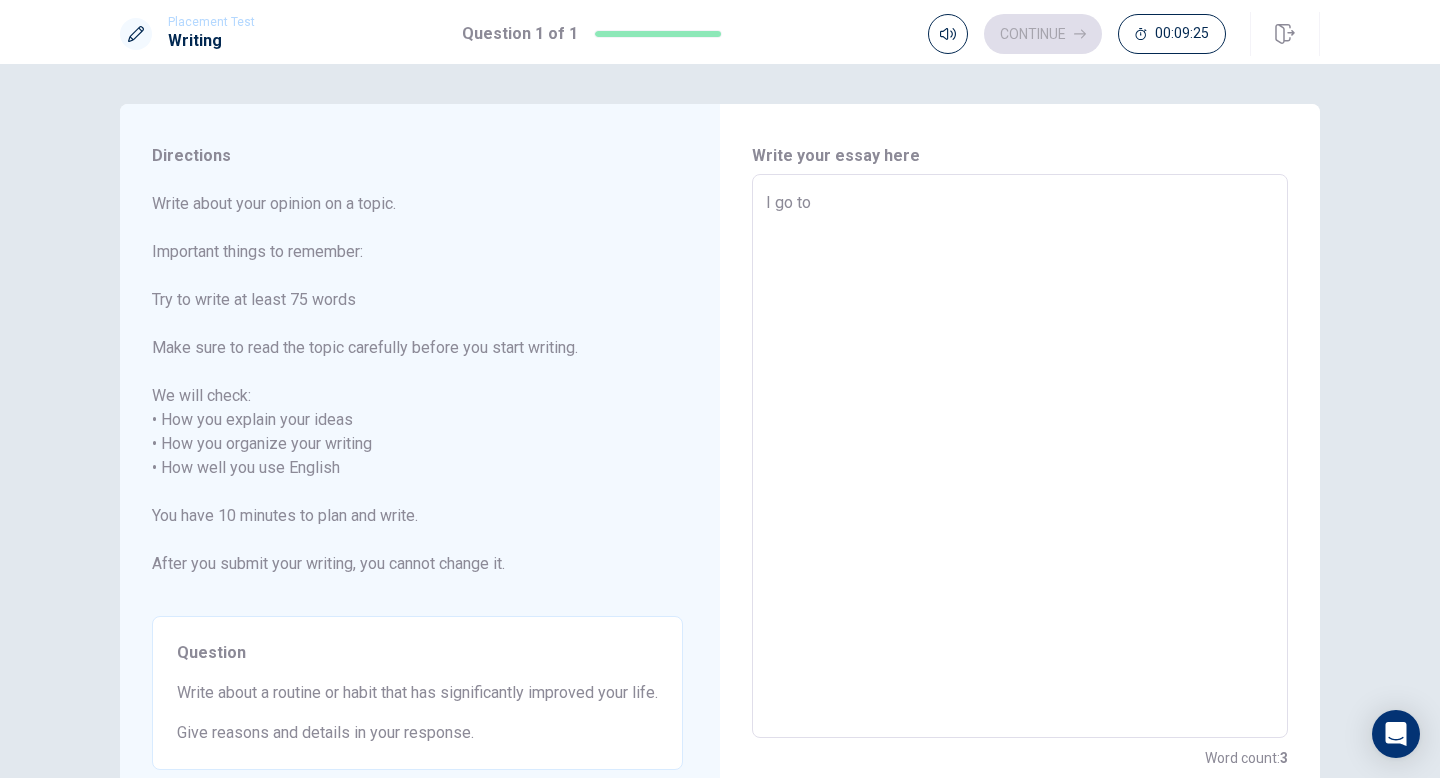 type on "I go to" 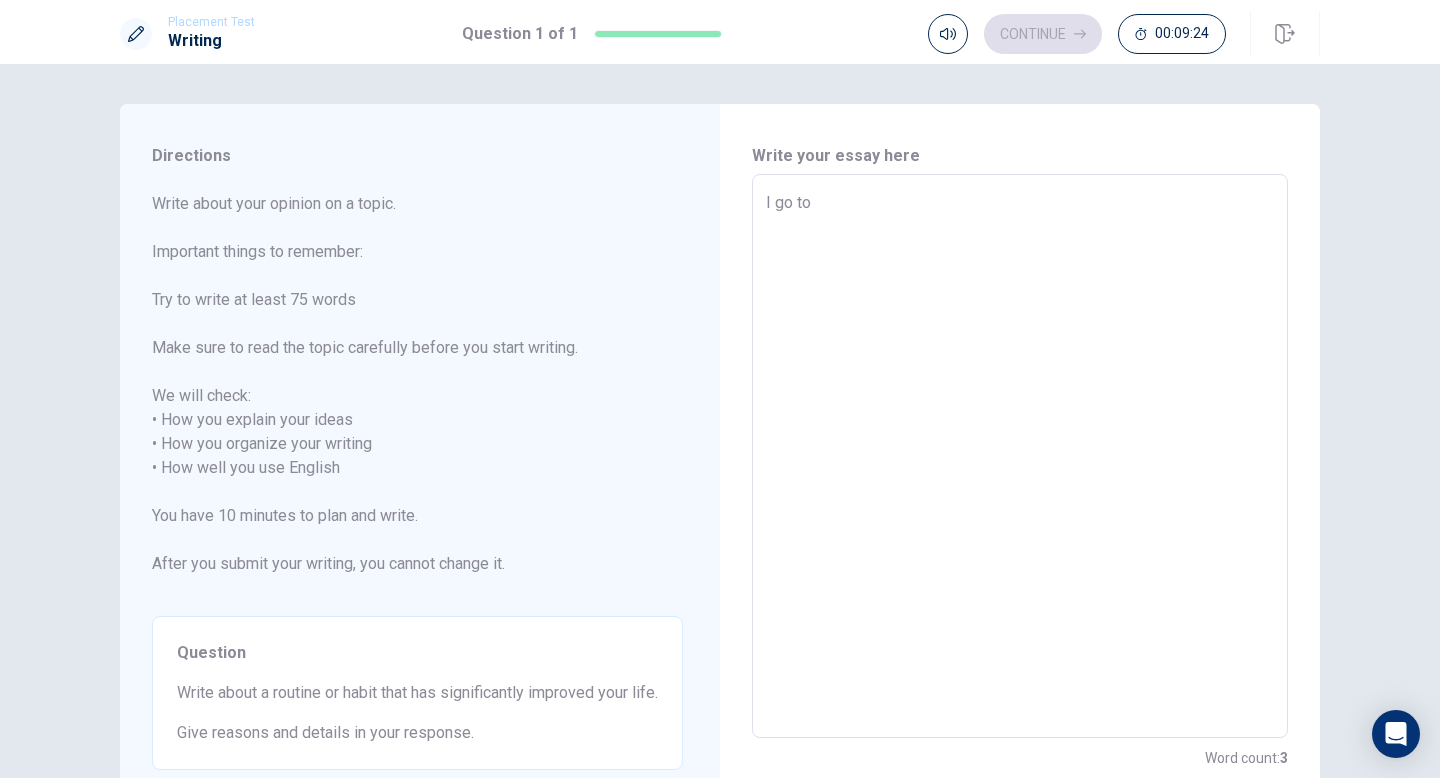 type on "I go to g" 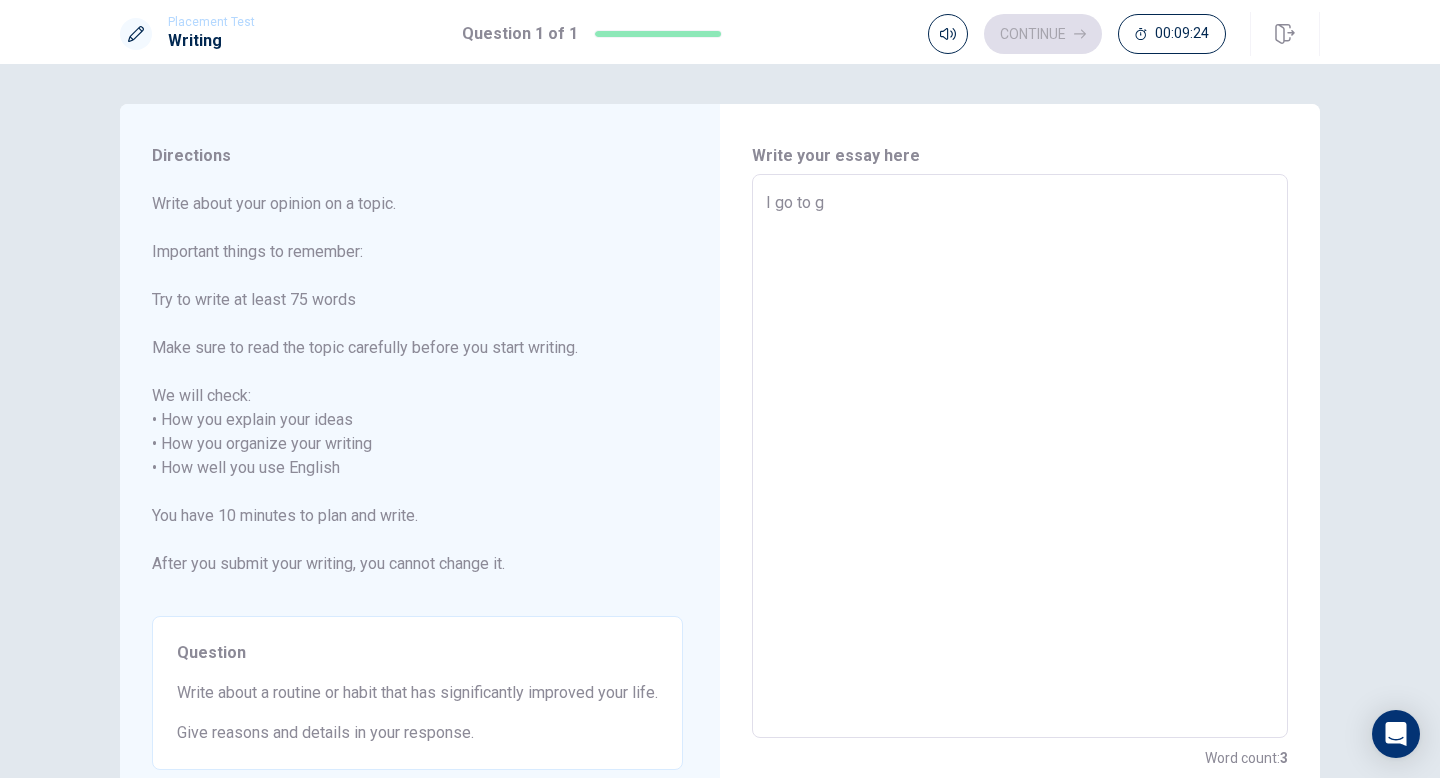 type on "x" 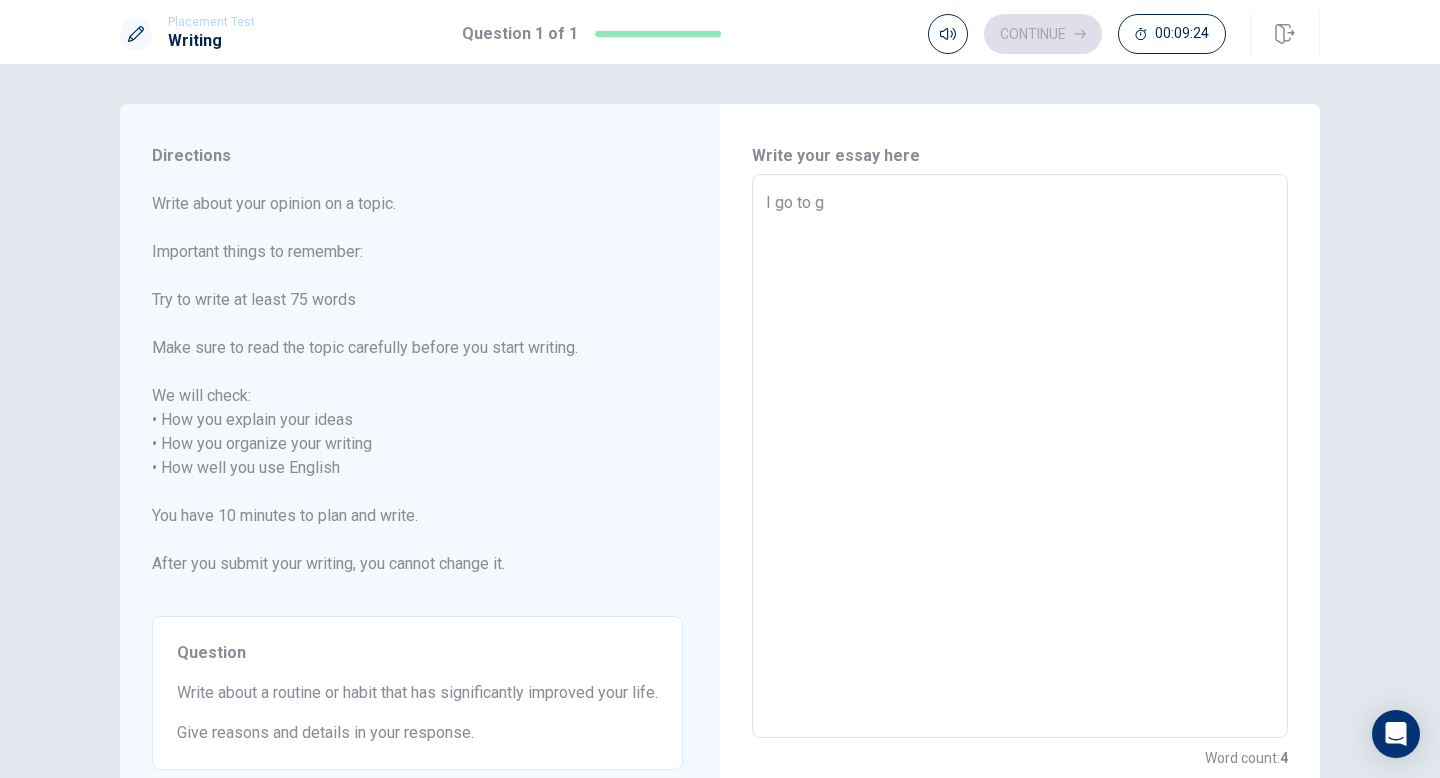 type on "I go to gy" 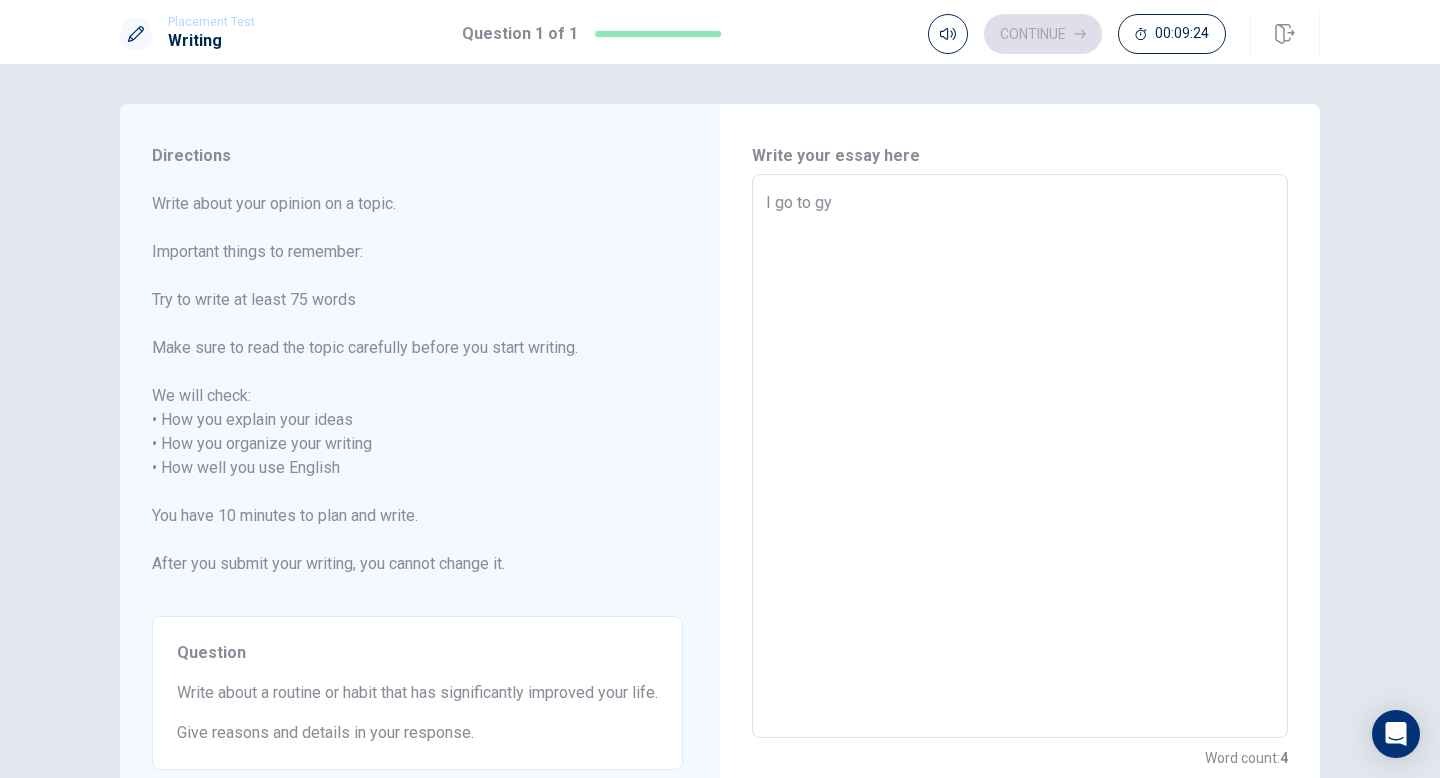 type on "x" 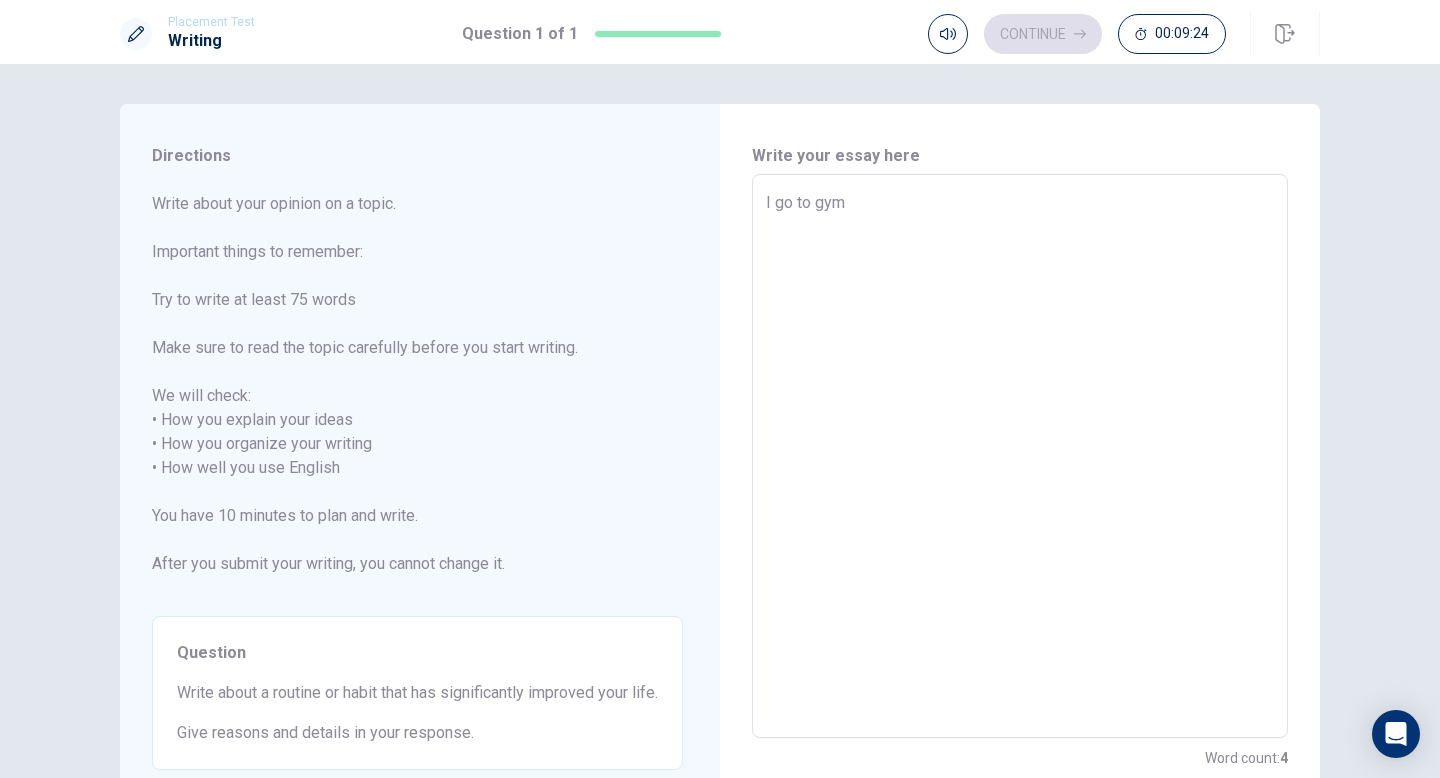 type on "x" 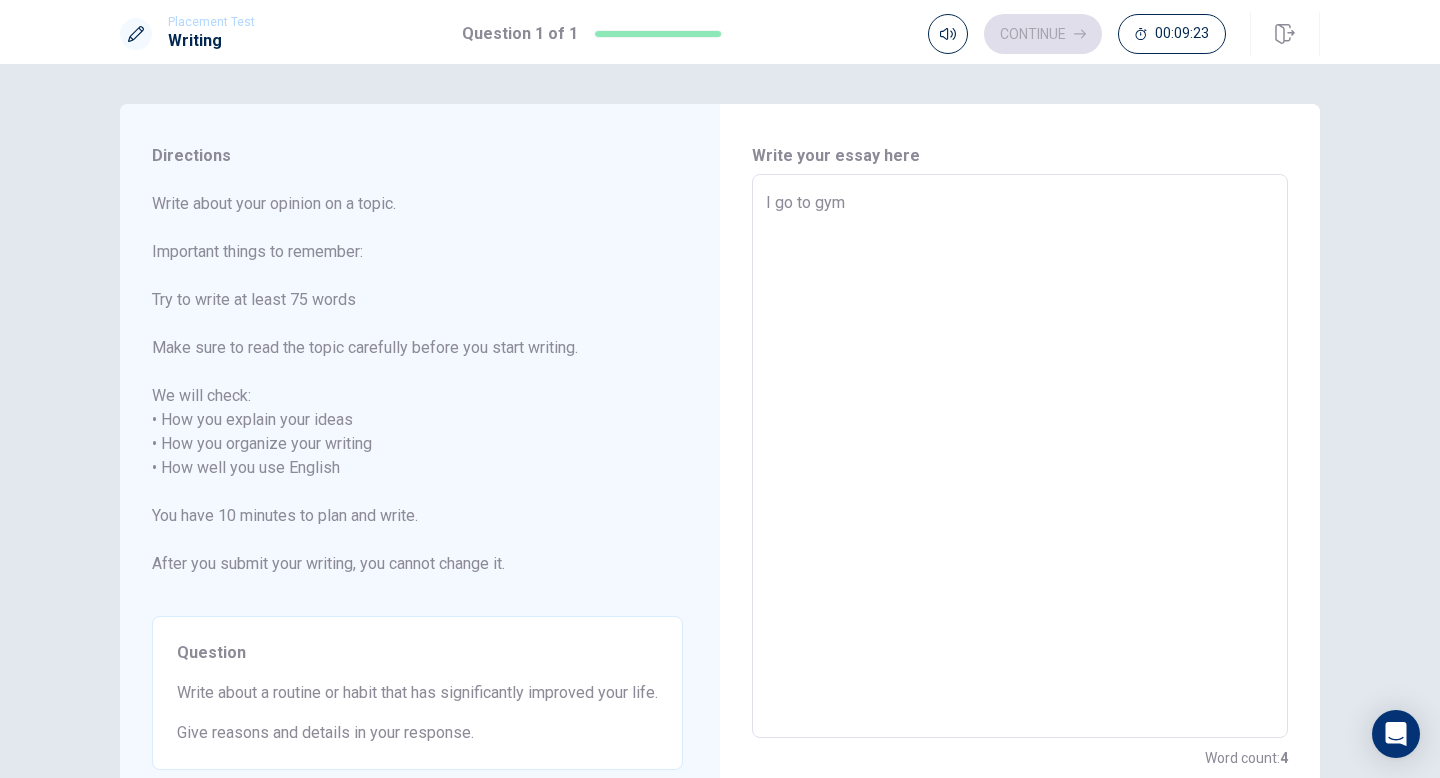 type on "I go to gym" 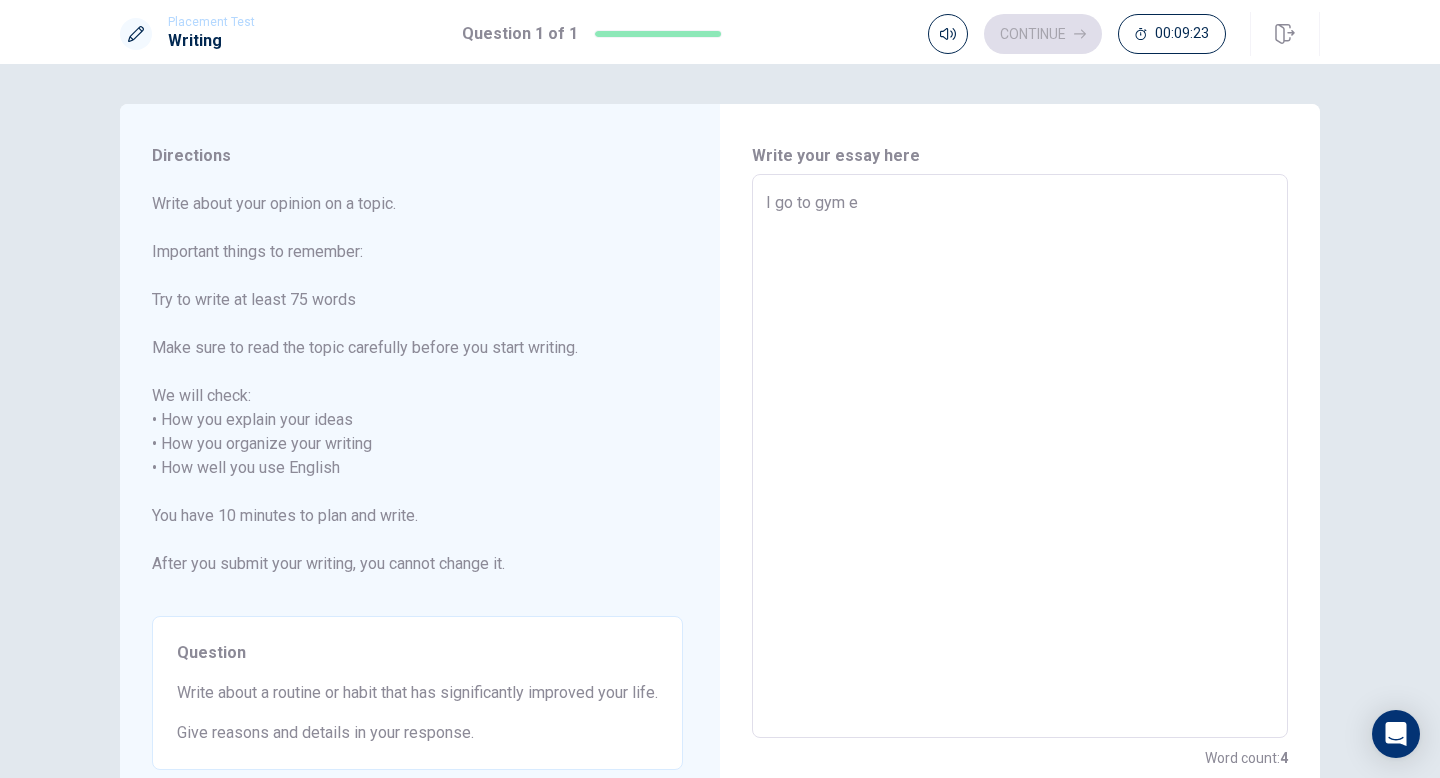 type on "x" 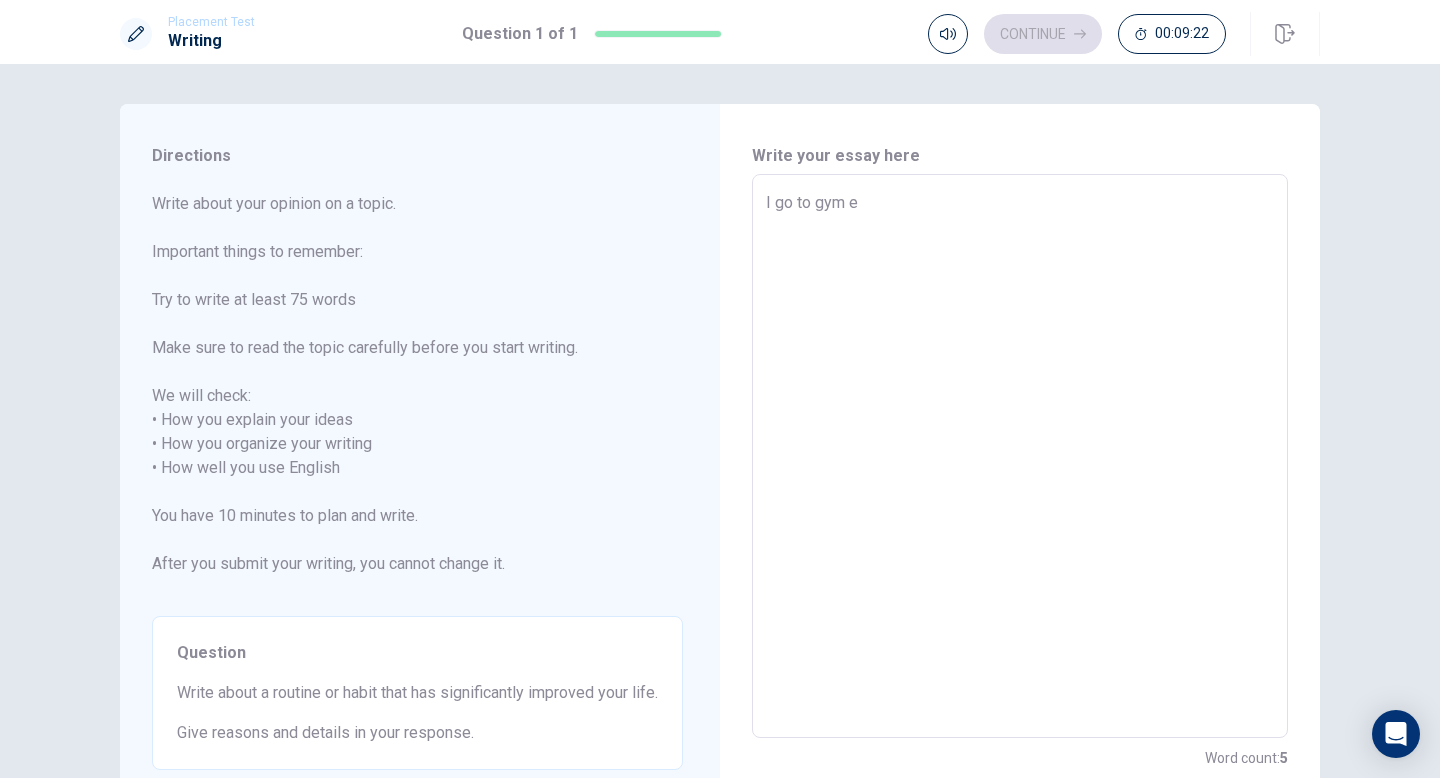 type on "I go to gym en" 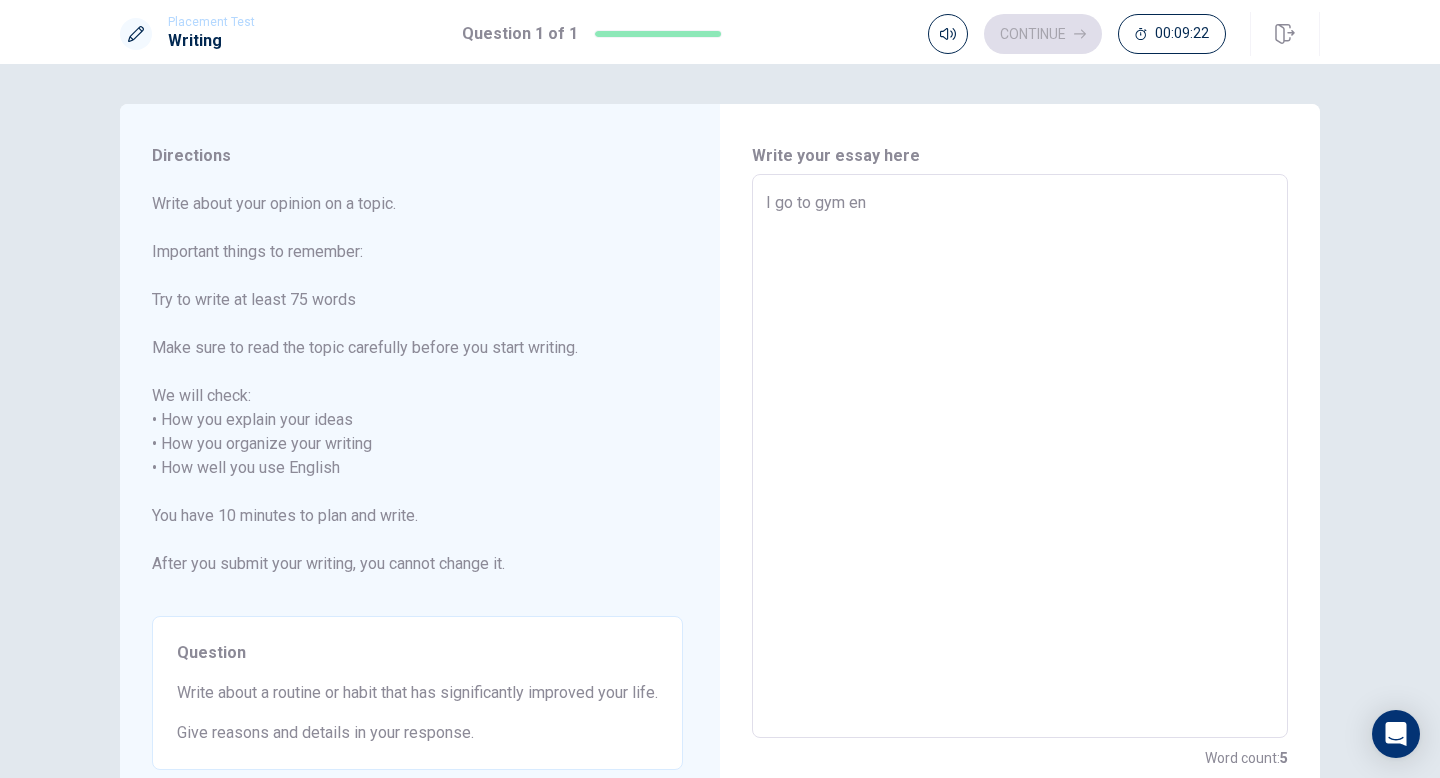 type on "x" 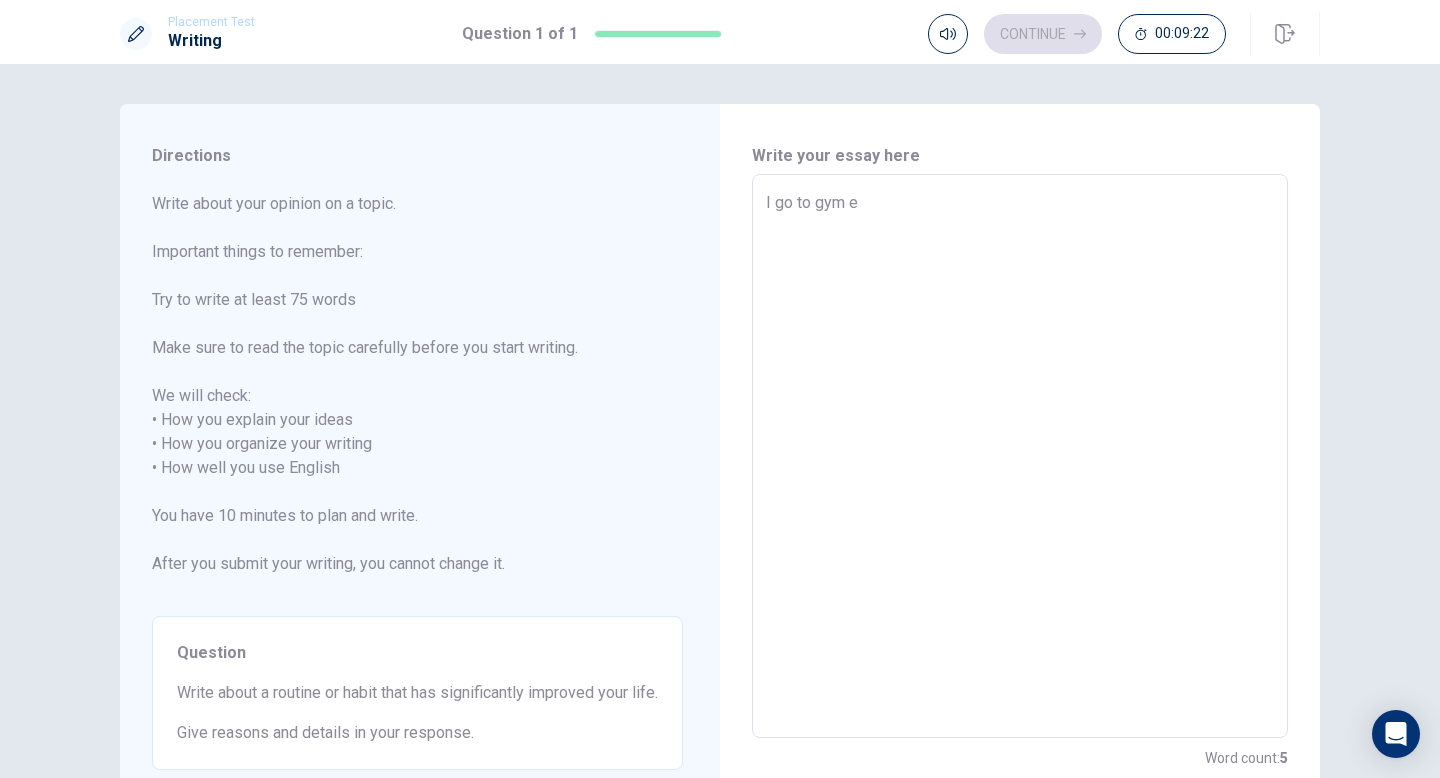 type on "x" 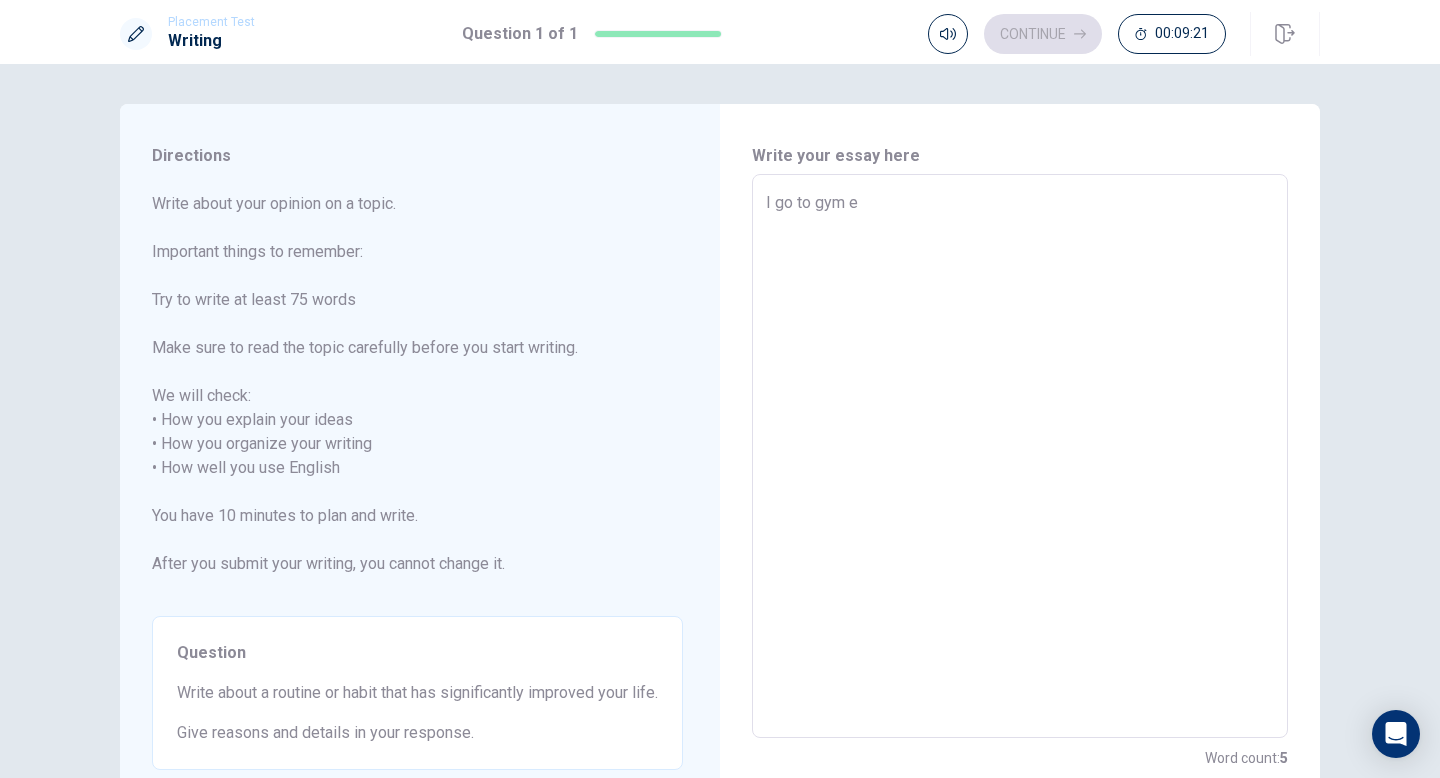 type on "I go to gym ev" 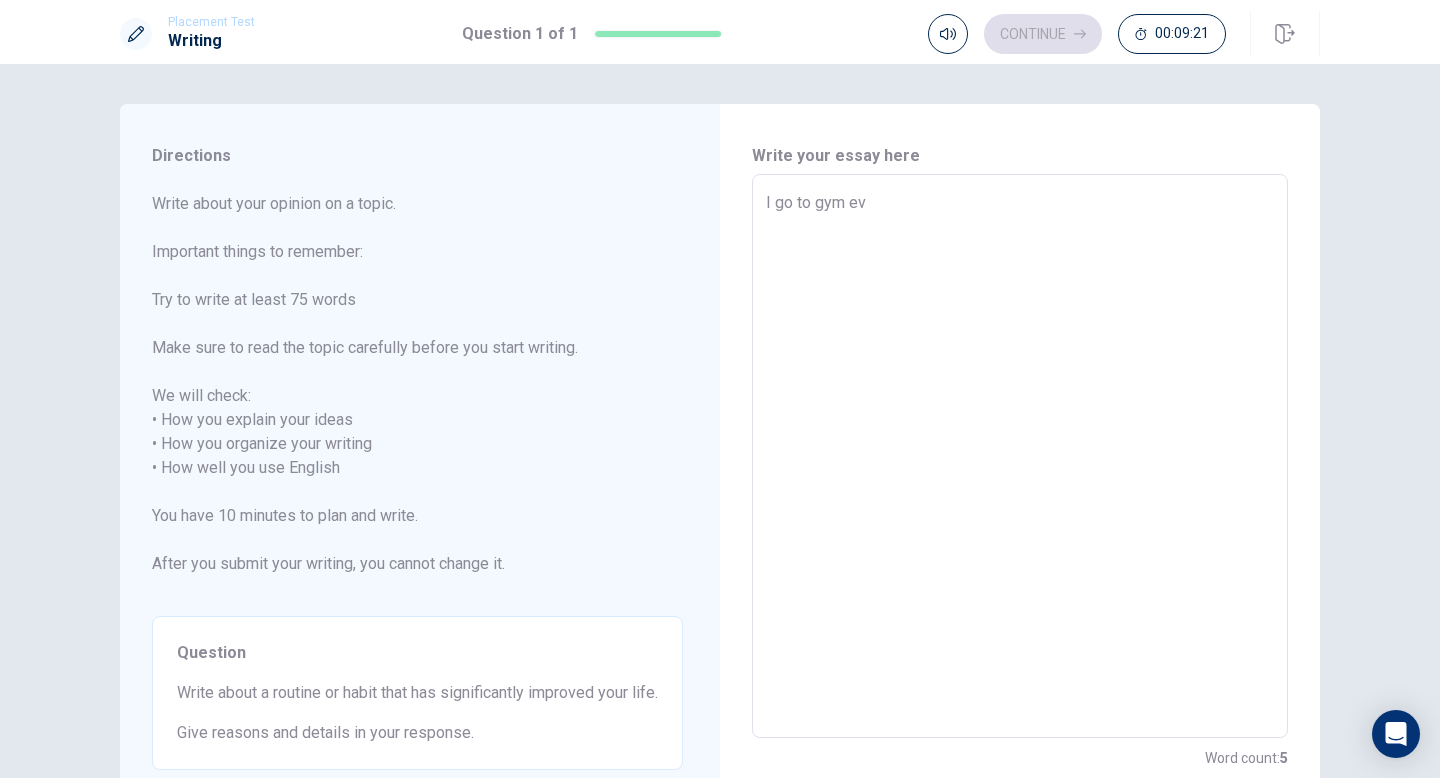 type on "x" 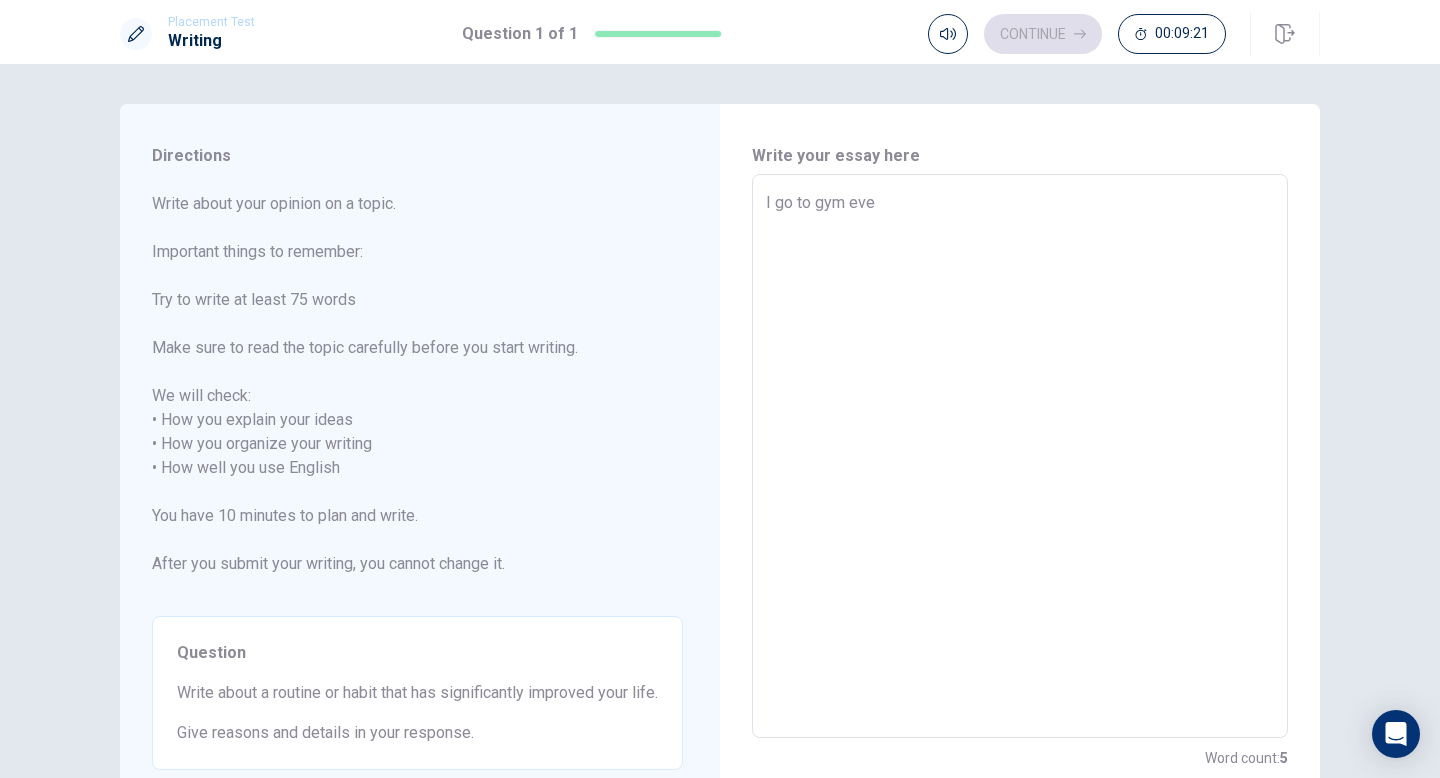 type on "x" 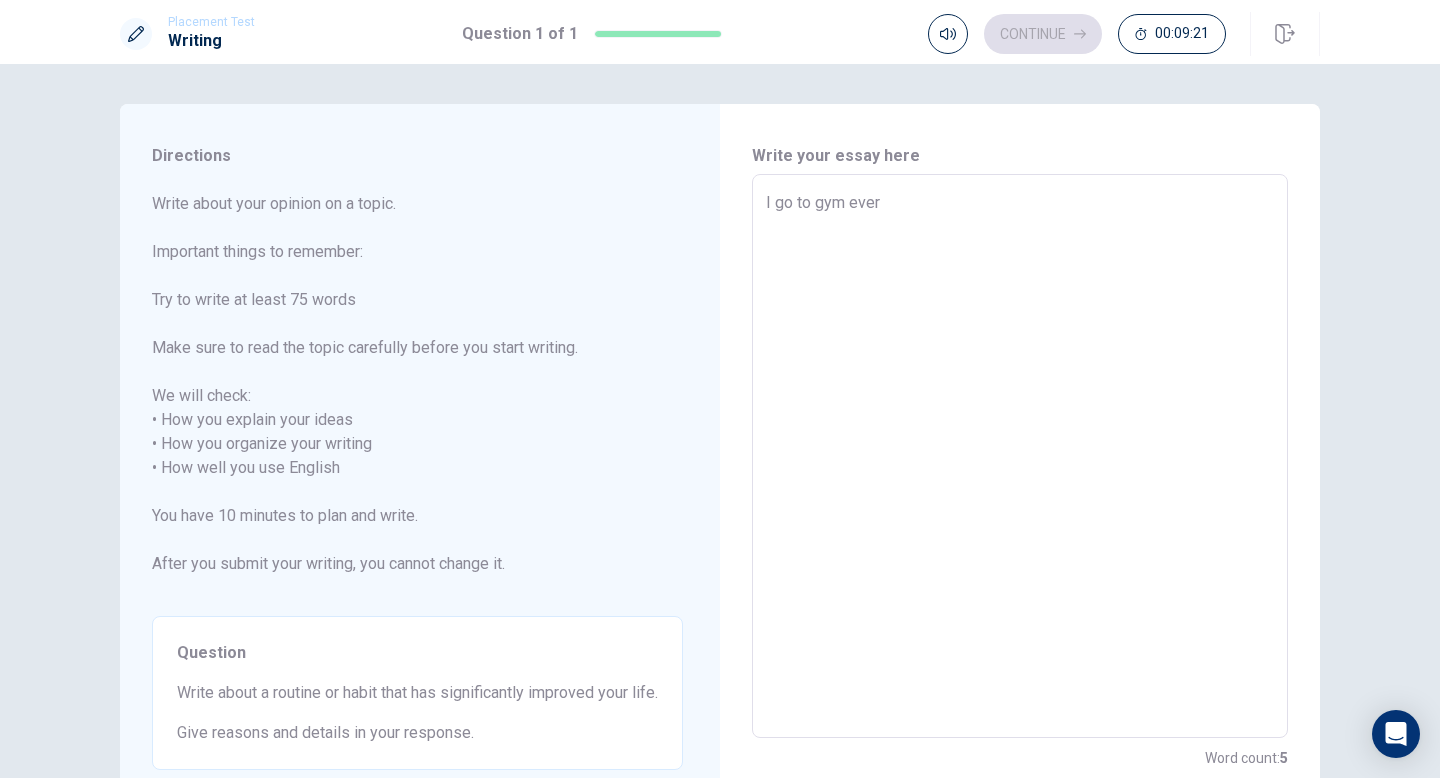 type on "x" 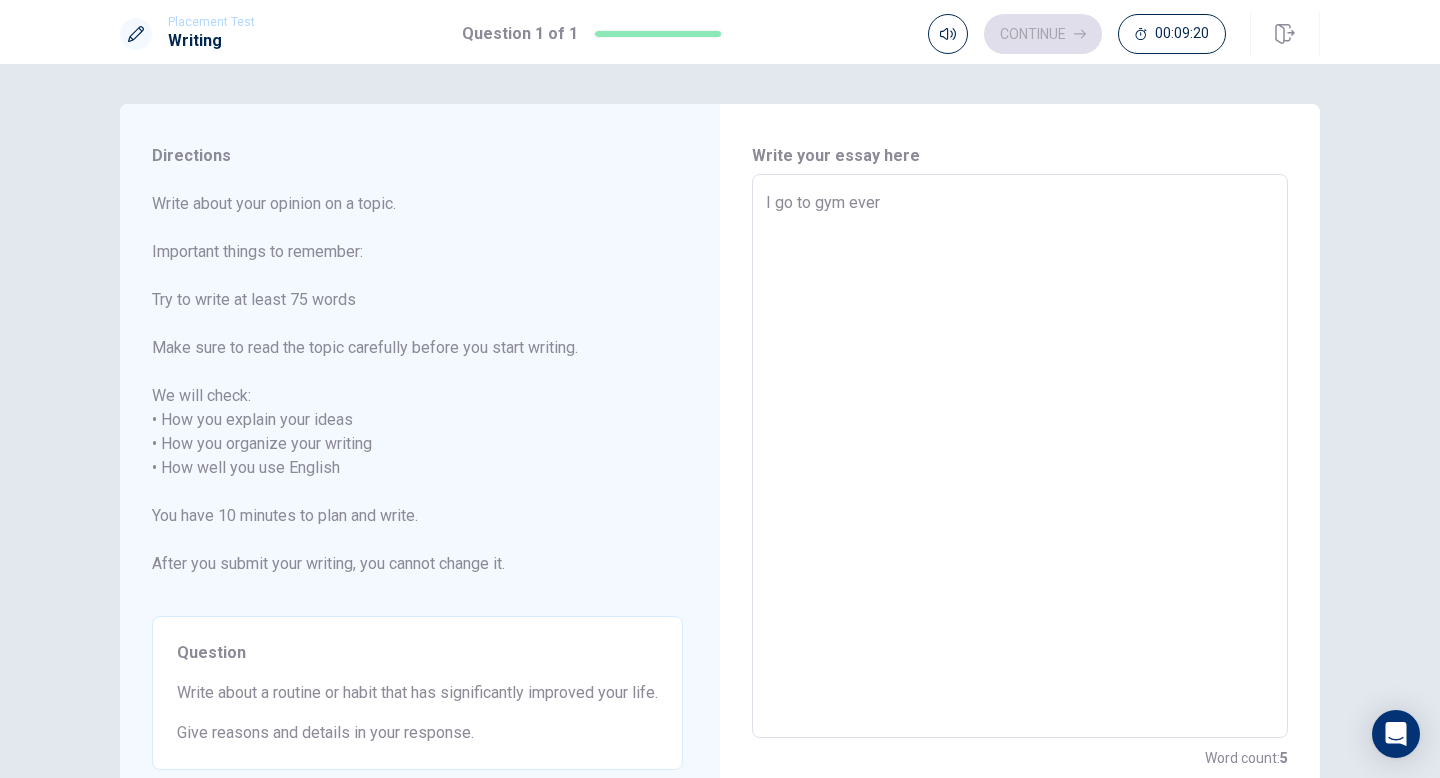 type on "I go to gym every" 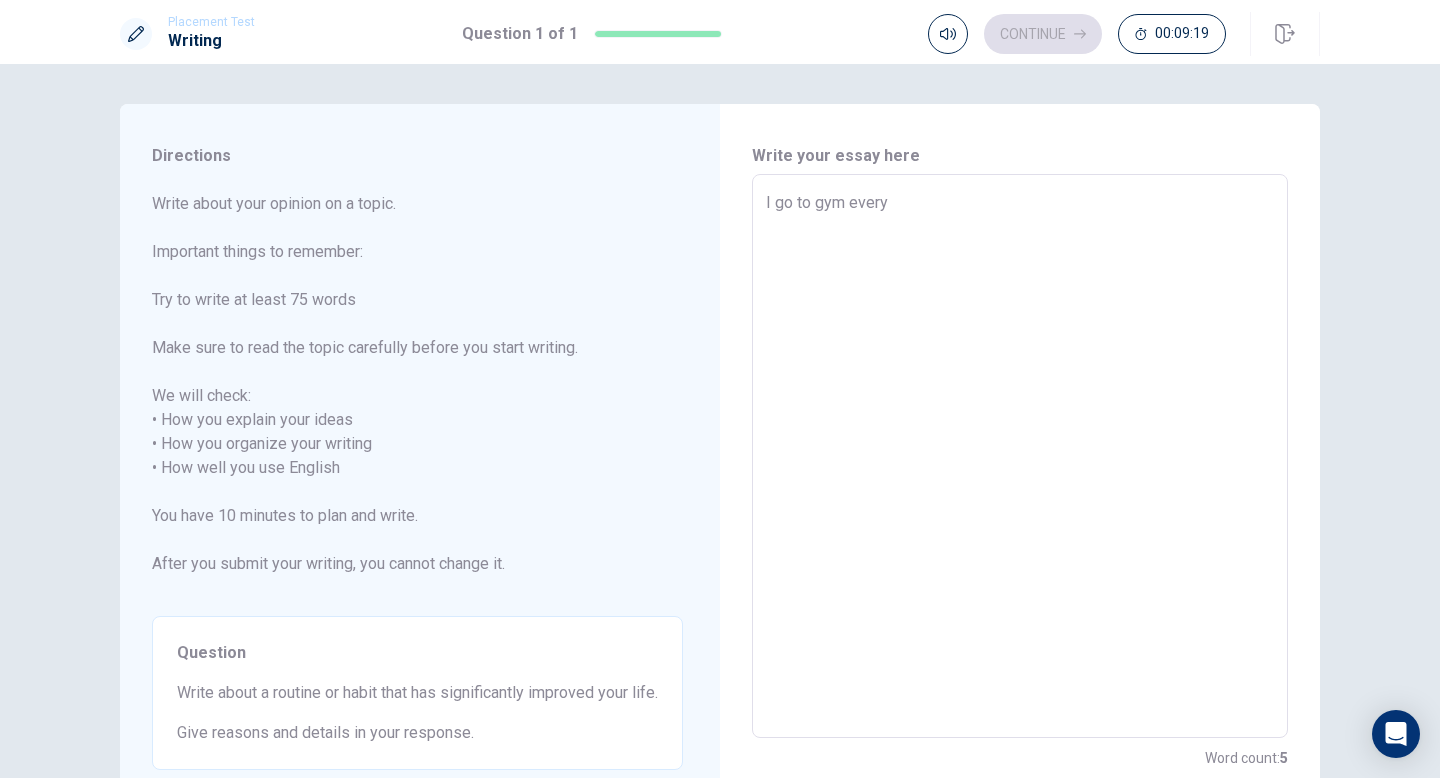 type on "x" 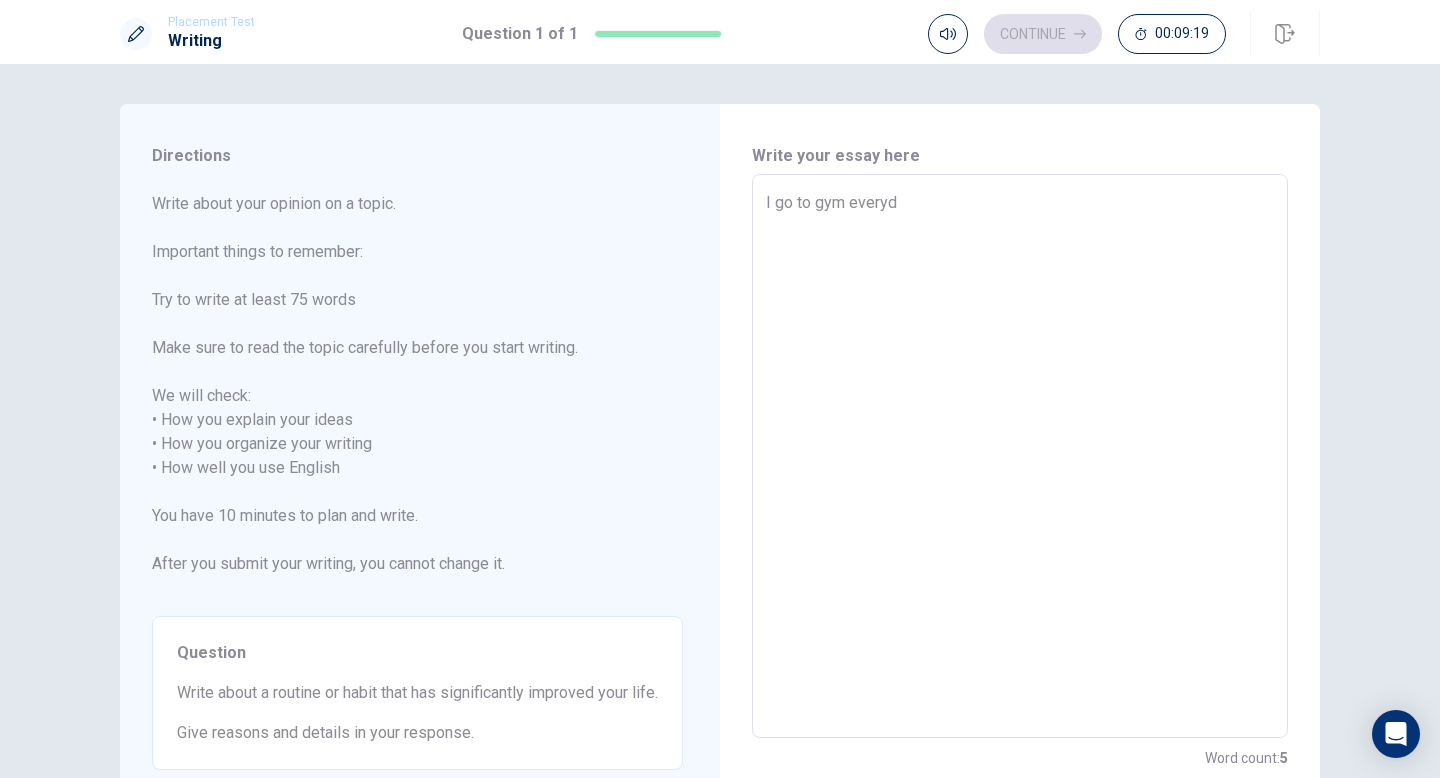type on "x" 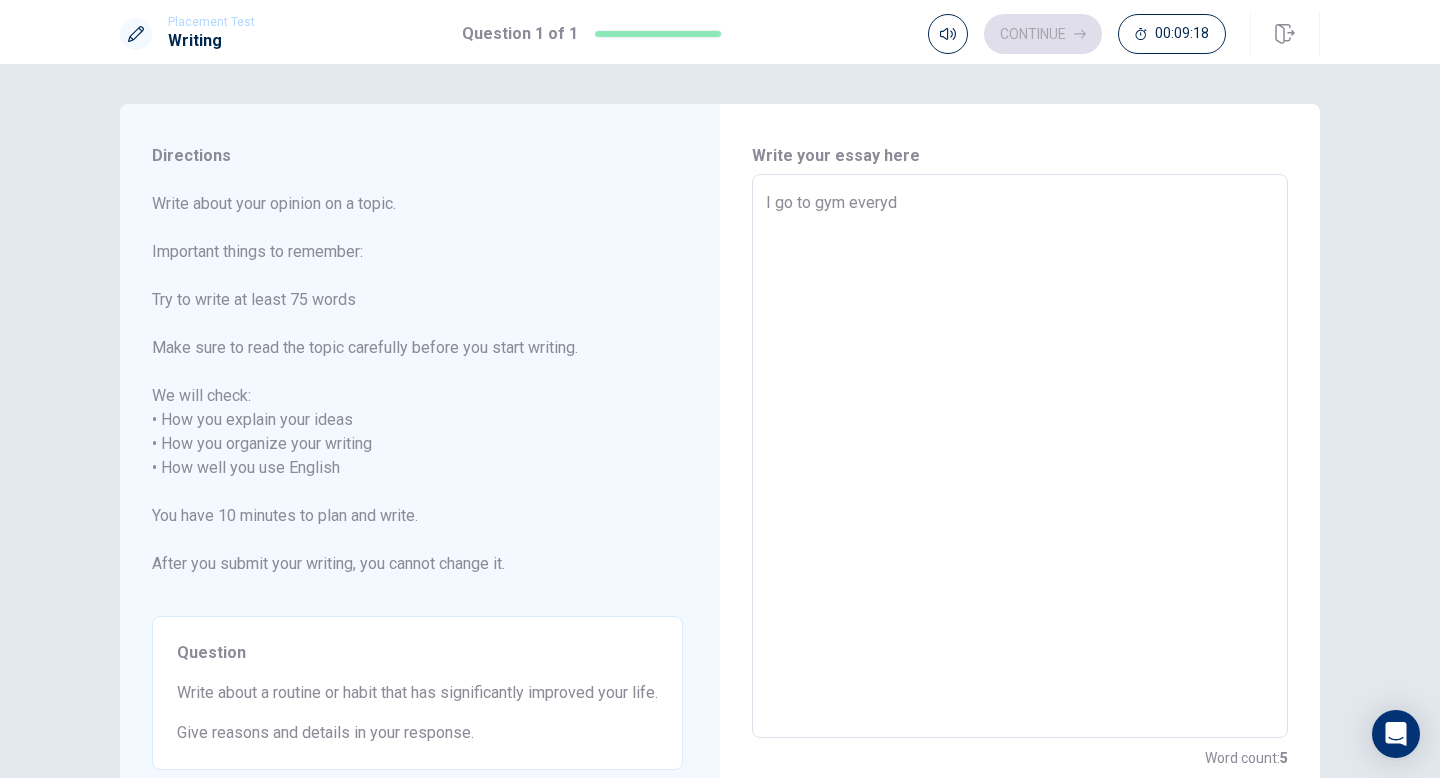 type on "I go to gym everyda" 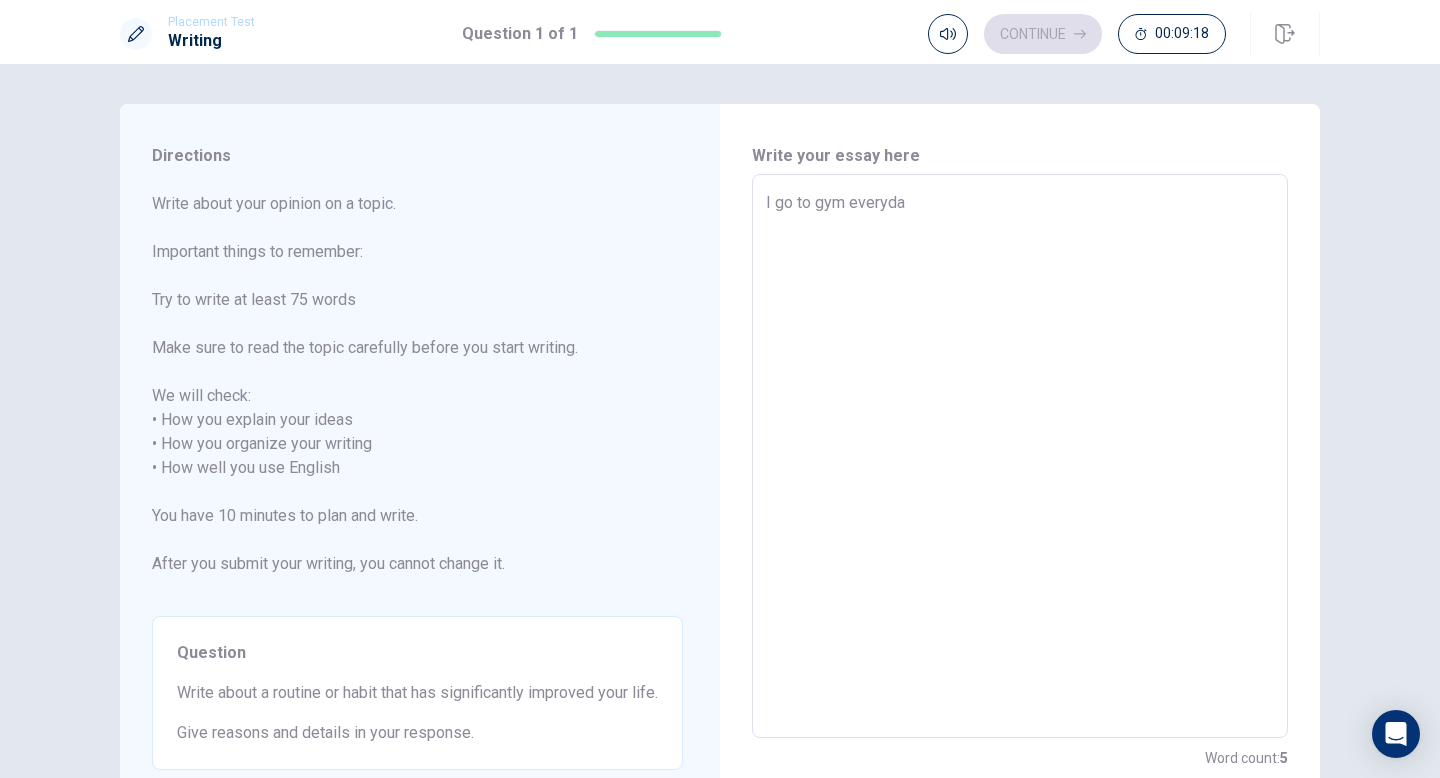 type on "x" 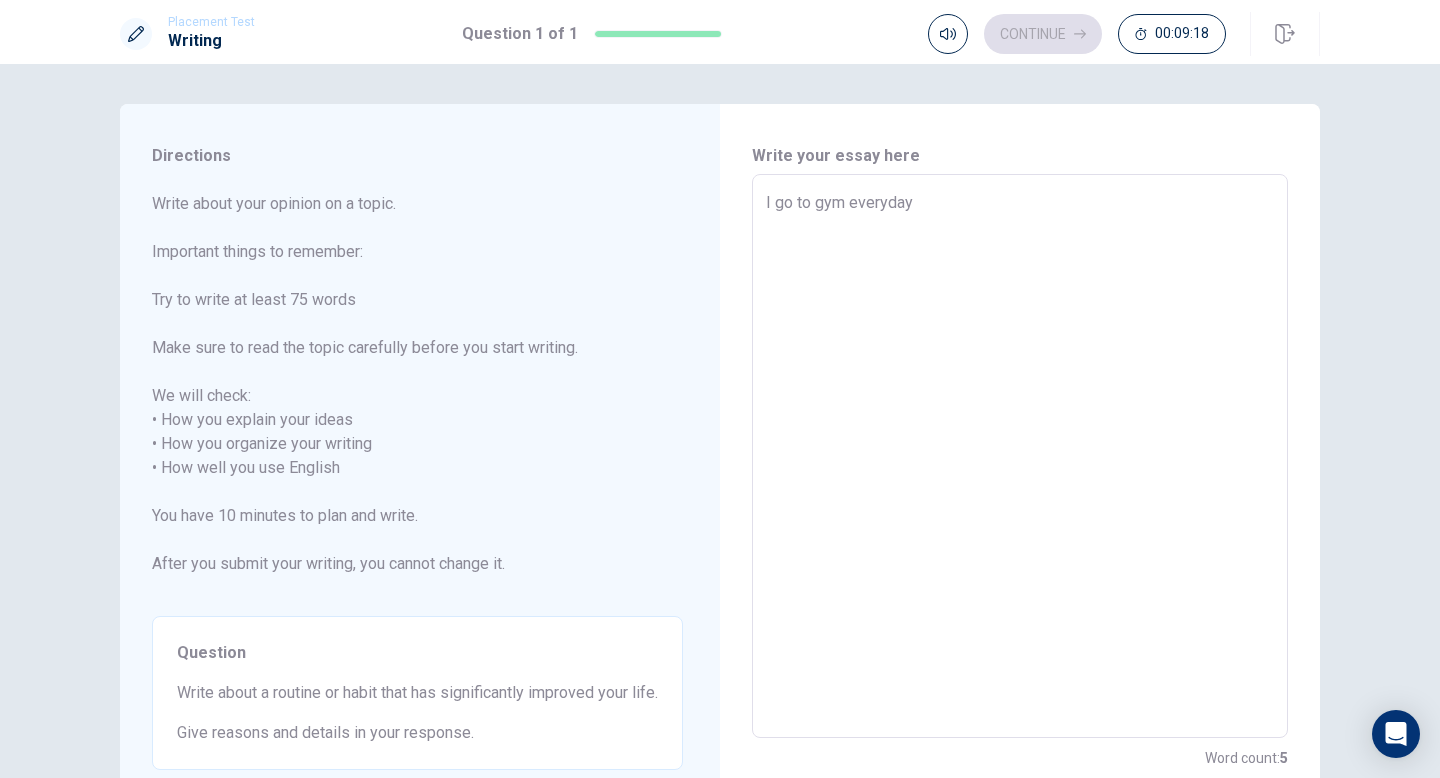 type on "x" 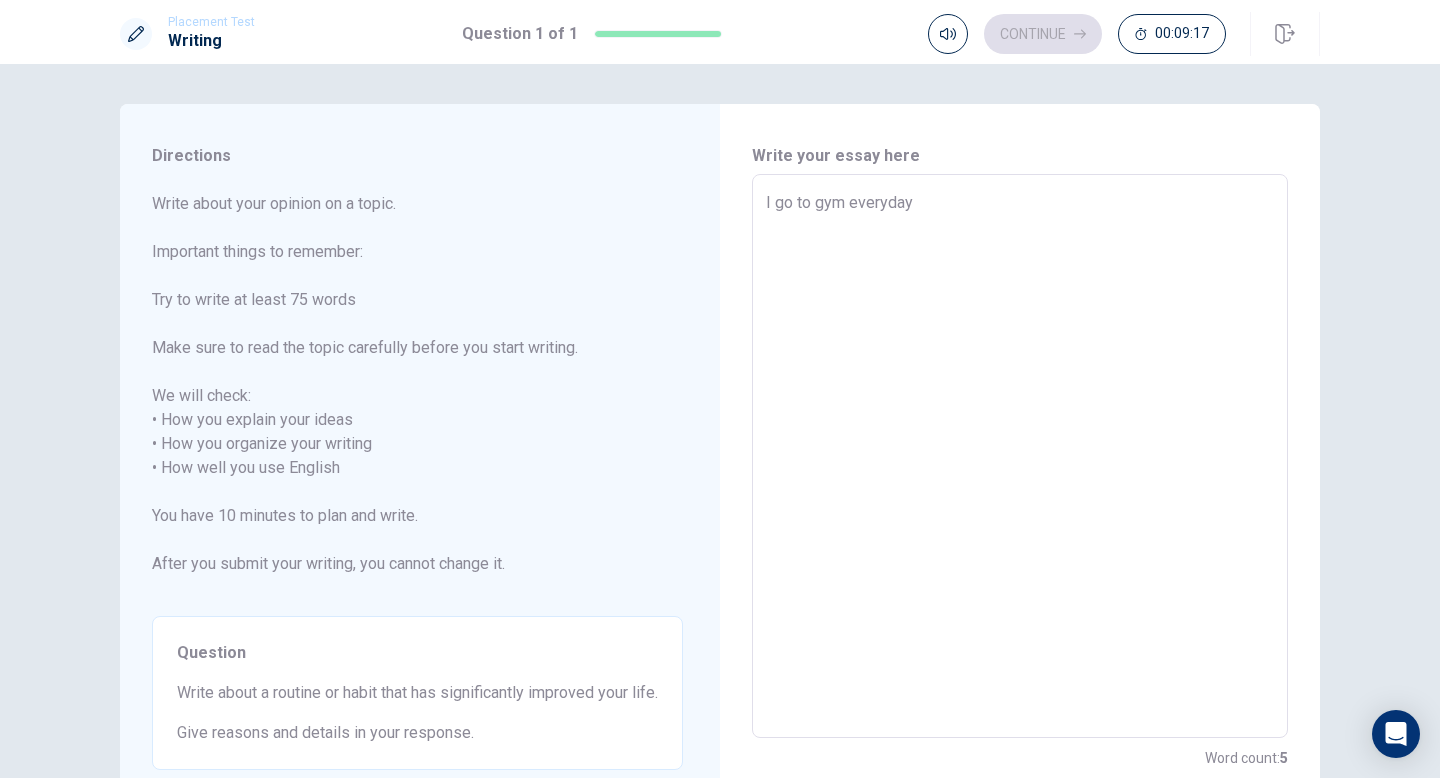 type on "I go to gym everyday" 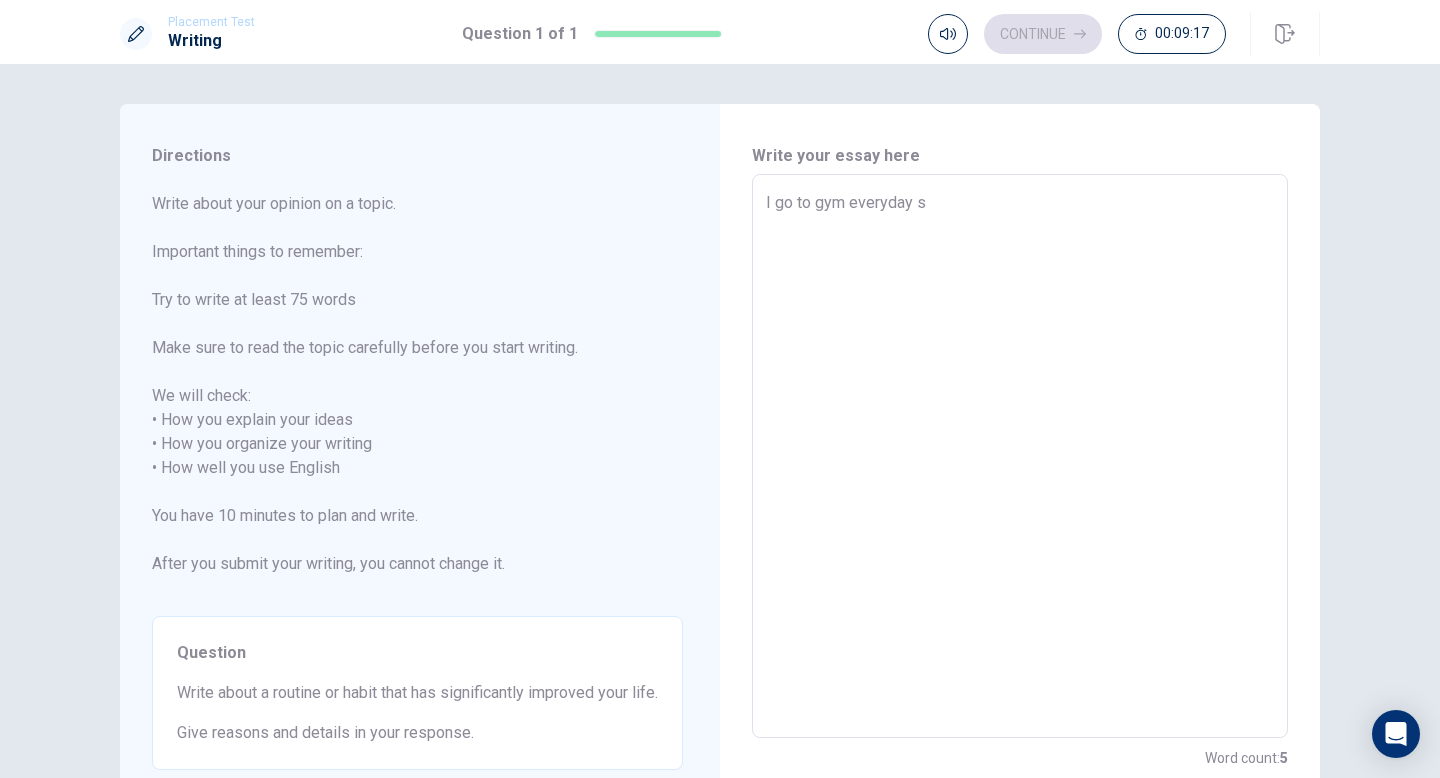type on "x" 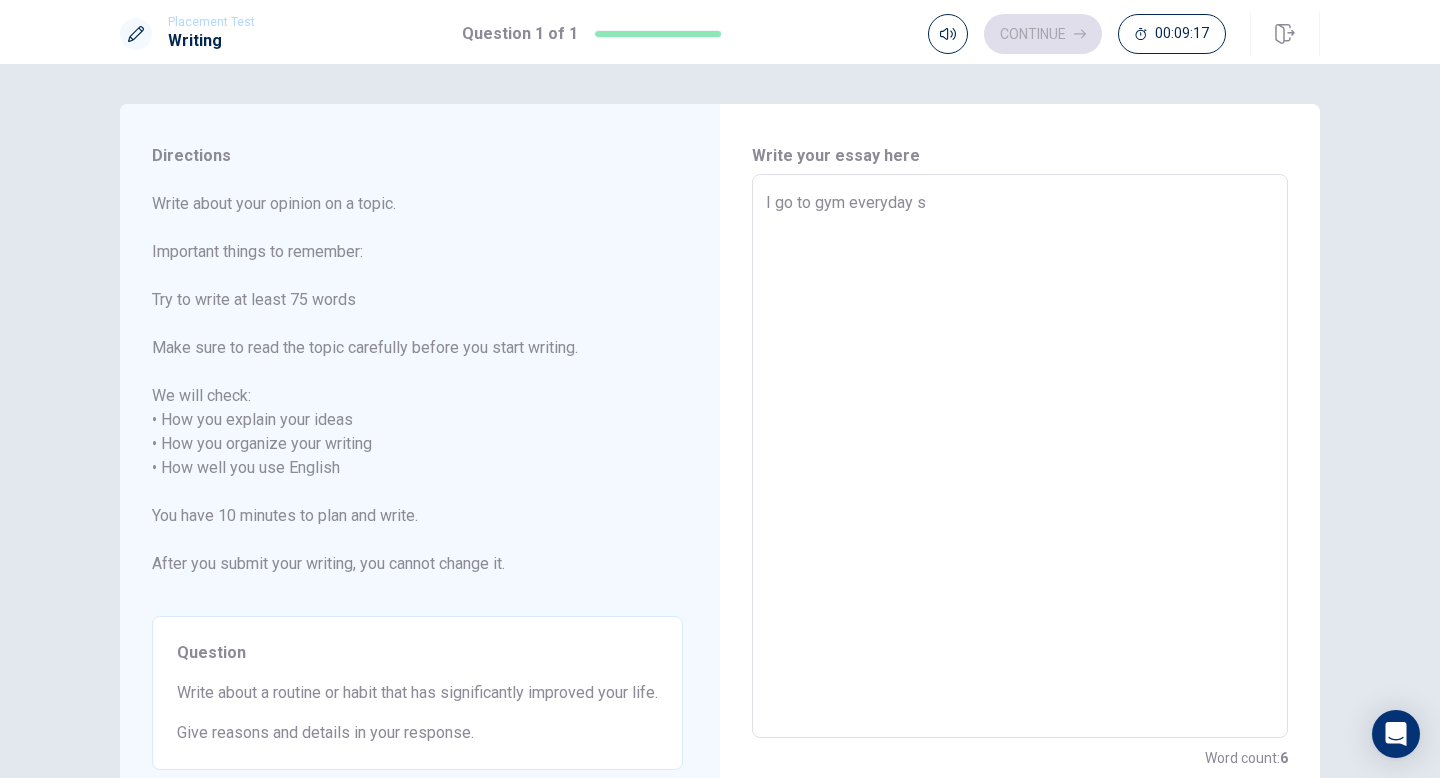 type on "I go to gym everyday si" 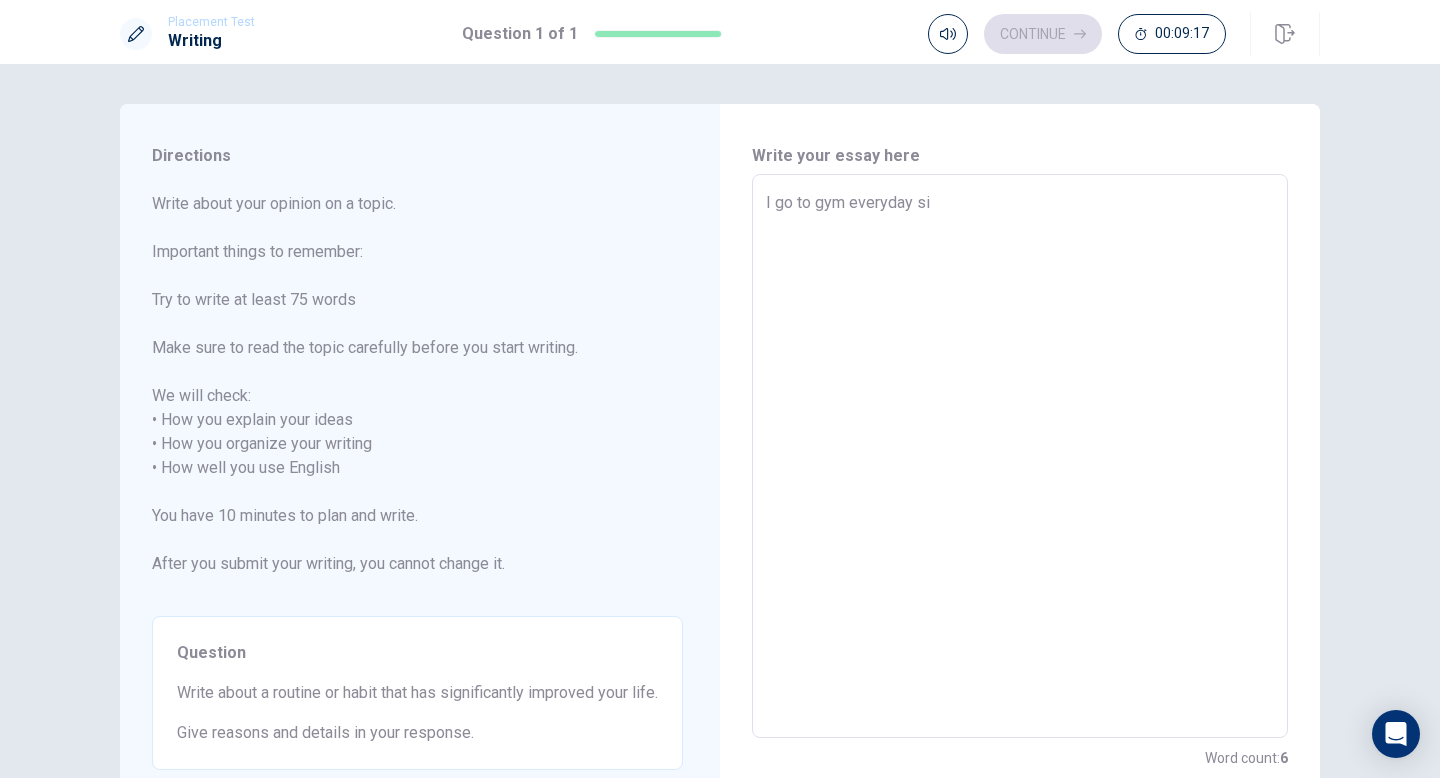 type on "x" 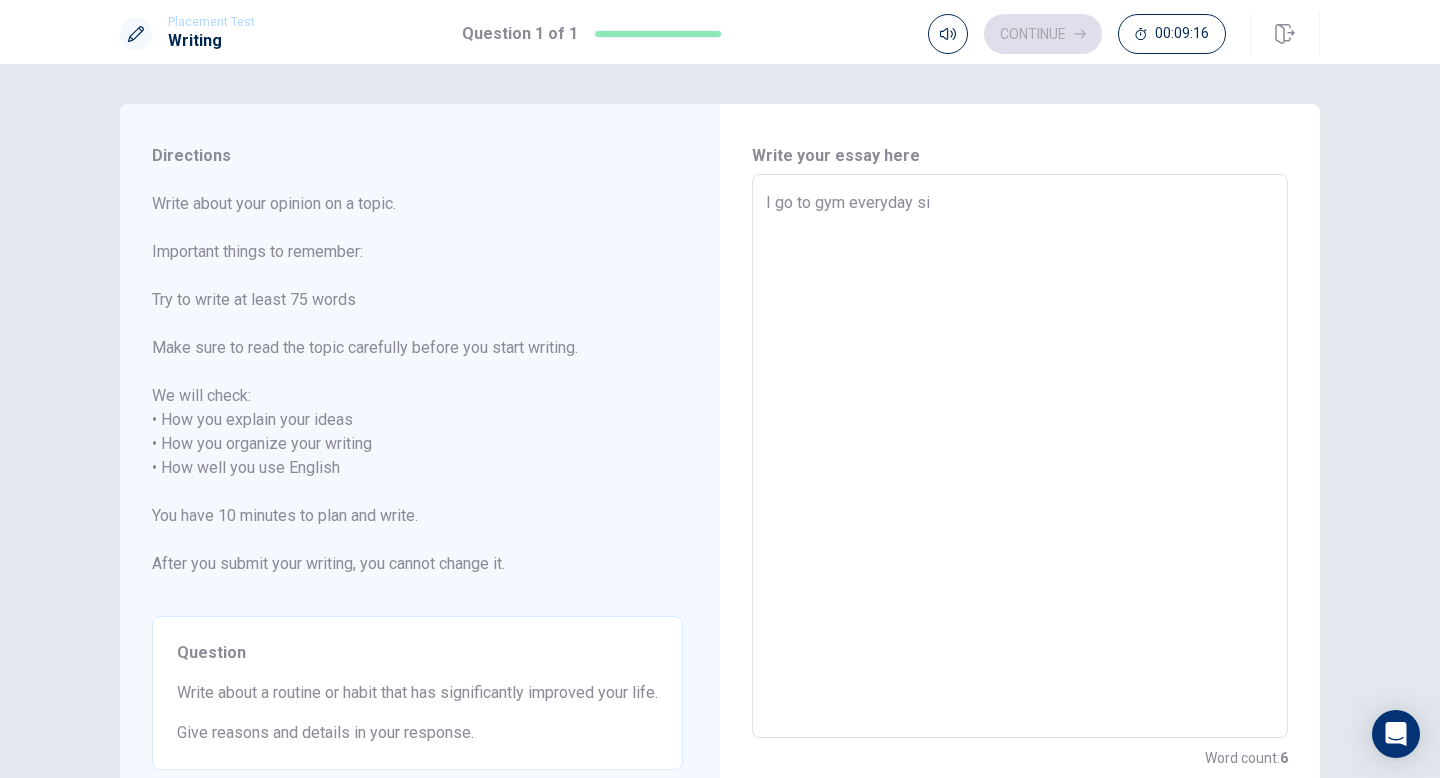 type on "I go to gym everyday sin" 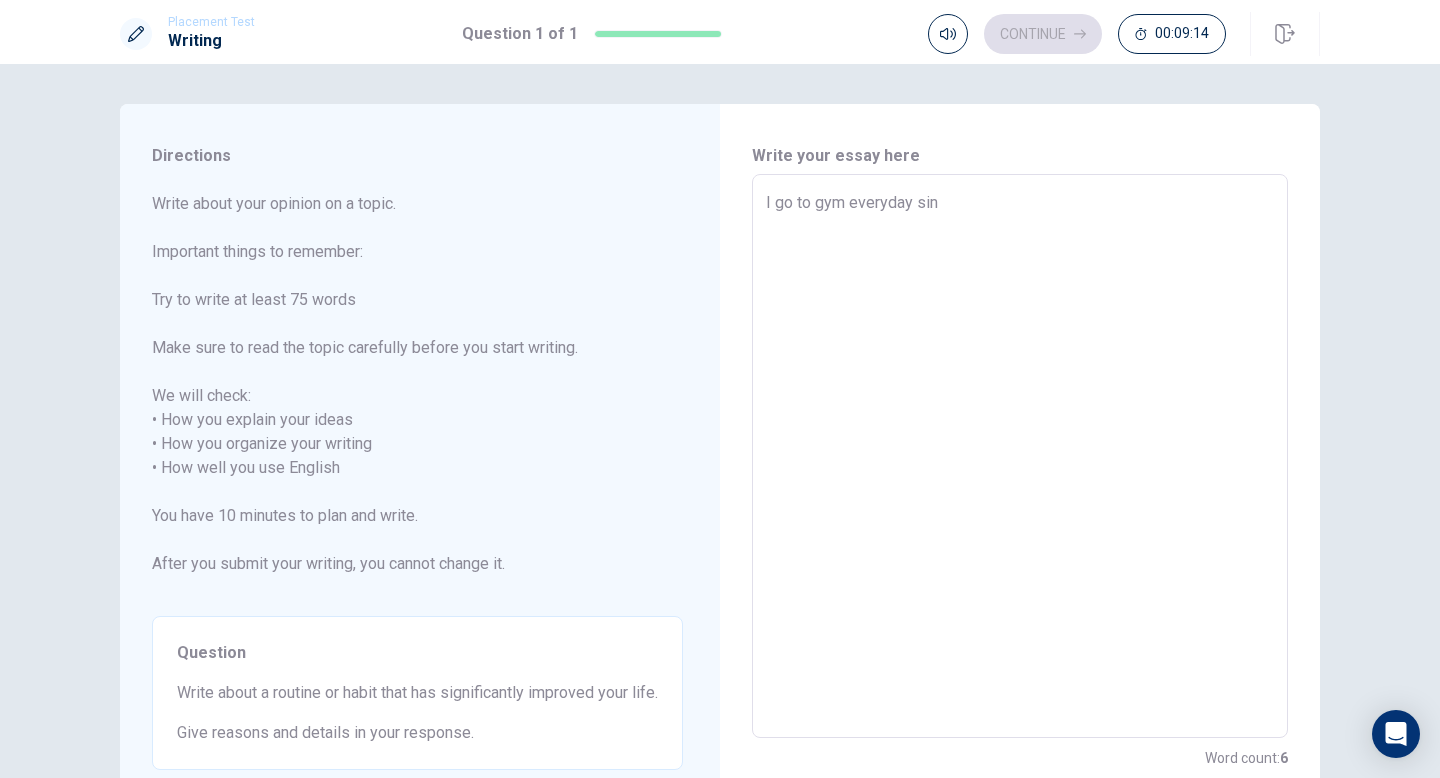 type on "x" 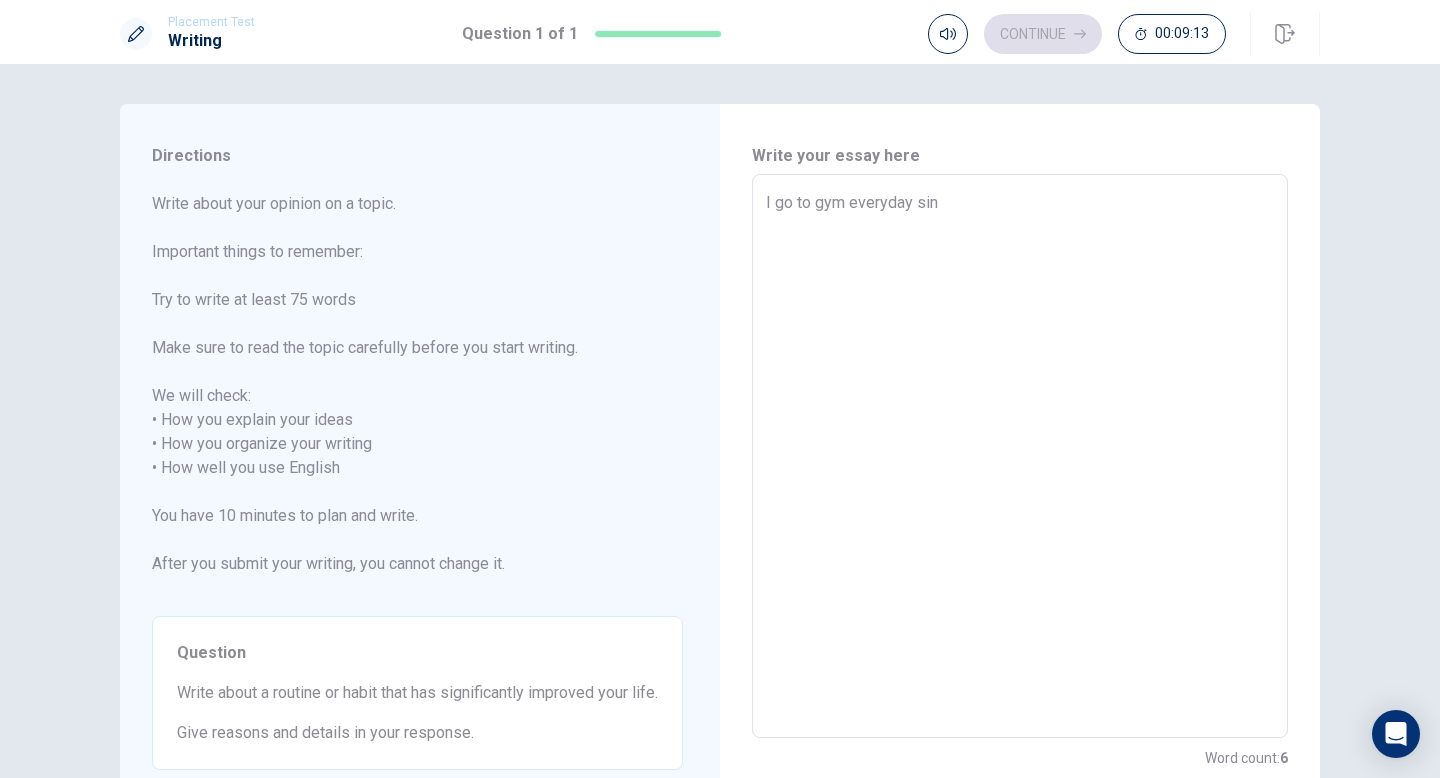 type on "I go to gym everyday sinc" 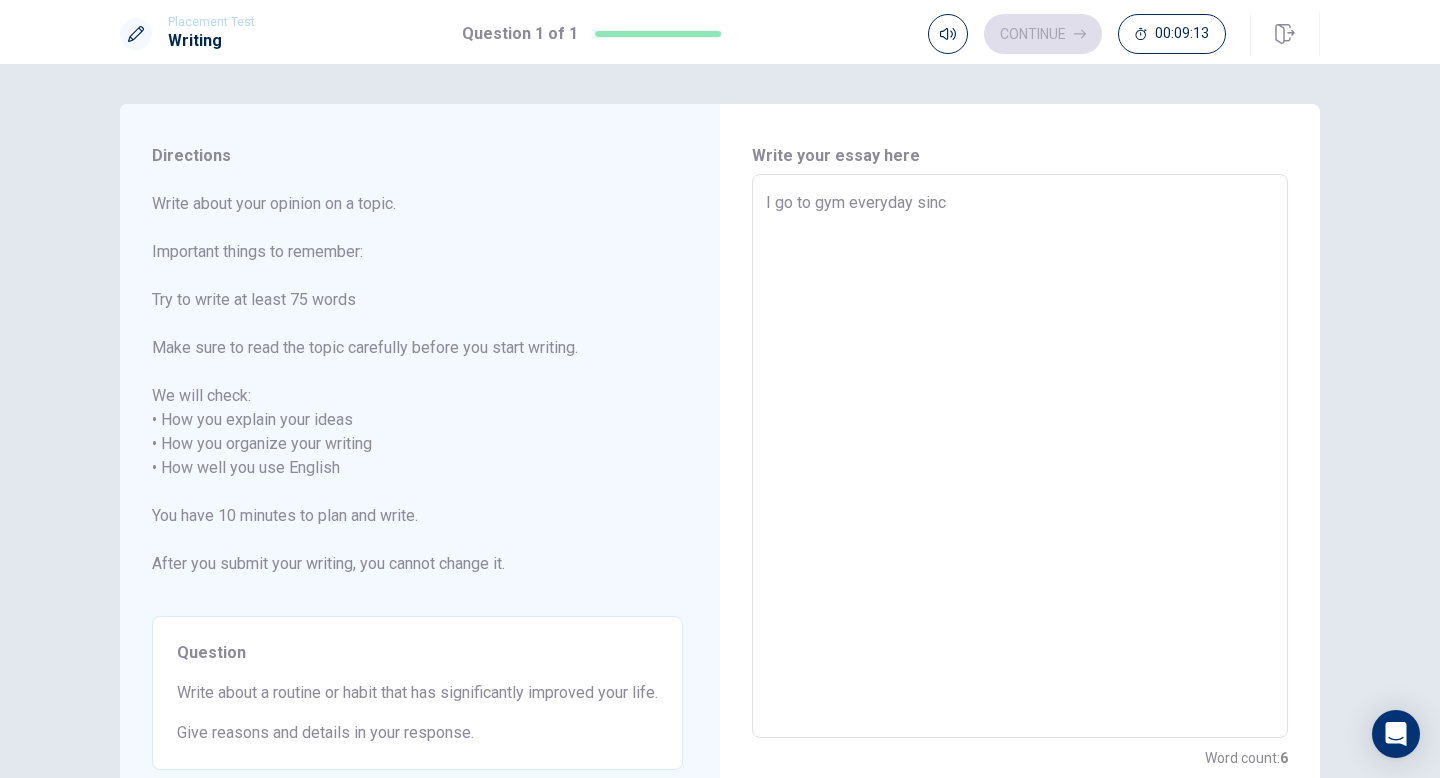 type on "x" 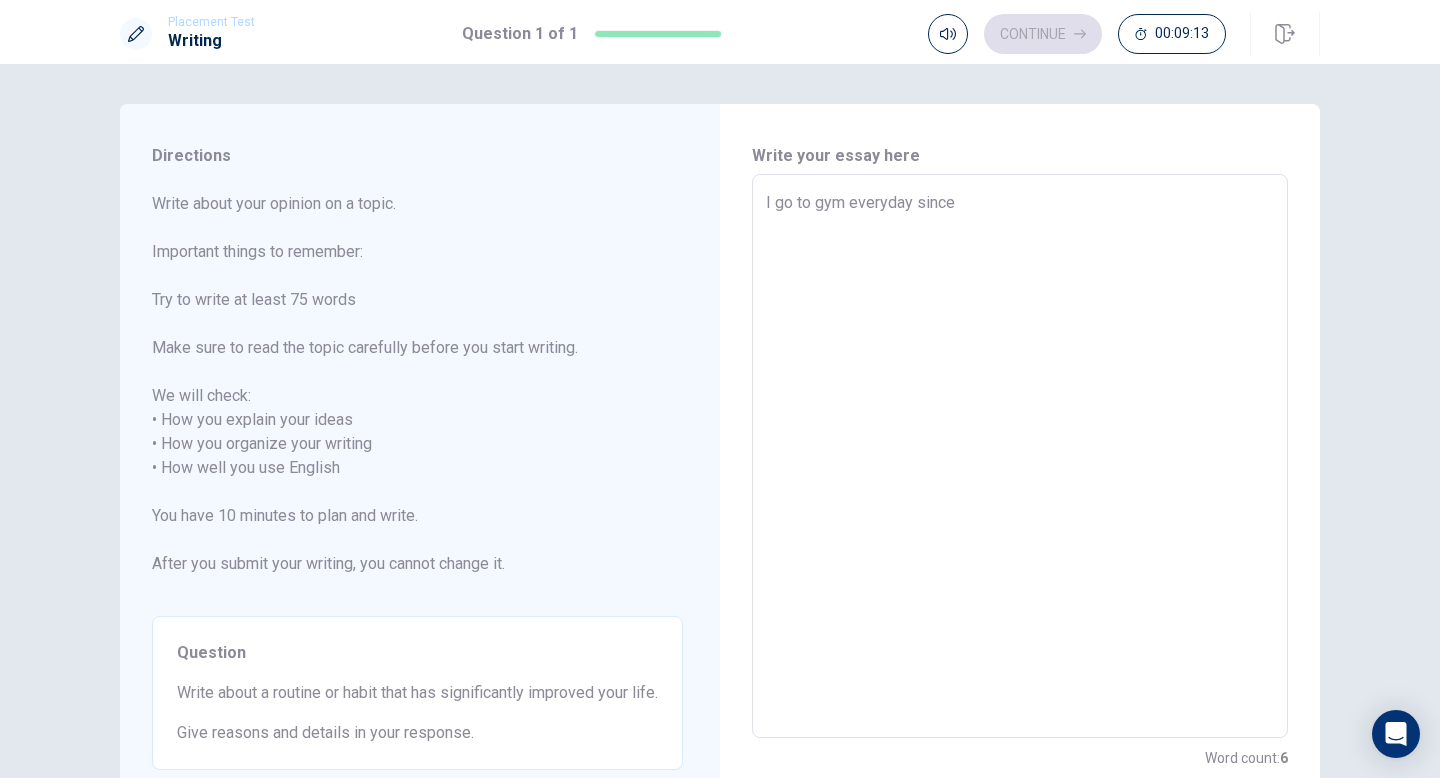 type on "x" 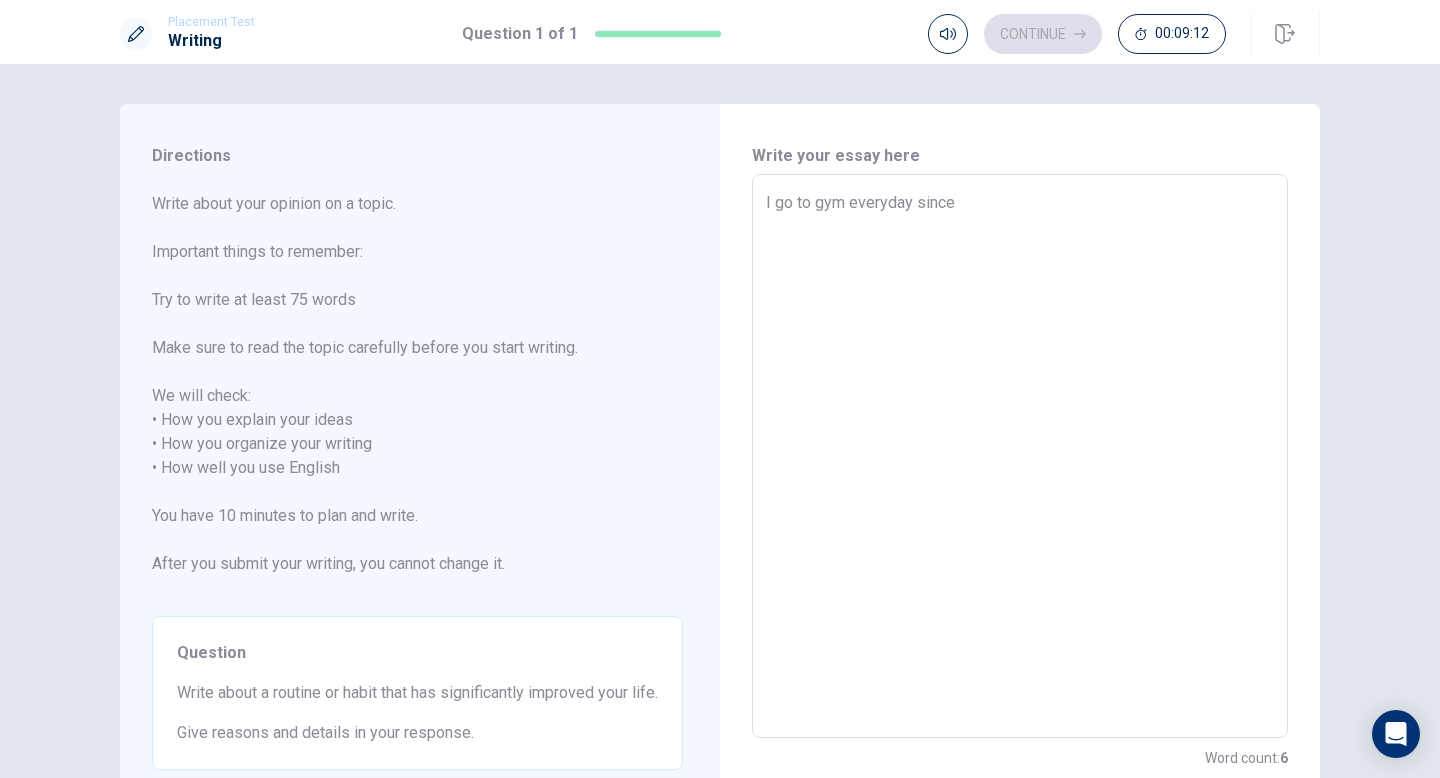 type on "I go to gym everyday since" 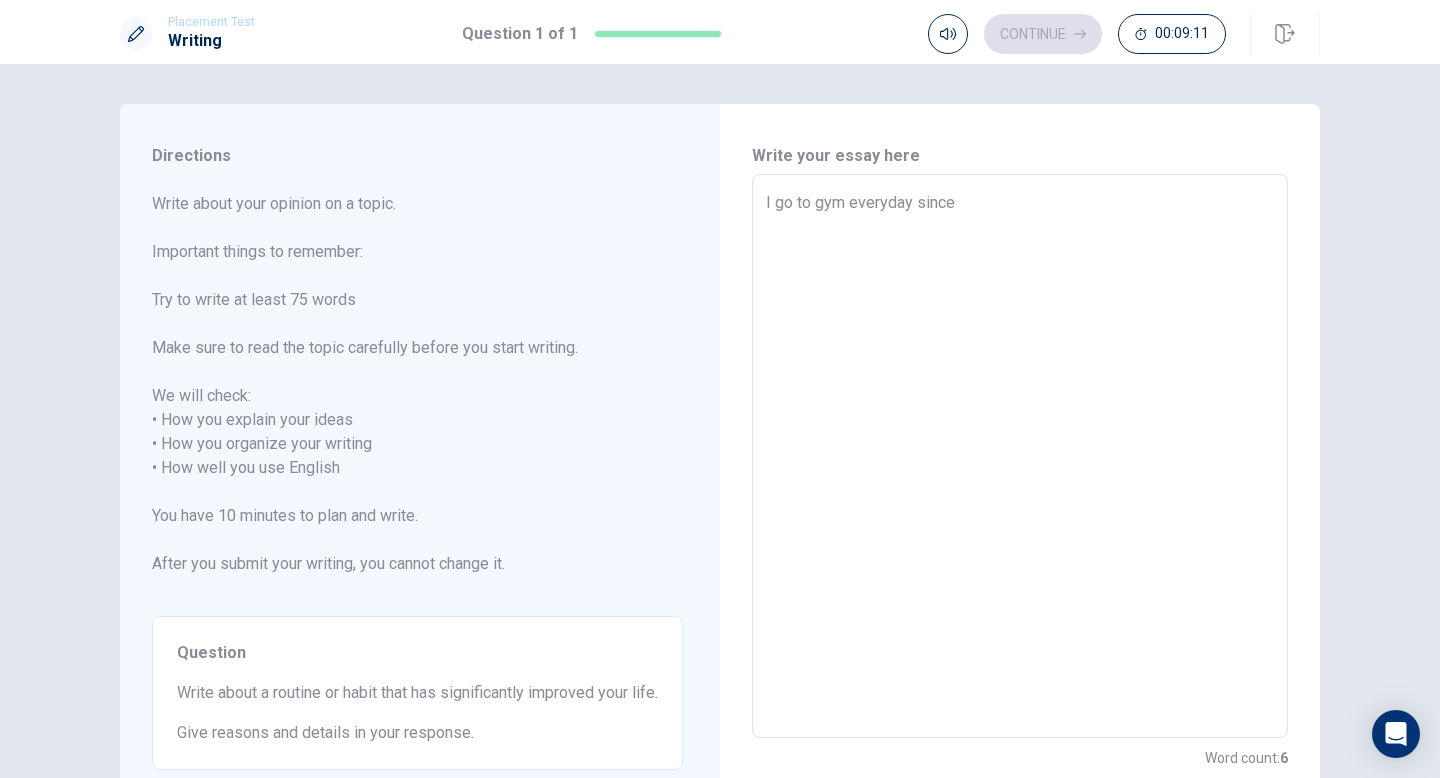 type on "I go to gym everyday since l" 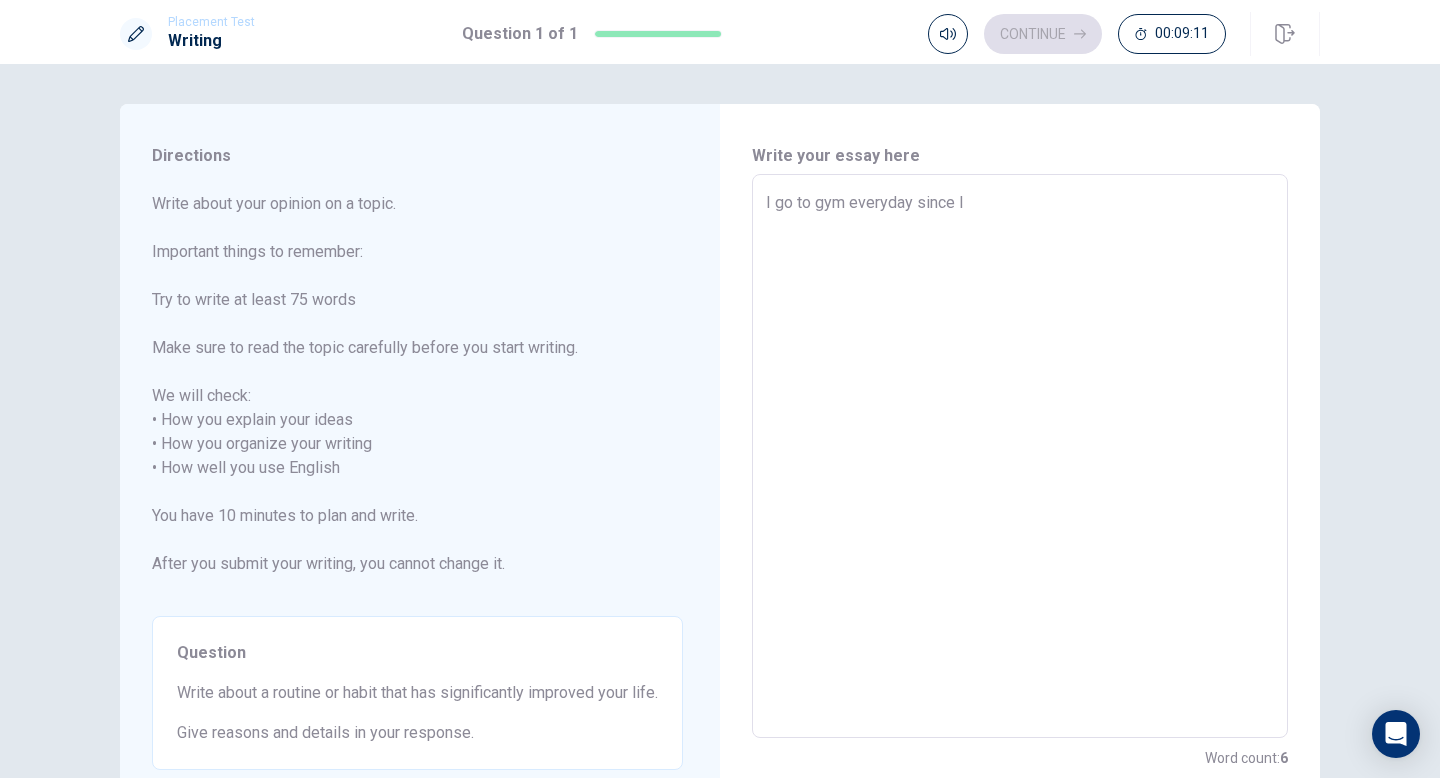 type on "x" 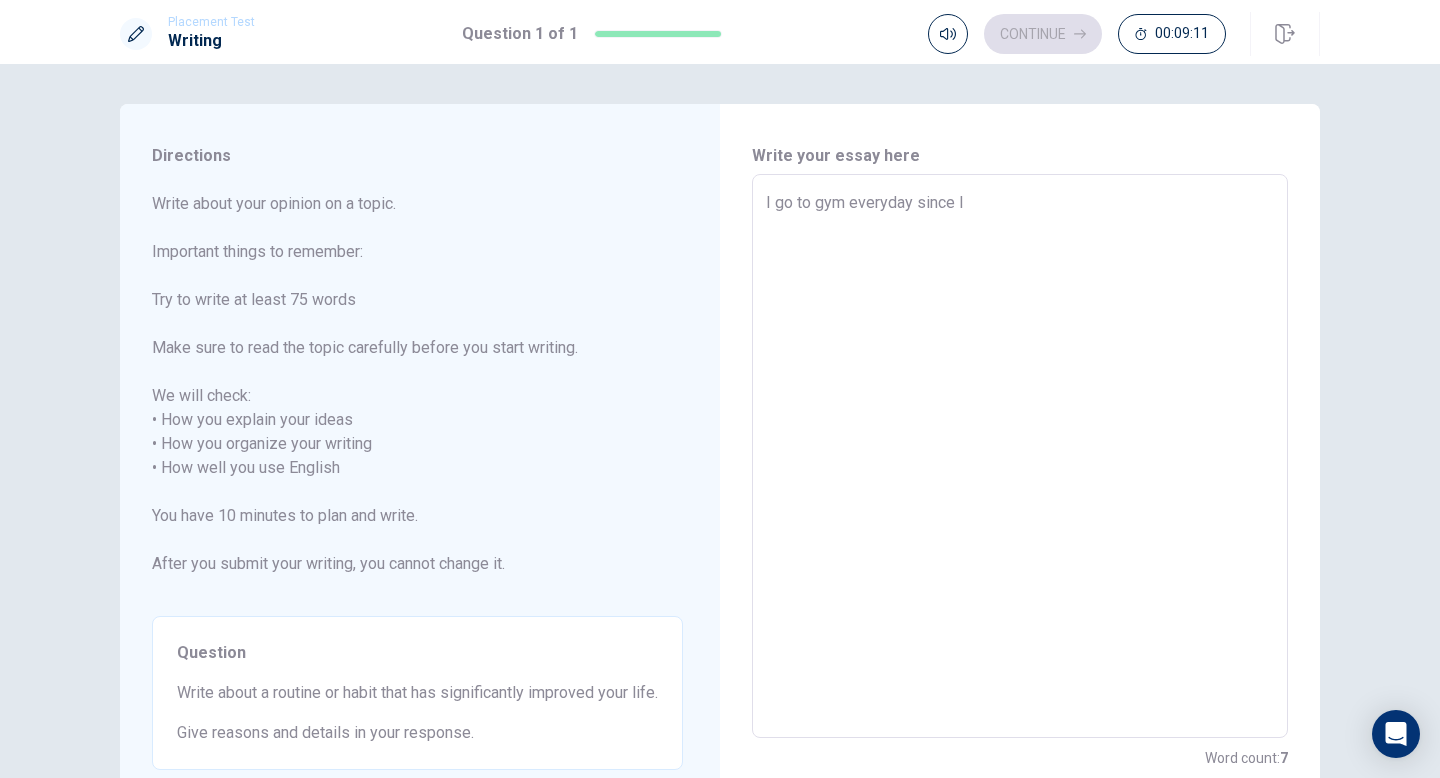 type on "I go to gym everyday since la" 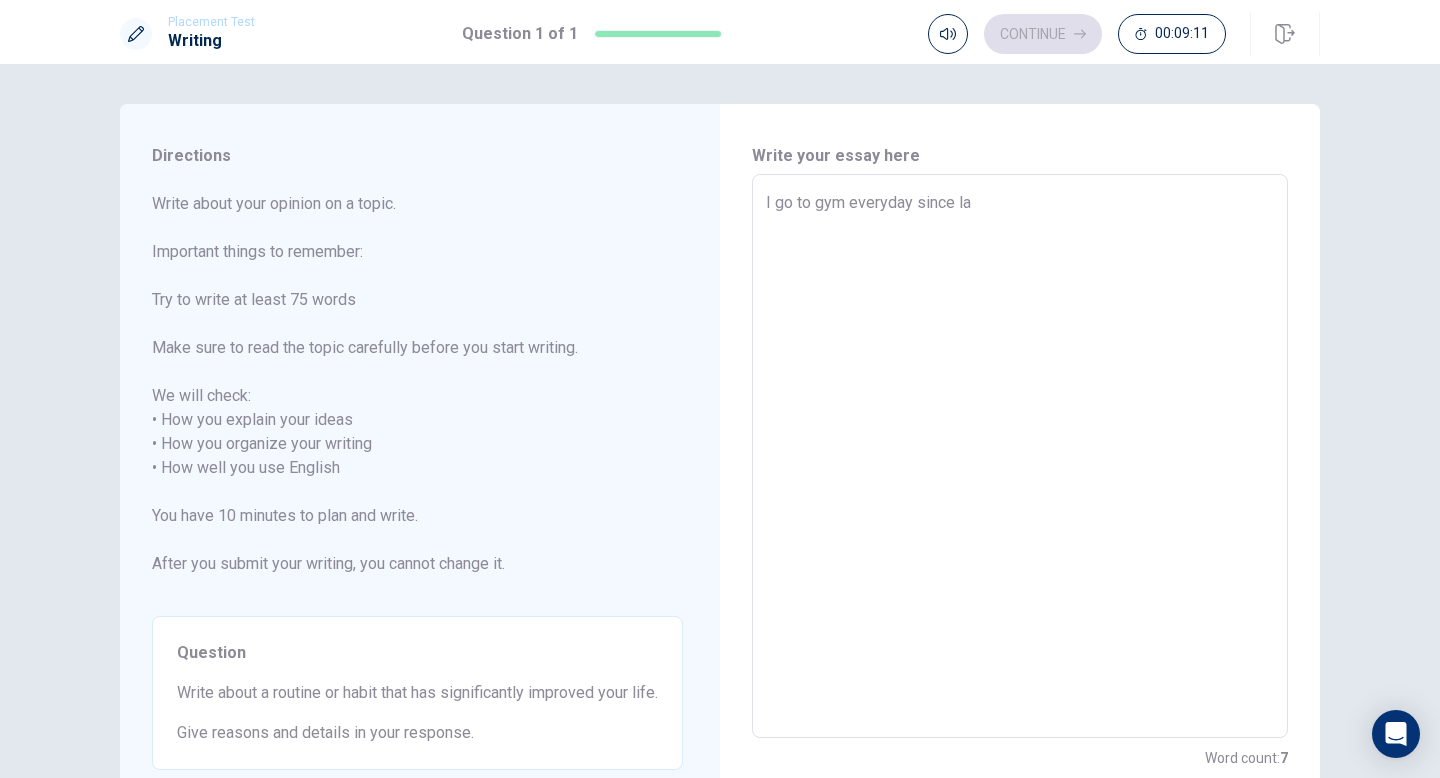 type on "x" 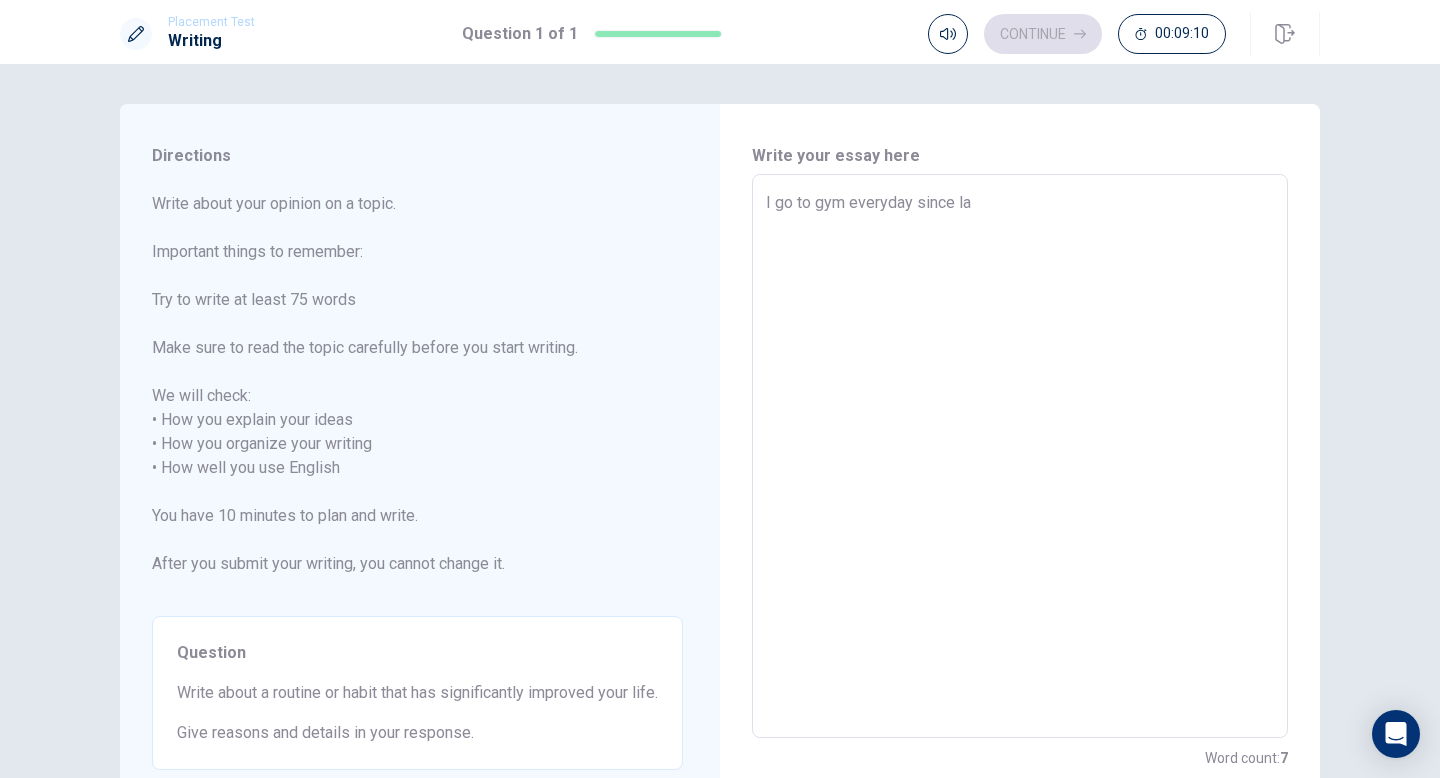 type on "I go to gym everyday since las" 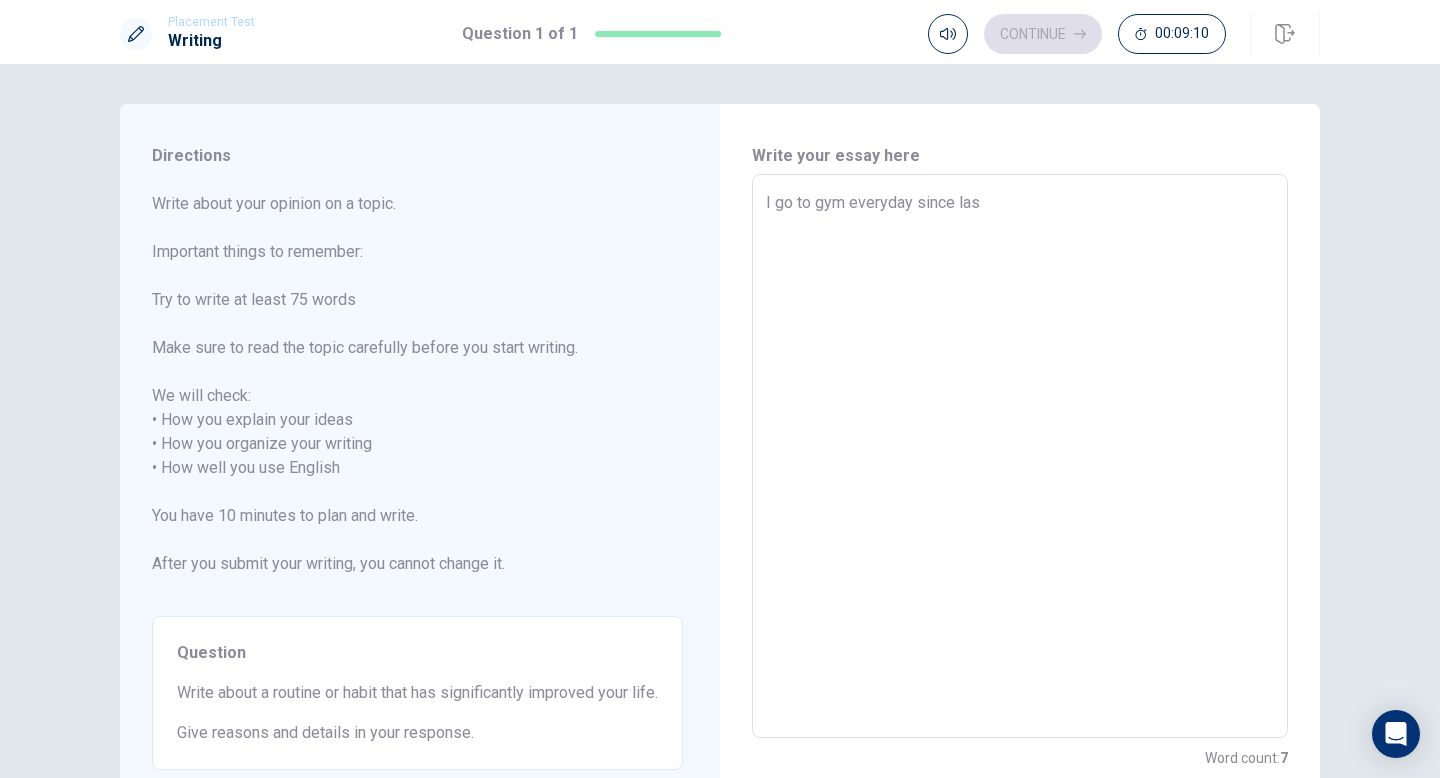 type on "x" 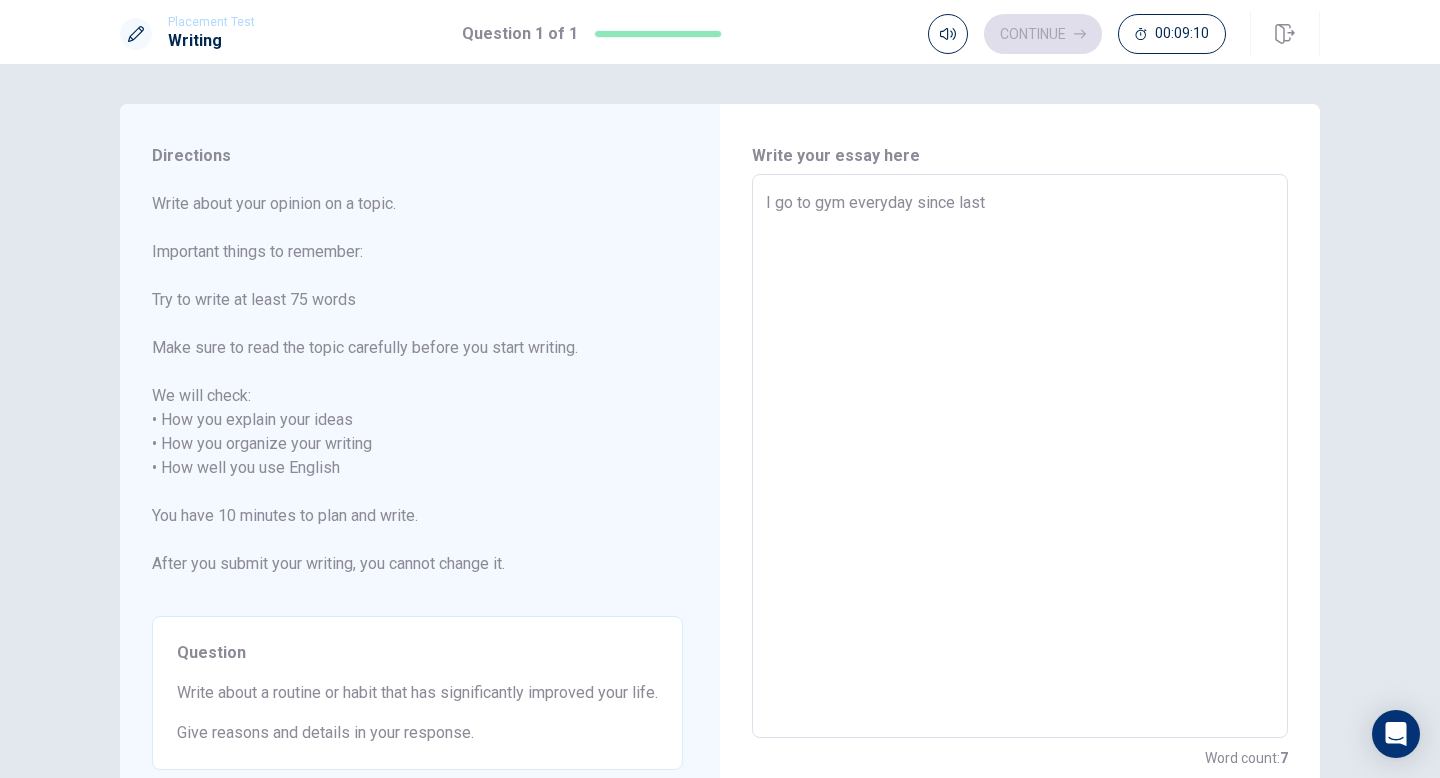 type on "x" 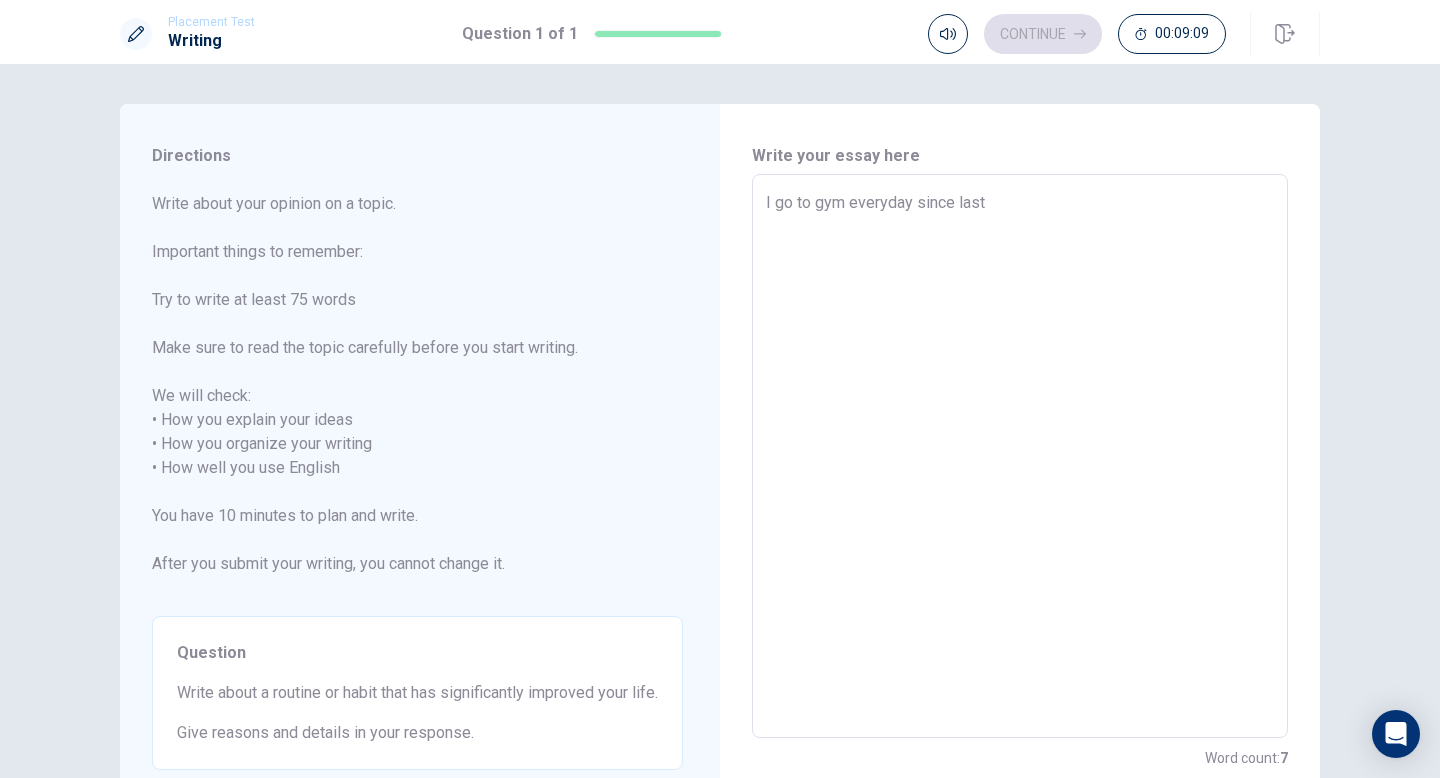 type on "I go to gym everyday since last m" 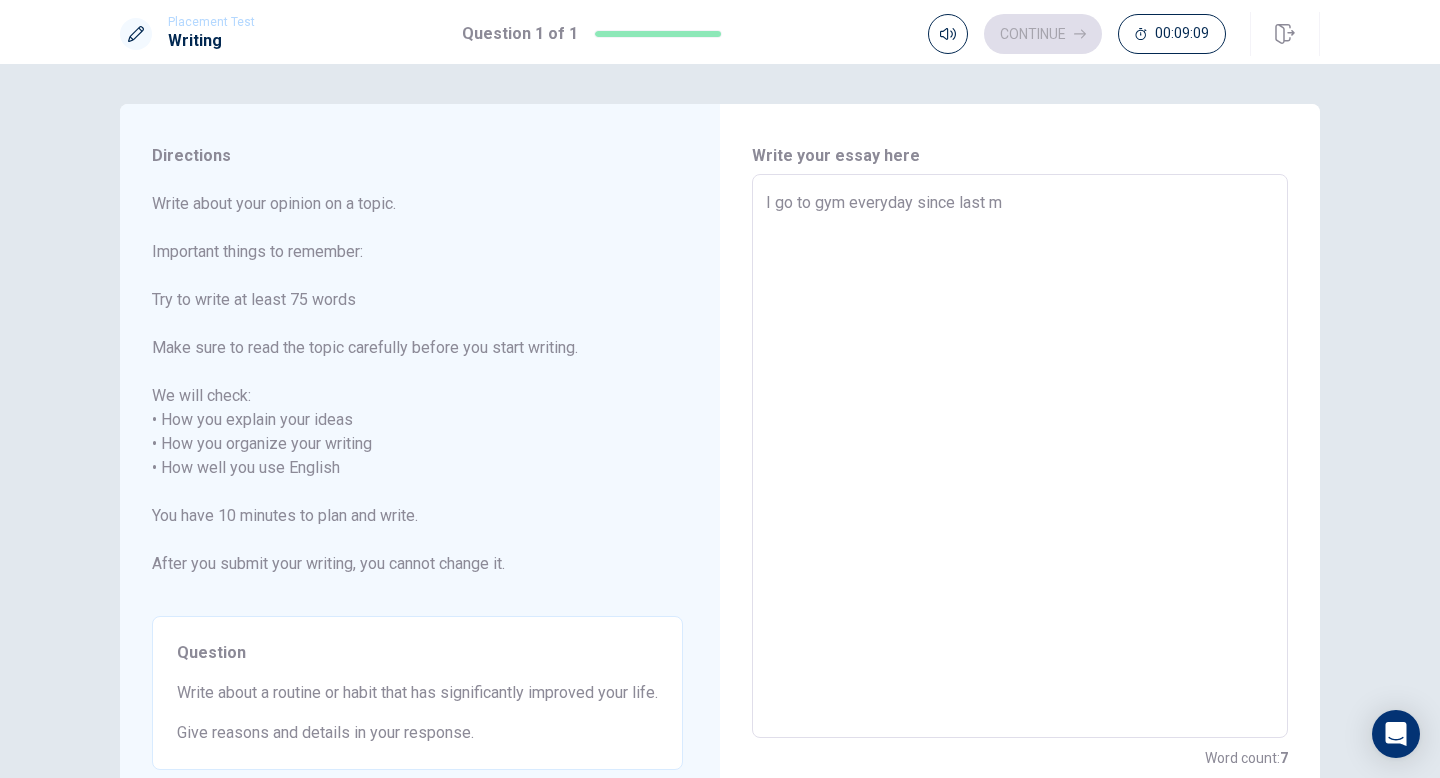 type on "x" 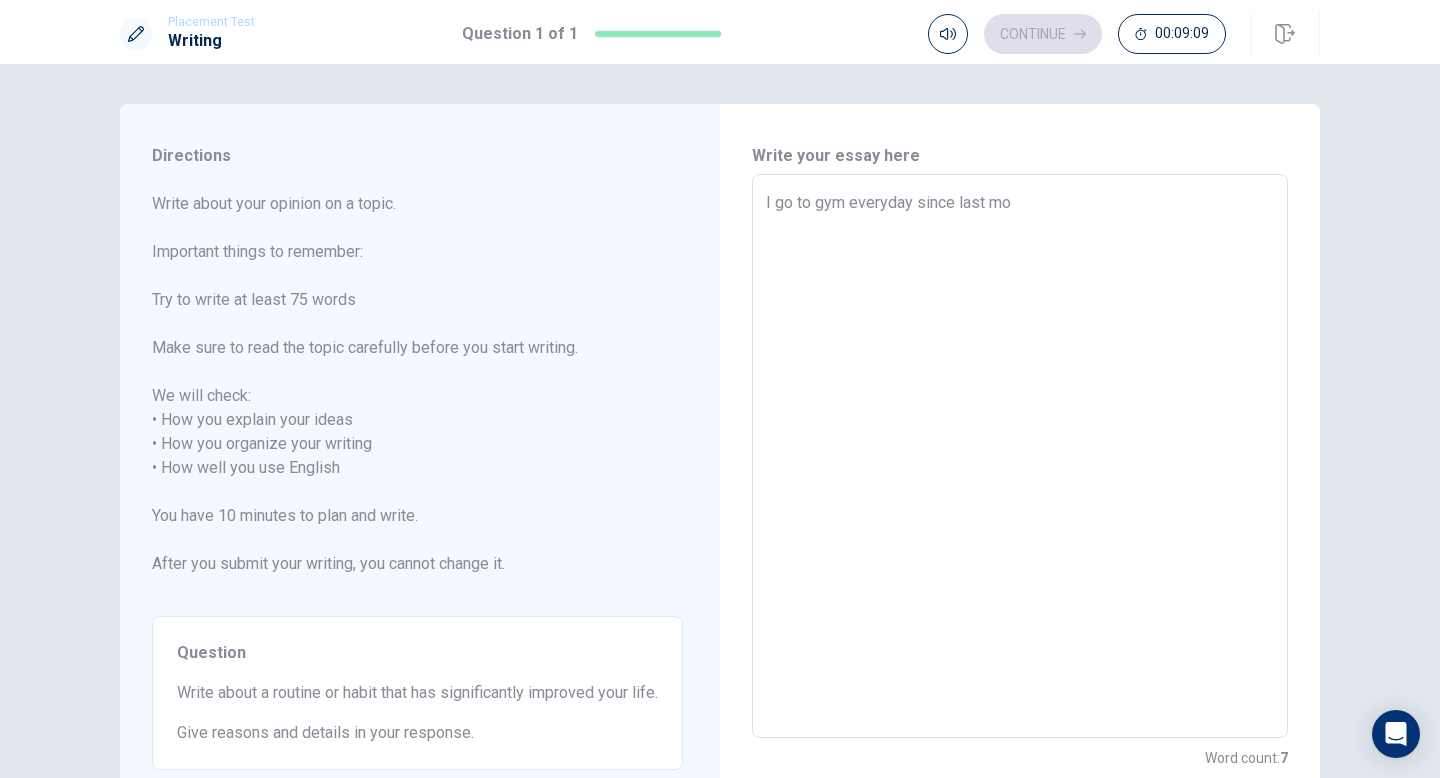 type on "x" 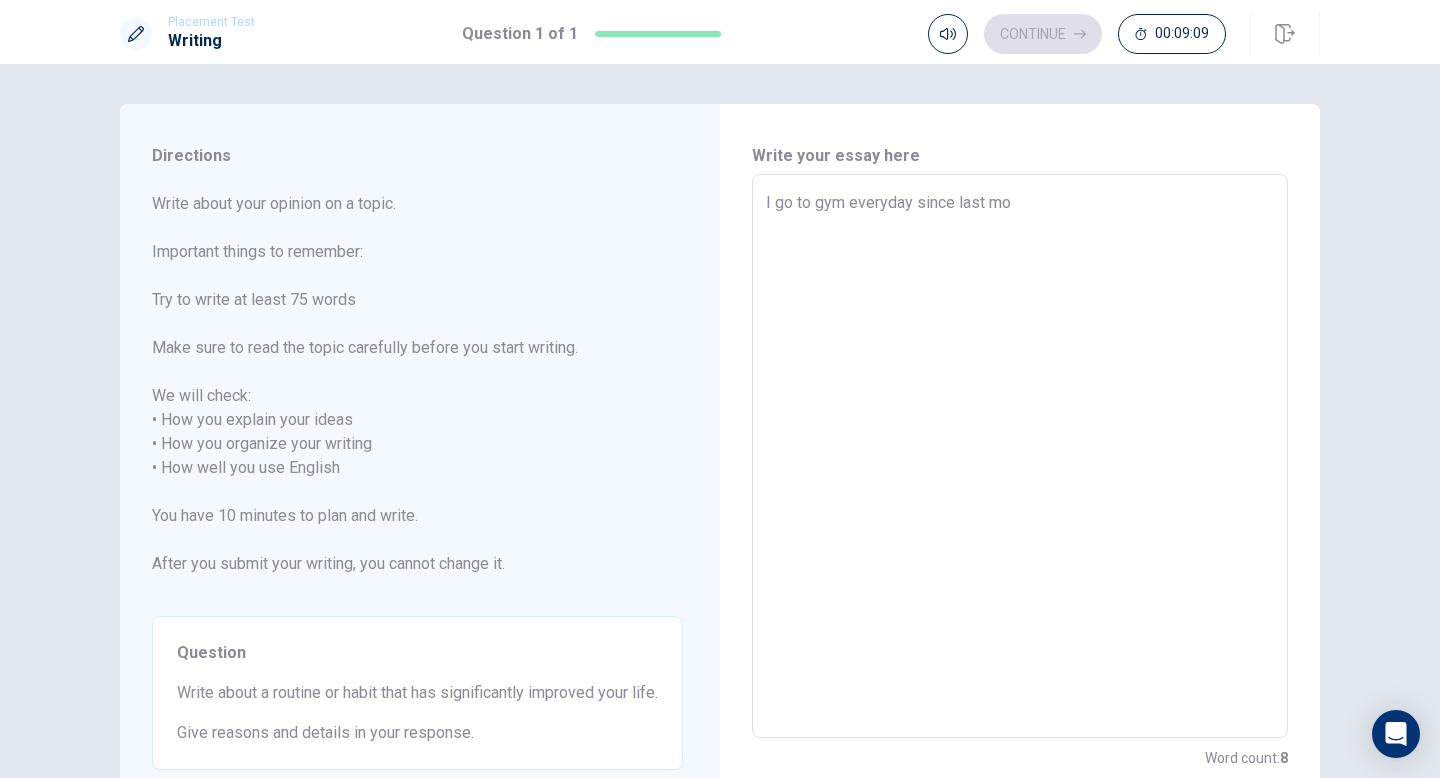 type on "I go to gym everyday since [DATE]" 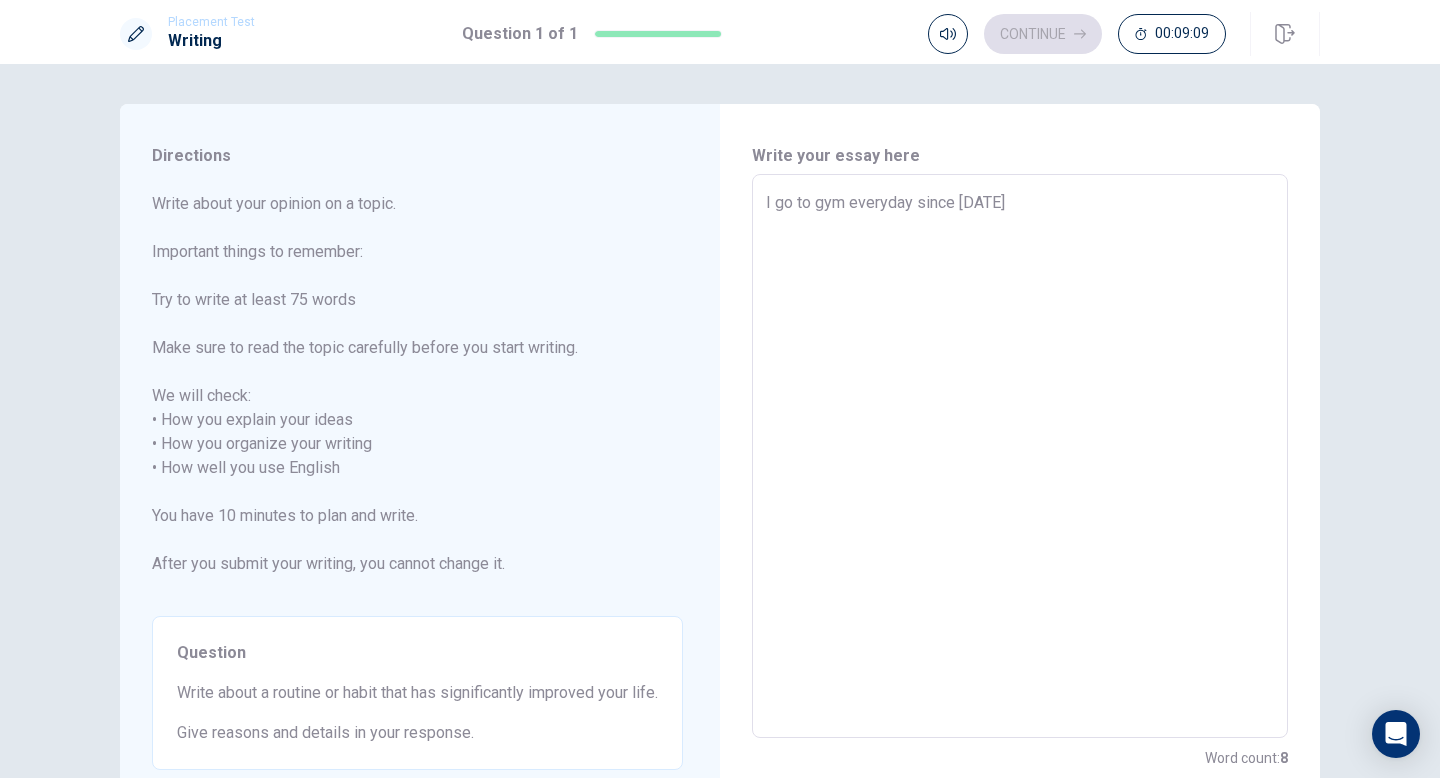 type on "x" 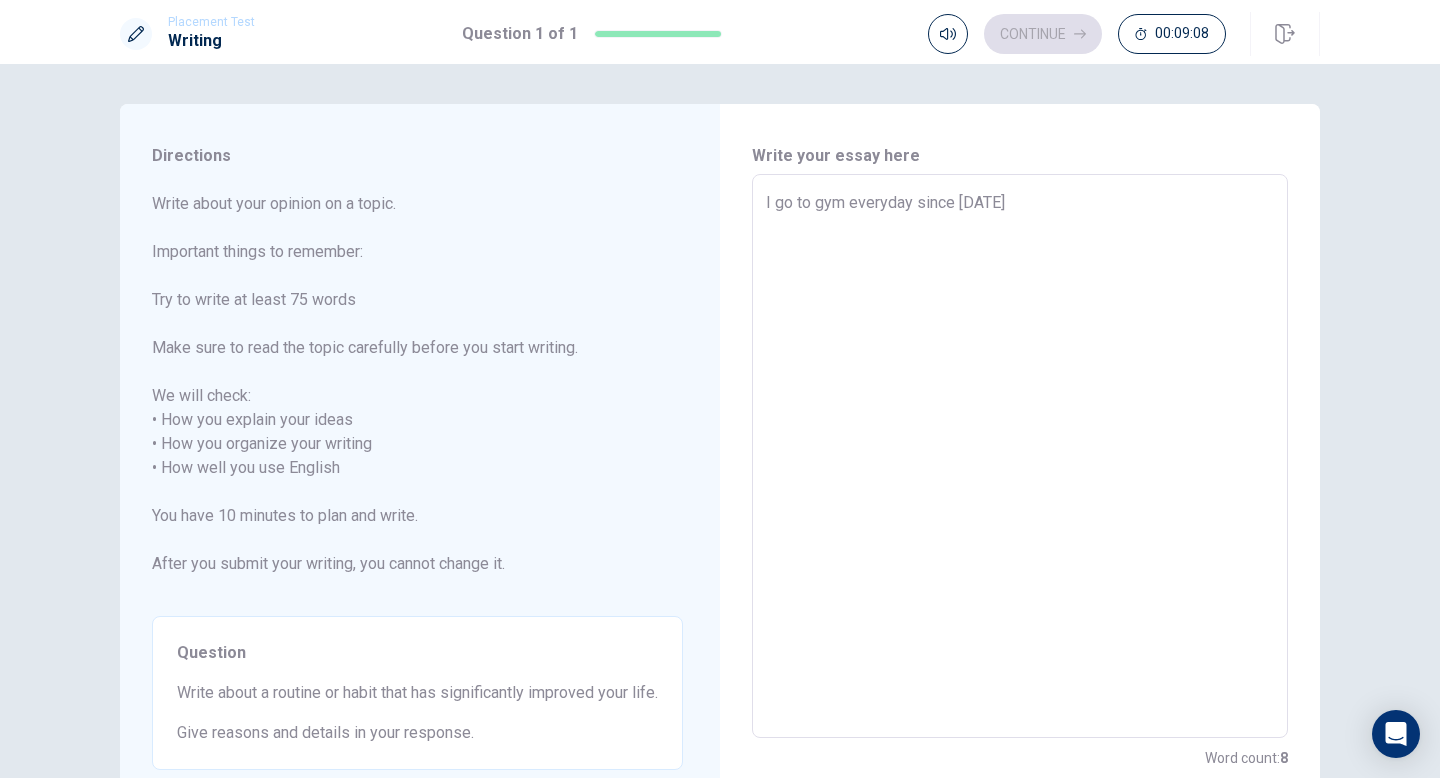 type on "I go to gym everyday since last mont" 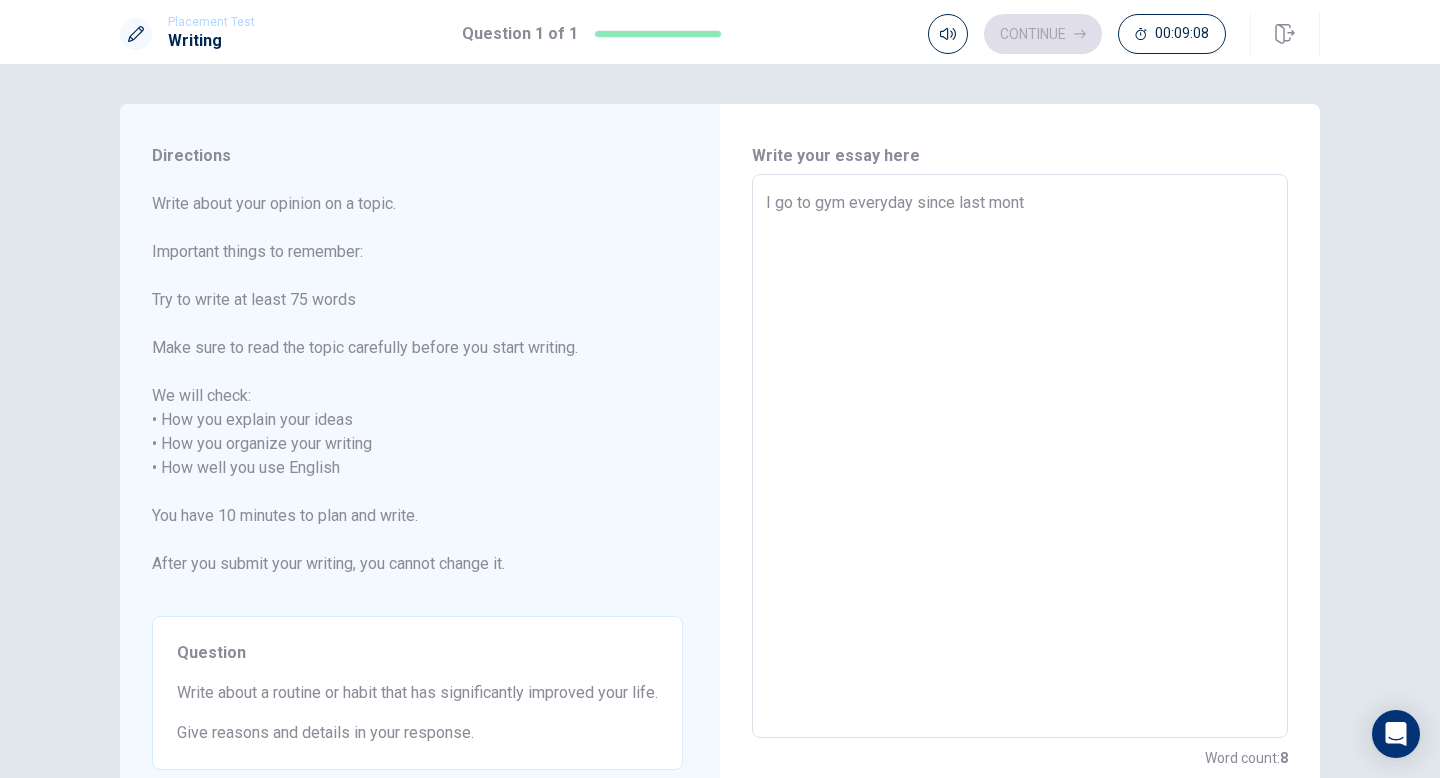 type on "x" 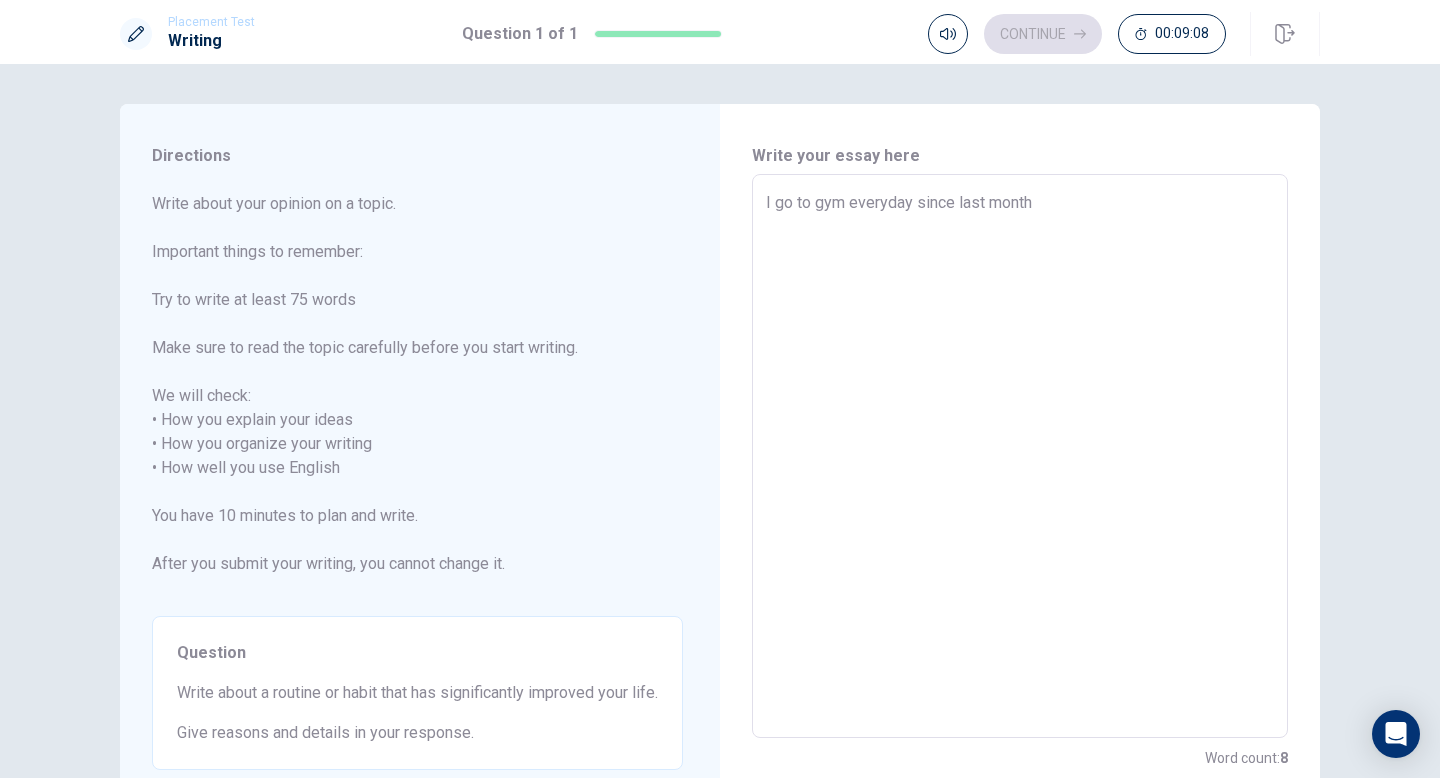 type on "x" 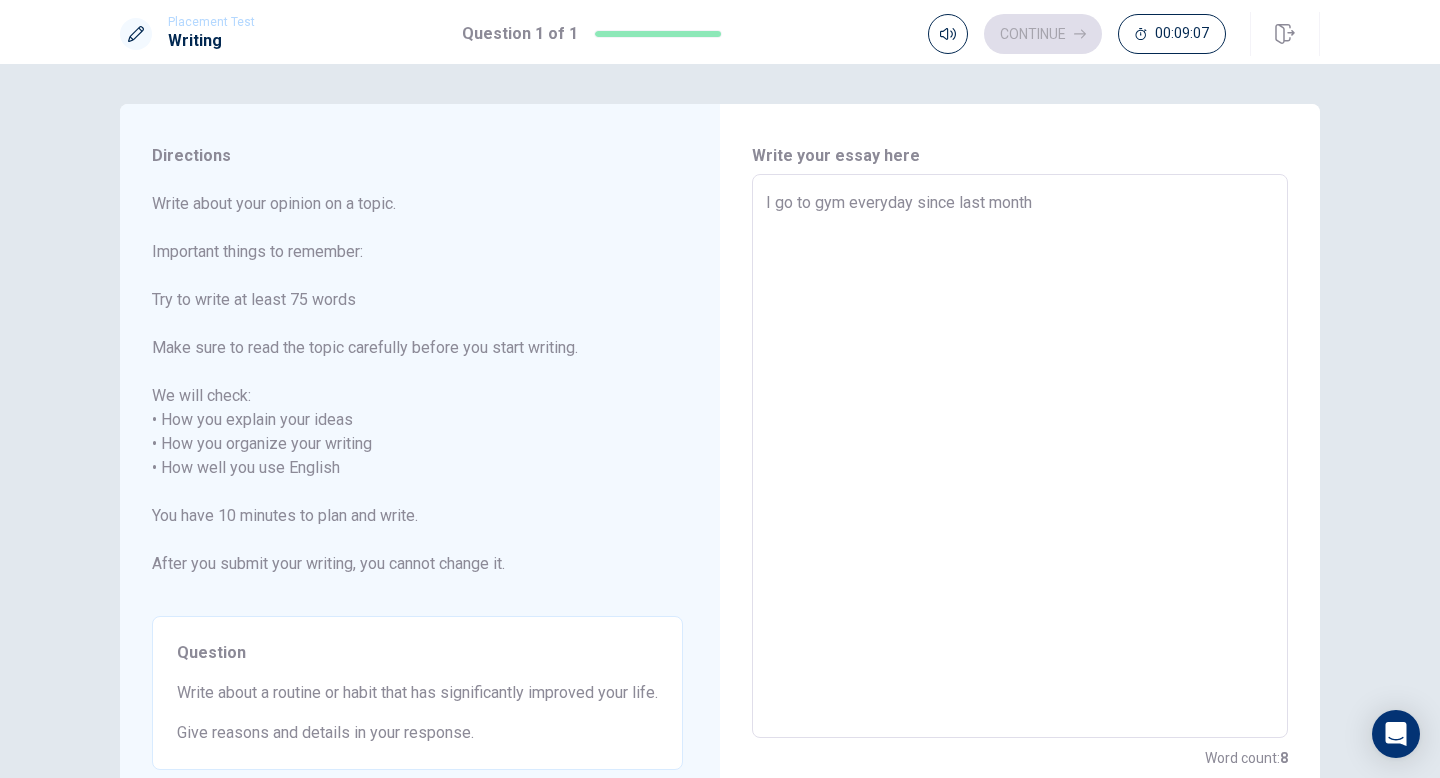 type on "I go to gym everyday since last month
." 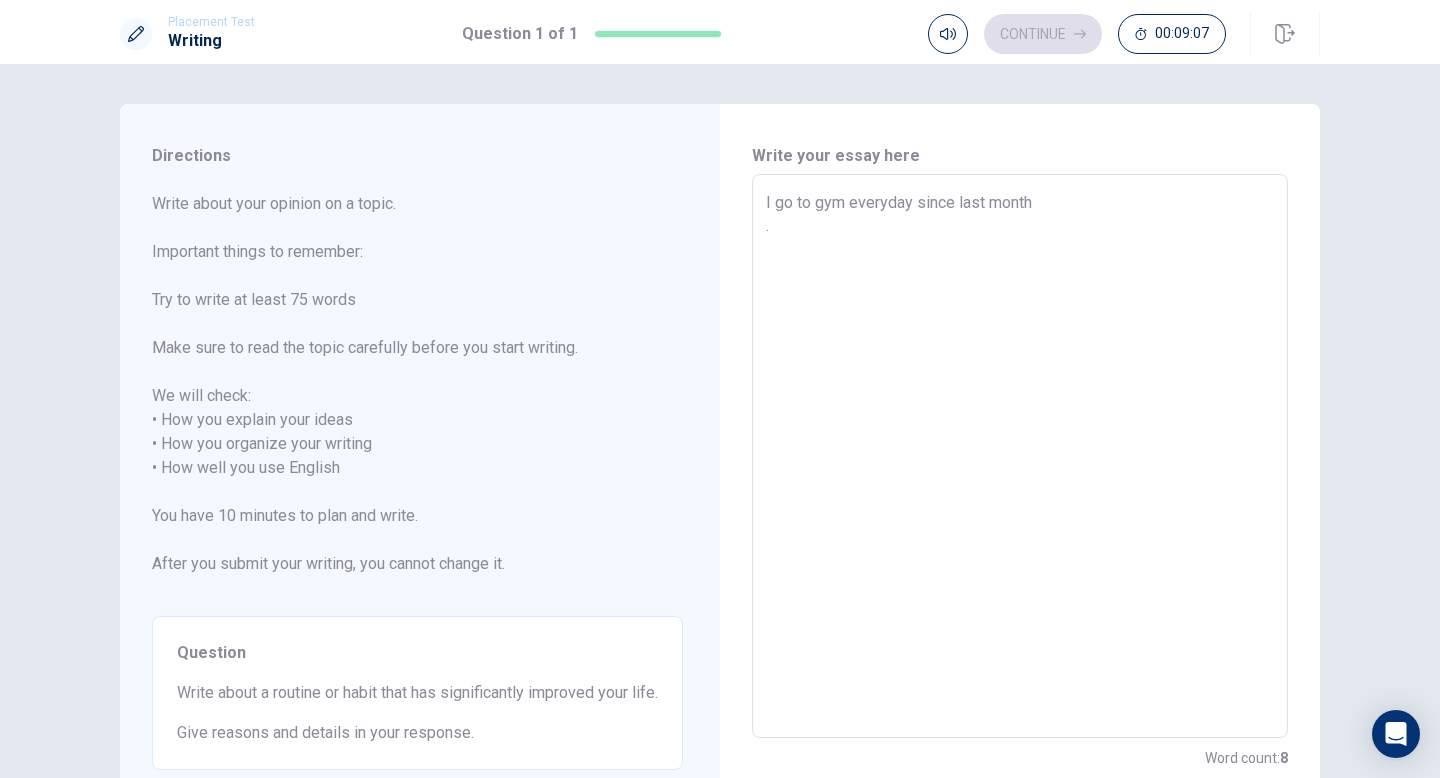 type on "x" 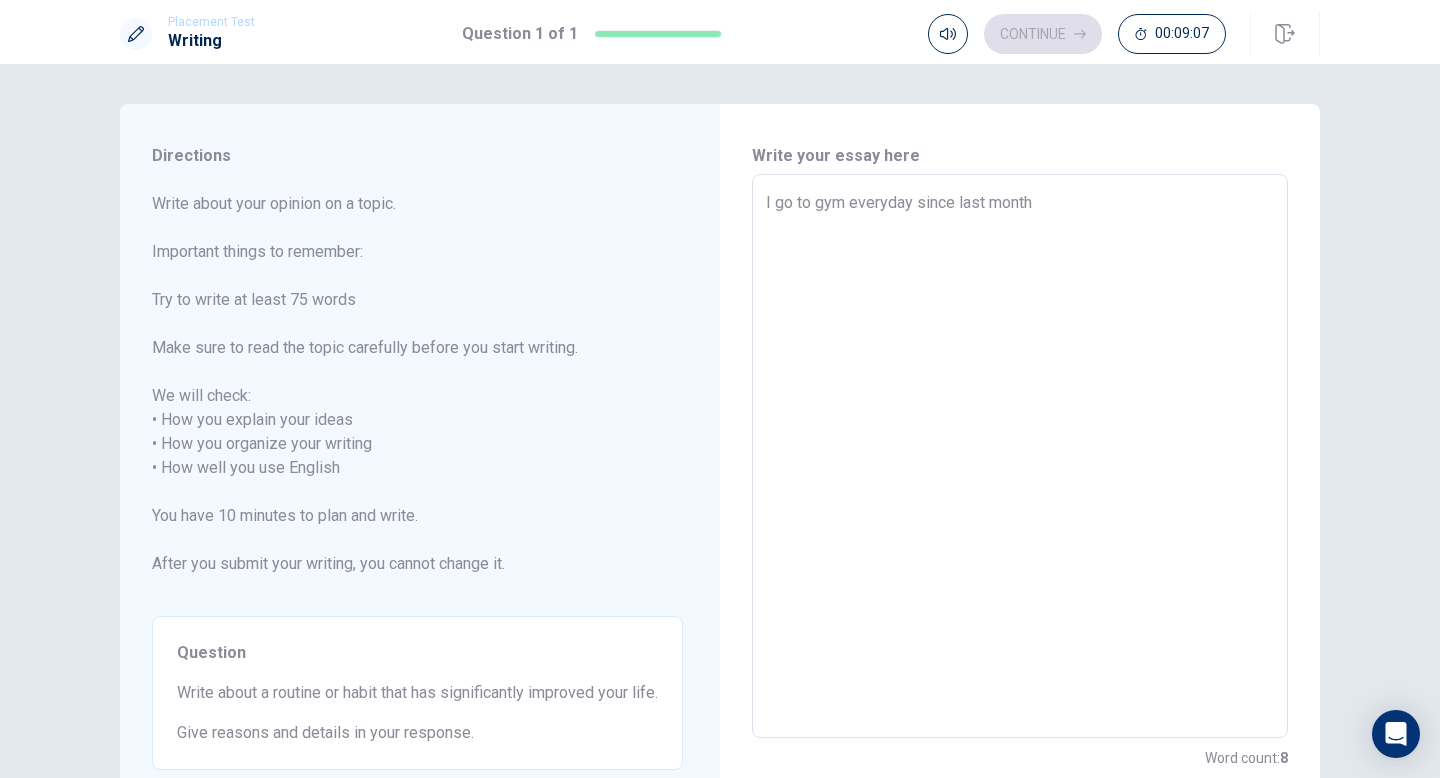 type on "x" 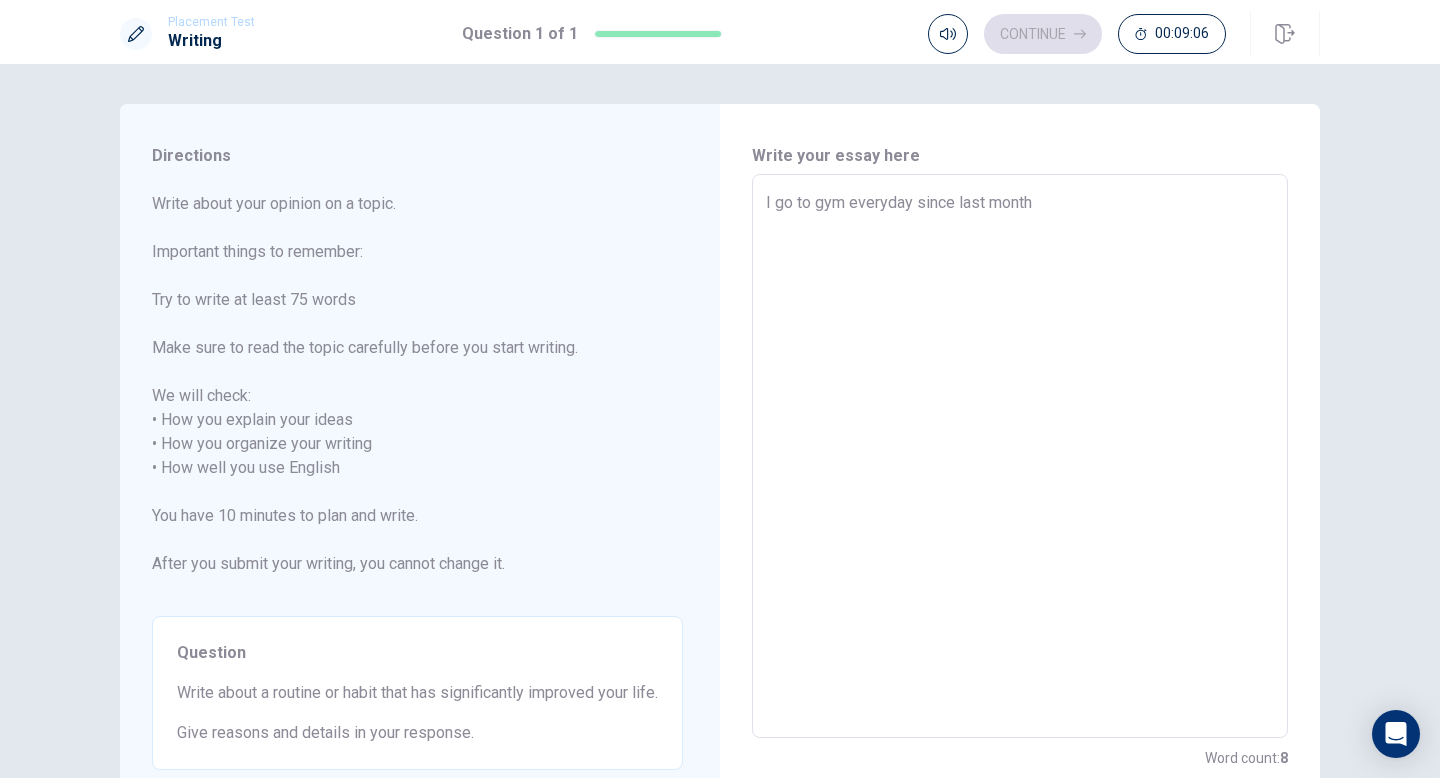 type on "I go to gym everyday since last month." 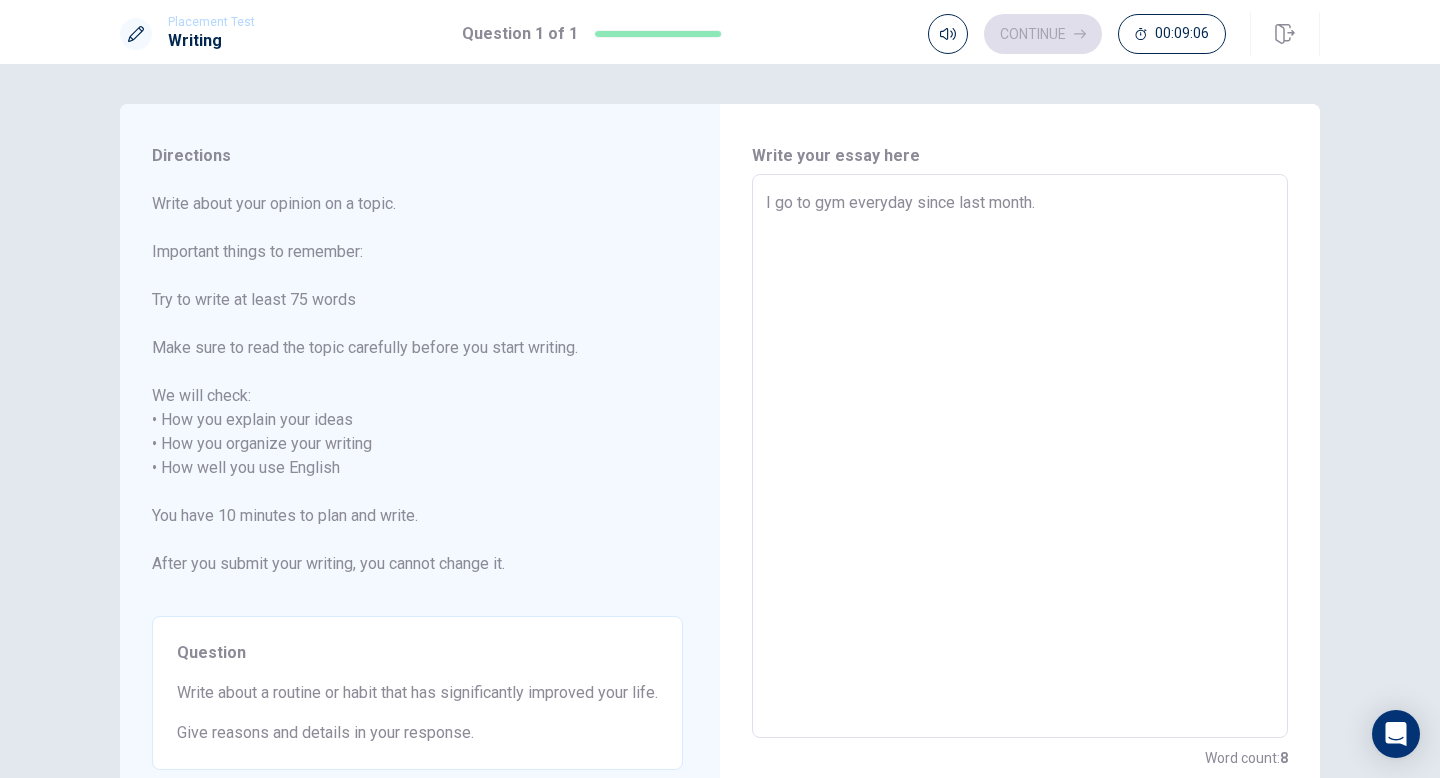 type on "x" 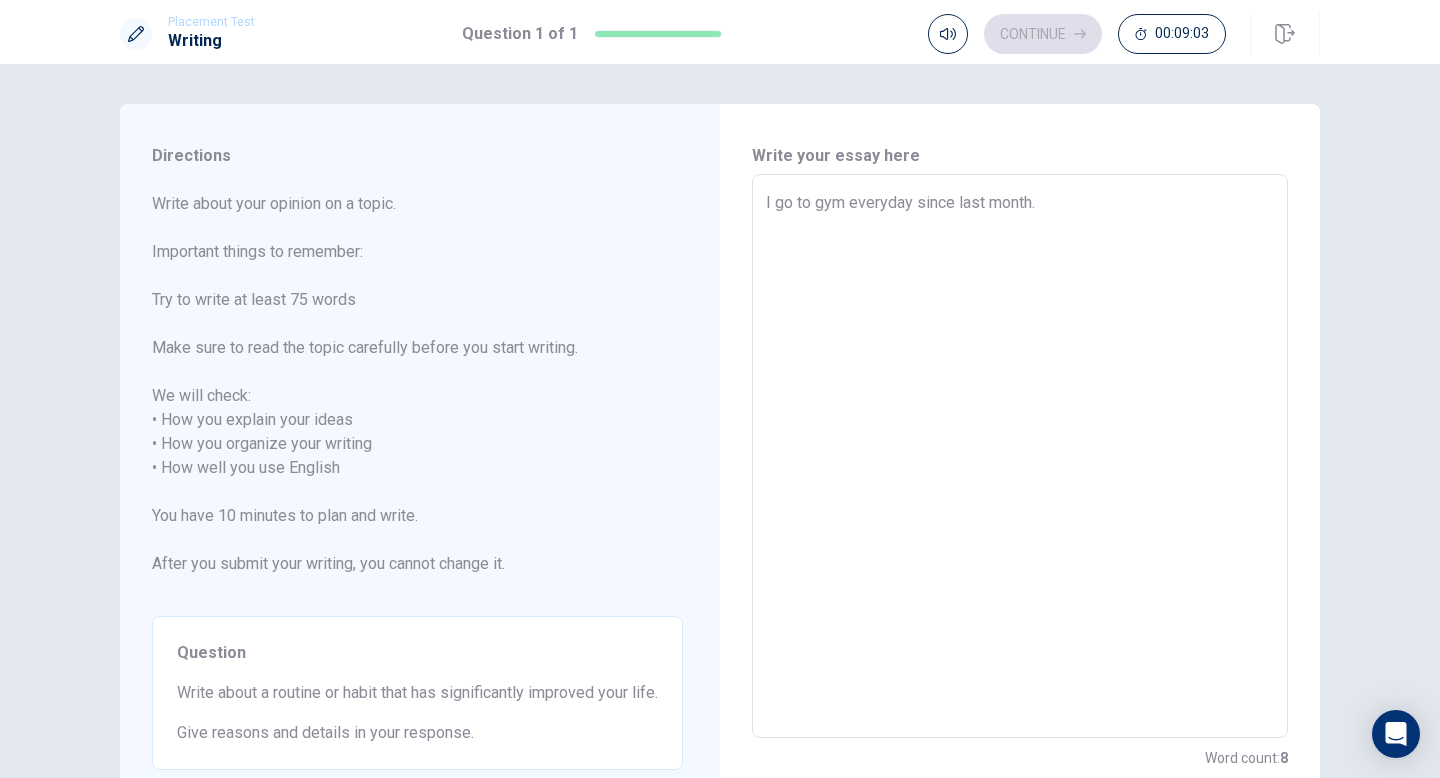 type on "x" 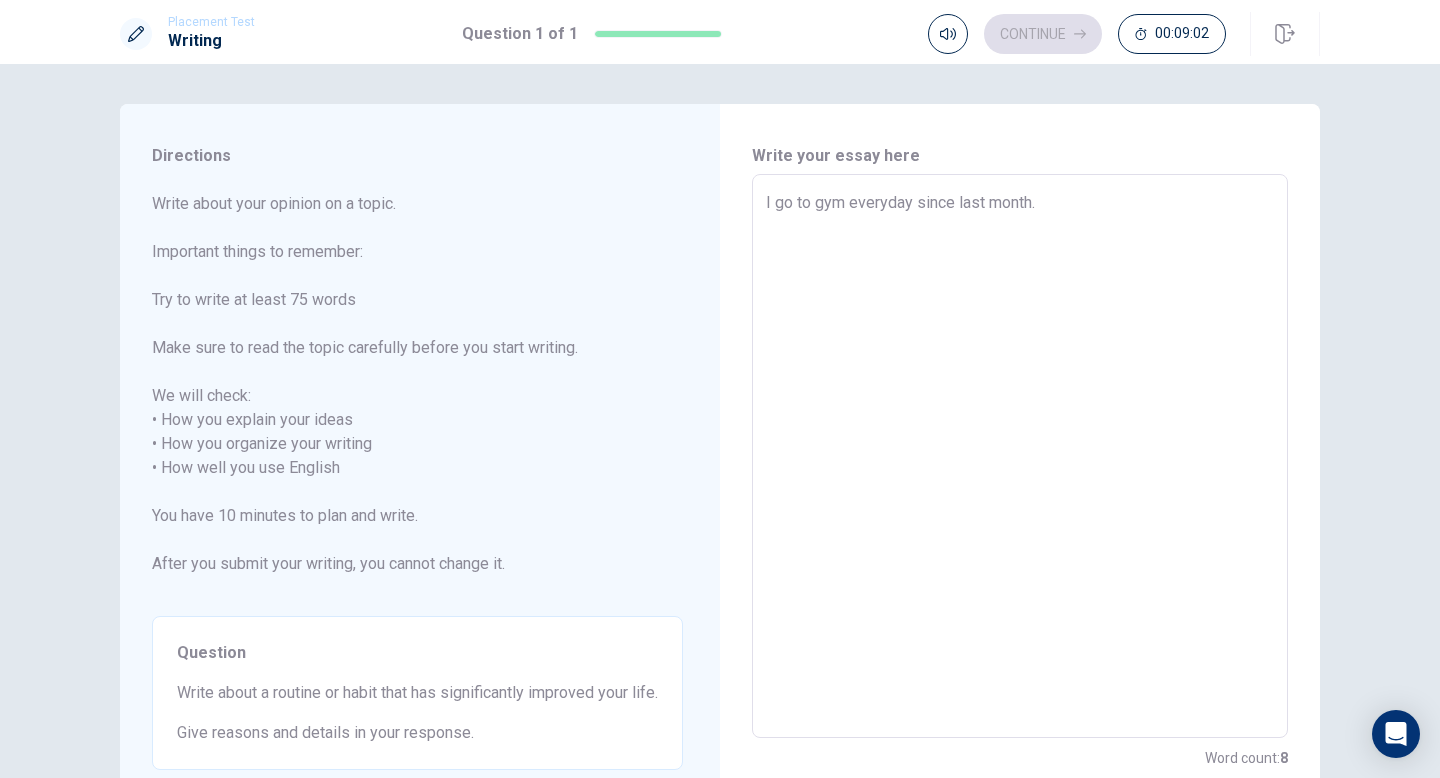 type on "I go to gym everyday since last month.
i" 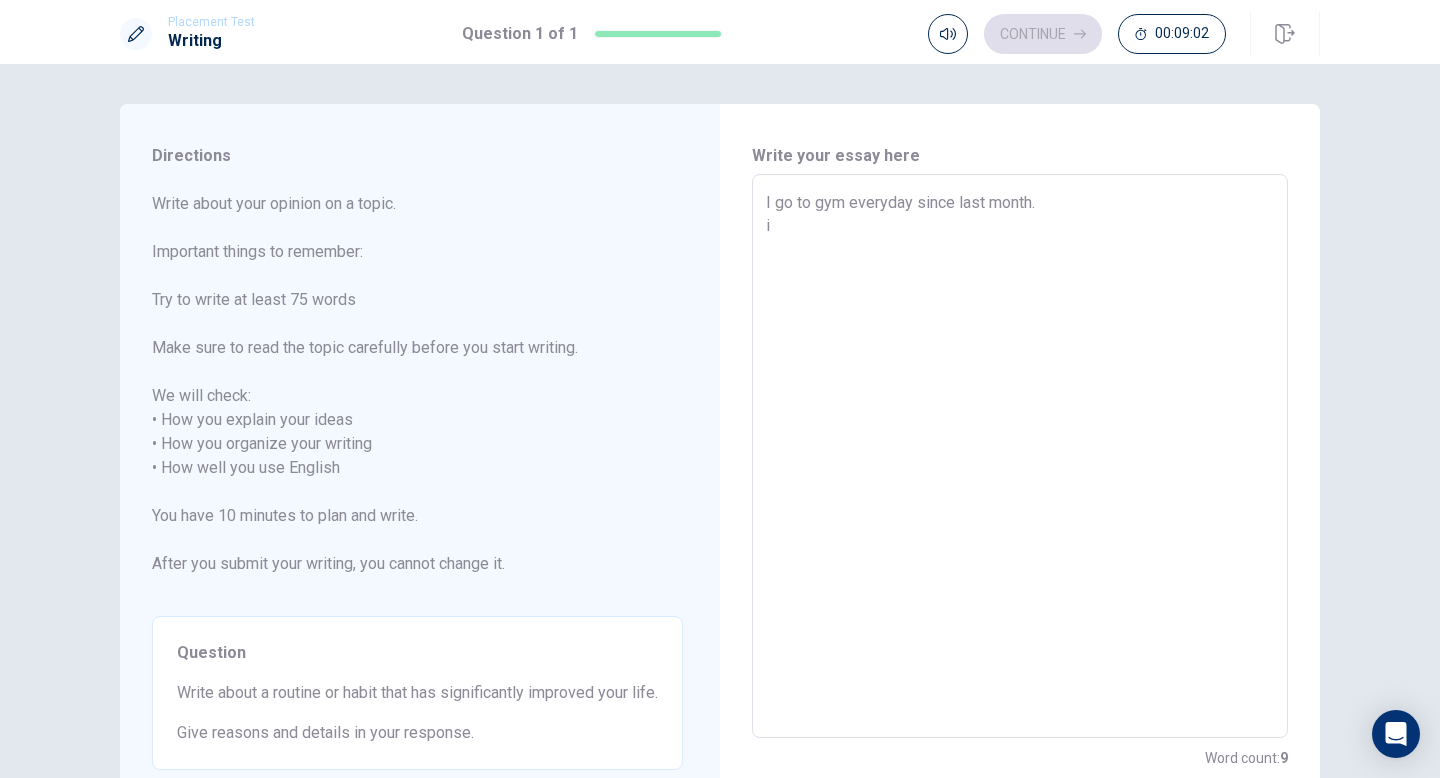 type on "x" 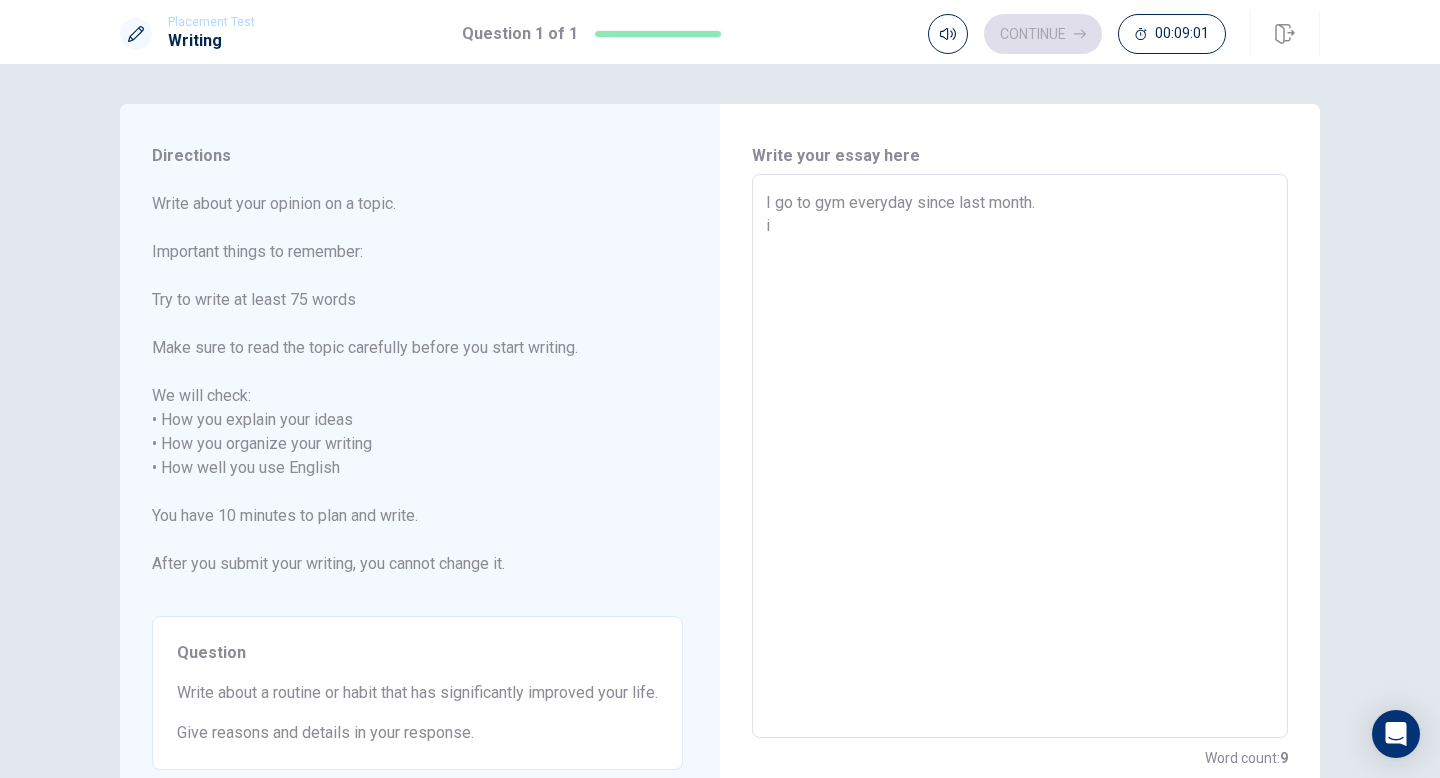 type on "I go to gym everyday since last month." 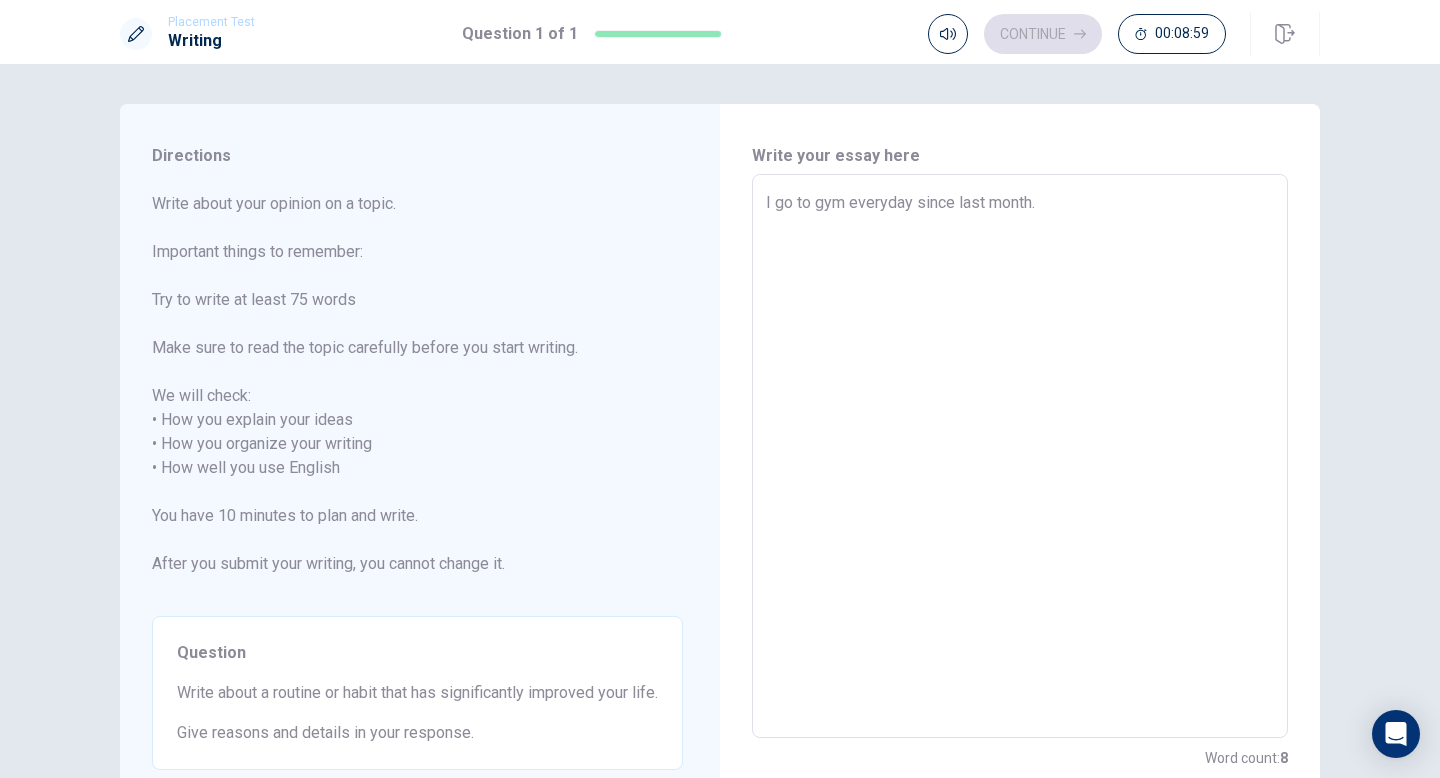 type on "x" 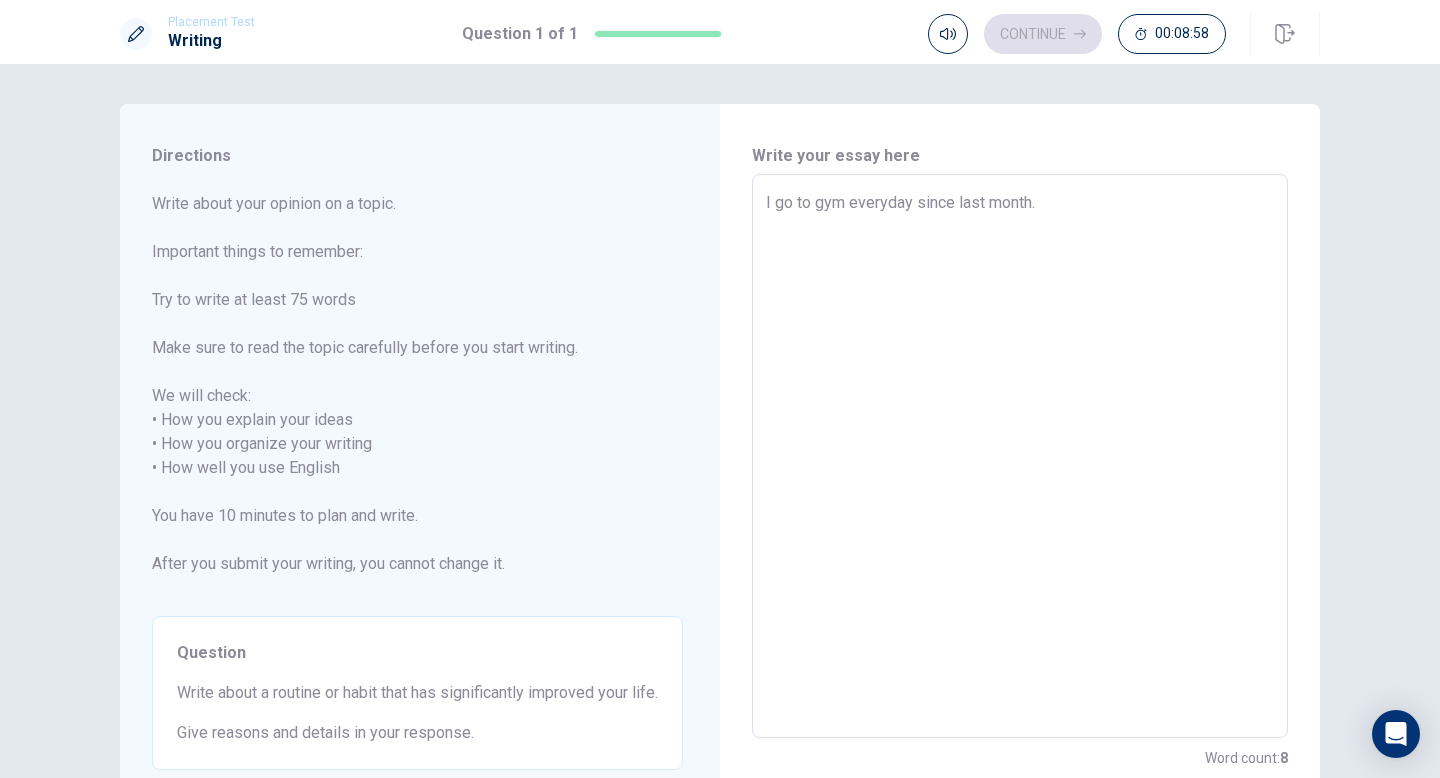 type on "I go to gym everyday since last month.
i" 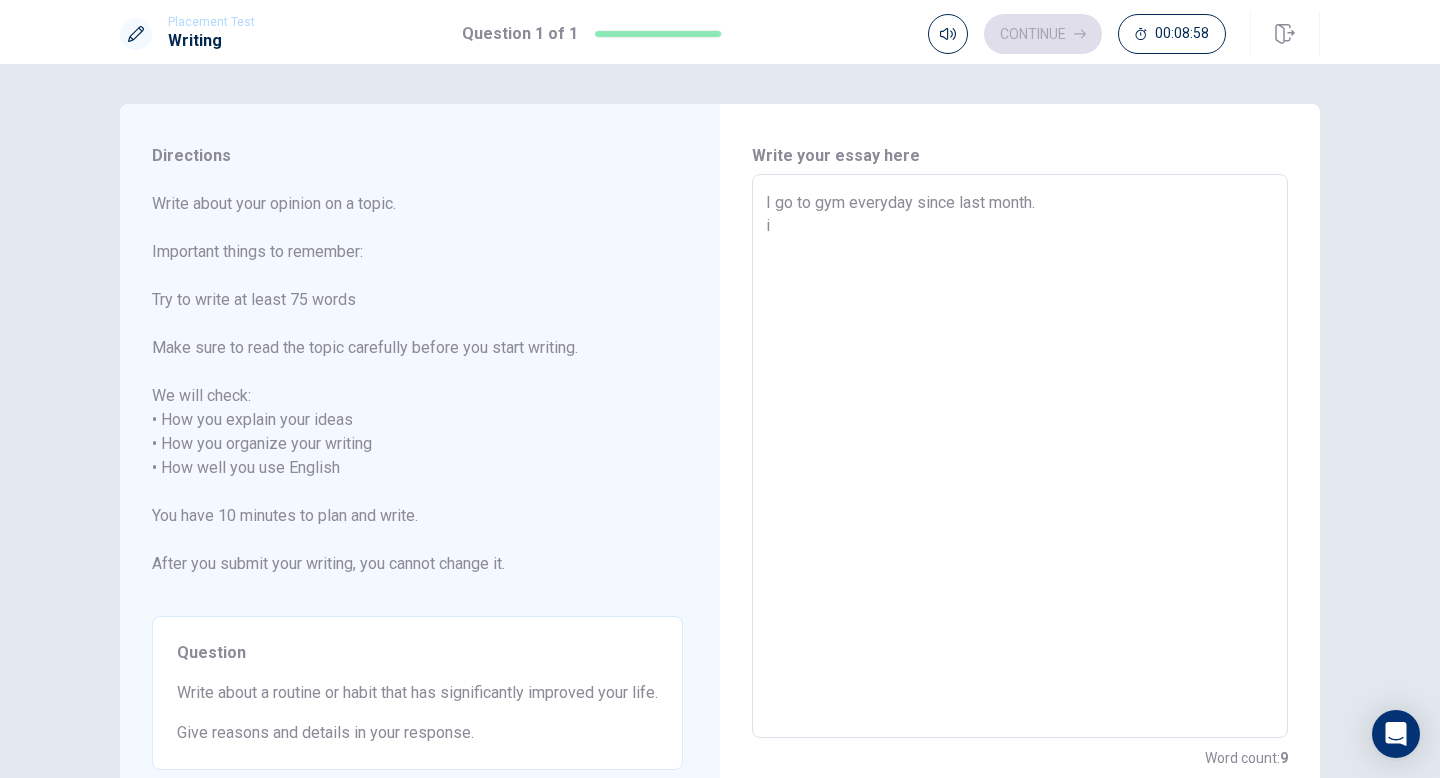 type on "x" 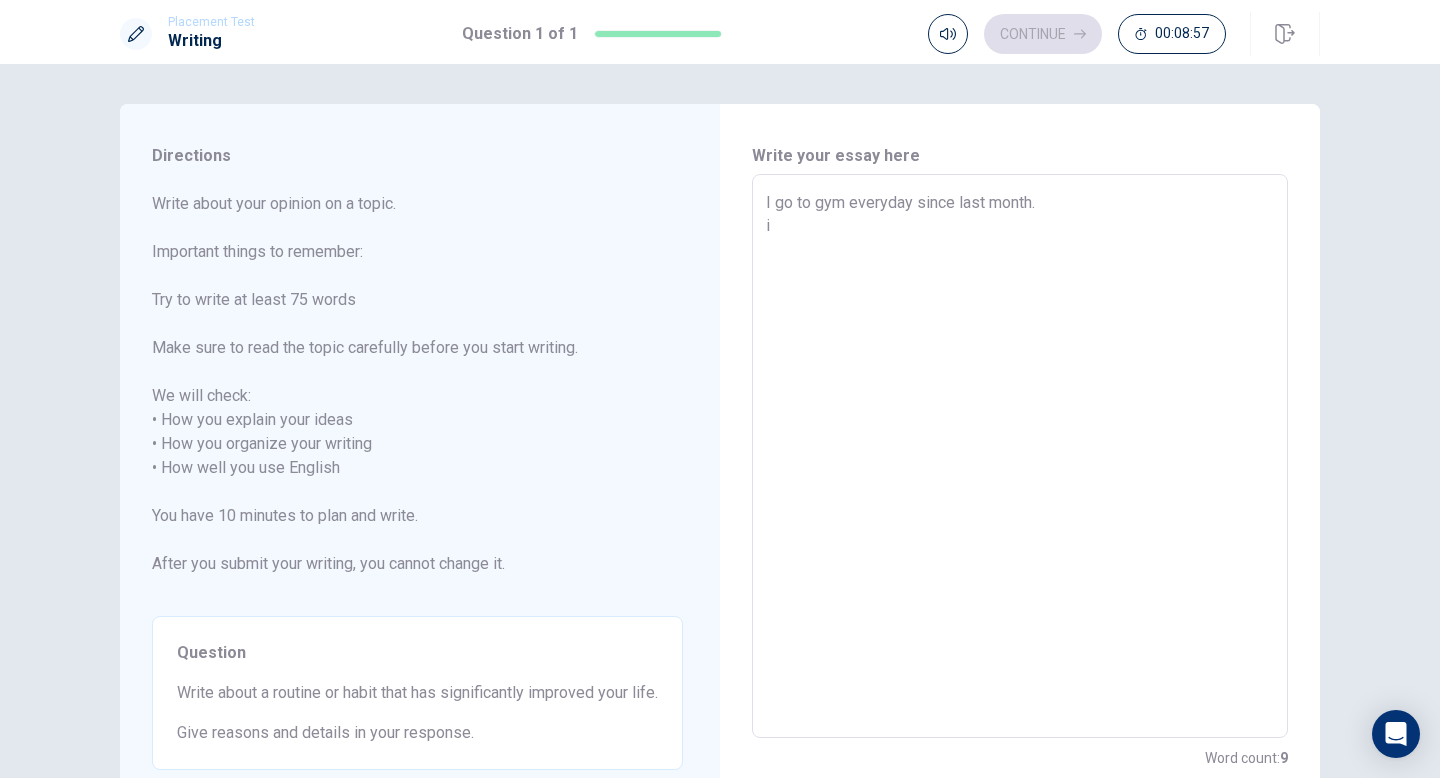 type on "I go to gym everyday since last month." 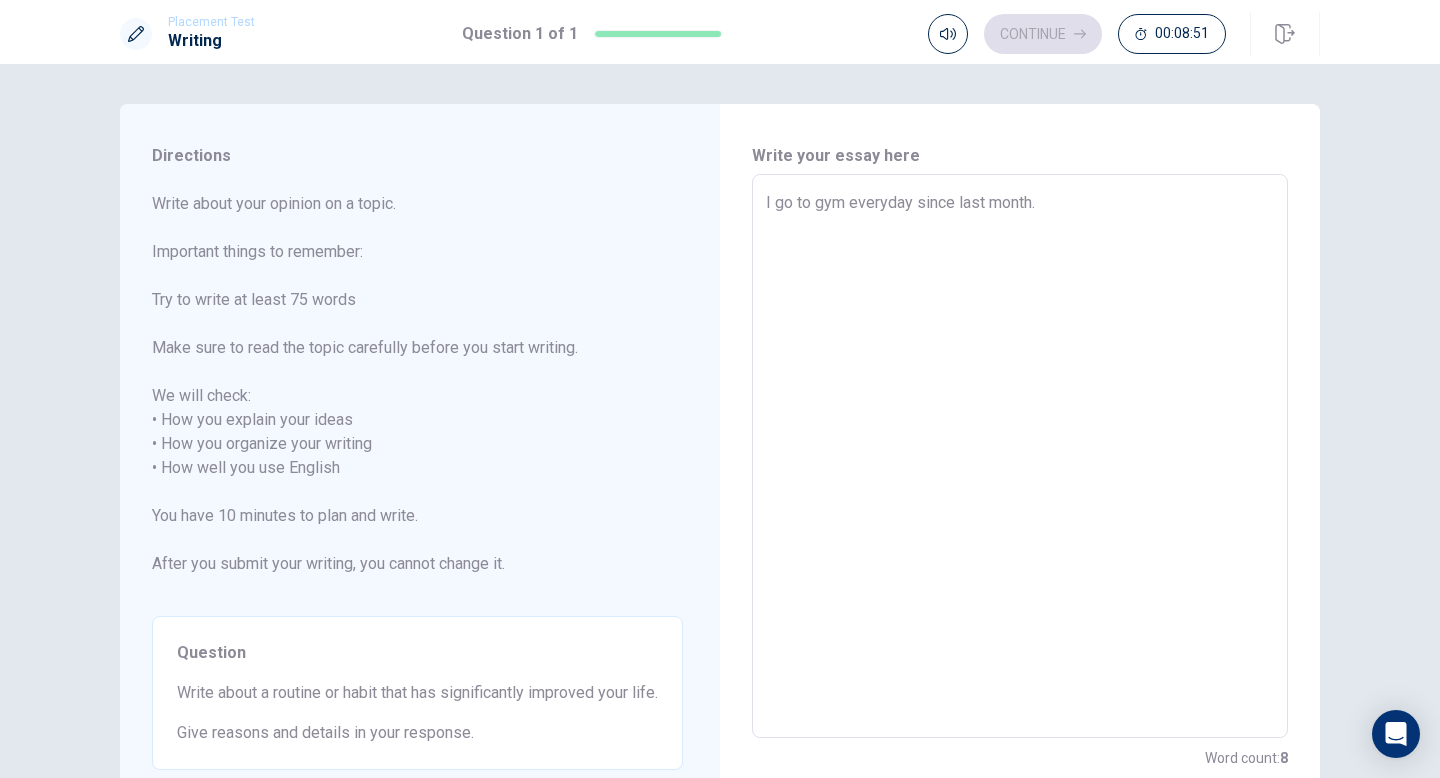 type on "x" 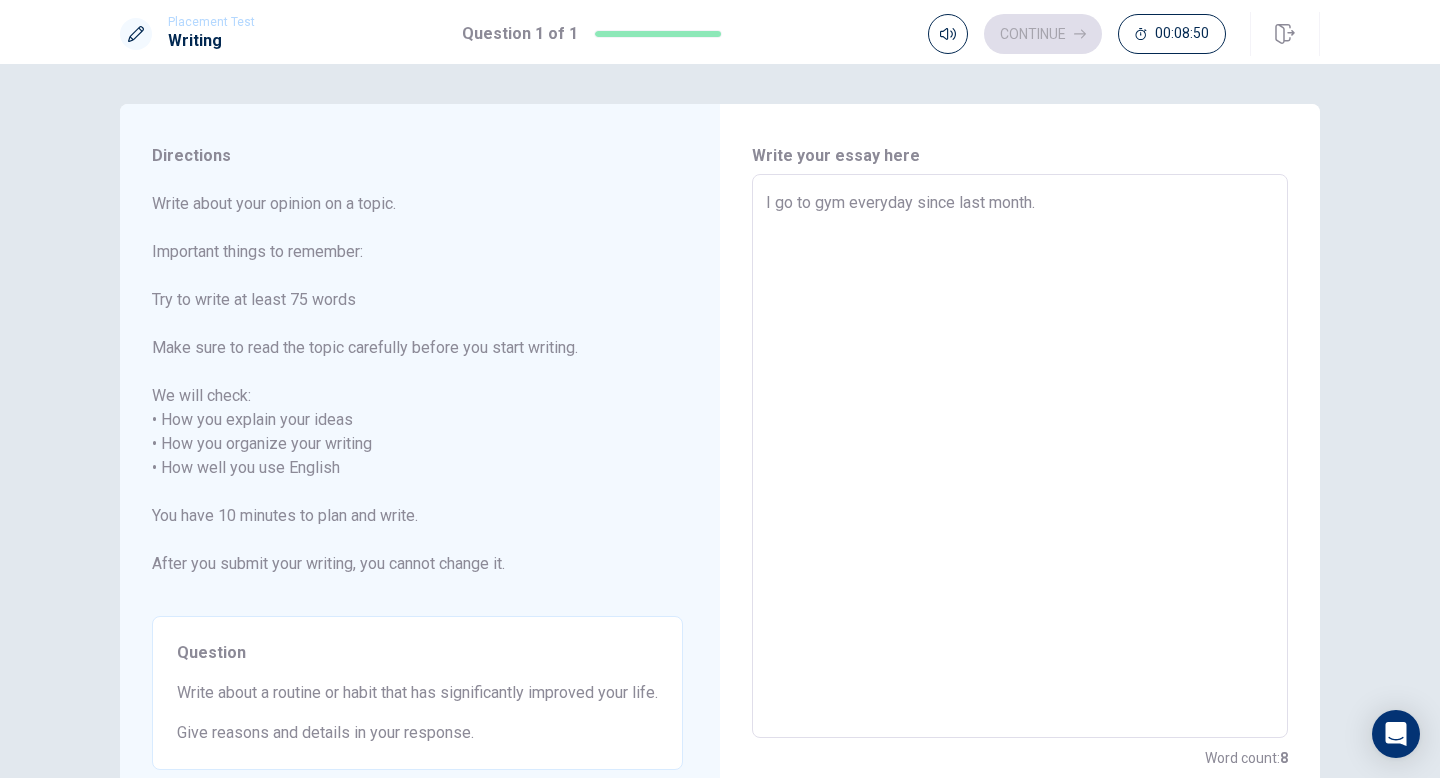 type on "I go to gym everyday since last month.
I" 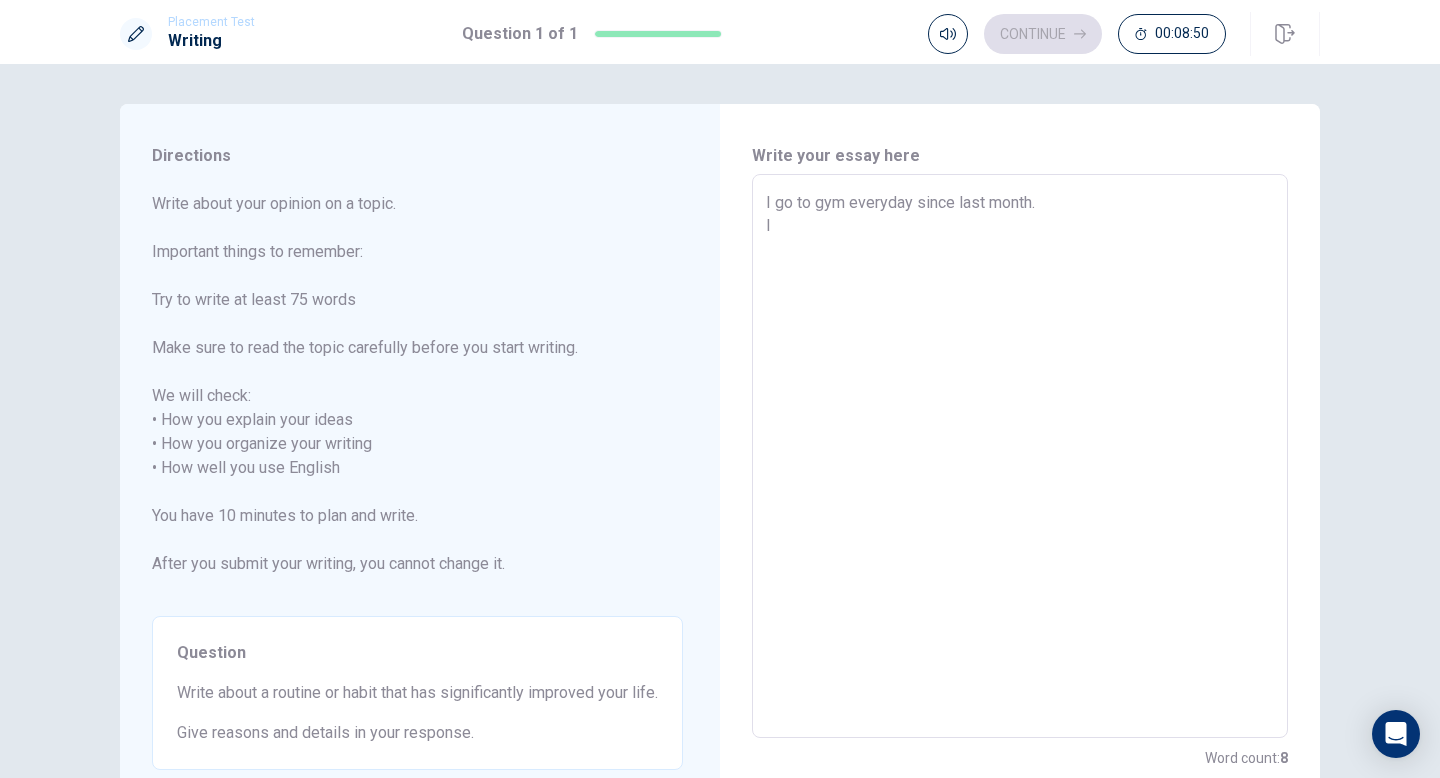 type on "x" 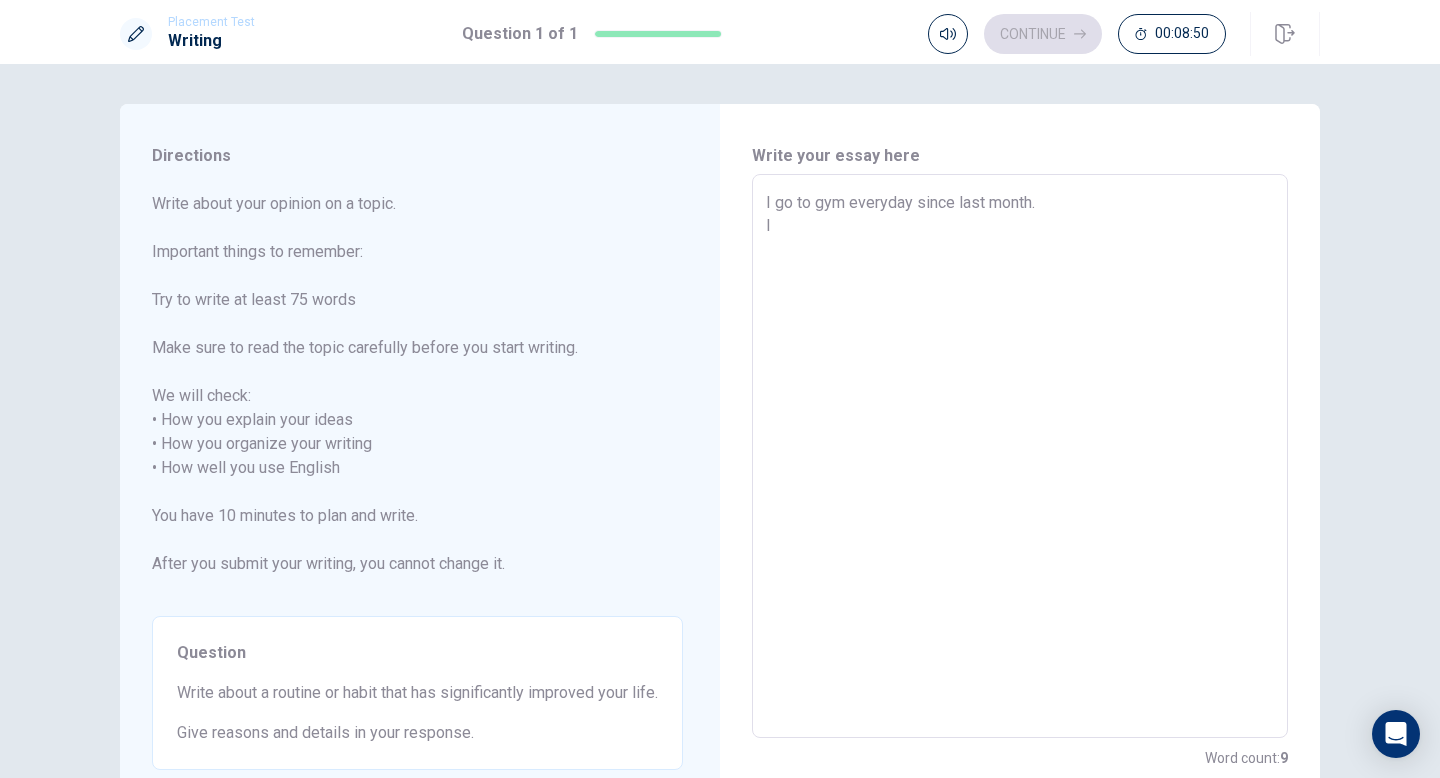 type on "I go to gym everyday since last month.
I" 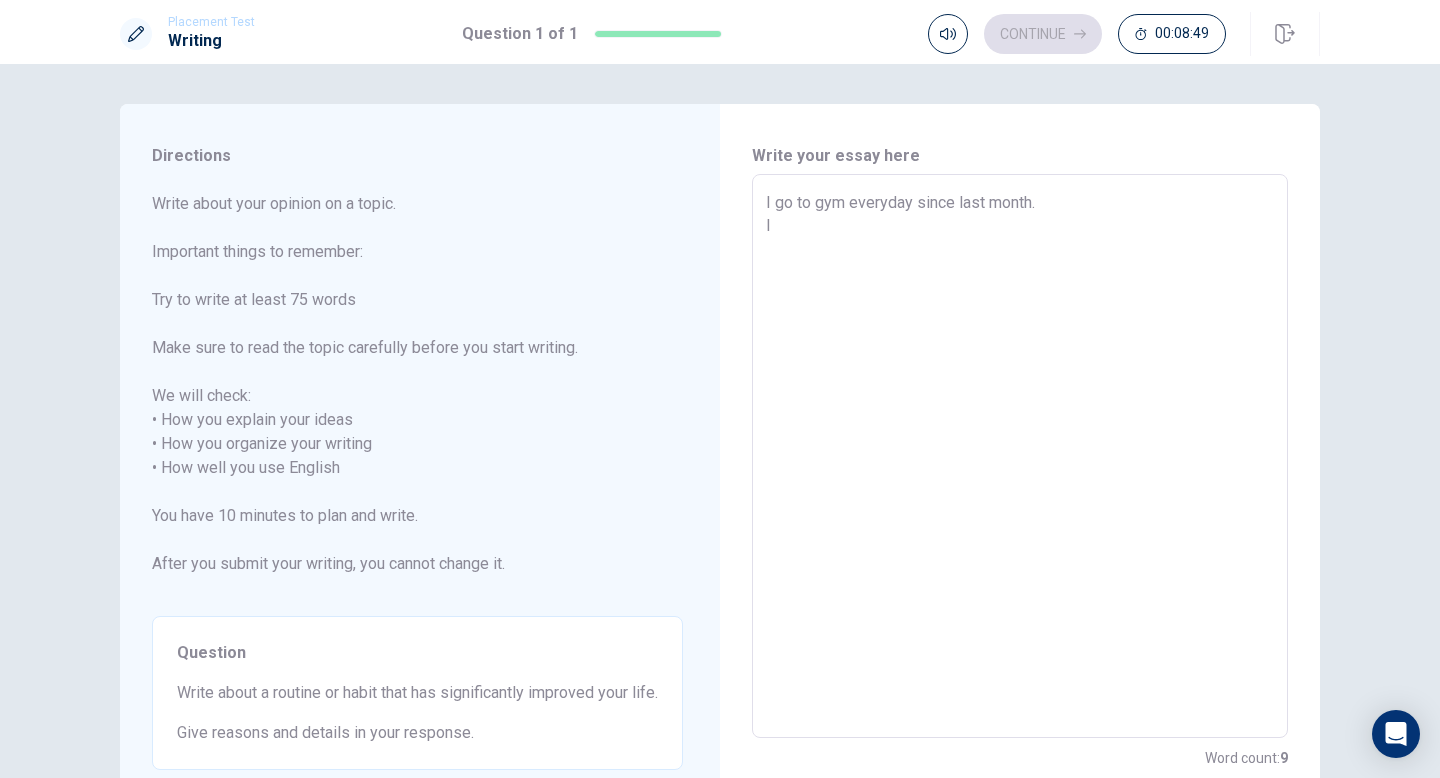 type on "I go to gym everyday since last month.
I s" 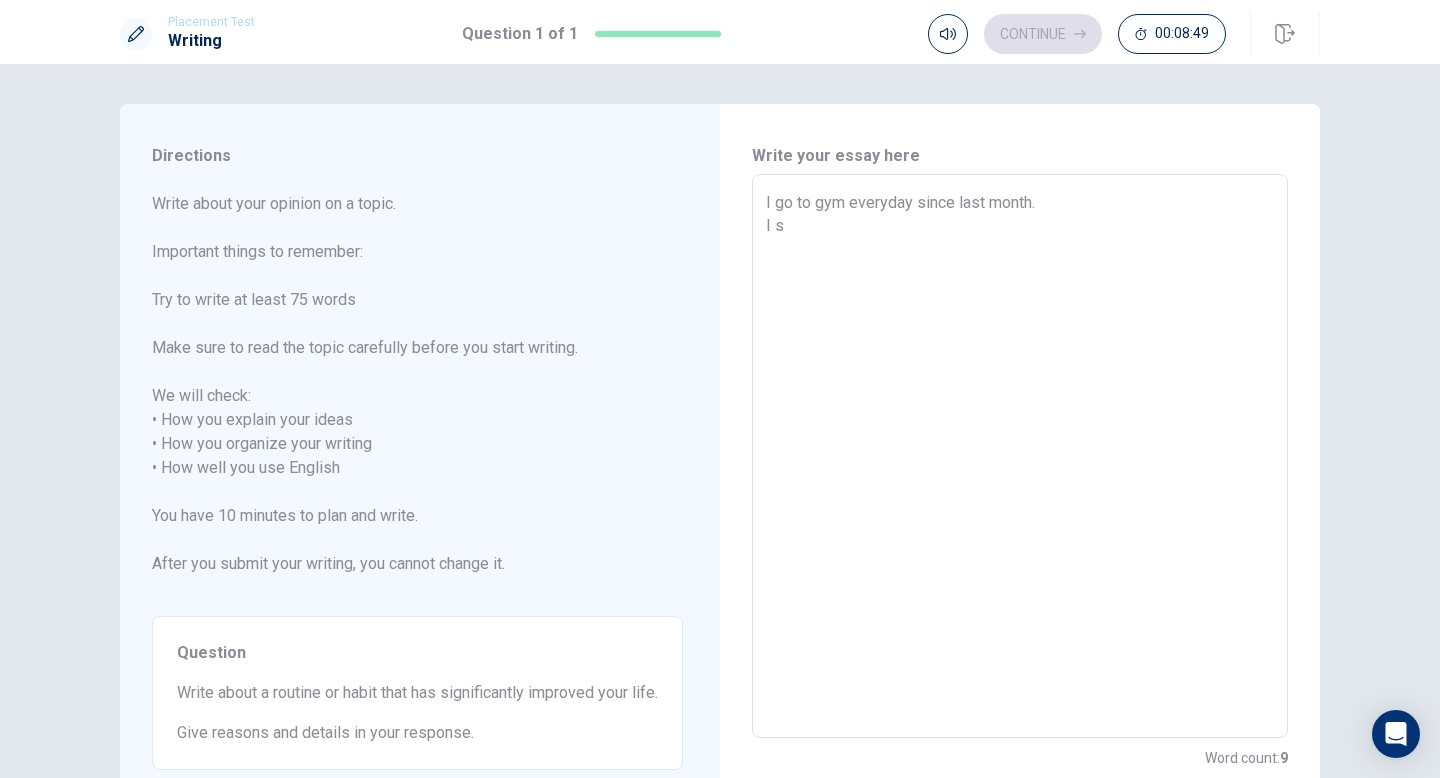 type on "x" 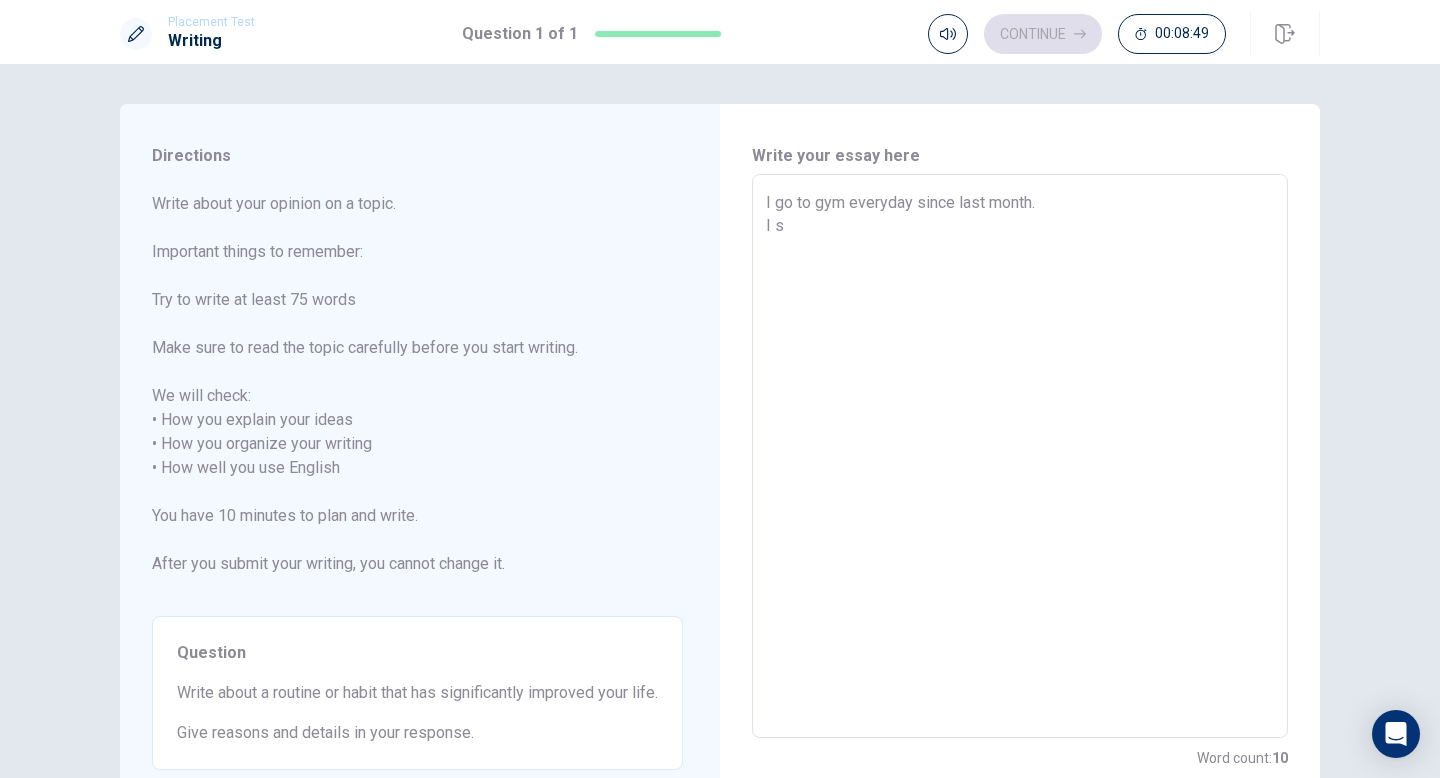 type on "I go to gym everyday since last month.
I sa" 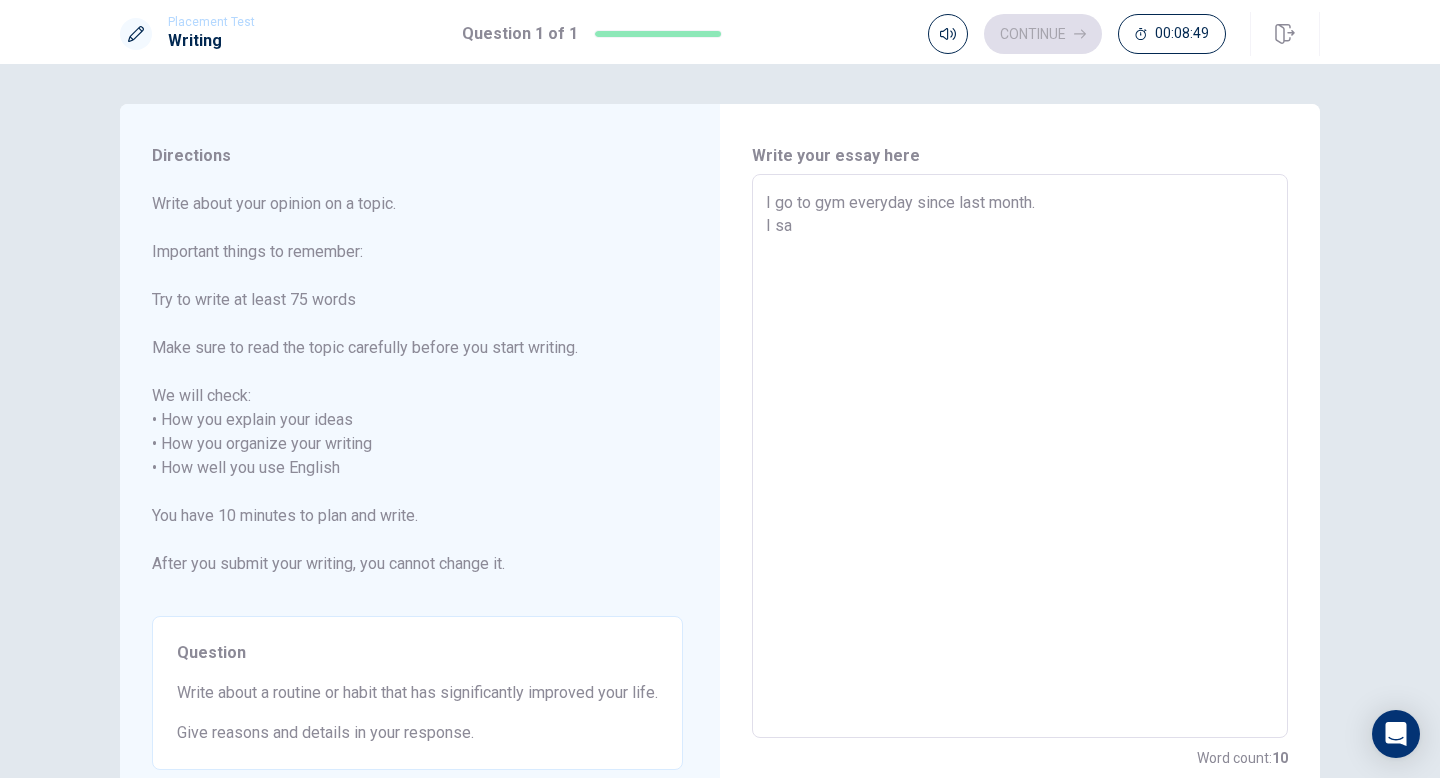type on "x" 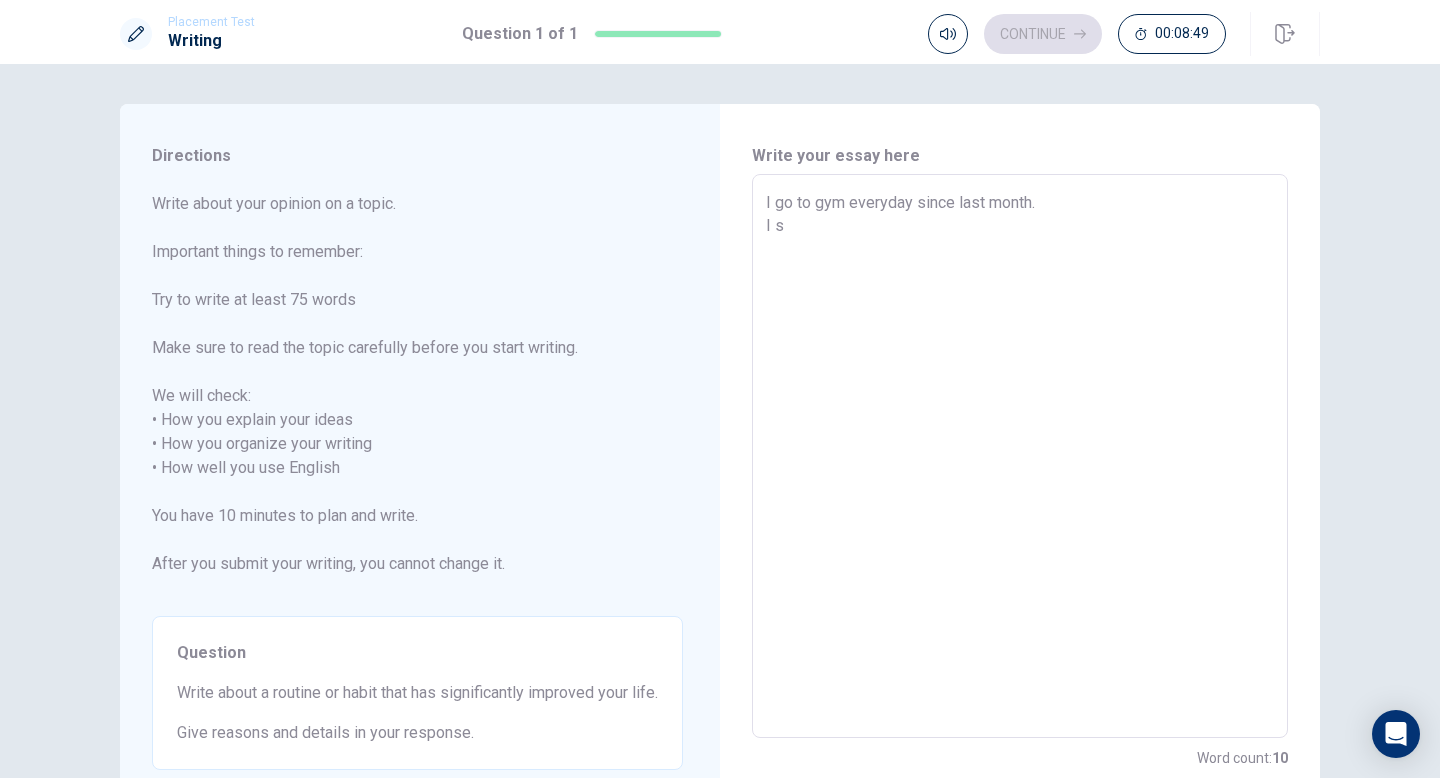 type on "x" 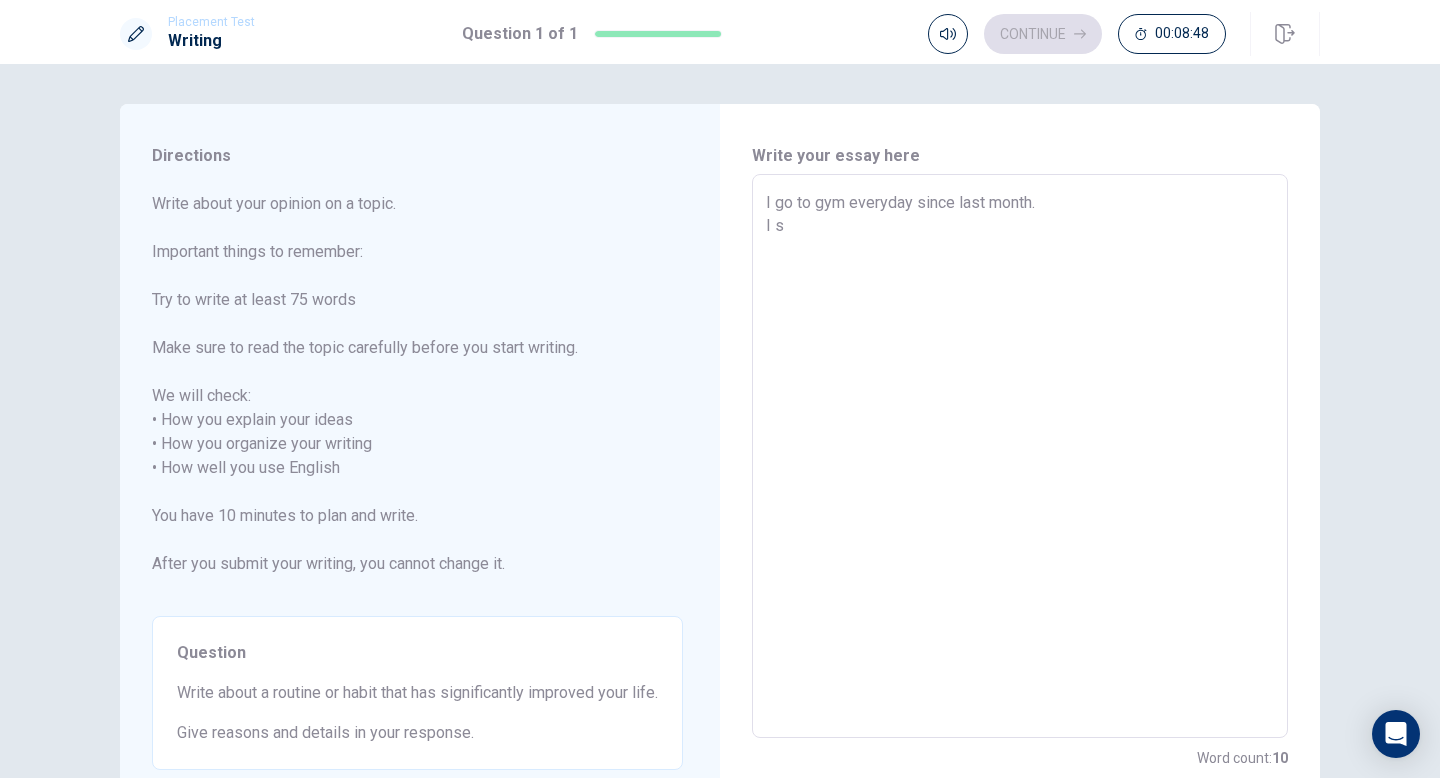 type on "I go to gym everyday since last month.
I sr" 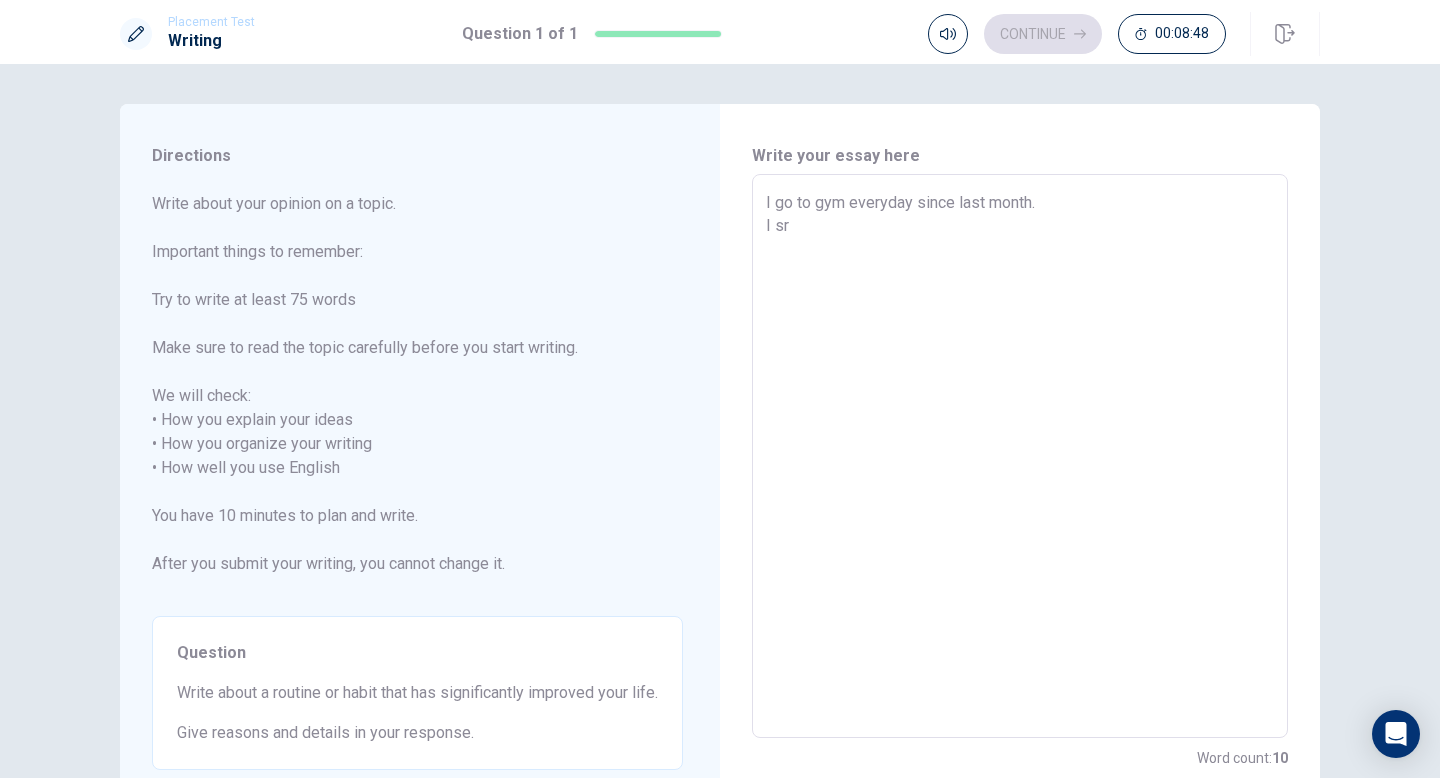 type on "x" 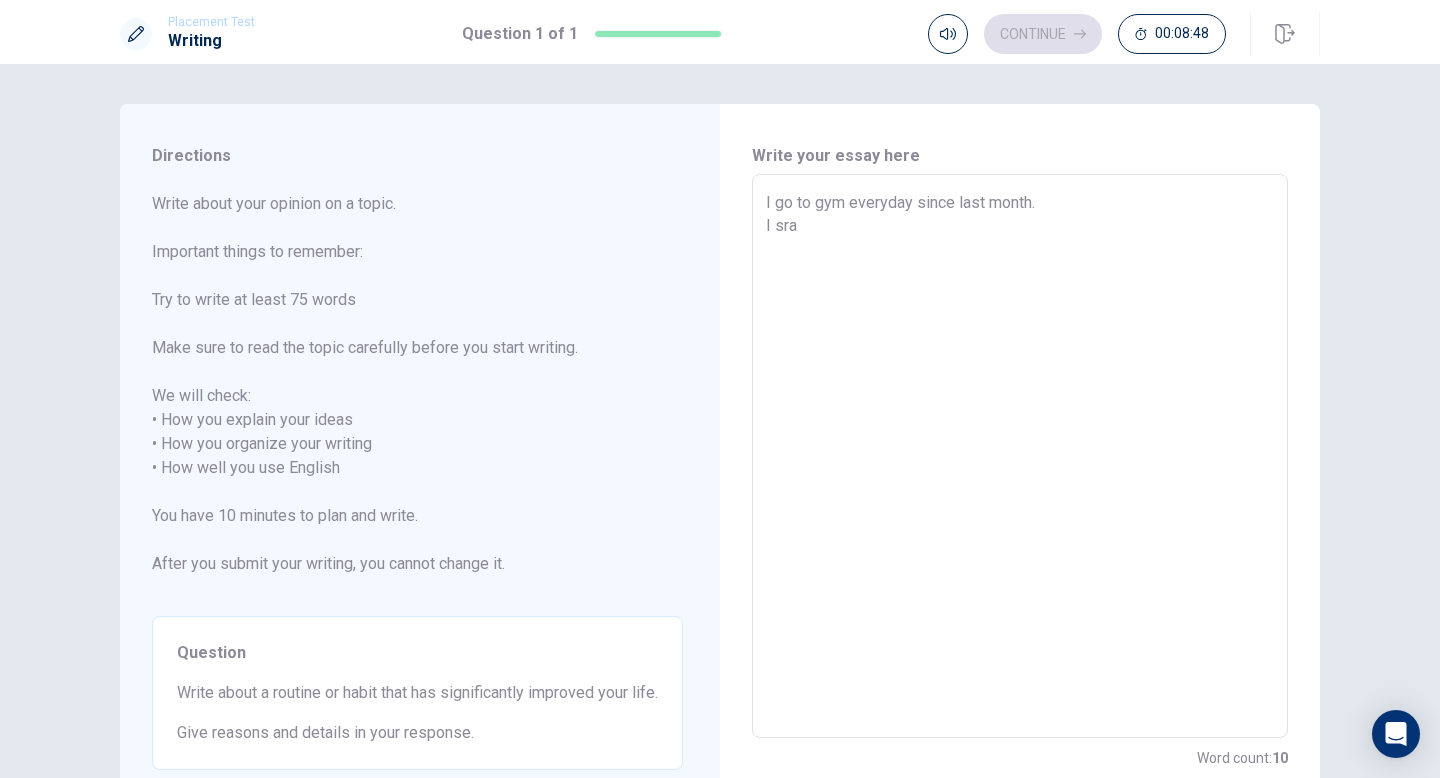 type on "x" 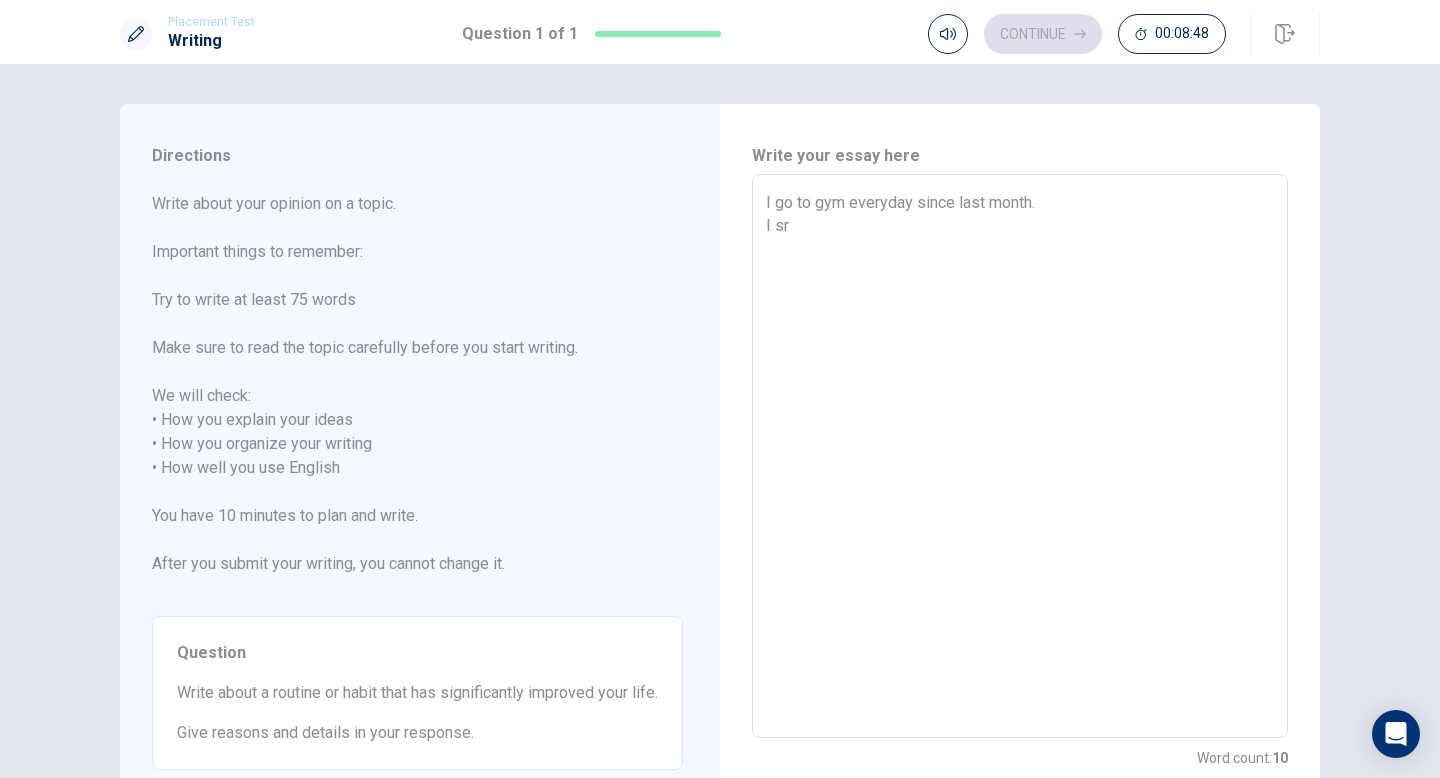type on "x" 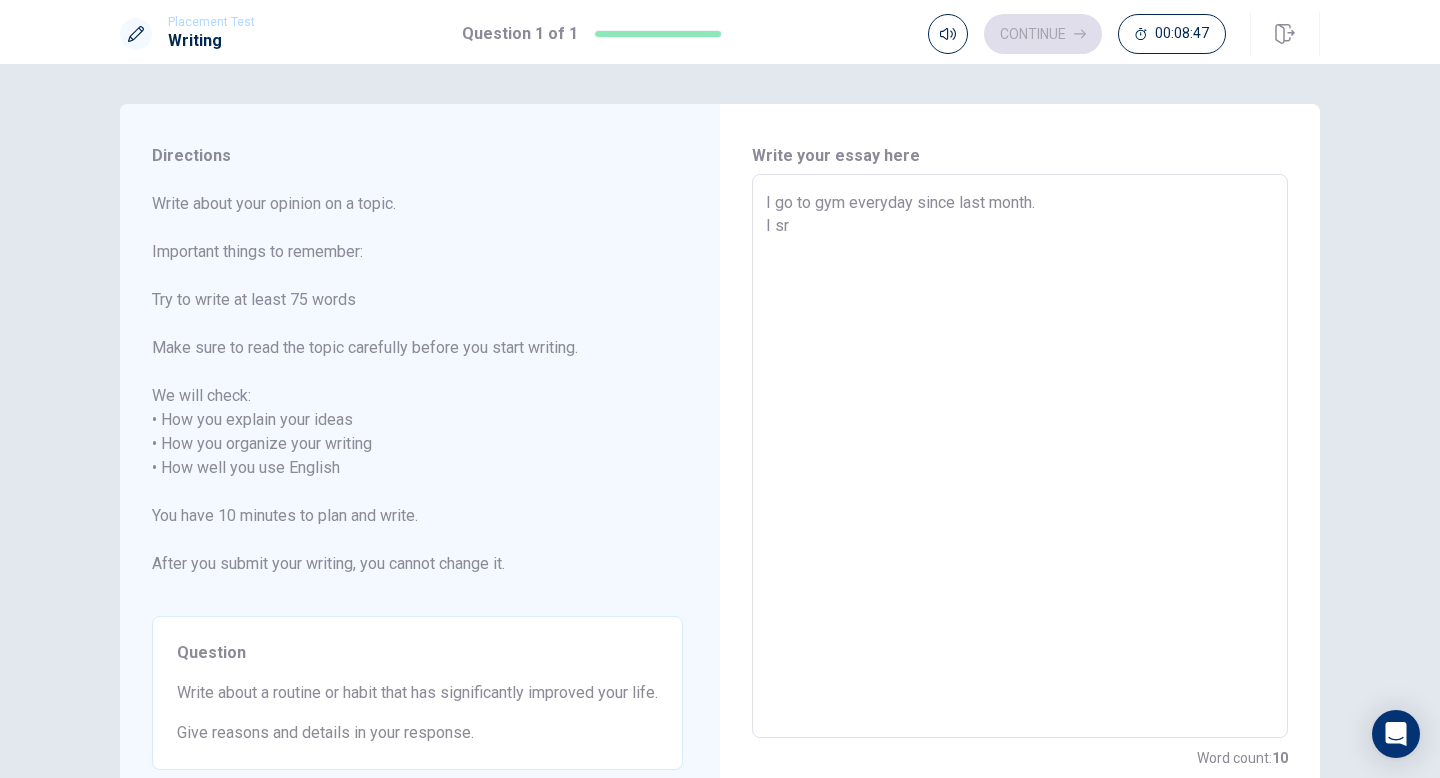 type on "I go to gym everyday since last month.
I s" 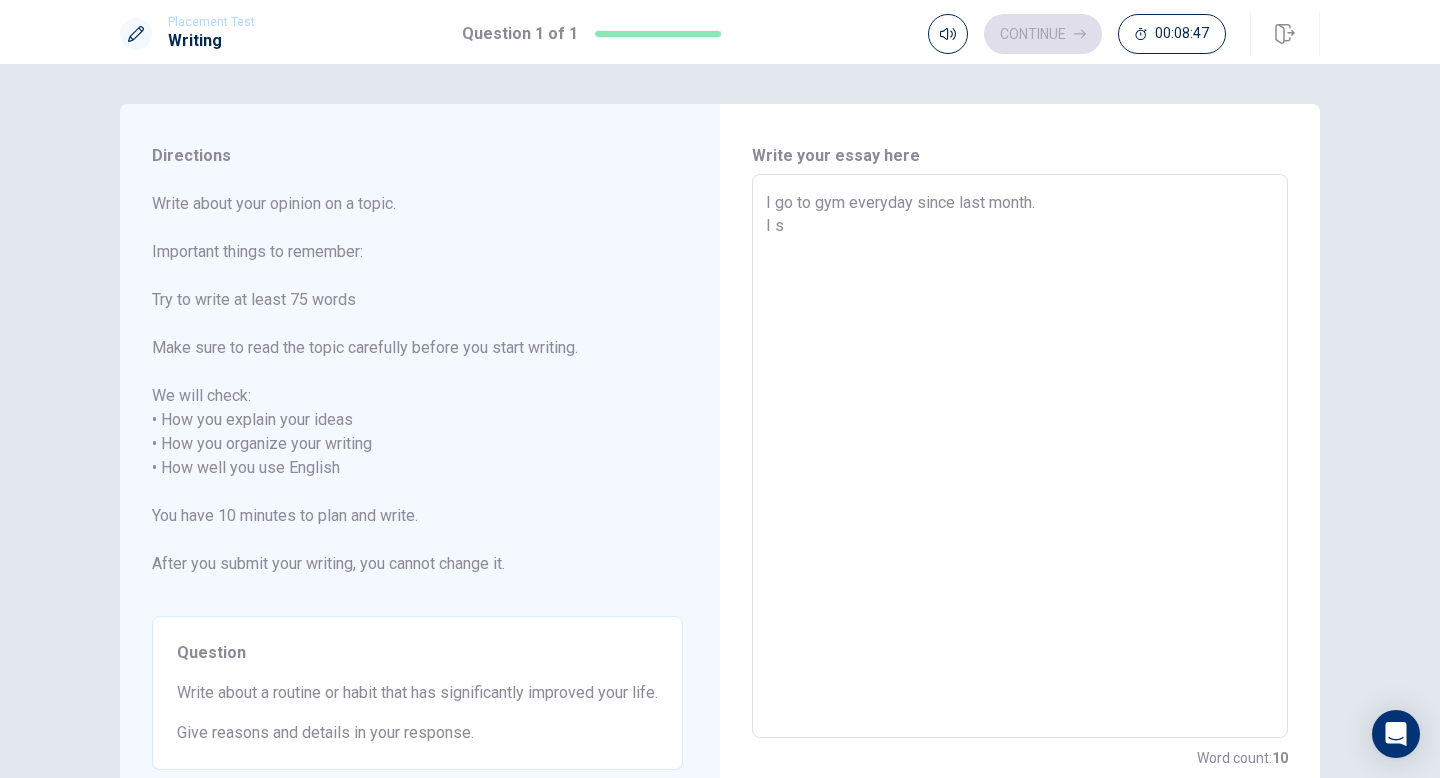 type on "x" 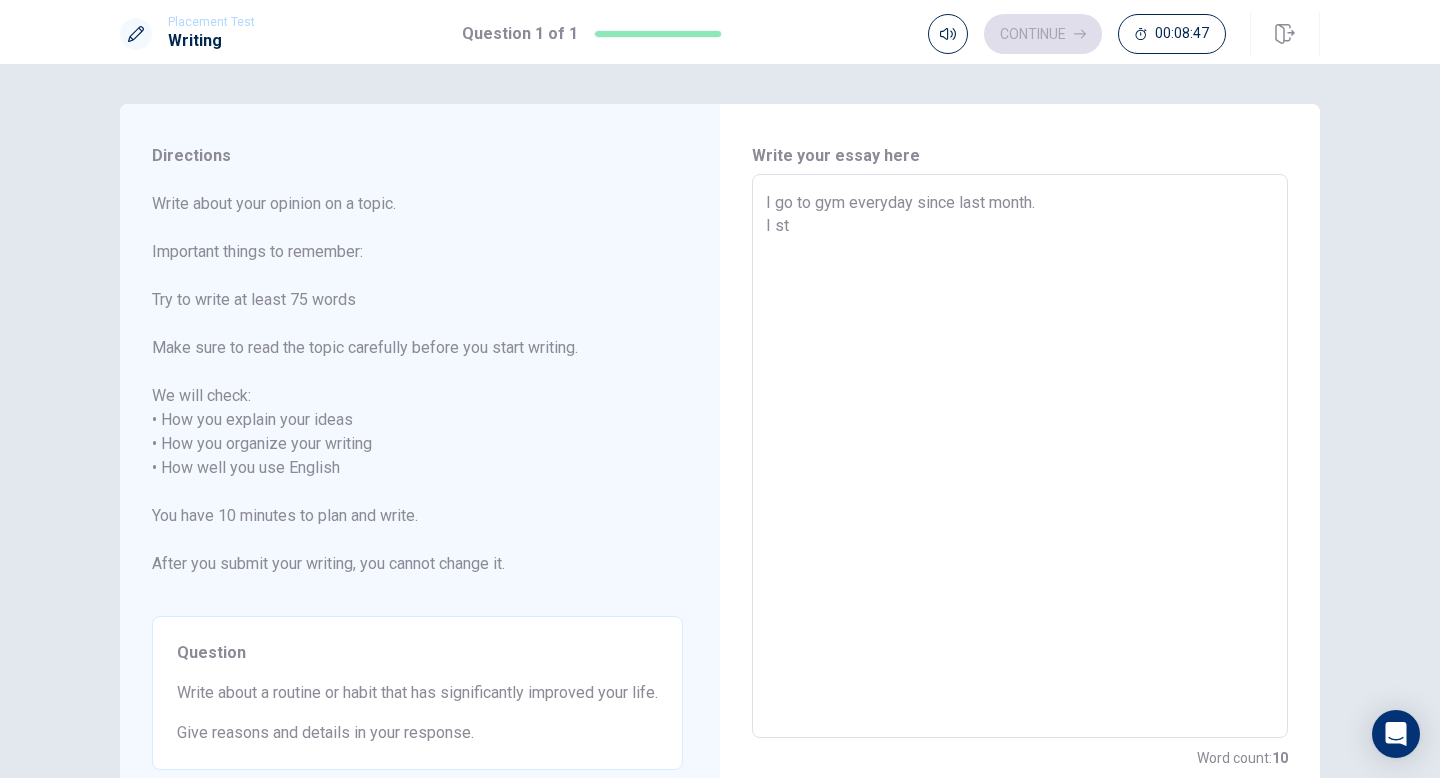 type on "I go to gym everyday since last month.
I sta" 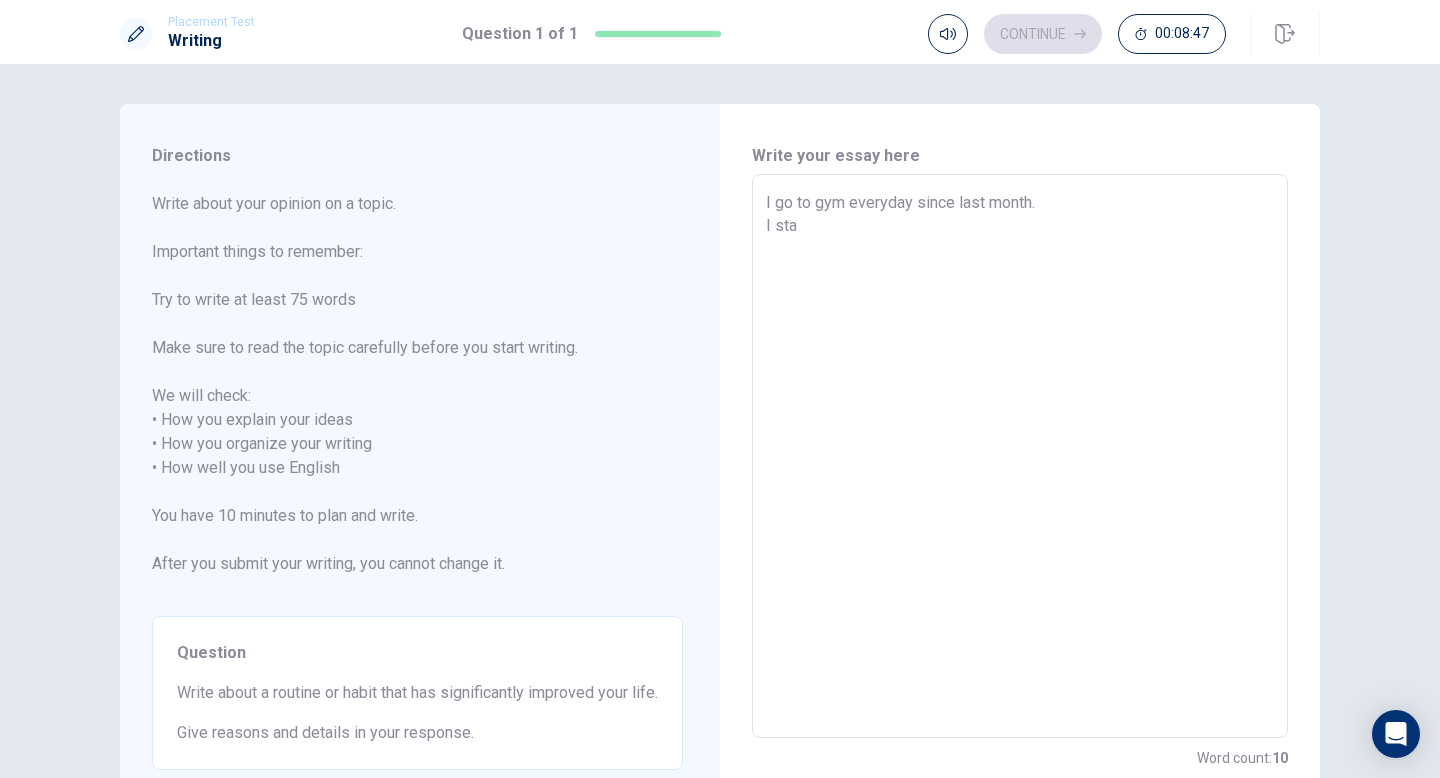 type on "x" 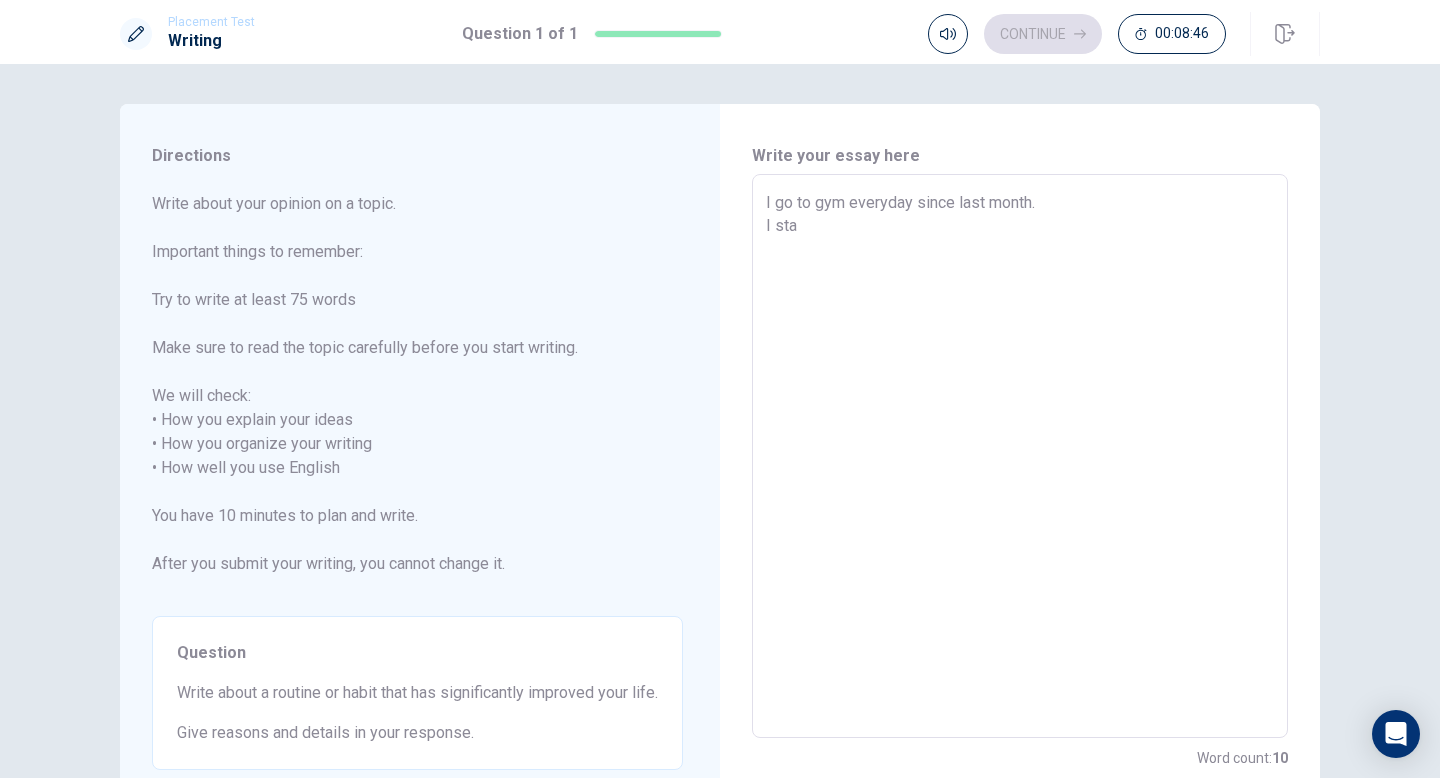 type on "I go to gym everyday since last month.
I star" 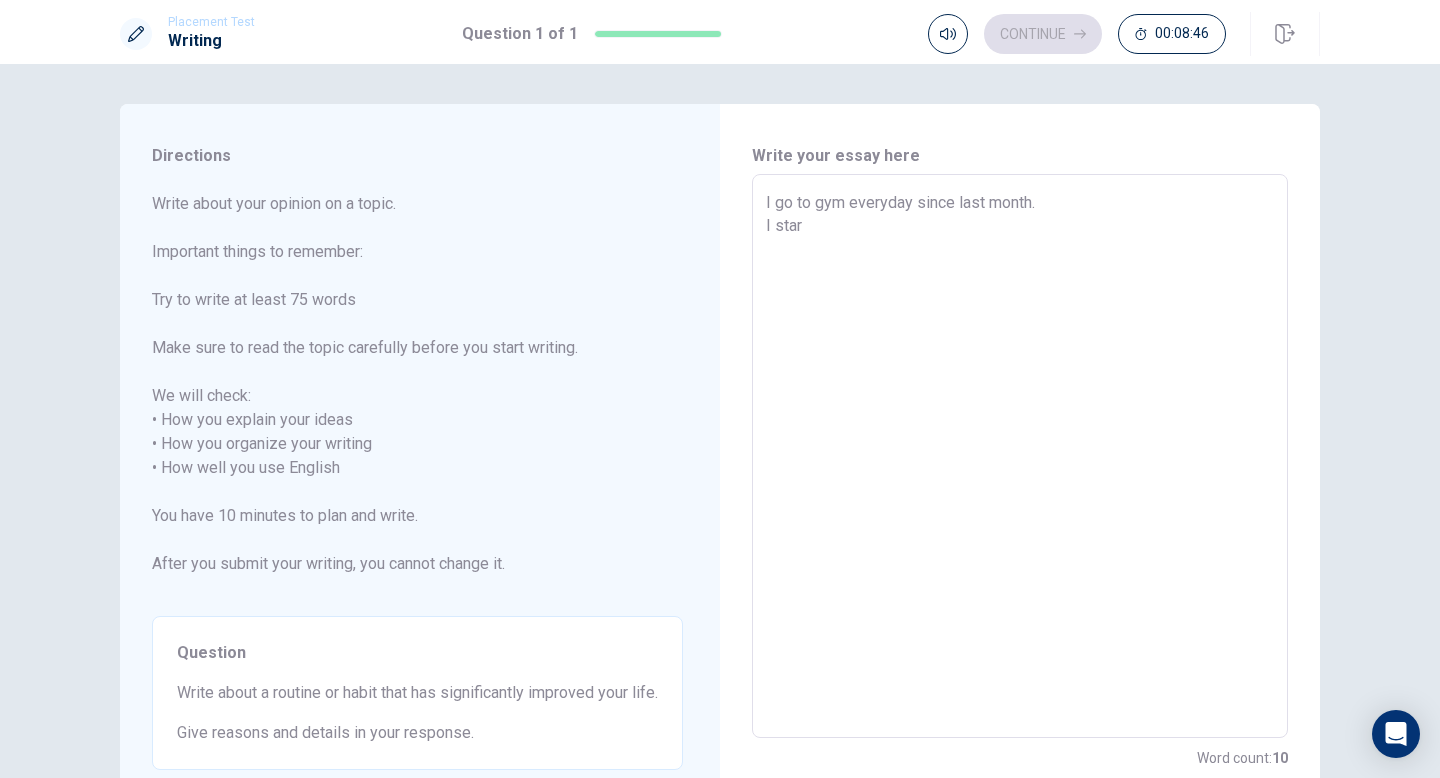 type on "x" 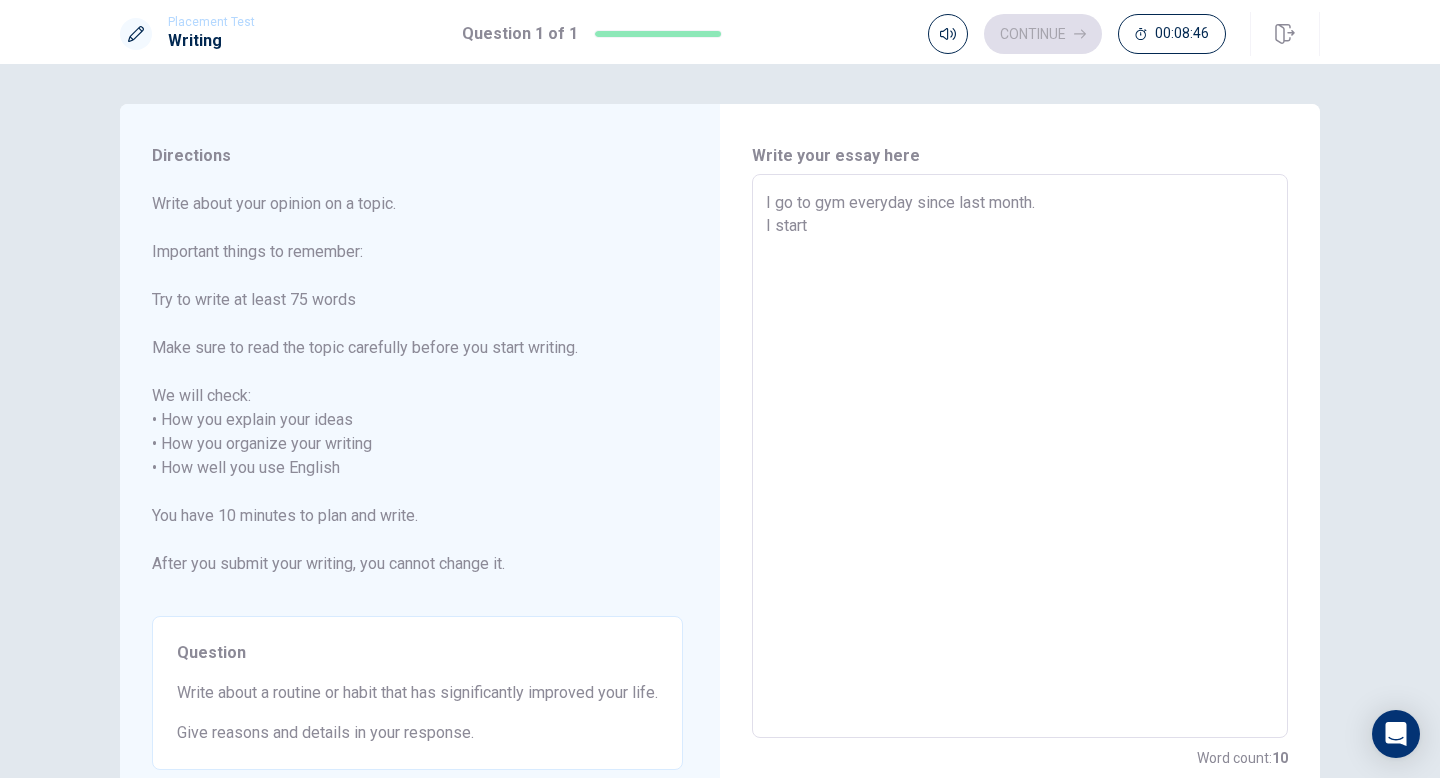type on "x" 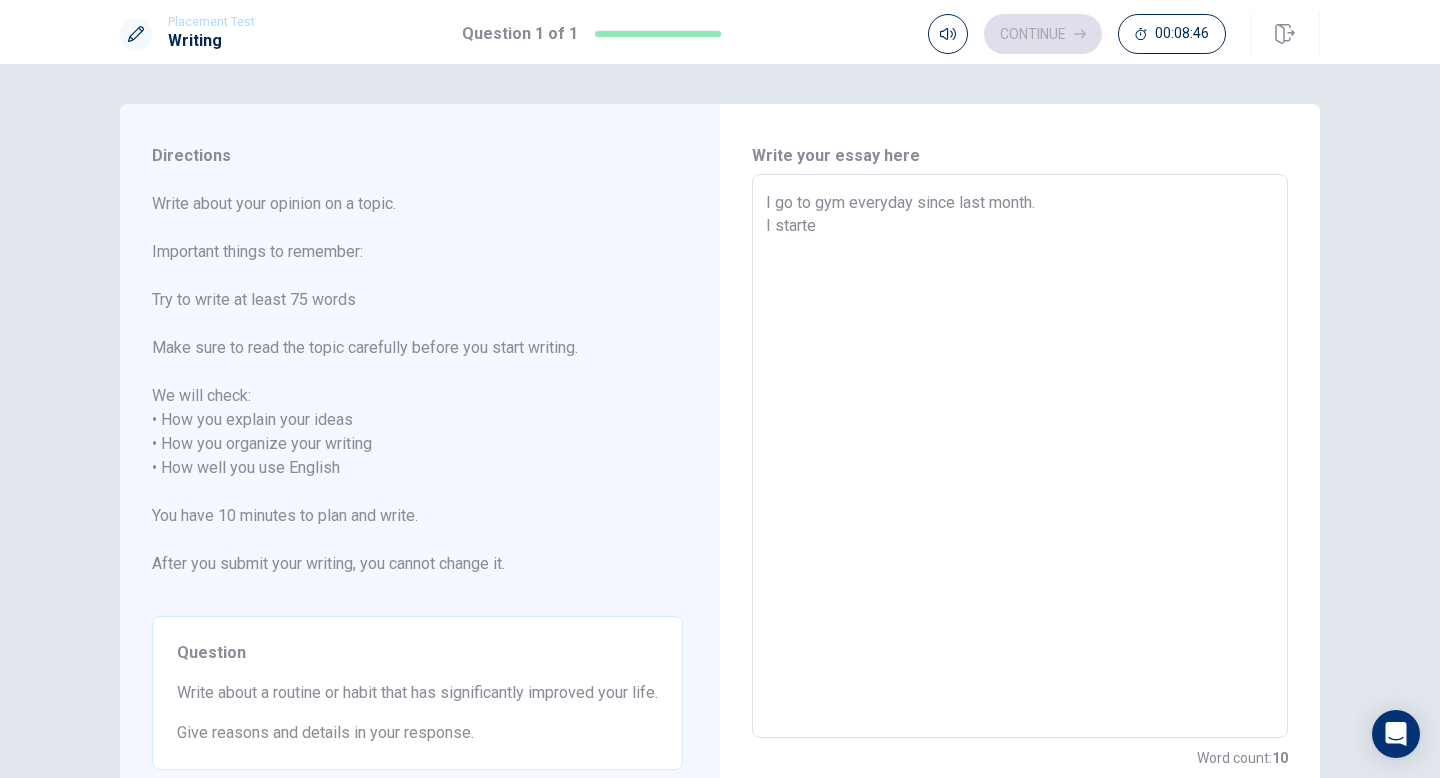 type on "x" 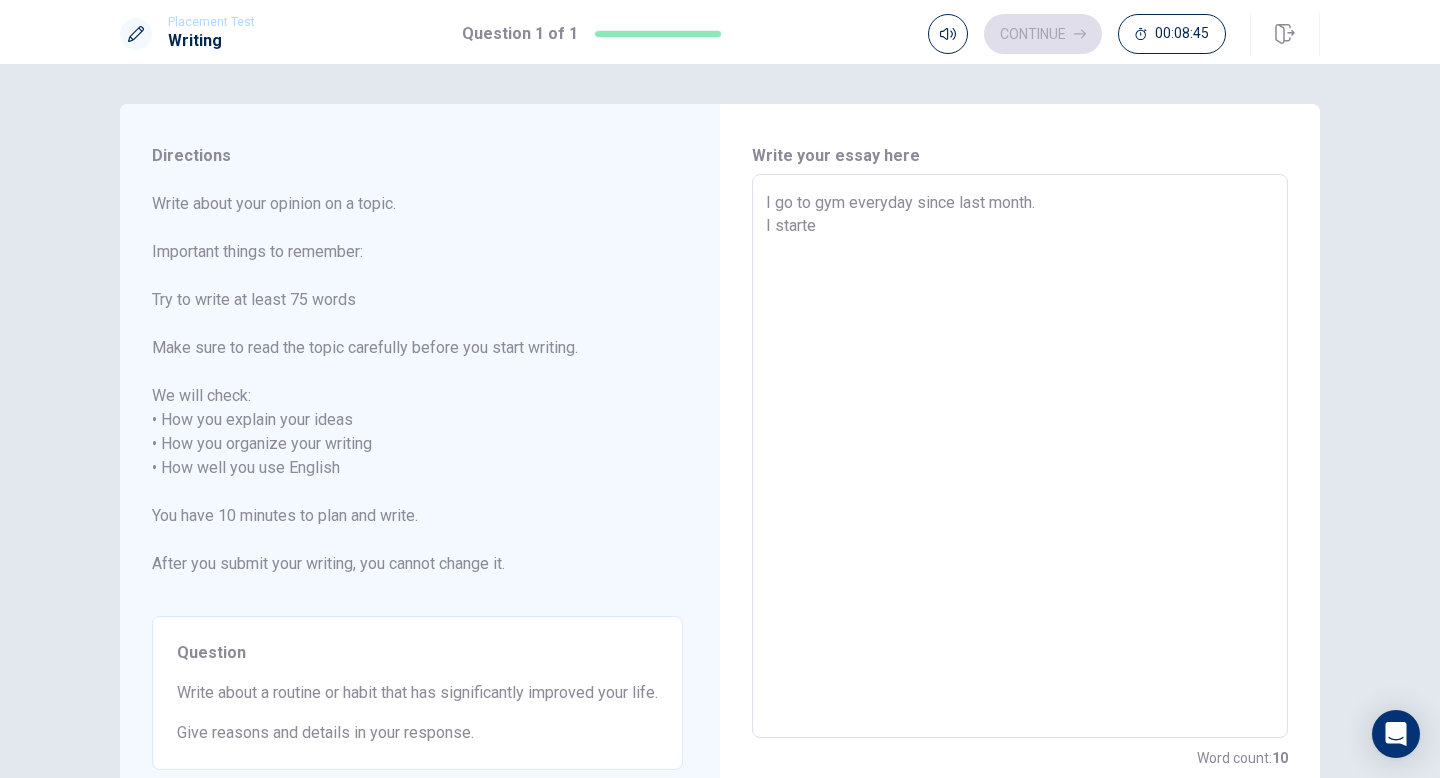 type on "I go to gym everyday since last month.
I started" 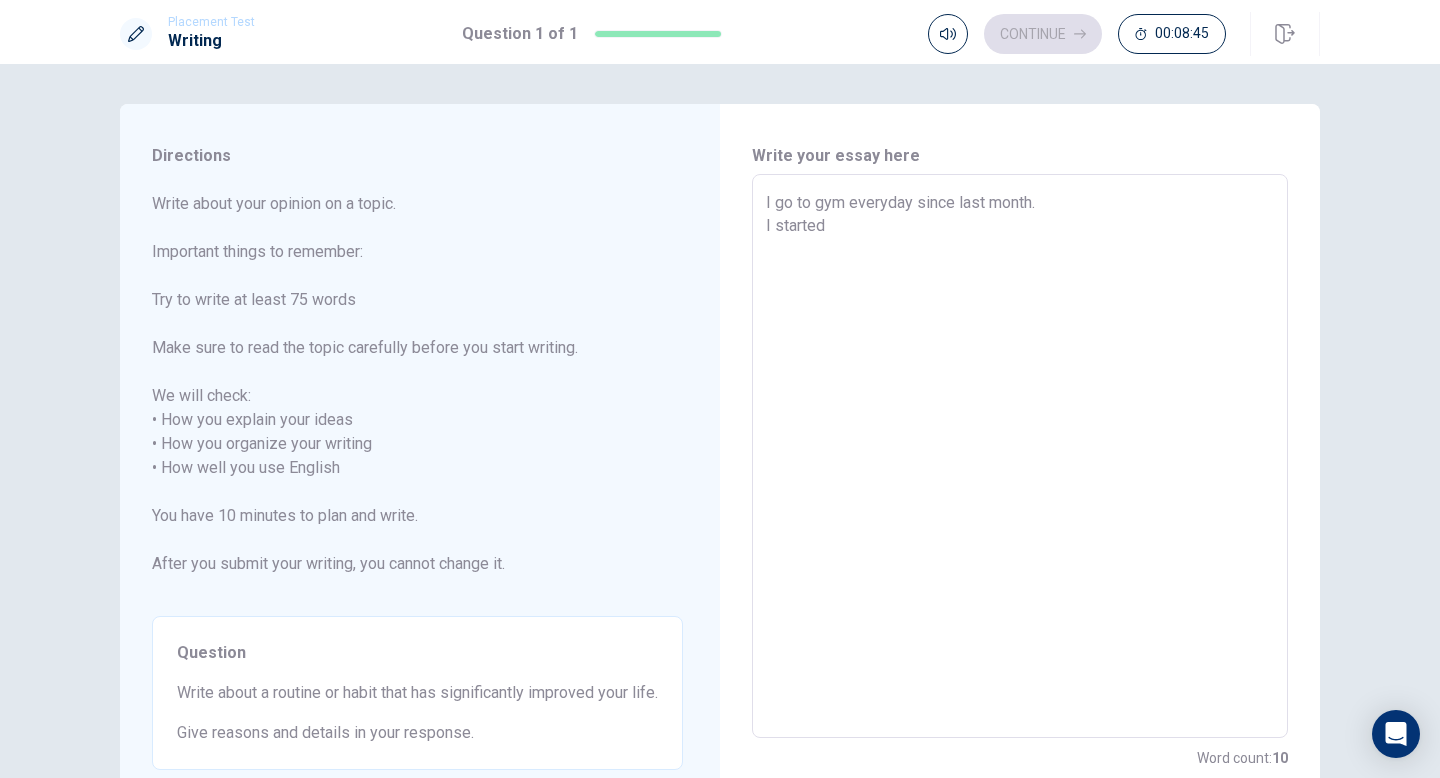 type on "x" 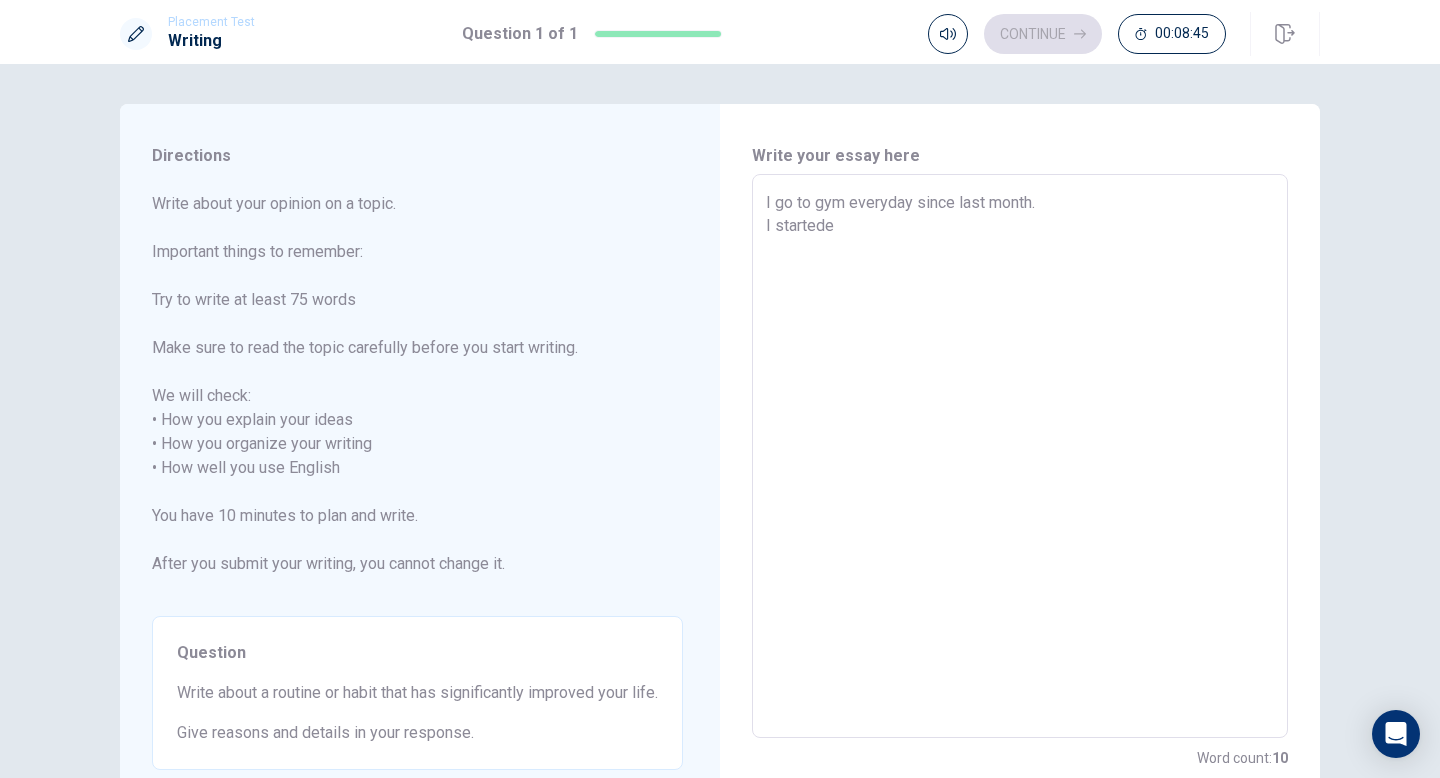 type on "x" 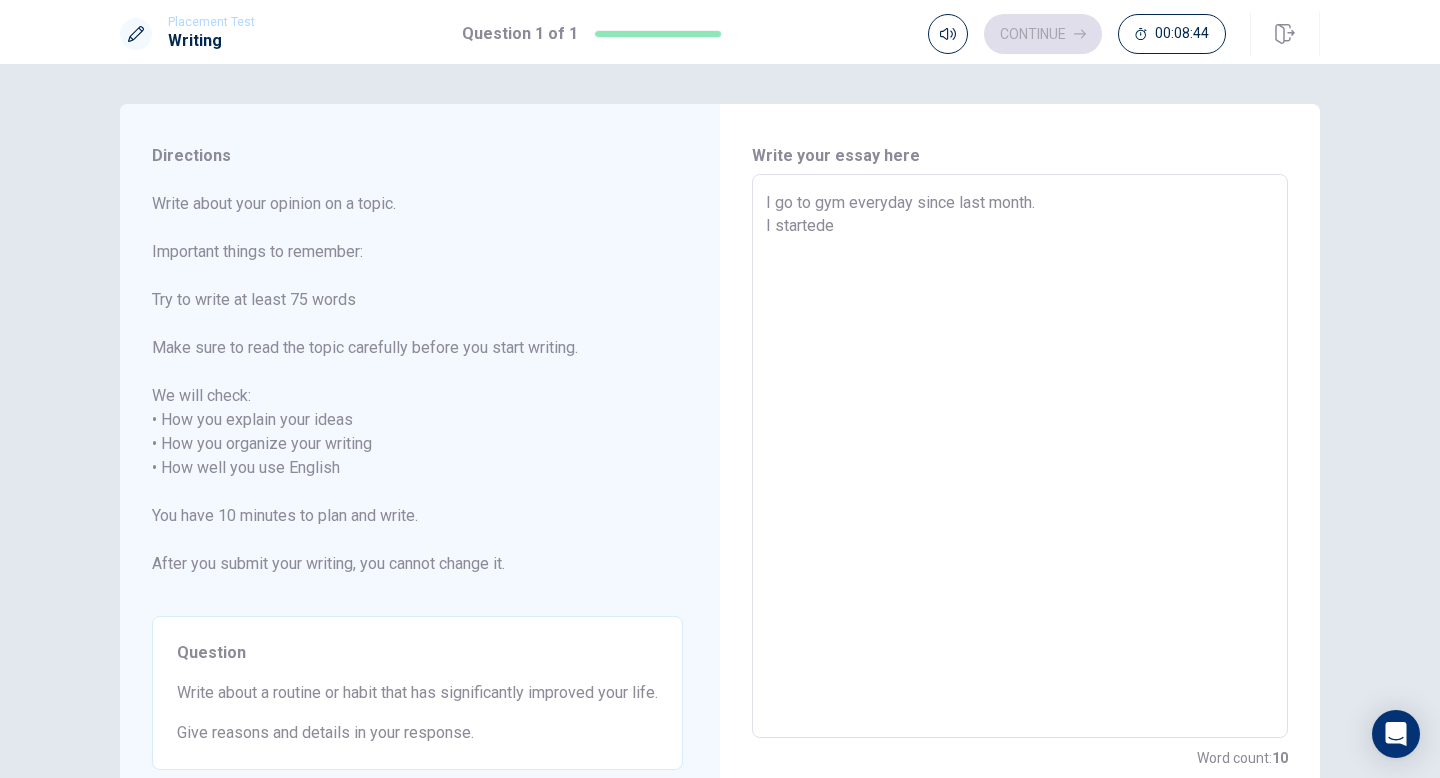 type on "I go to gym everyday since last month.
I started" 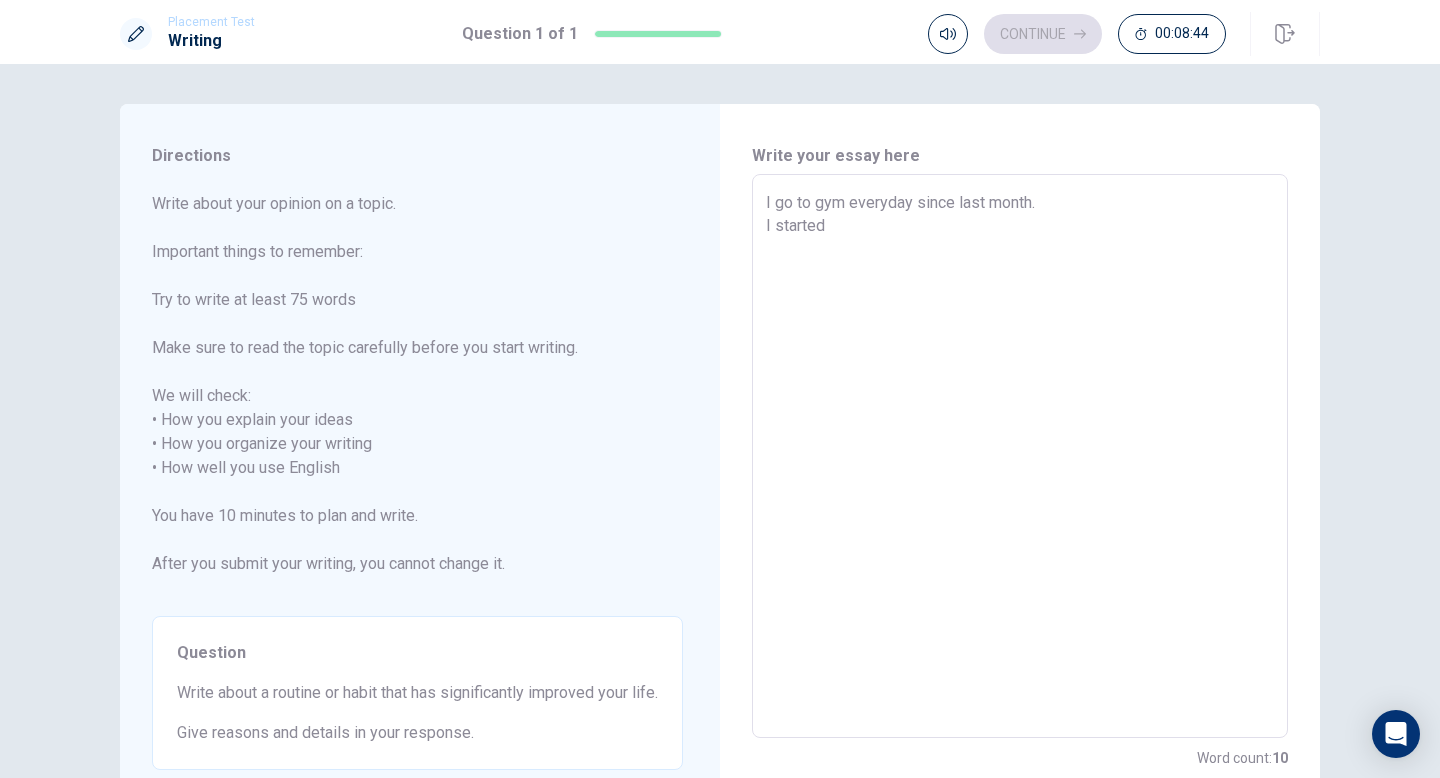 type on "x" 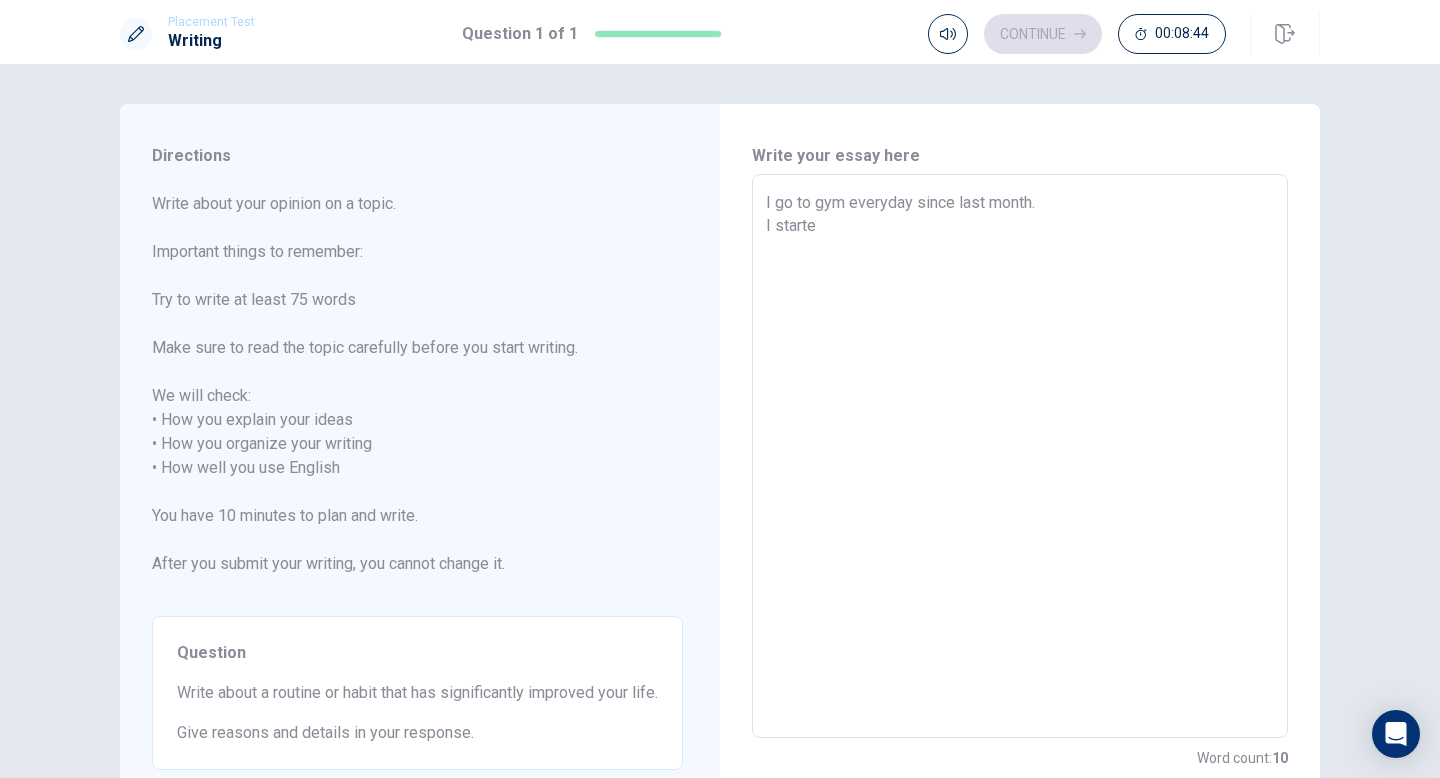 type on "x" 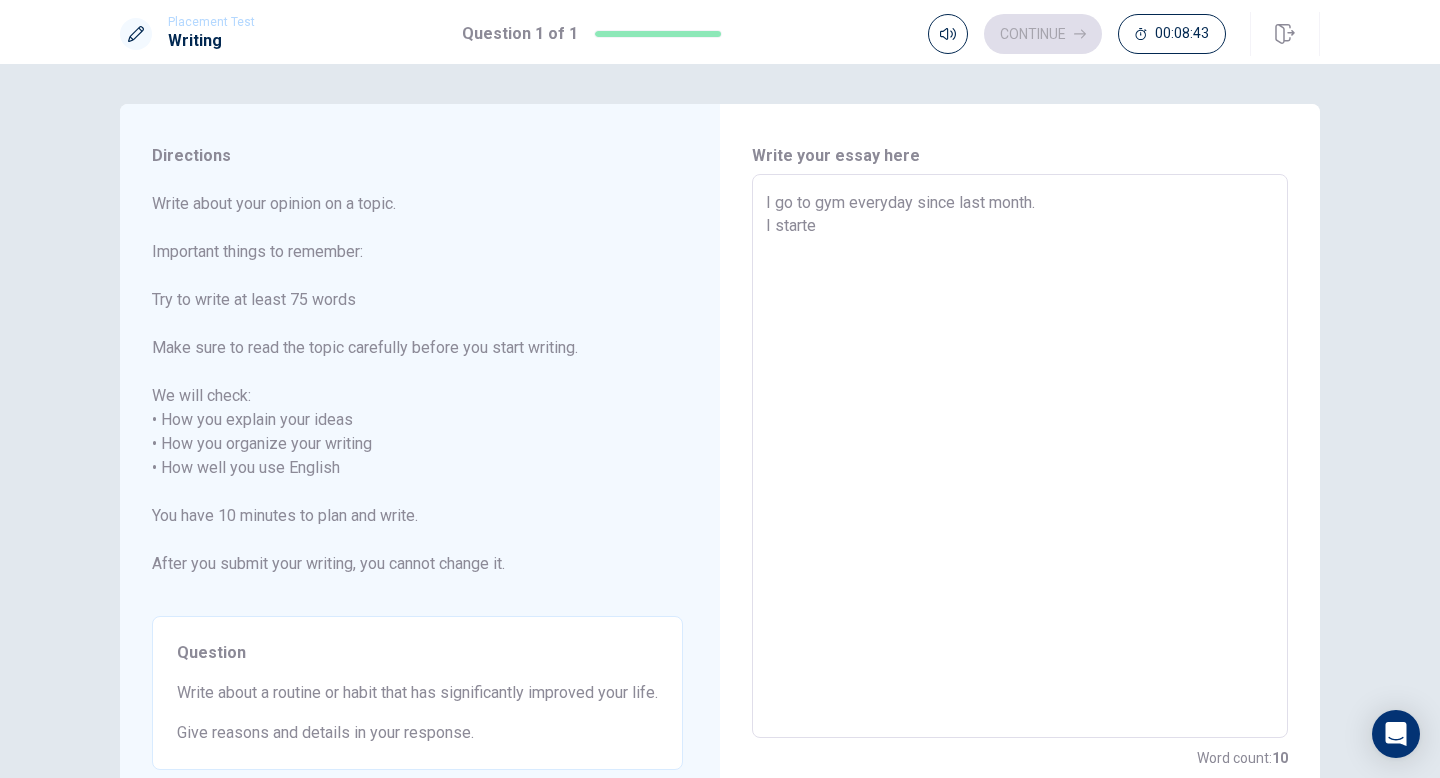 type on "I go to gym everyday since last month.
I start" 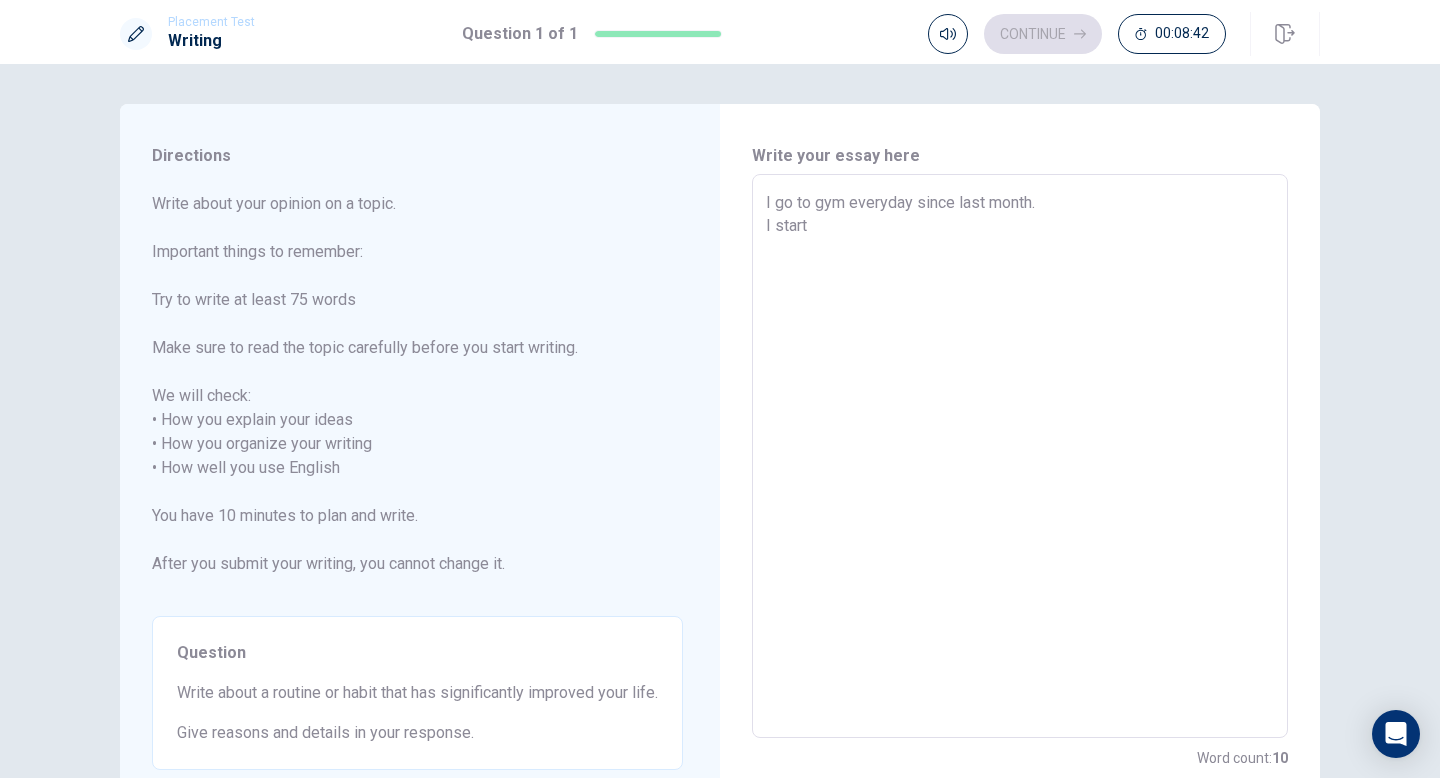 type on "x" 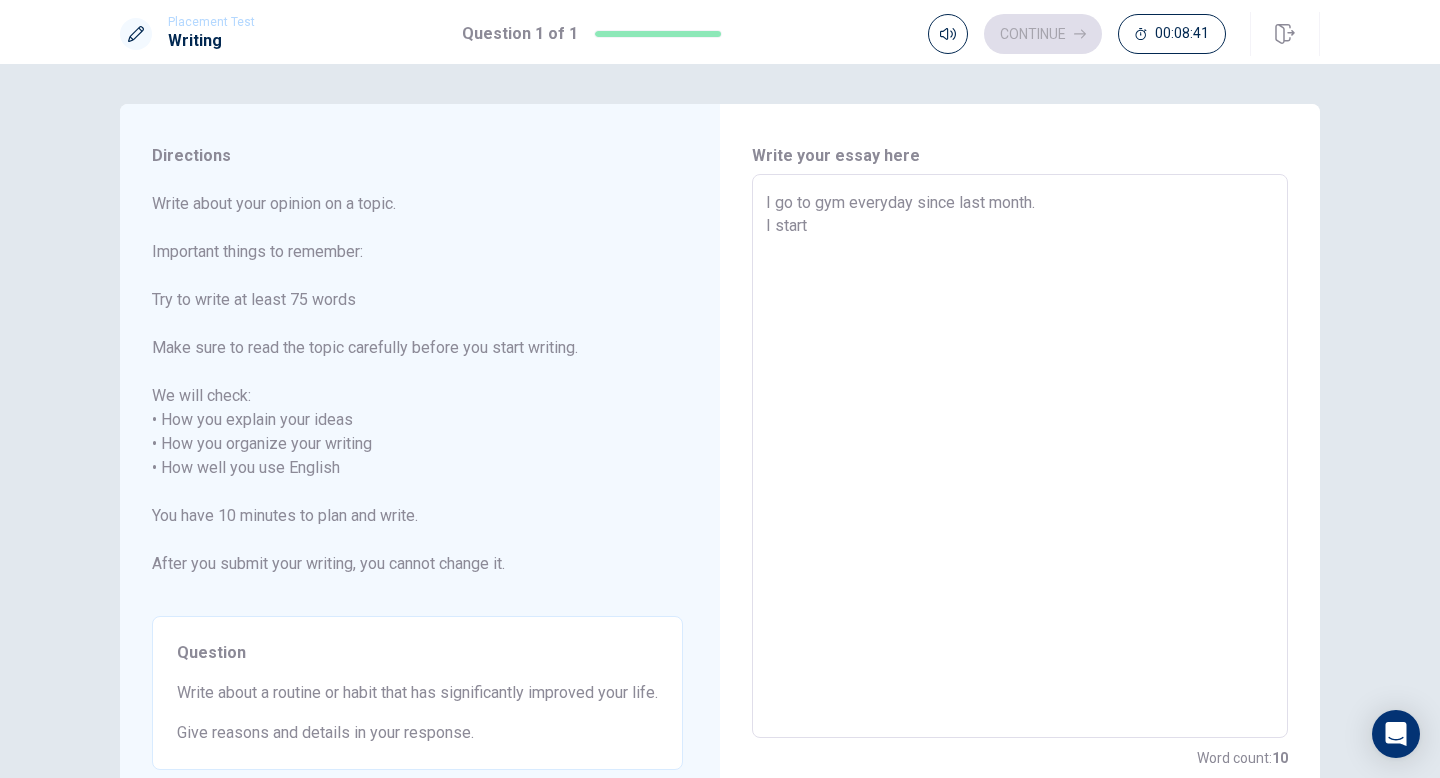 type on "I go to gym everyday since last month.
I starte" 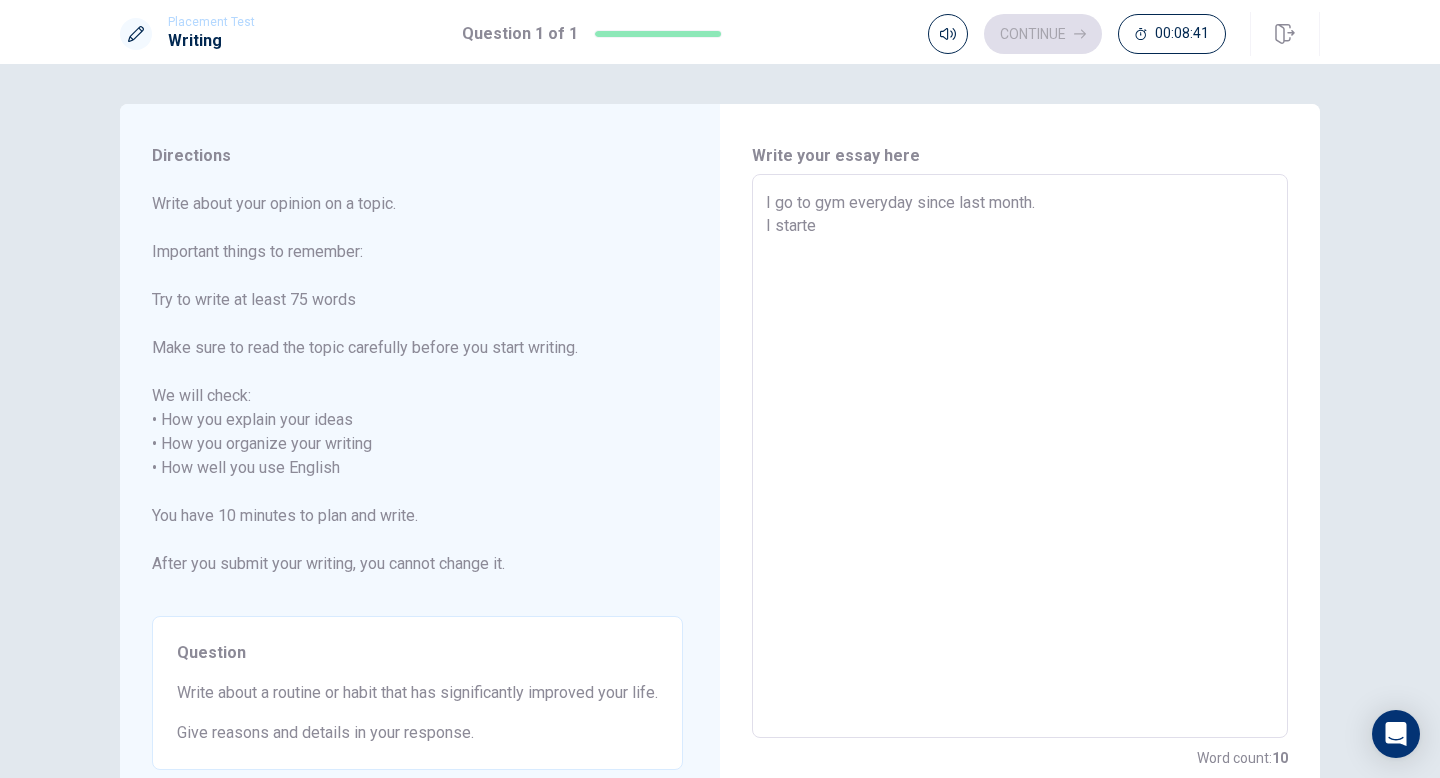 type on "x" 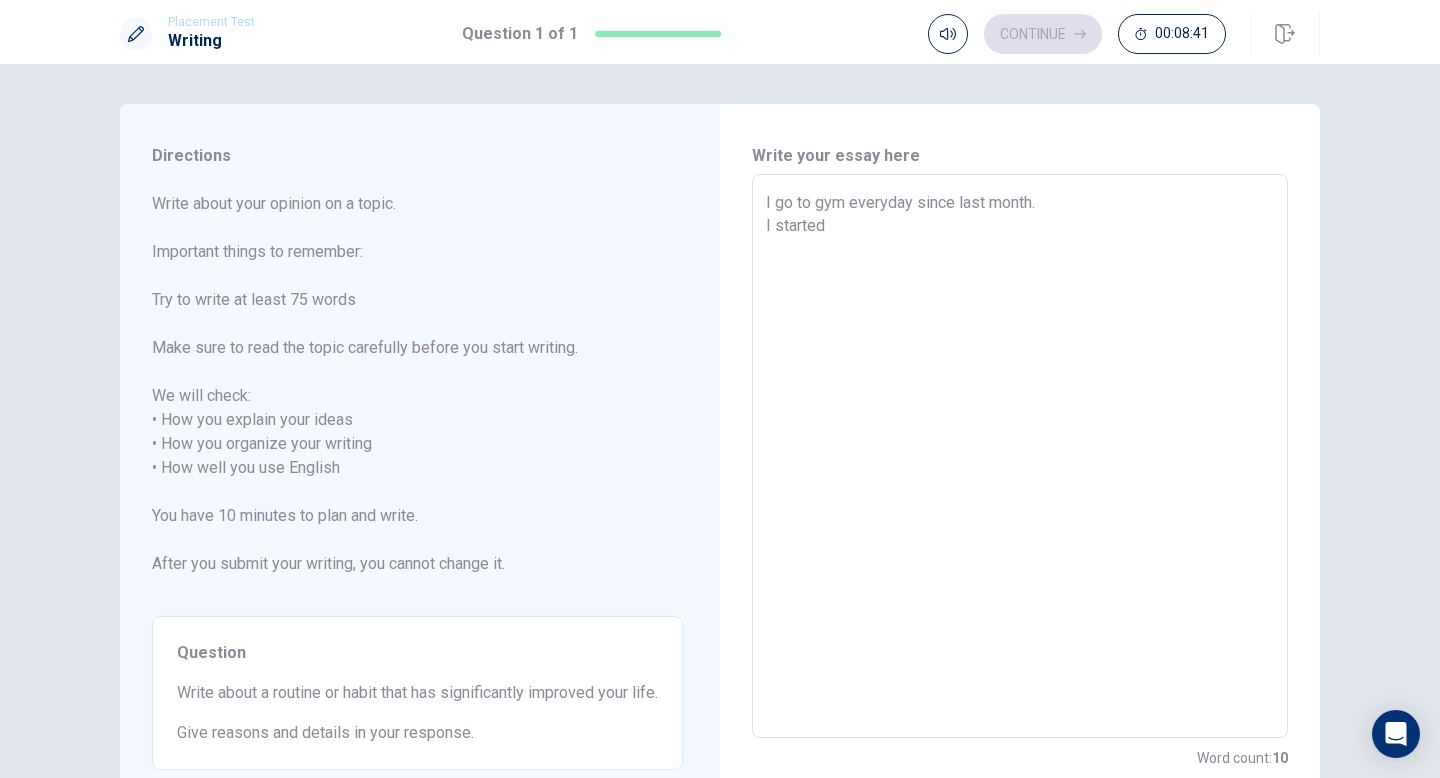 type on "x" 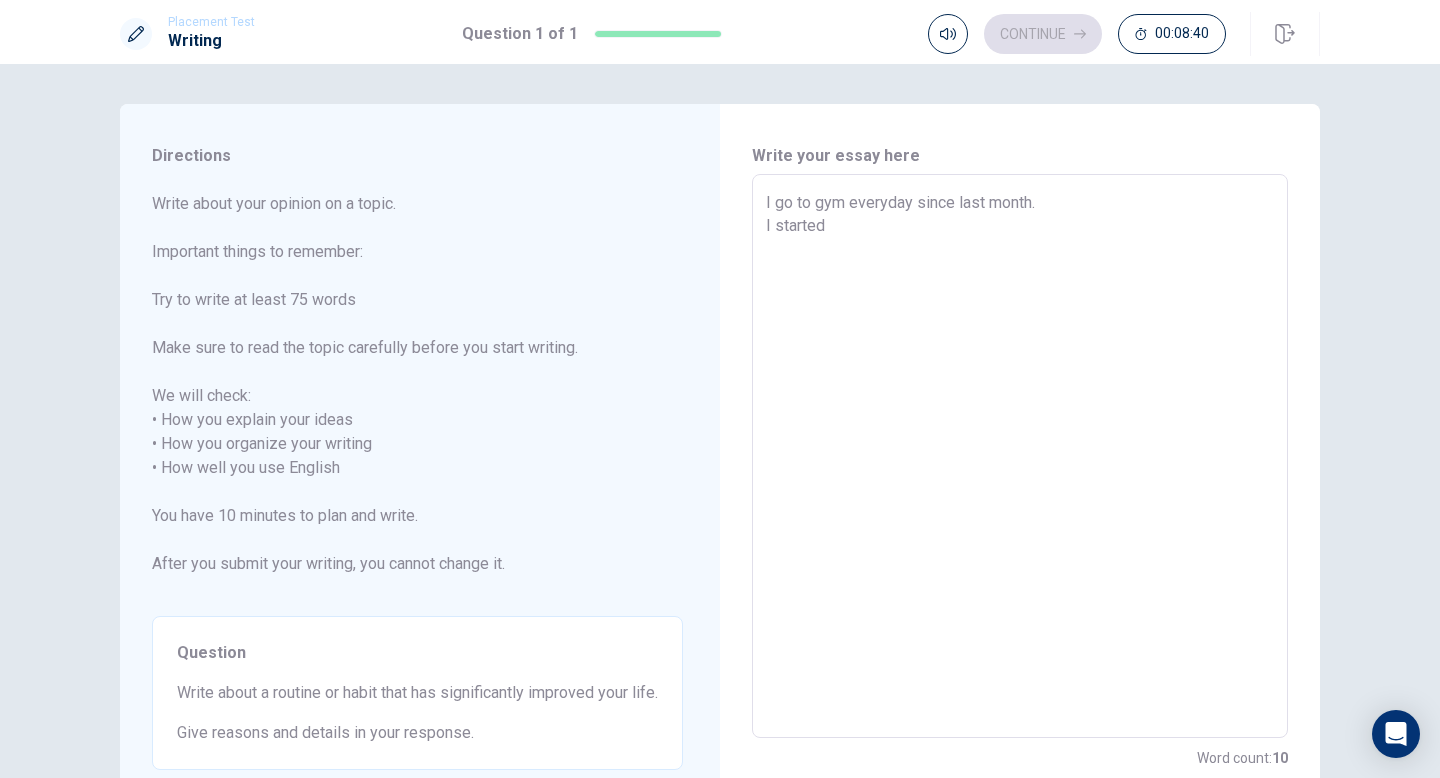 type on "I go to gym everyday since last month.
I started" 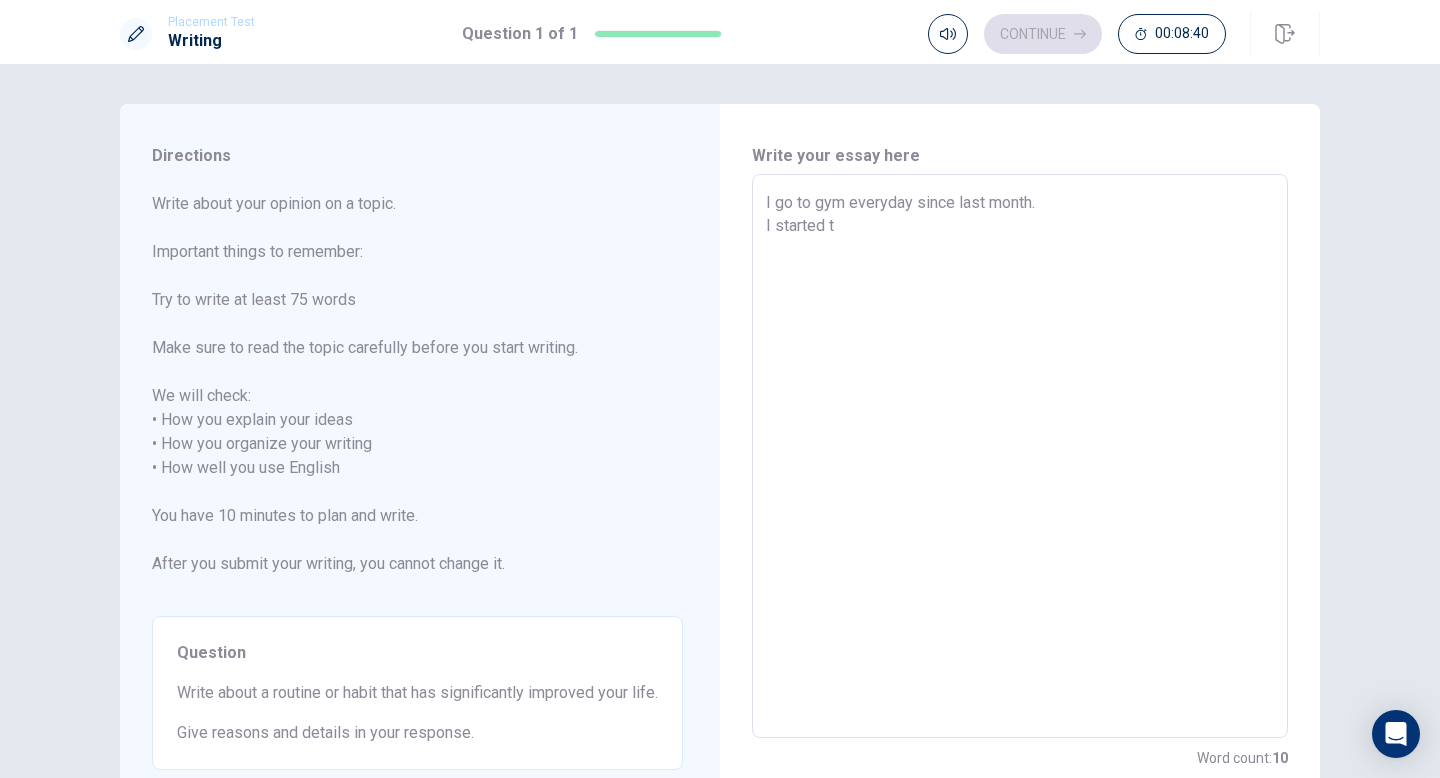 type on "x" 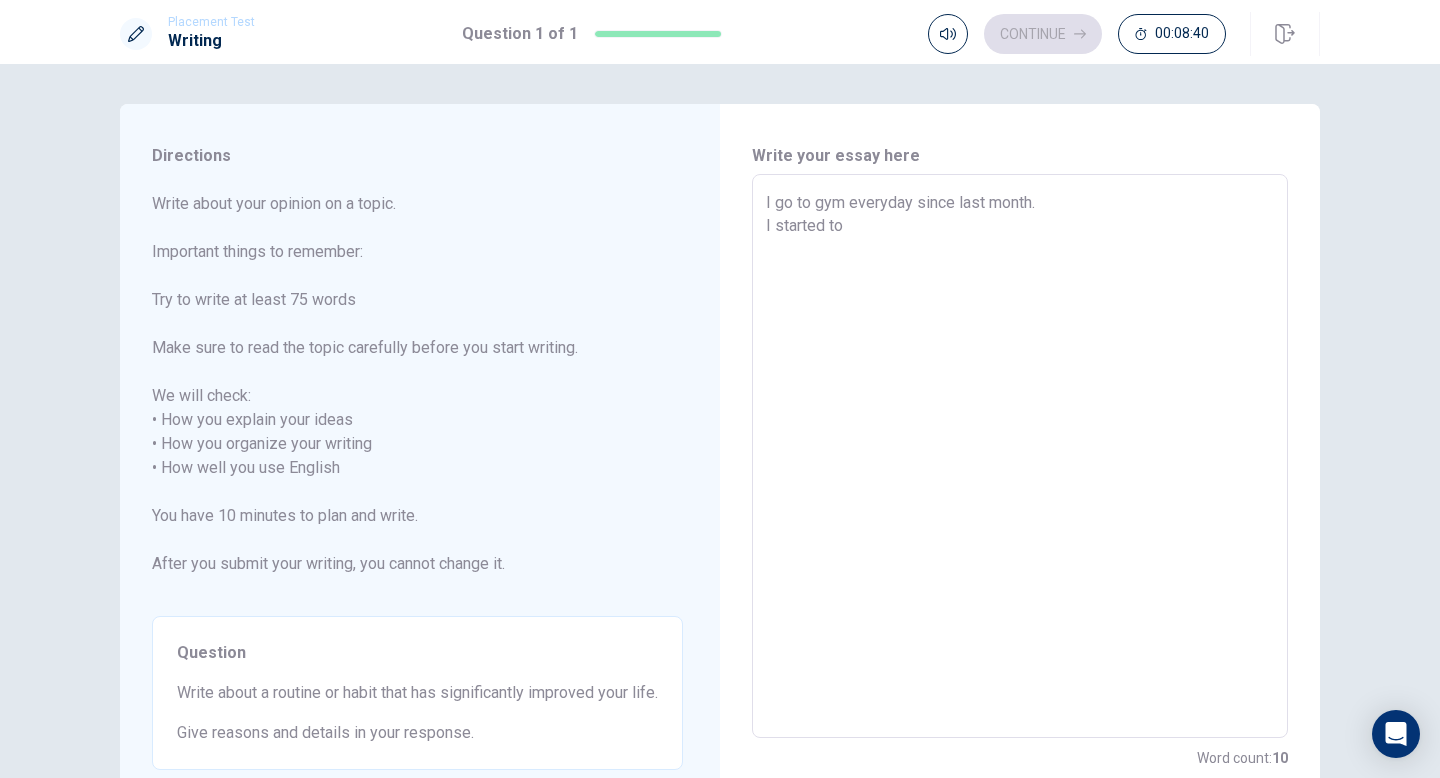 type on "x" 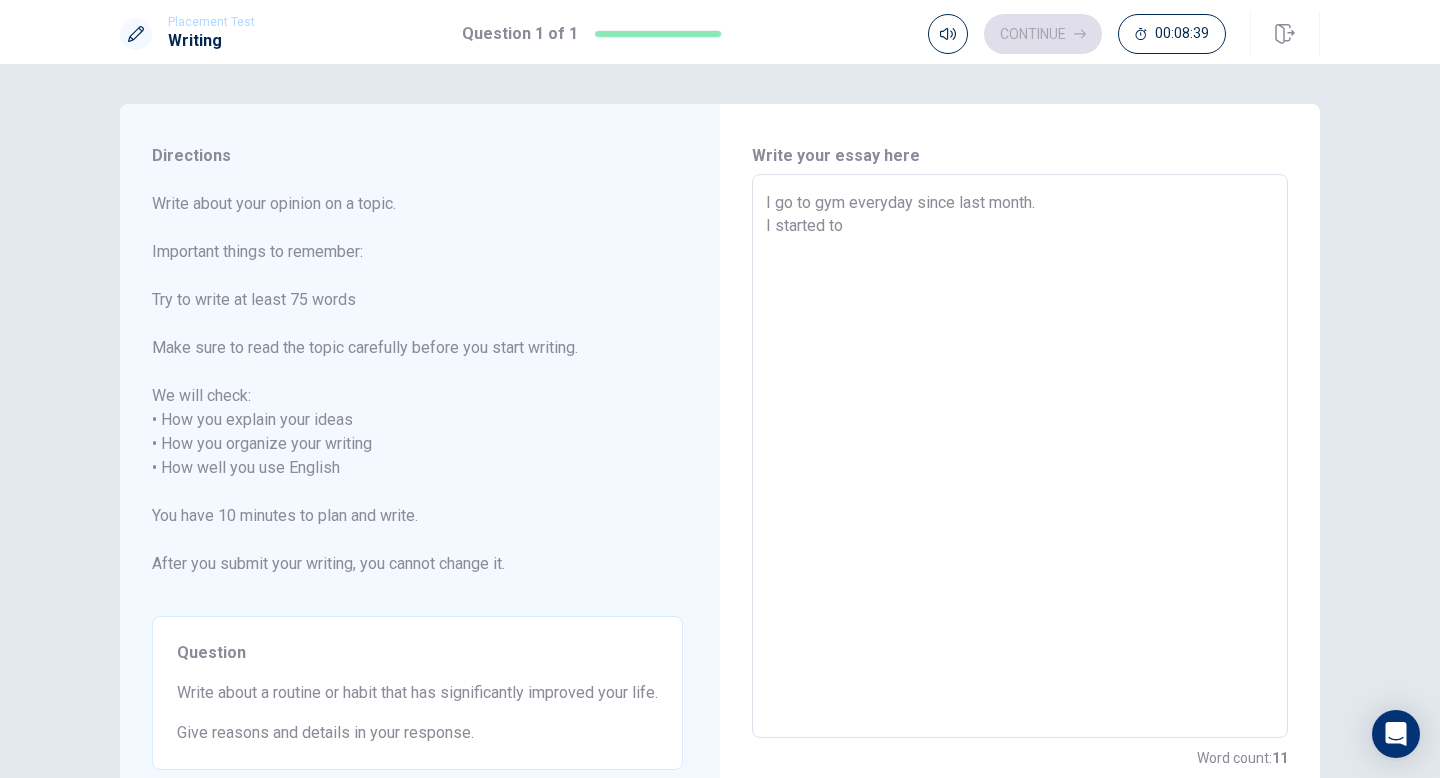 type on "I go to gym everyday since last month.
I started to" 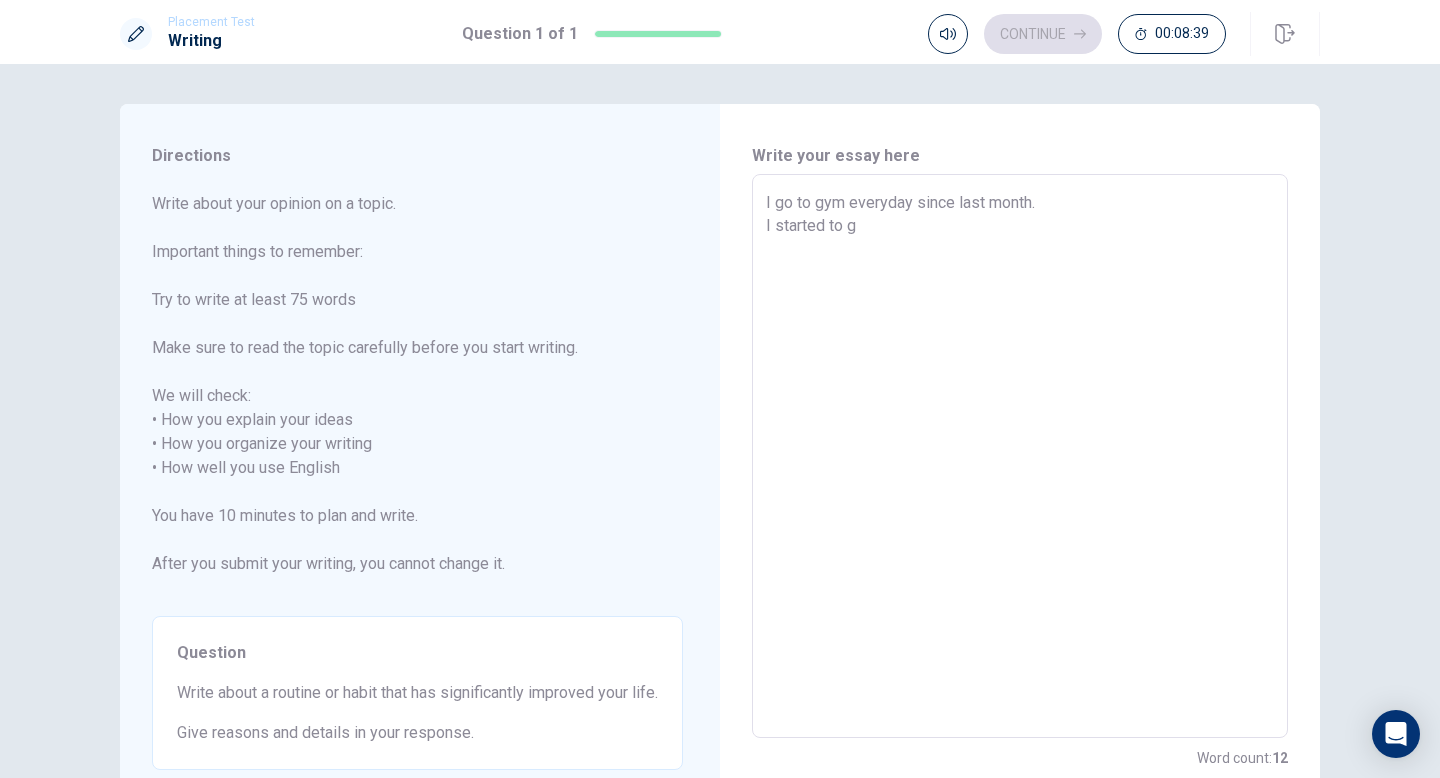 type on "I go to gym everyday since last month.
I started to go" 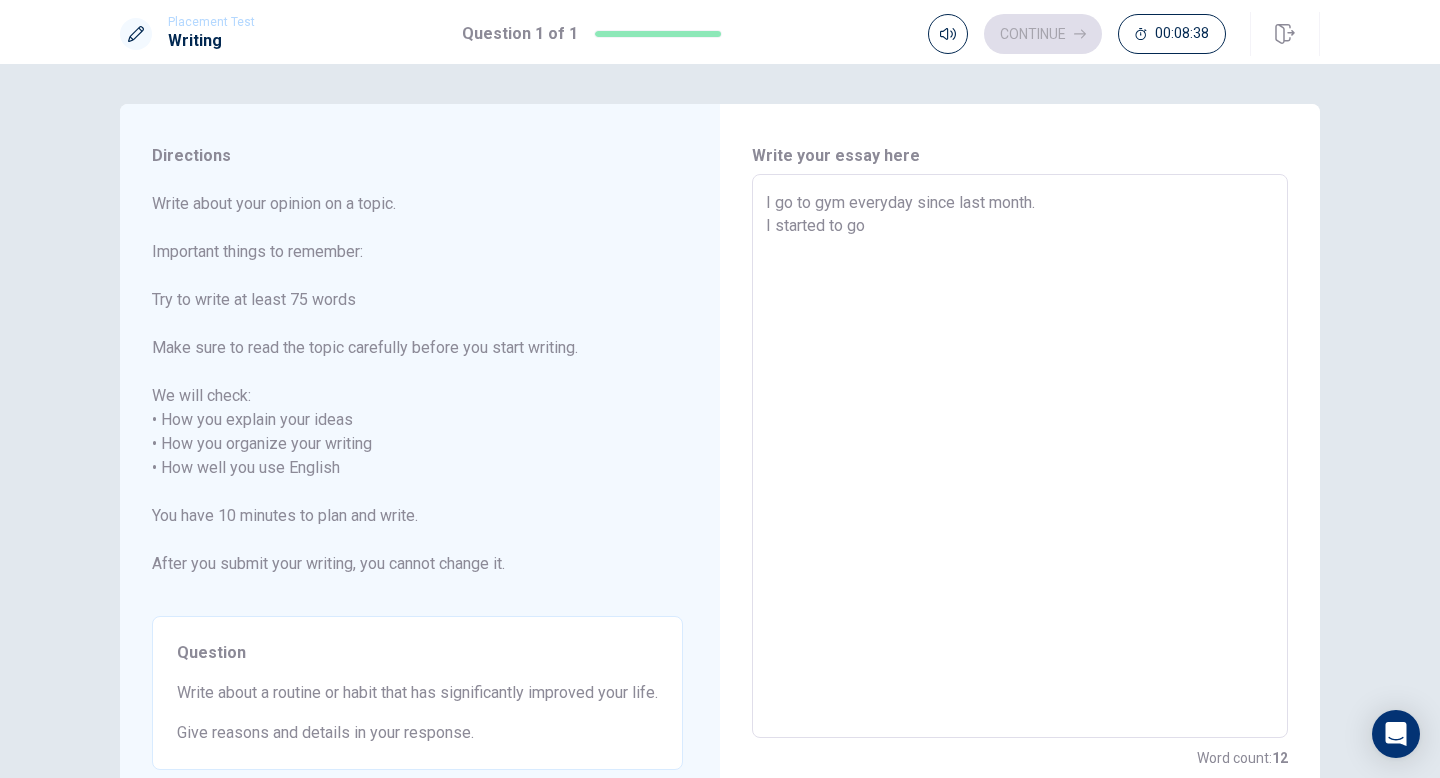 type on "x" 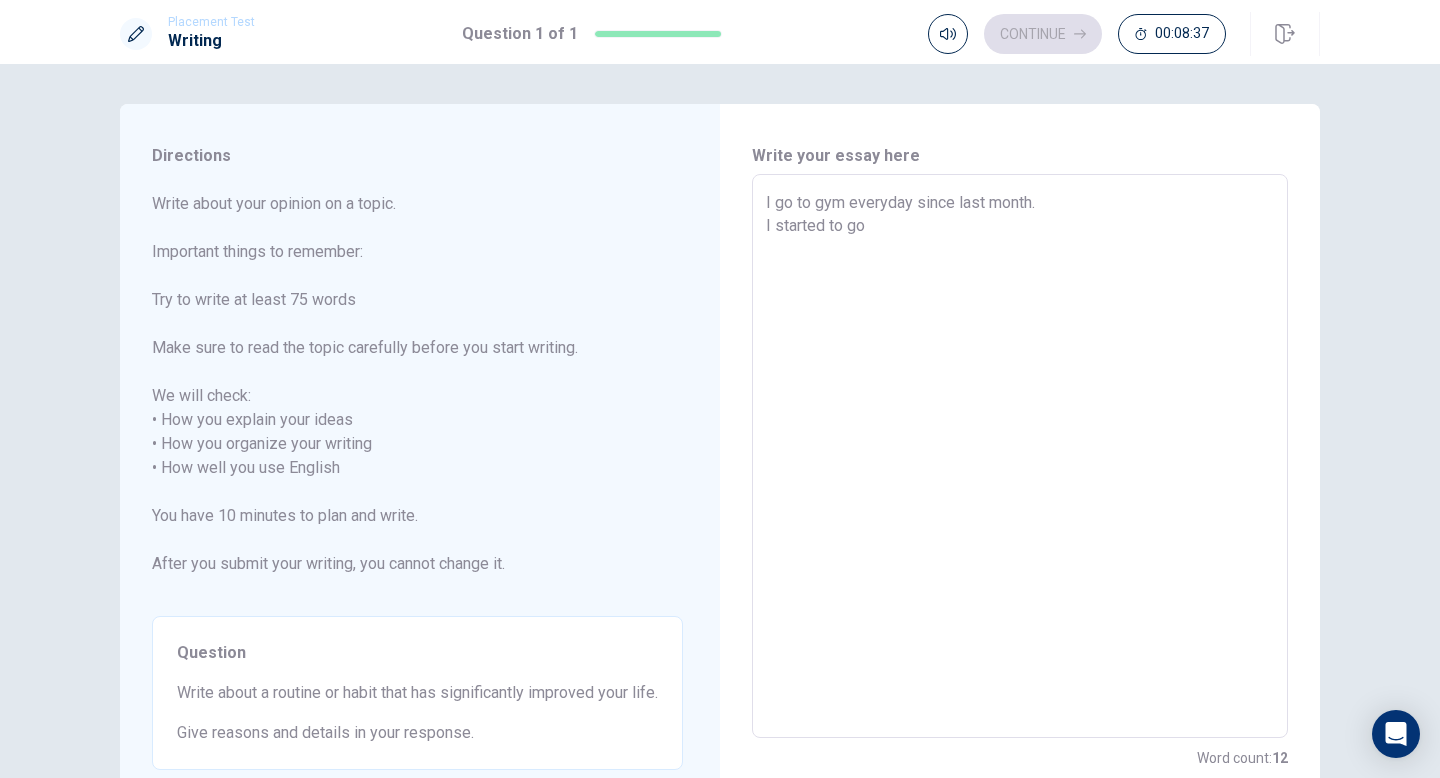 type on "I go to gym everyday since last month.
I started to go t" 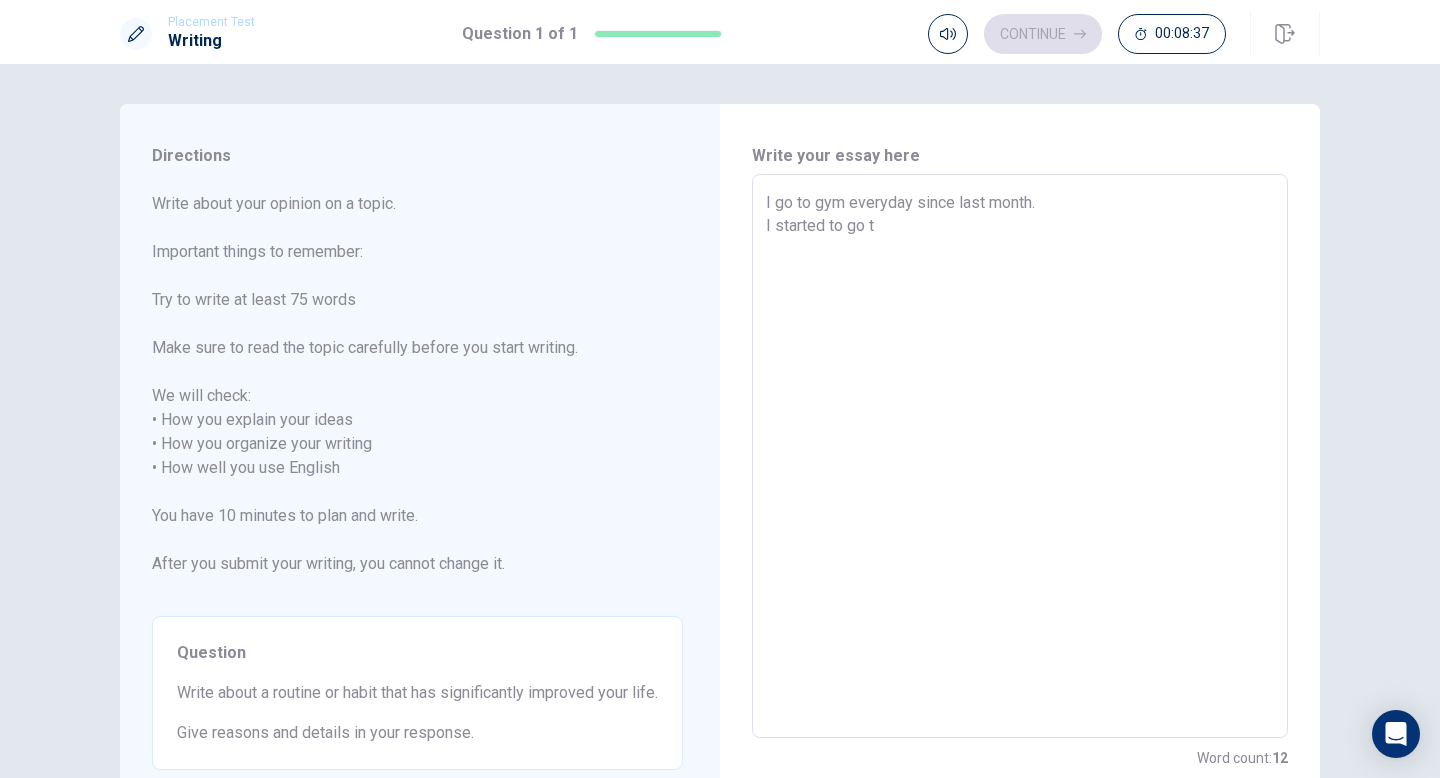 type on "x" 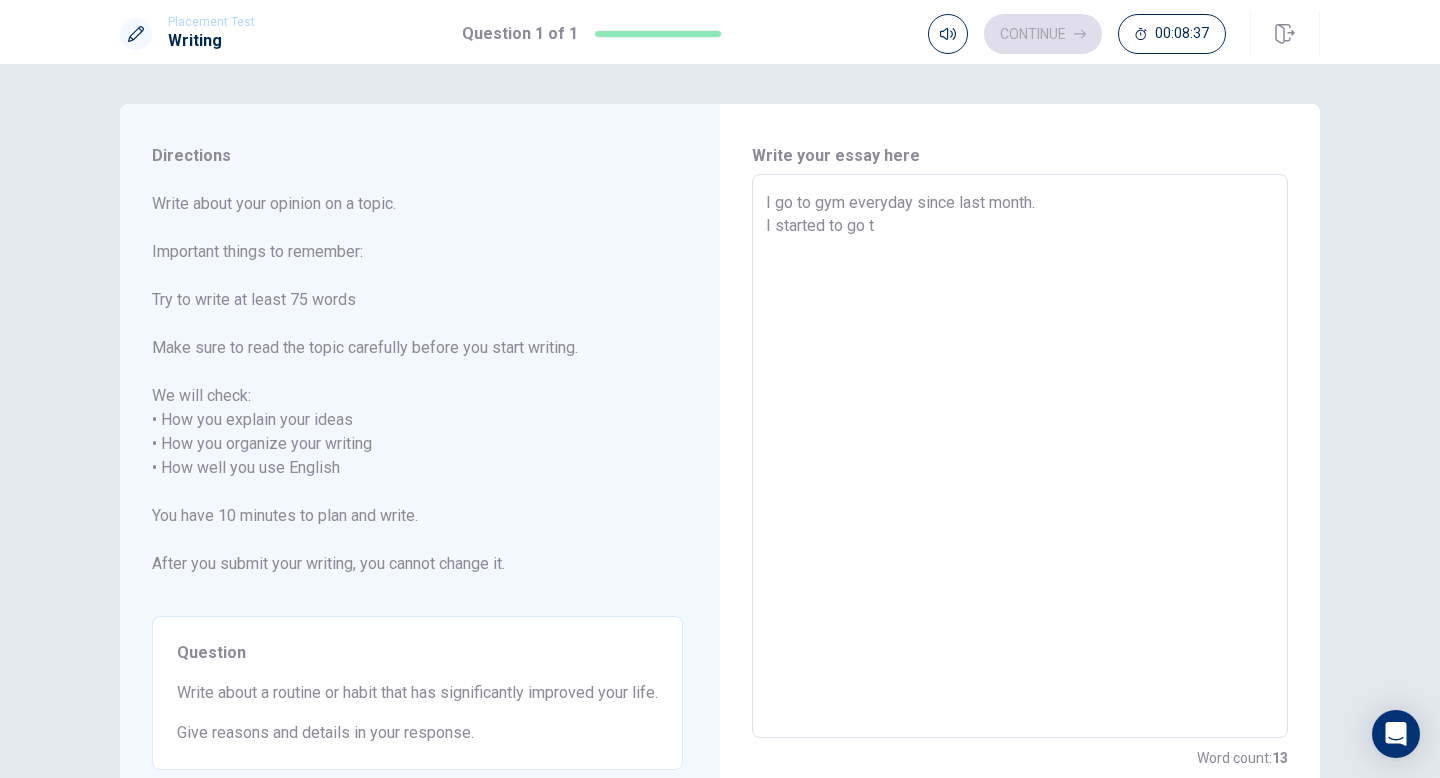type on "I go to gym everyday since last month.
I started to go to" 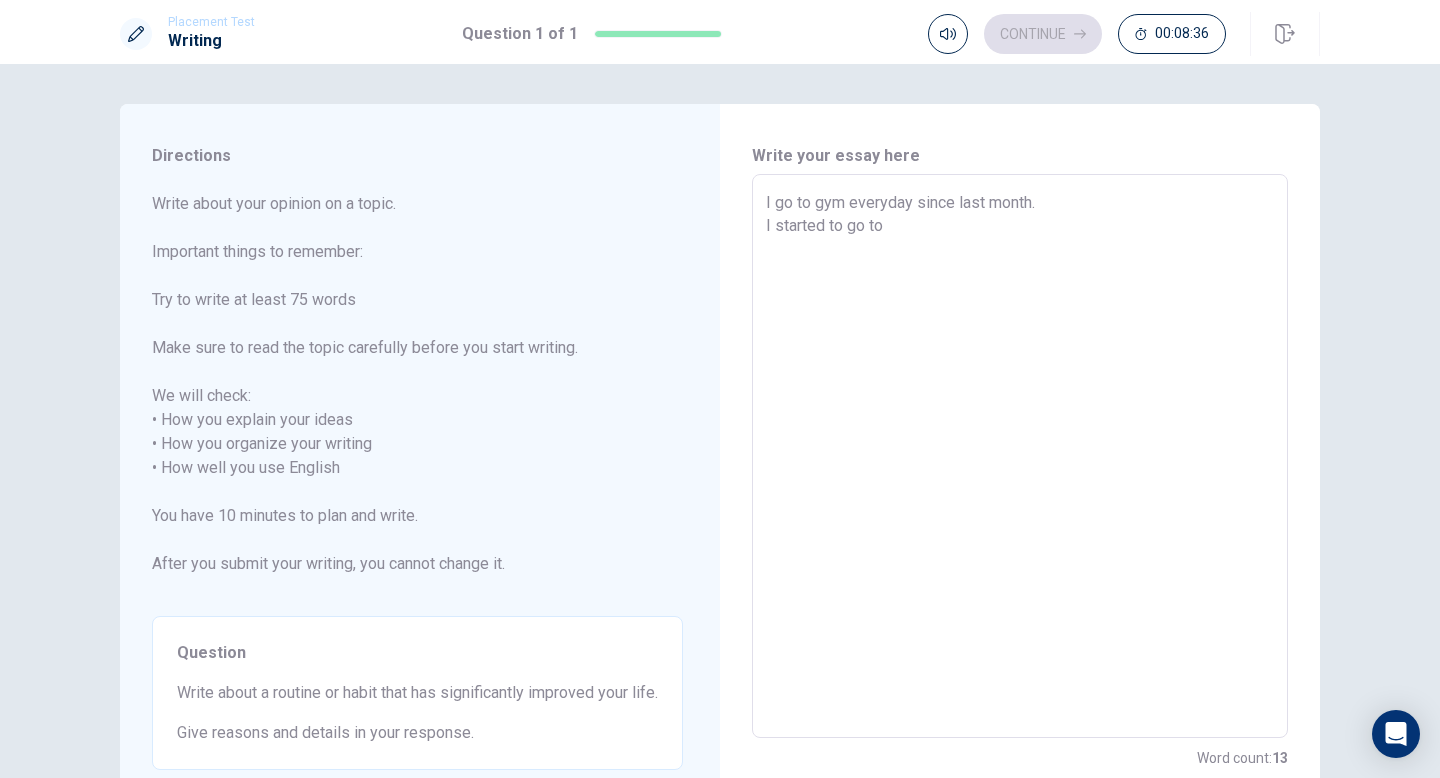 type on "x" 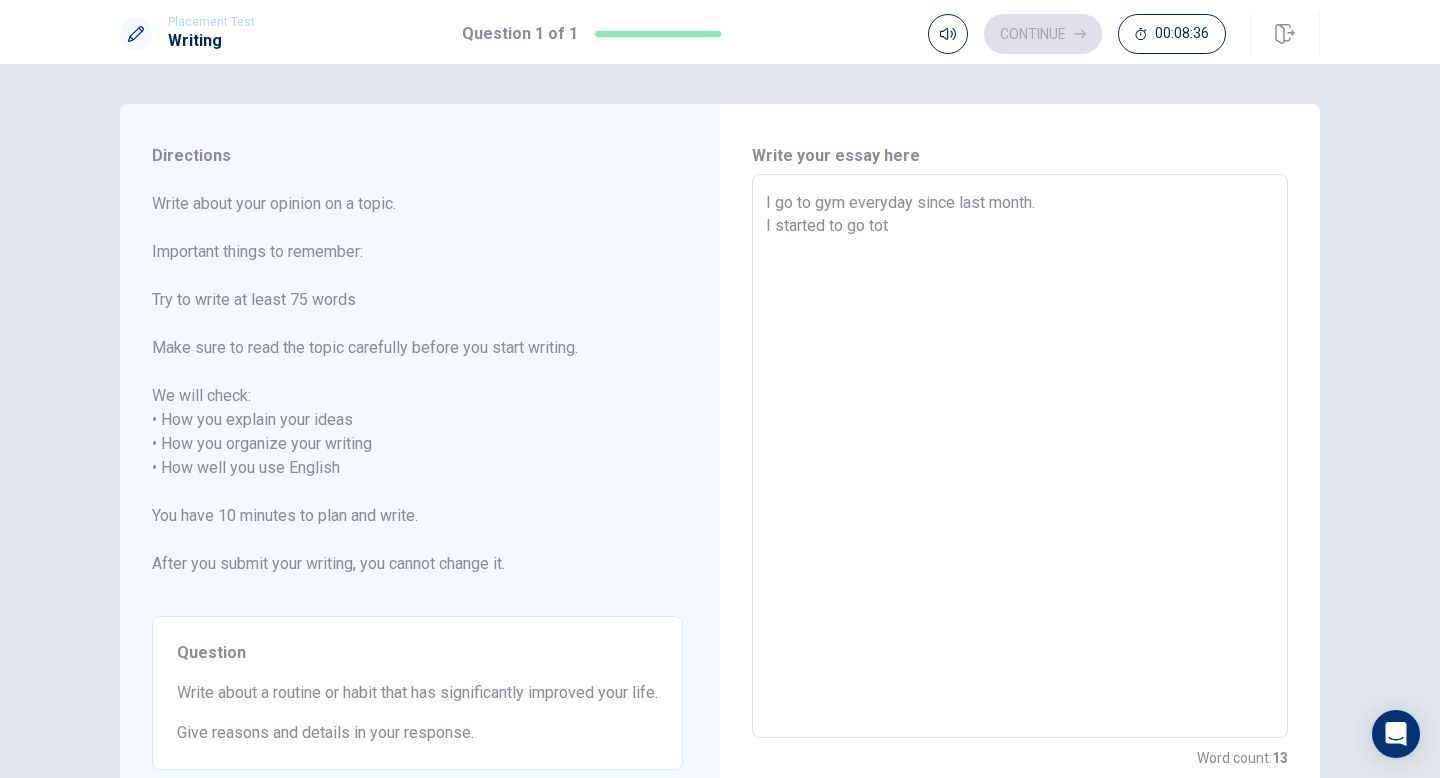 type on "x" 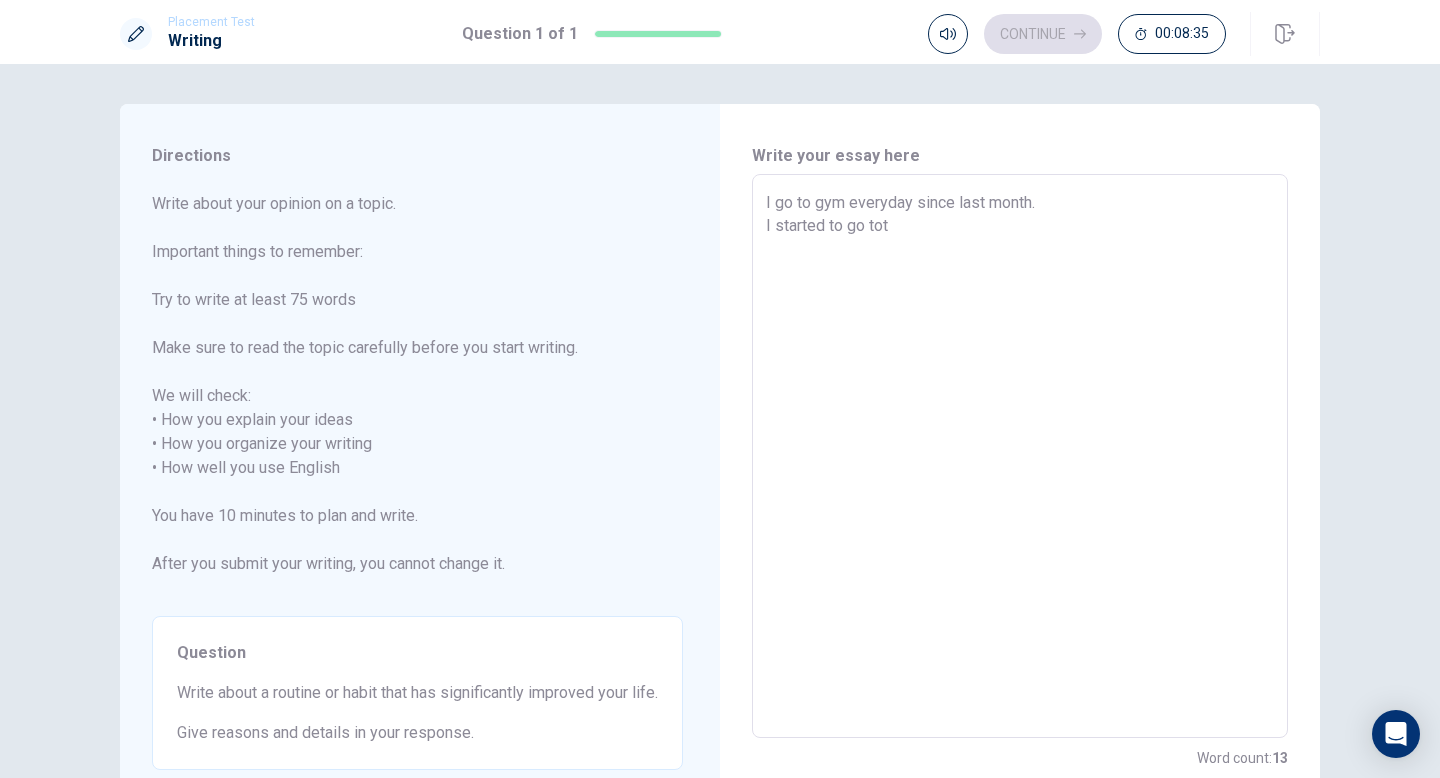type on "I go to gym everyday since last month.
I started to go [PERSON_NAME]" 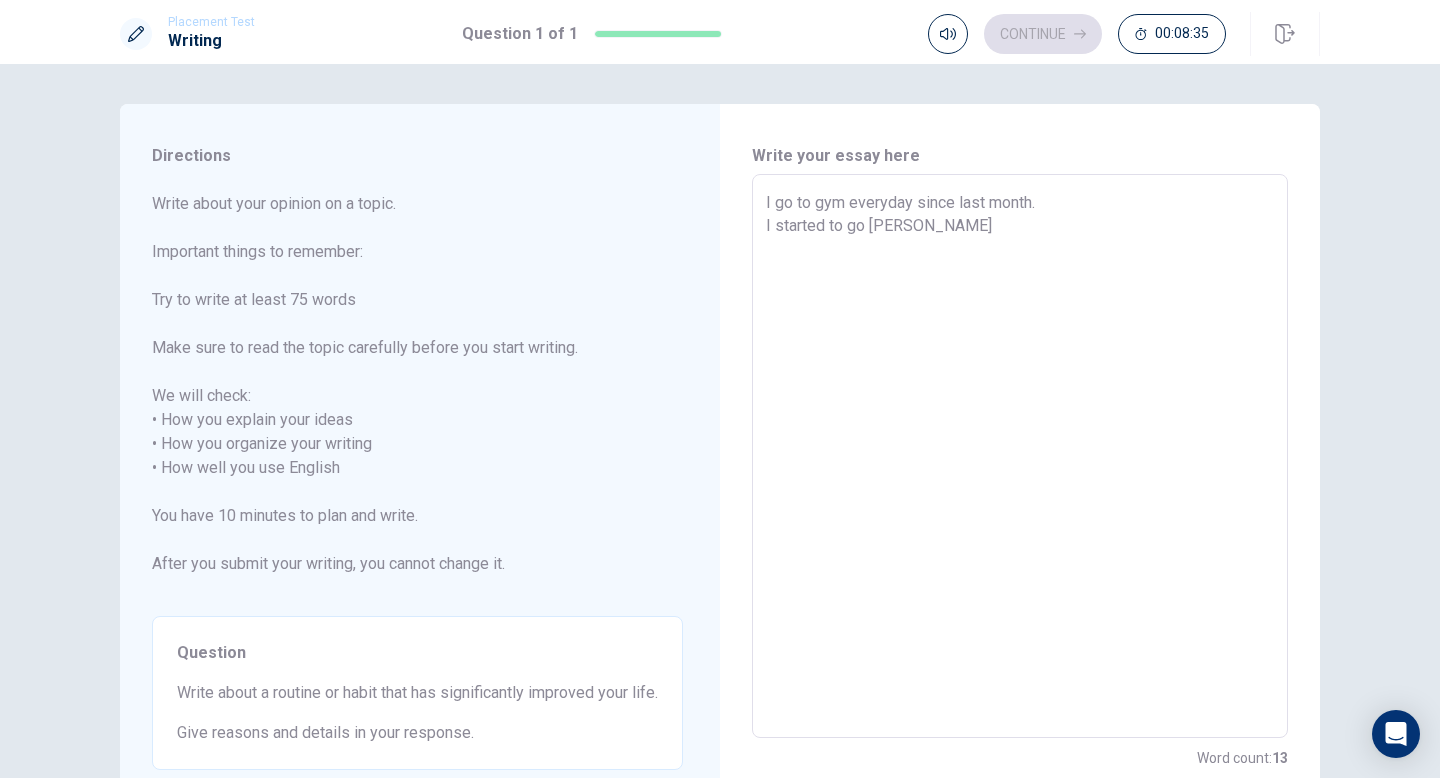 type on "x" 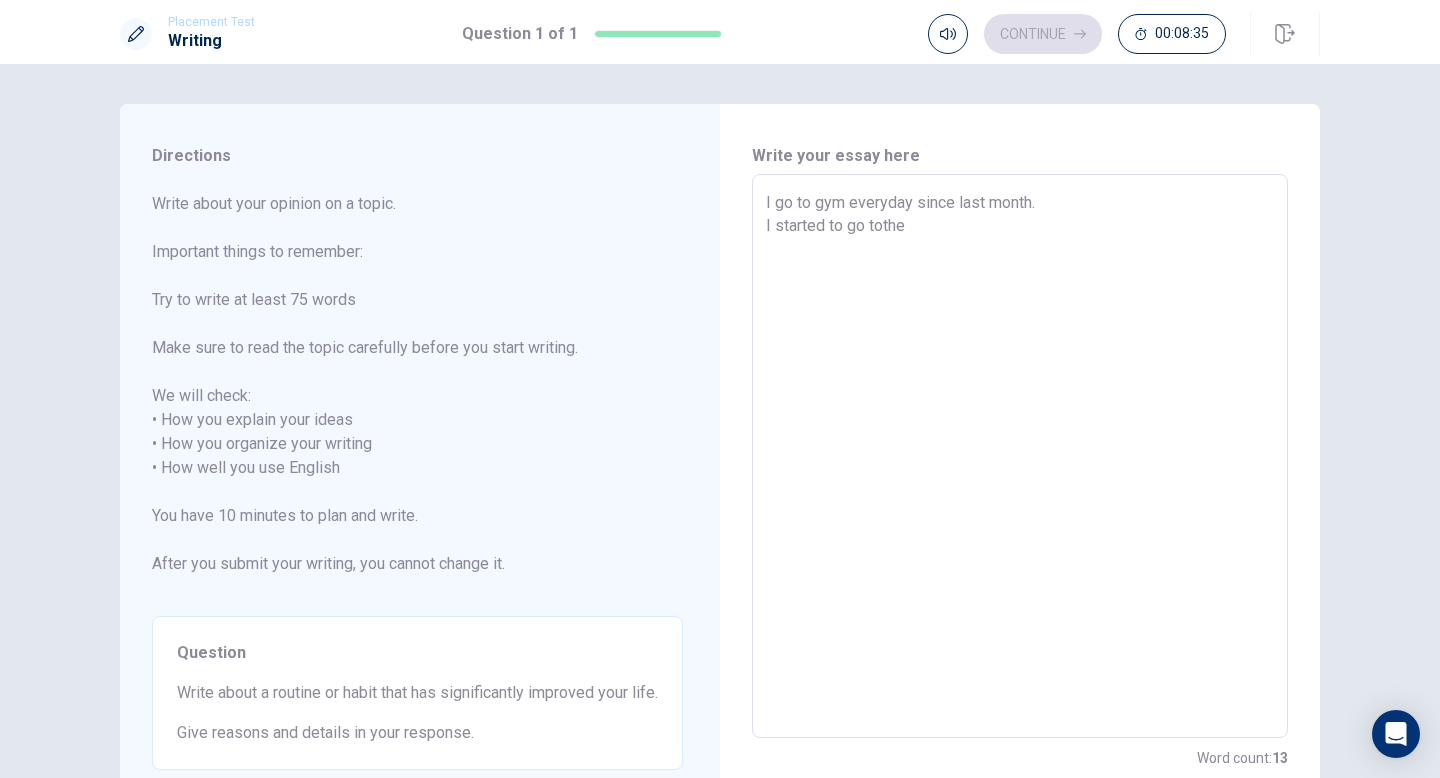 type on "x" 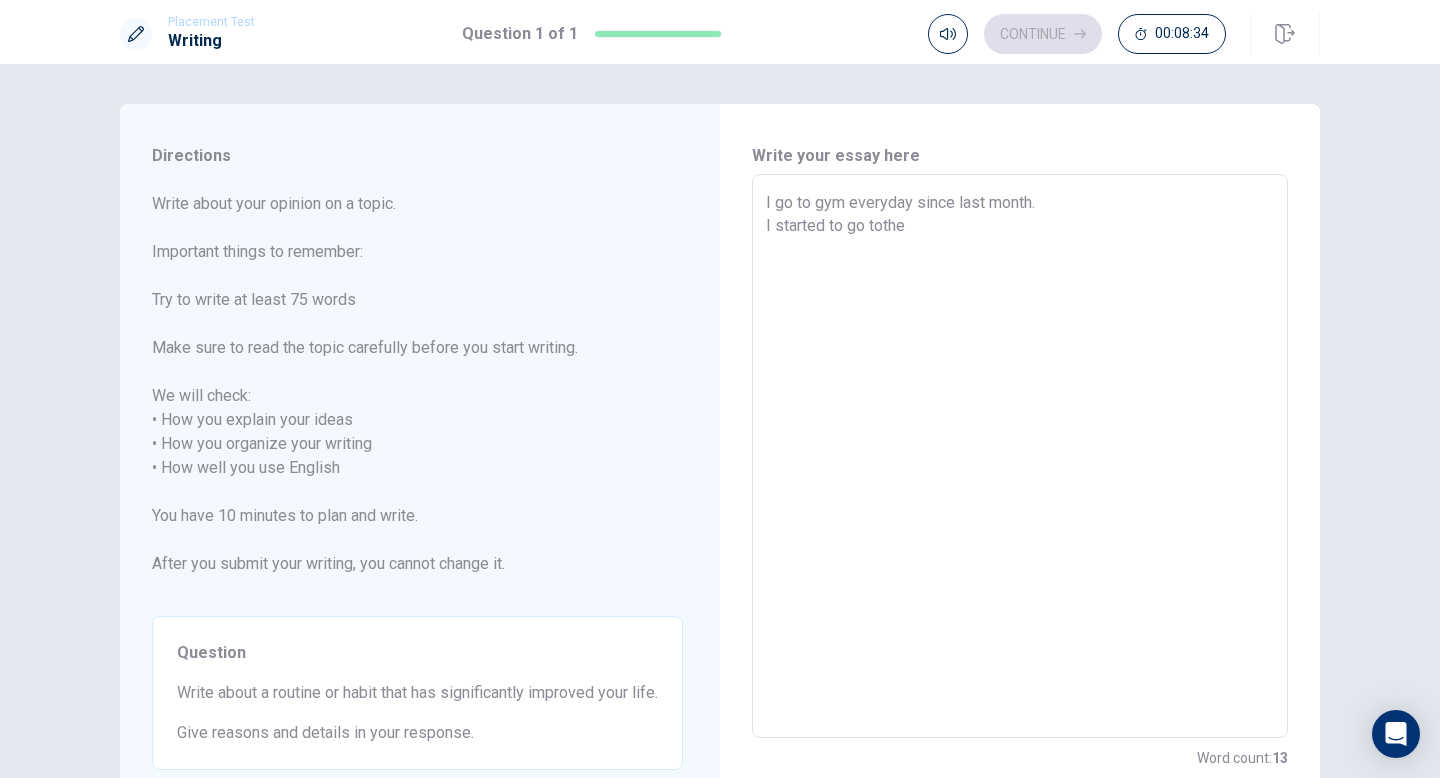 type on "I go to gym everyday since last month.
I started to go [PERSON_NAME]" 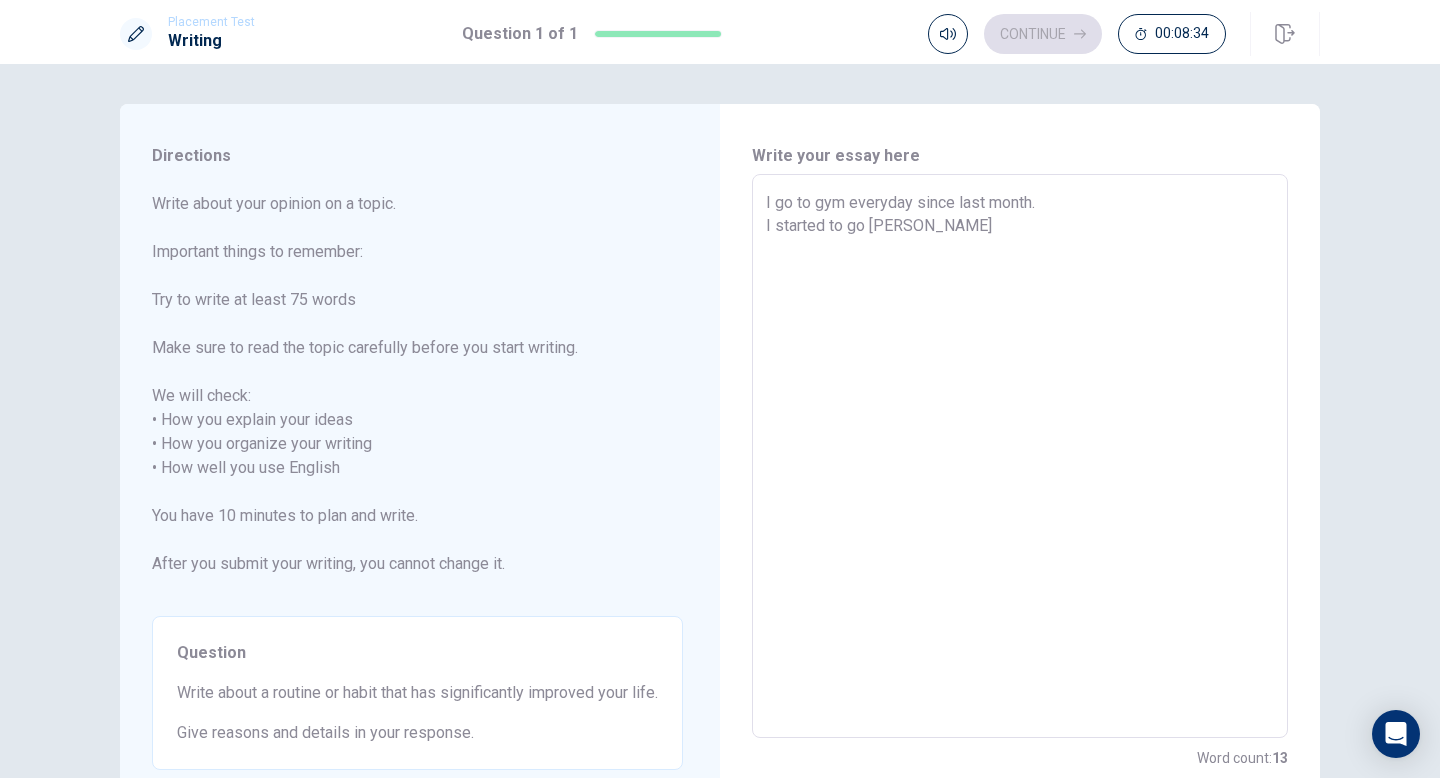 type on "x" 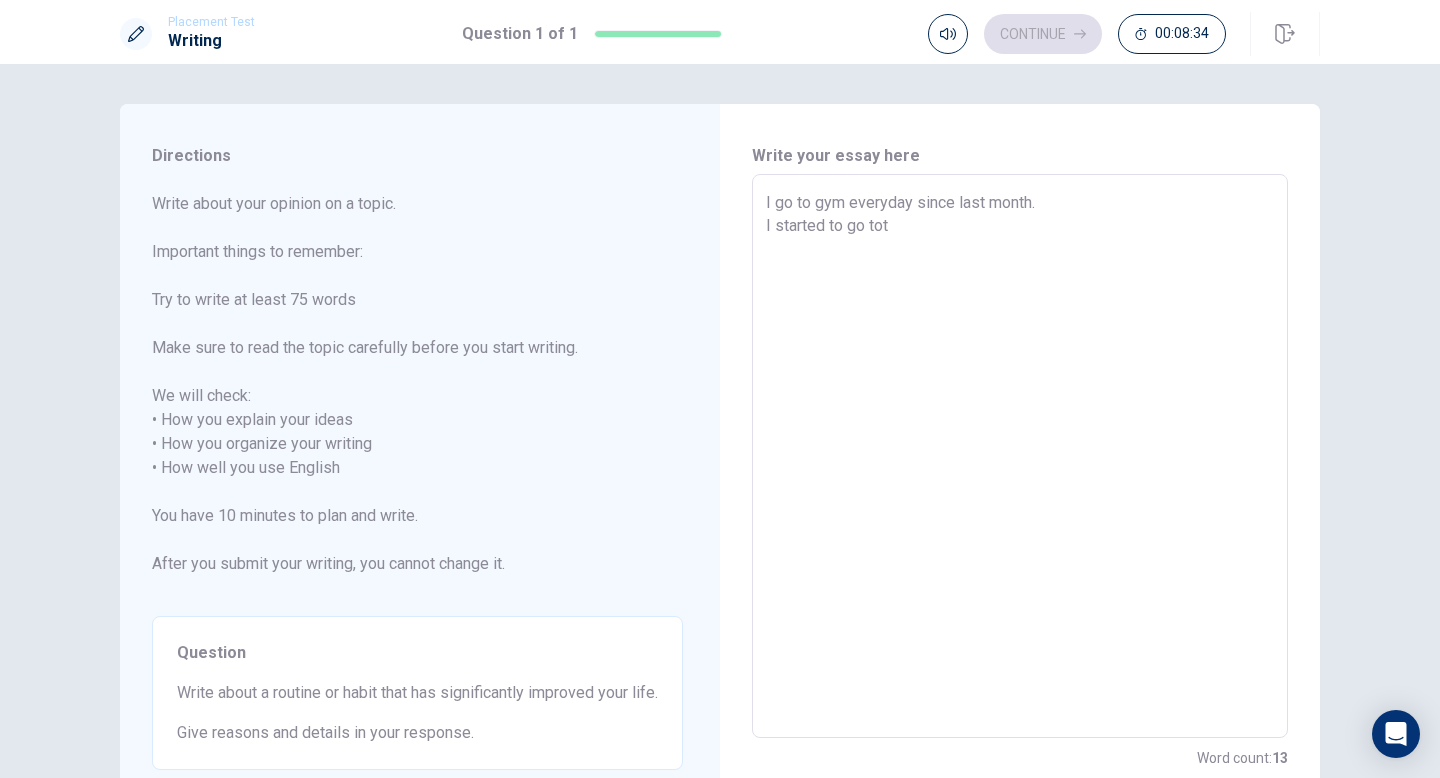type on "x" 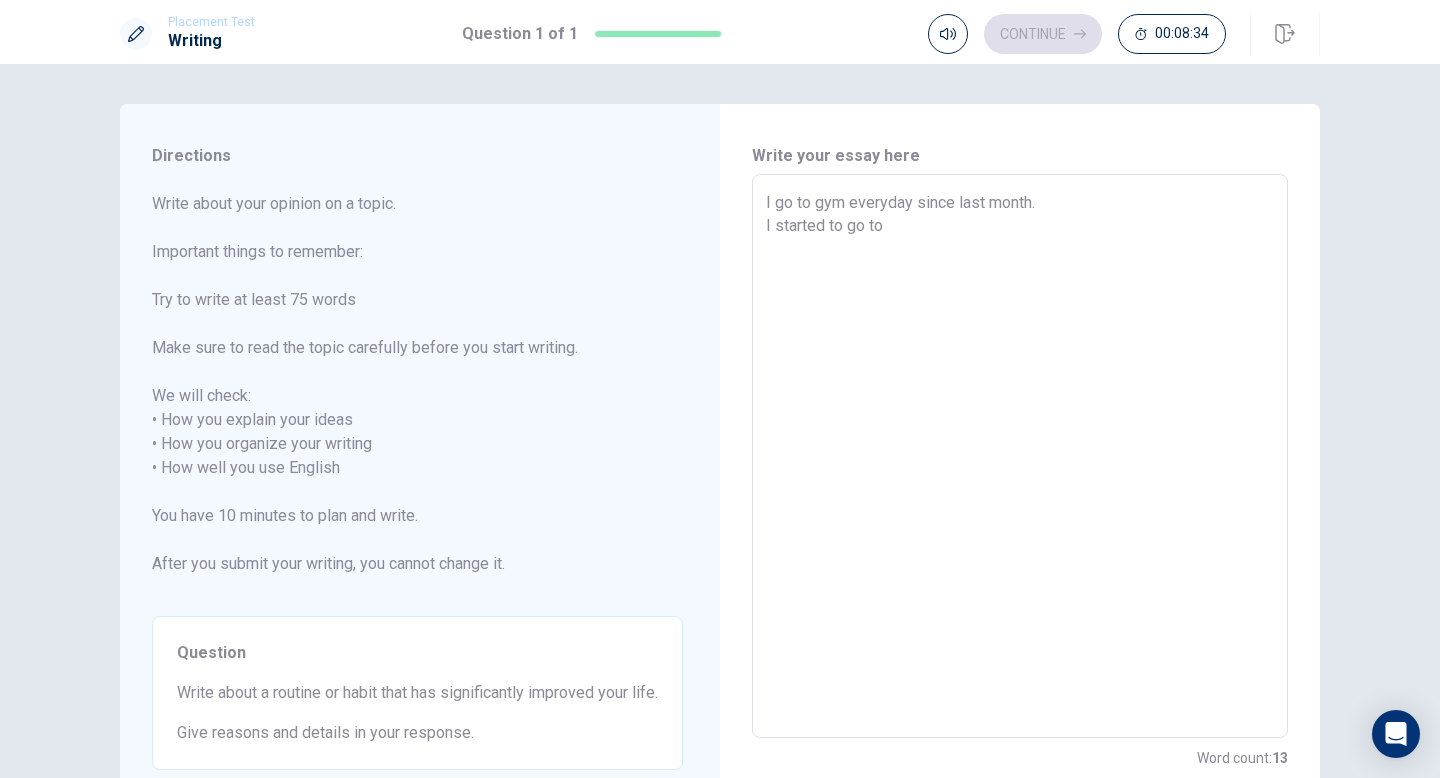 type on "x" 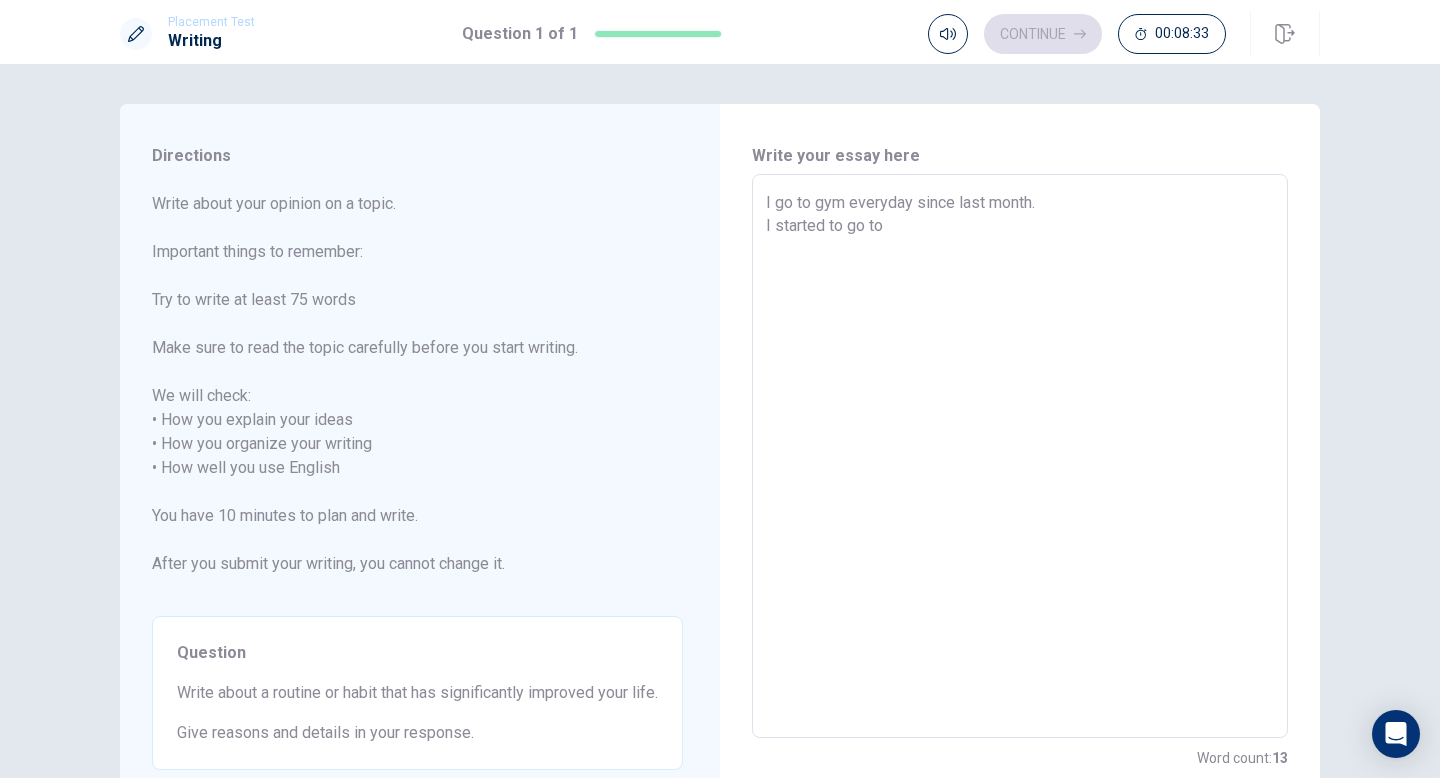 type on "x" 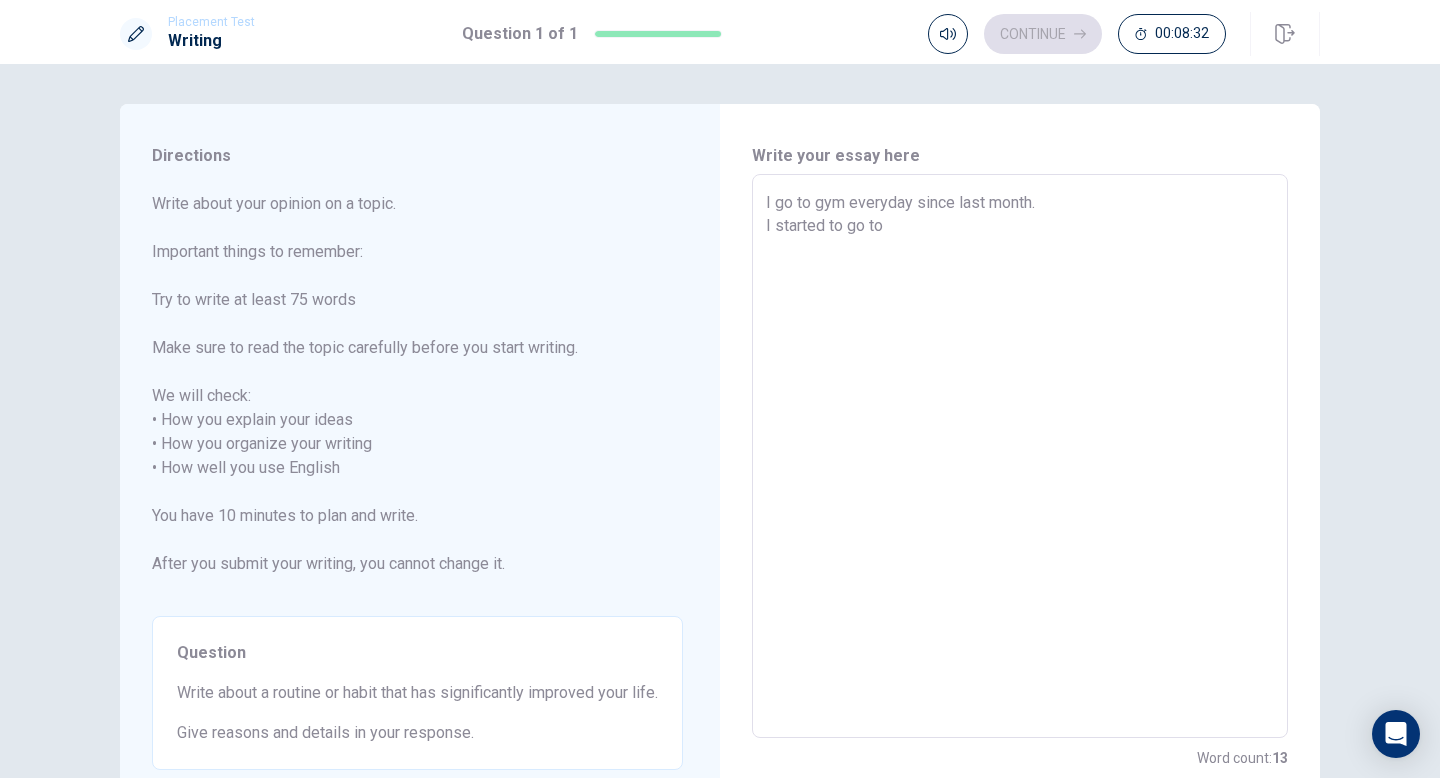 type on "I go to gym everyday since last month.
I started to go to g" 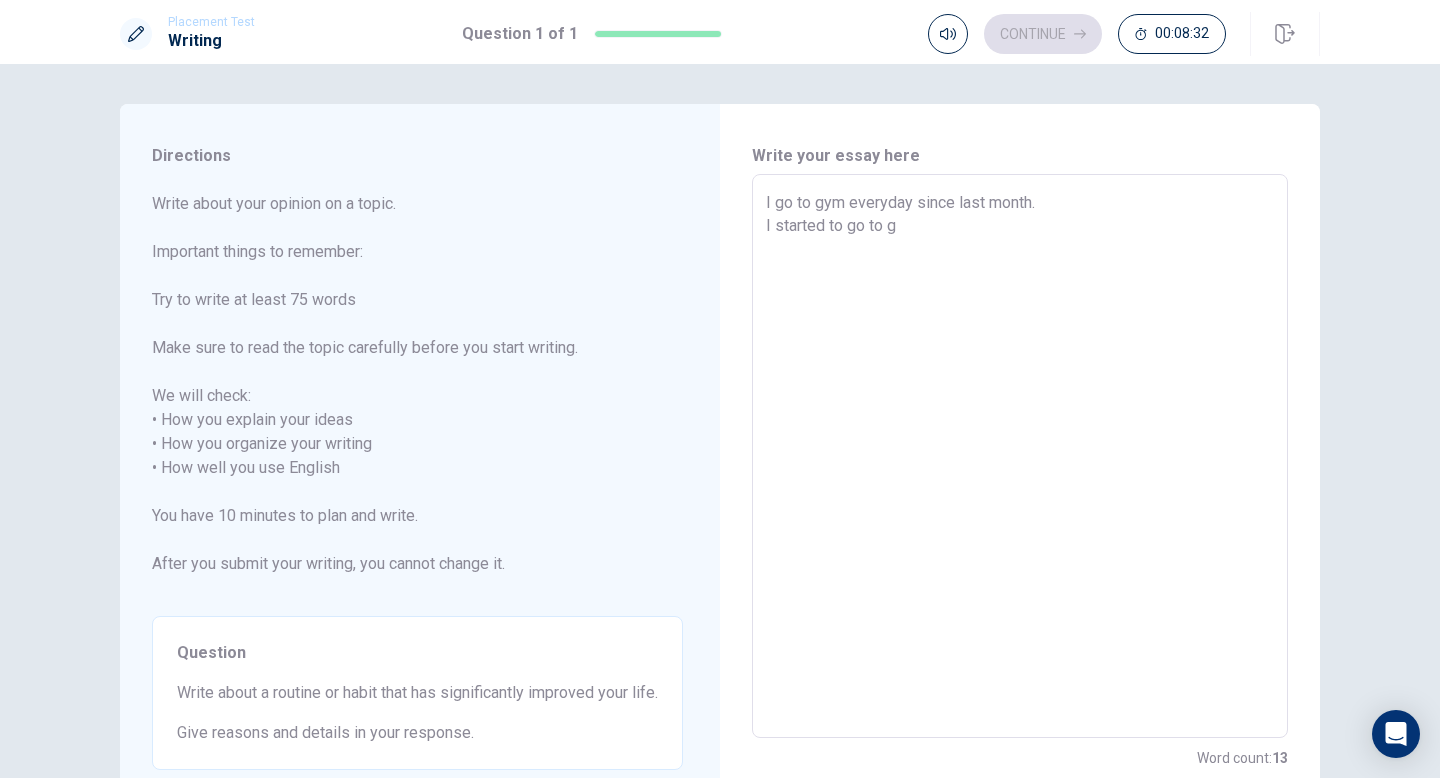 type on "x" 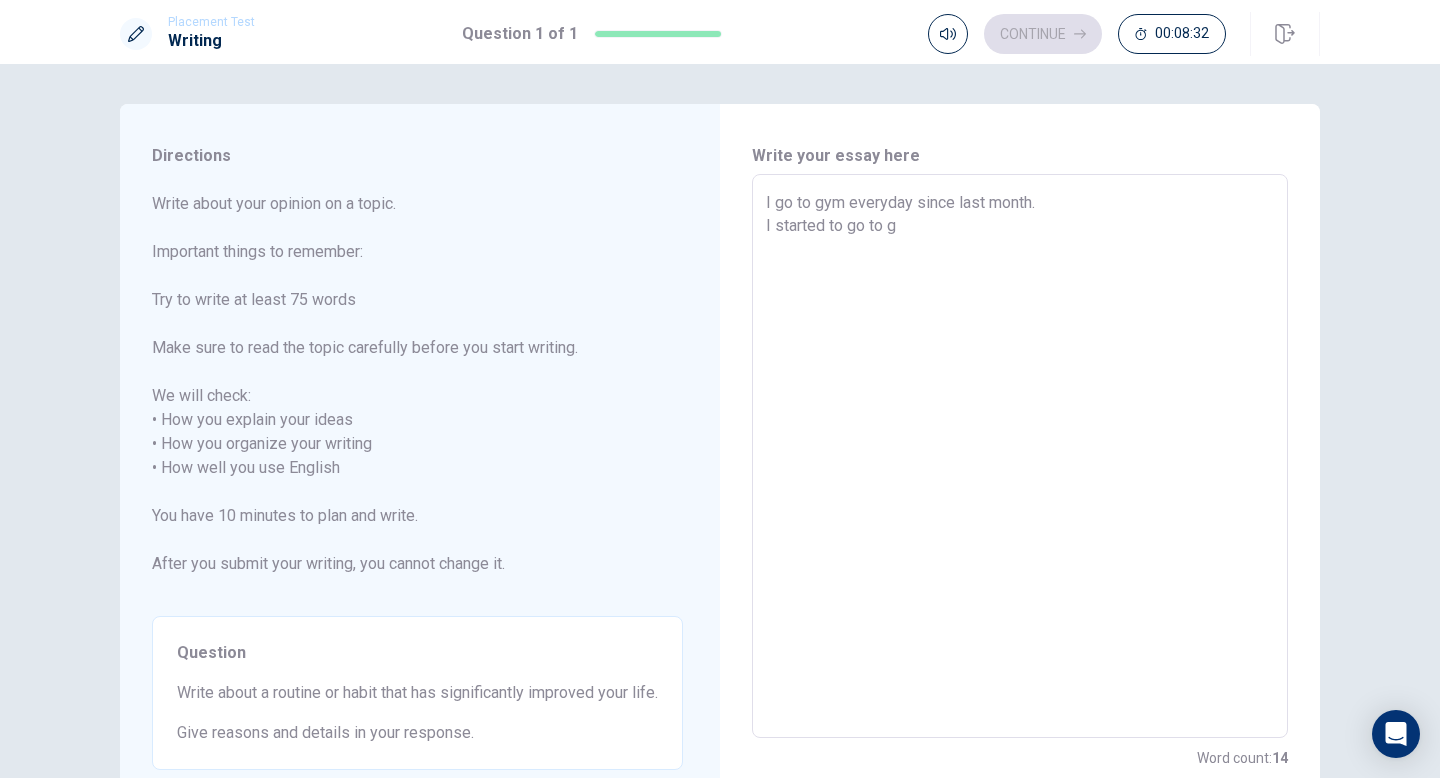type on "I go to gym everyday since last month.
I started to go to gy" 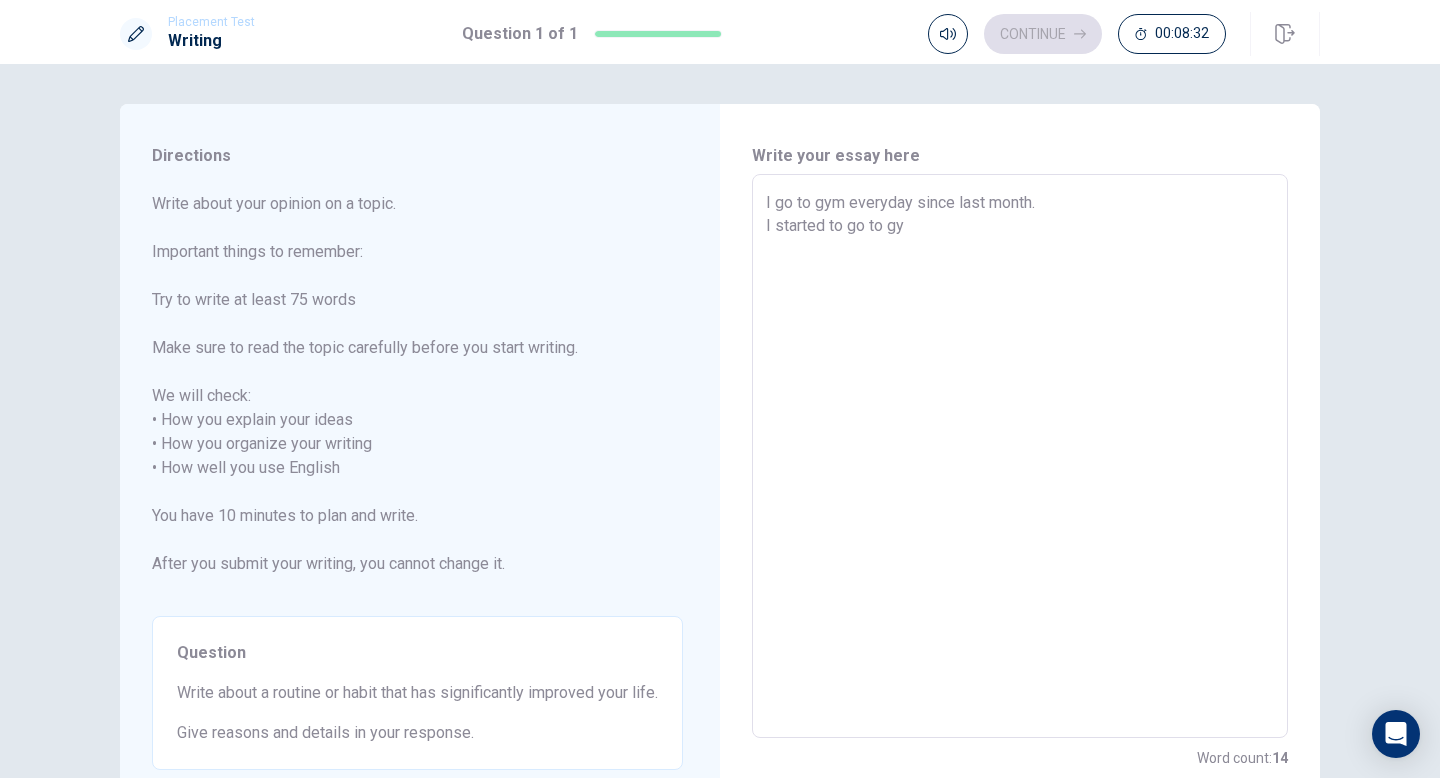 type 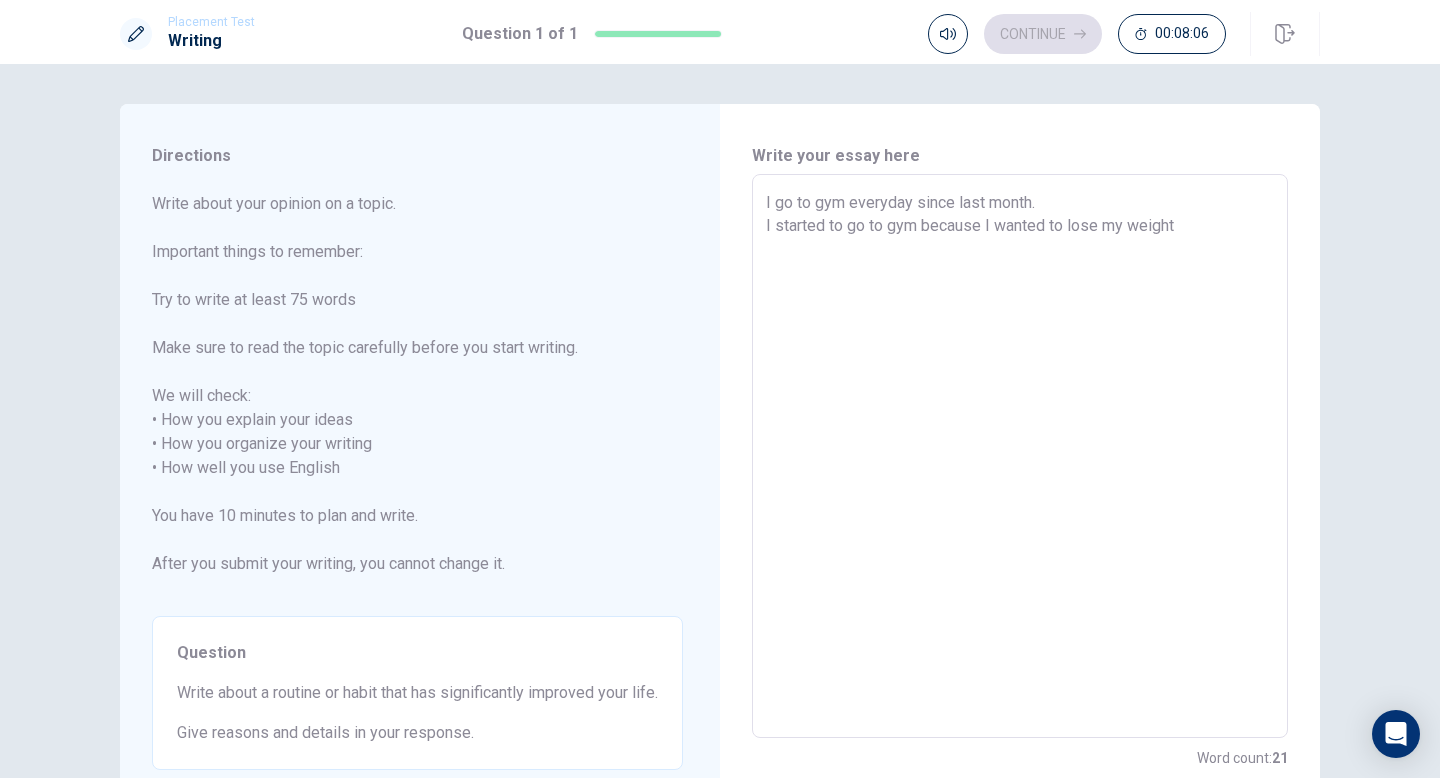 click on "I go to gym everyday since last month.
I started to go to gym because I wanted to lose my weight x ​" at bounding box center (1020, 456) 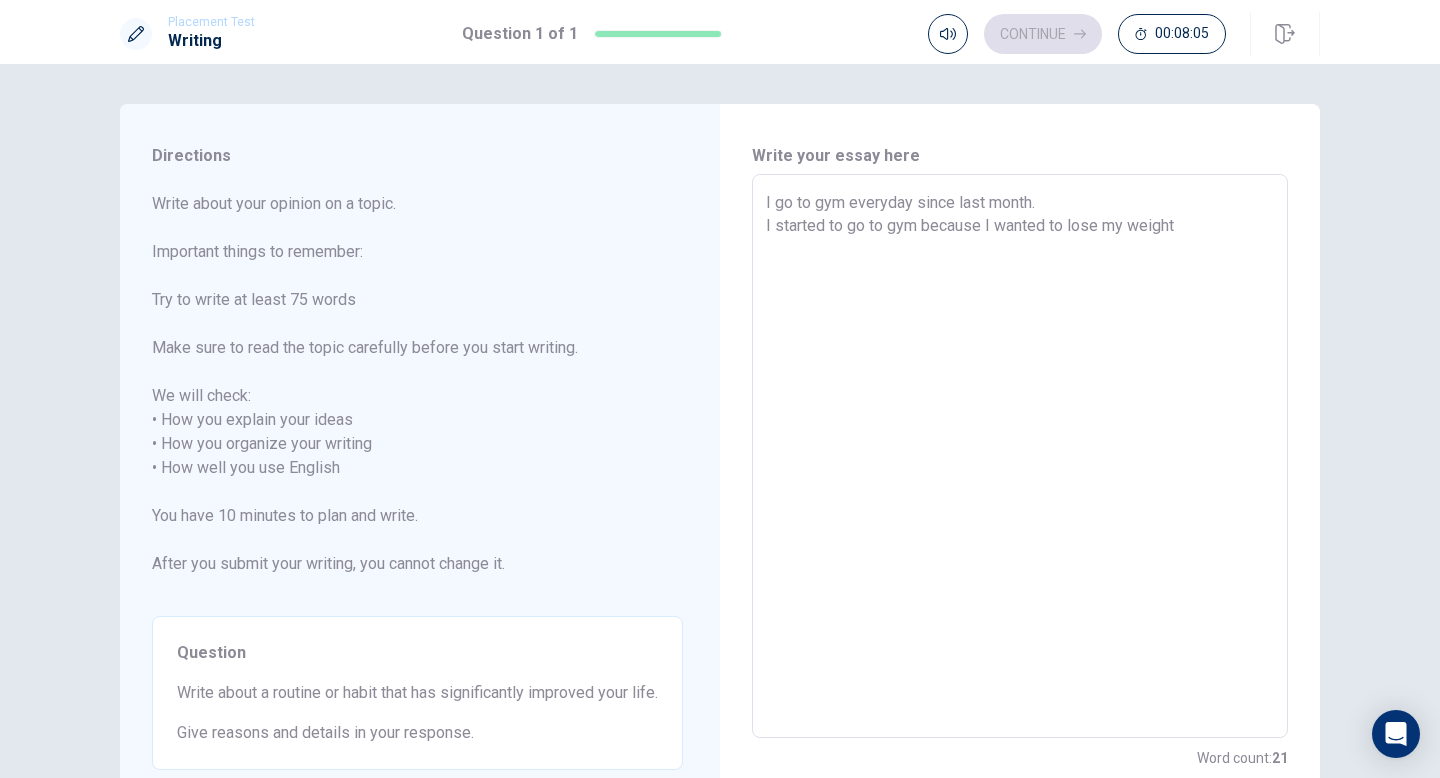 click on "I go to gym everyday since last month.
I started to go to gym because I wanted to lose my weight x ​" at bounding box center [1020, 456] 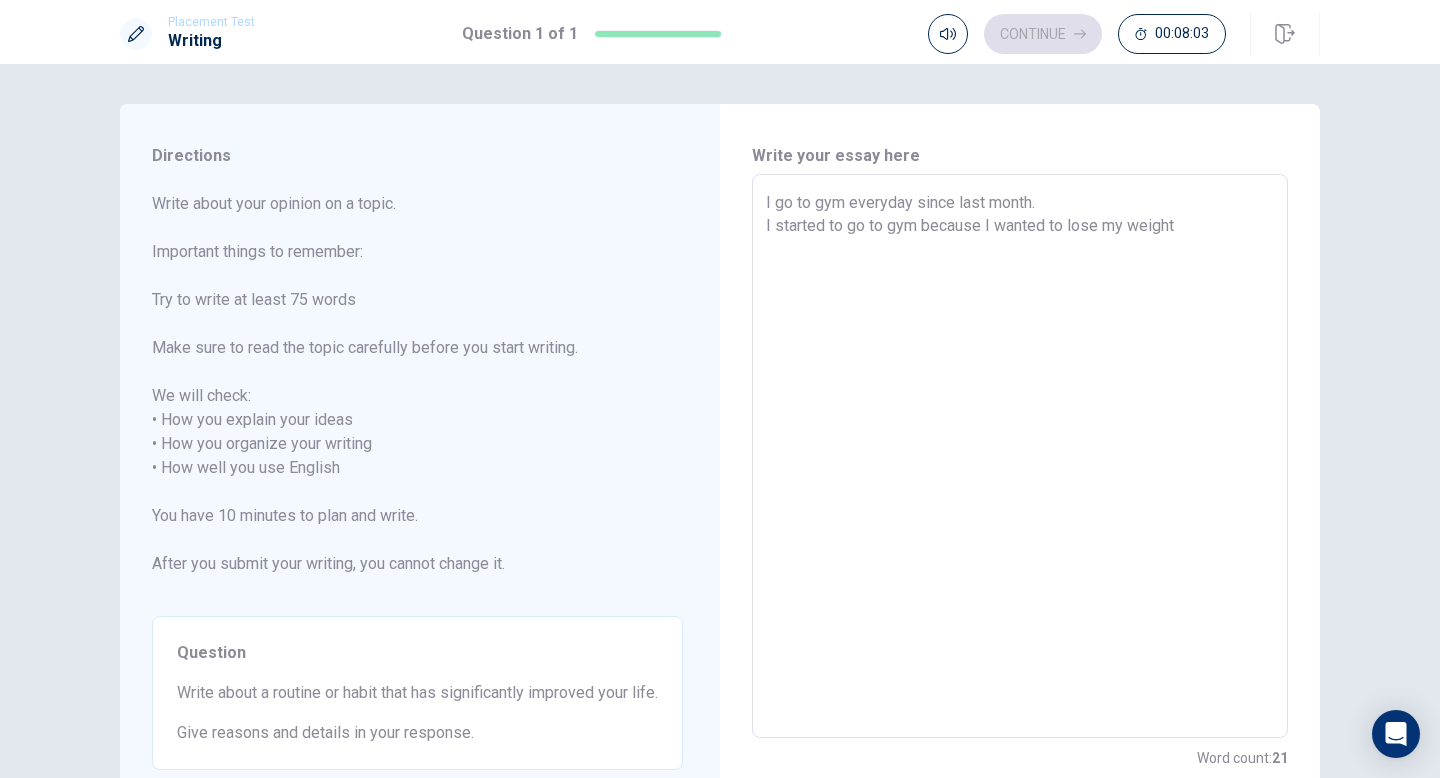 click on "I go to gym everyday since last month.
I started to go to gym because I wanted to lose my weight x ​" at bounding box center (1020, 456) 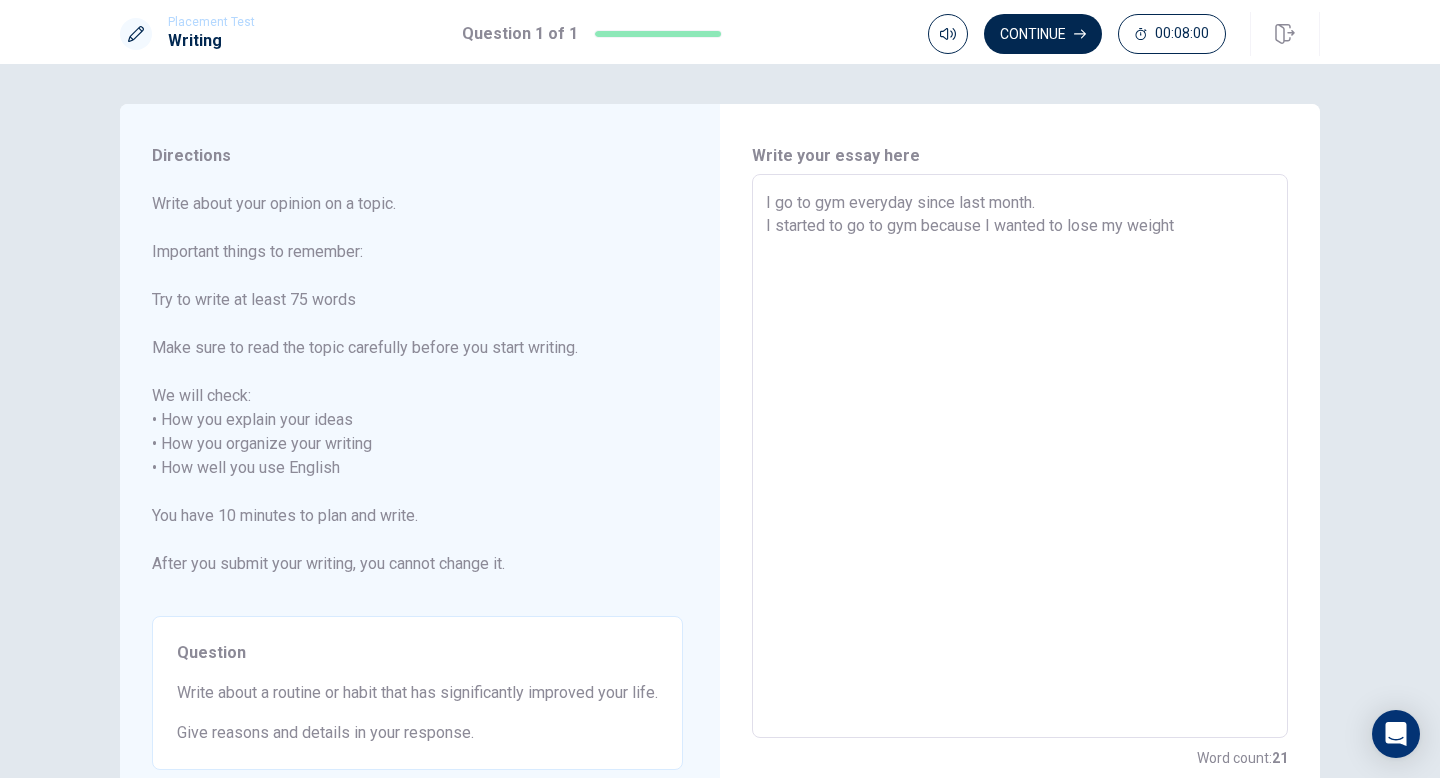 drag, startPoint x: 1169, startPoint y: 229, endPoint x: 783, endPoint y: 235, distance: 386.04663 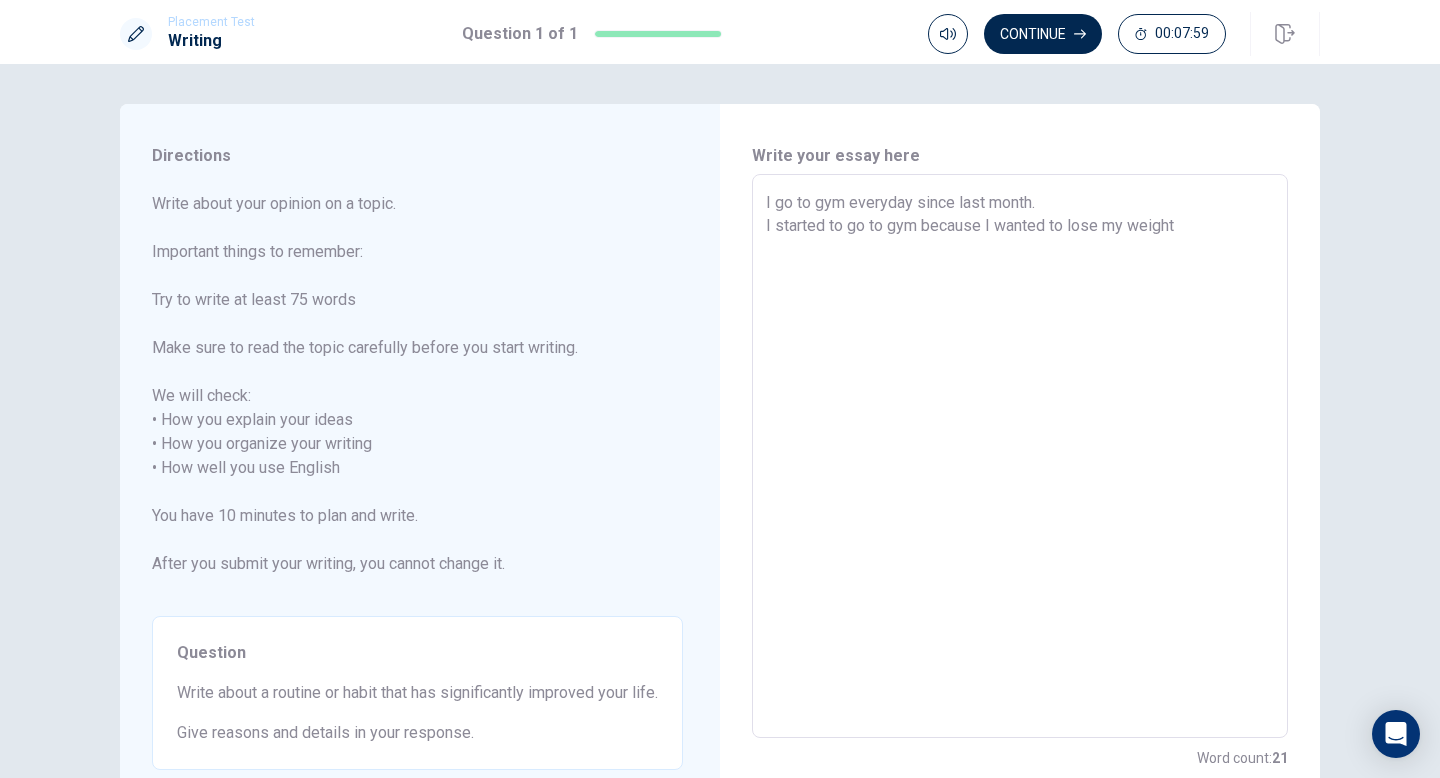 click on "I go to gym everyday since last month.
I started to go to gym because I wanted to lose my weight" at bounding box center [1020, 456] 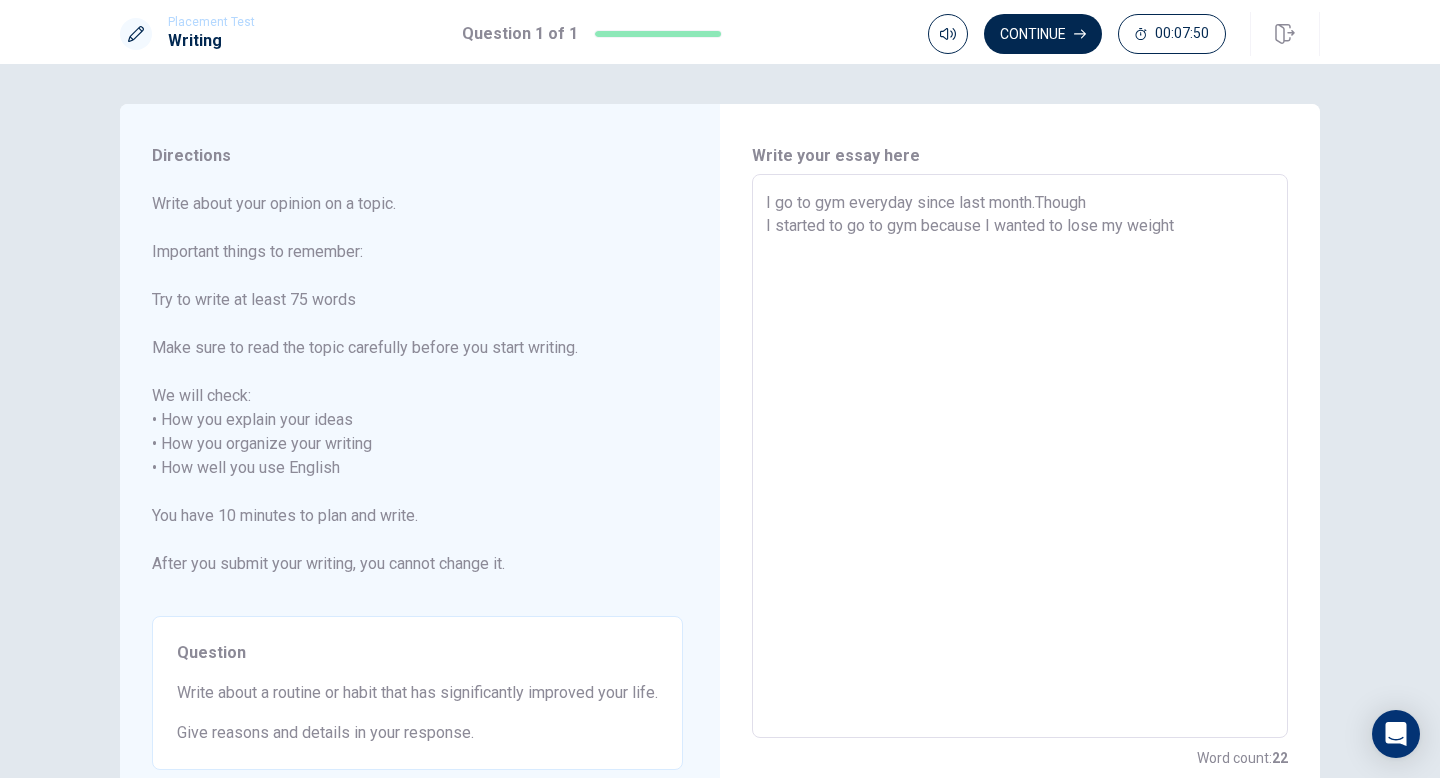 click on "I go to gym everyday since last month.Though
I started to go to gym because I wanted to lose my weight x ​" at bounding box center [1020, 456] 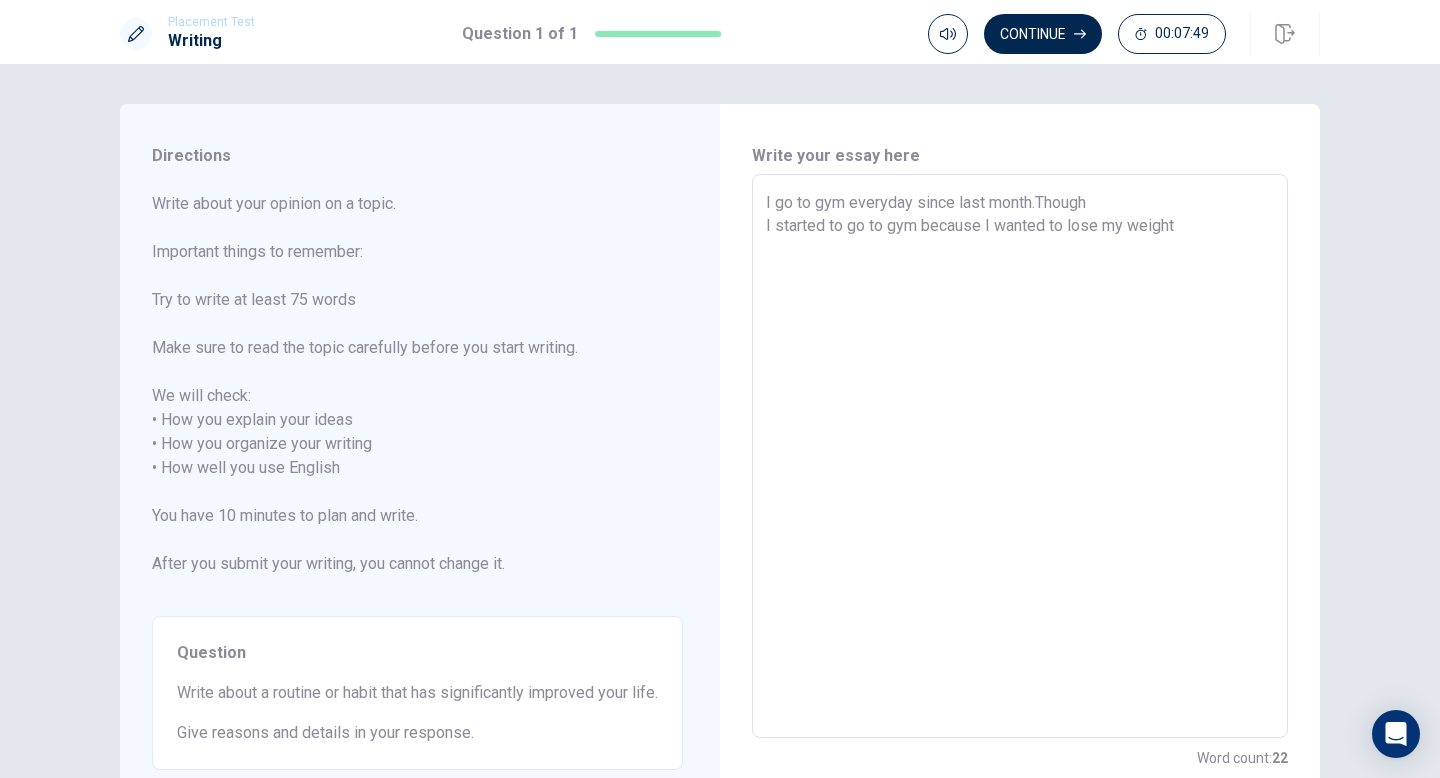 click on "I go to gym everyday since last month.Though
I started to go to gym because I wanted to lose my weight" at bounding box center [1020, 456] 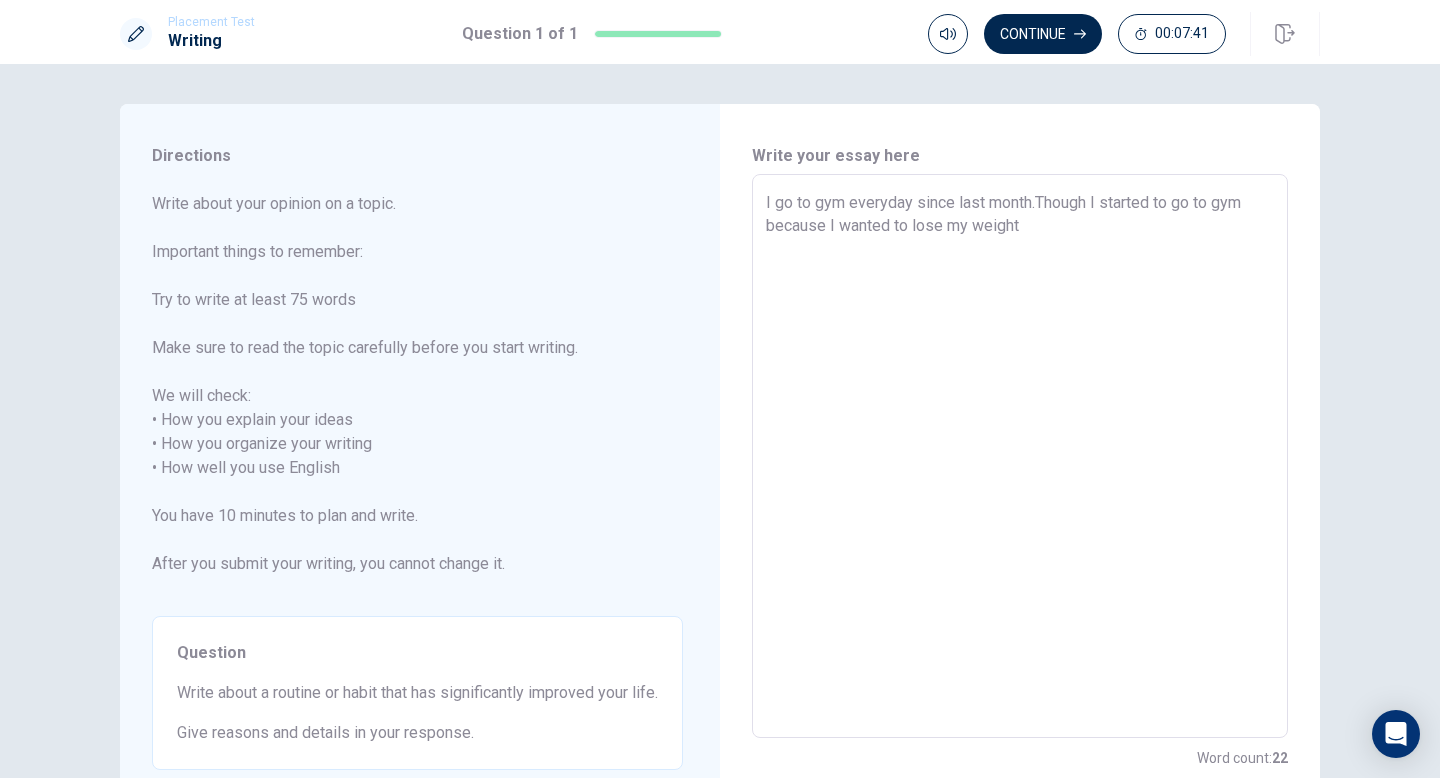 click on "I go to gym everyday since last month.Though I started to go to gym because I wanted to lose my weight" at bounding box center (1020, 456) 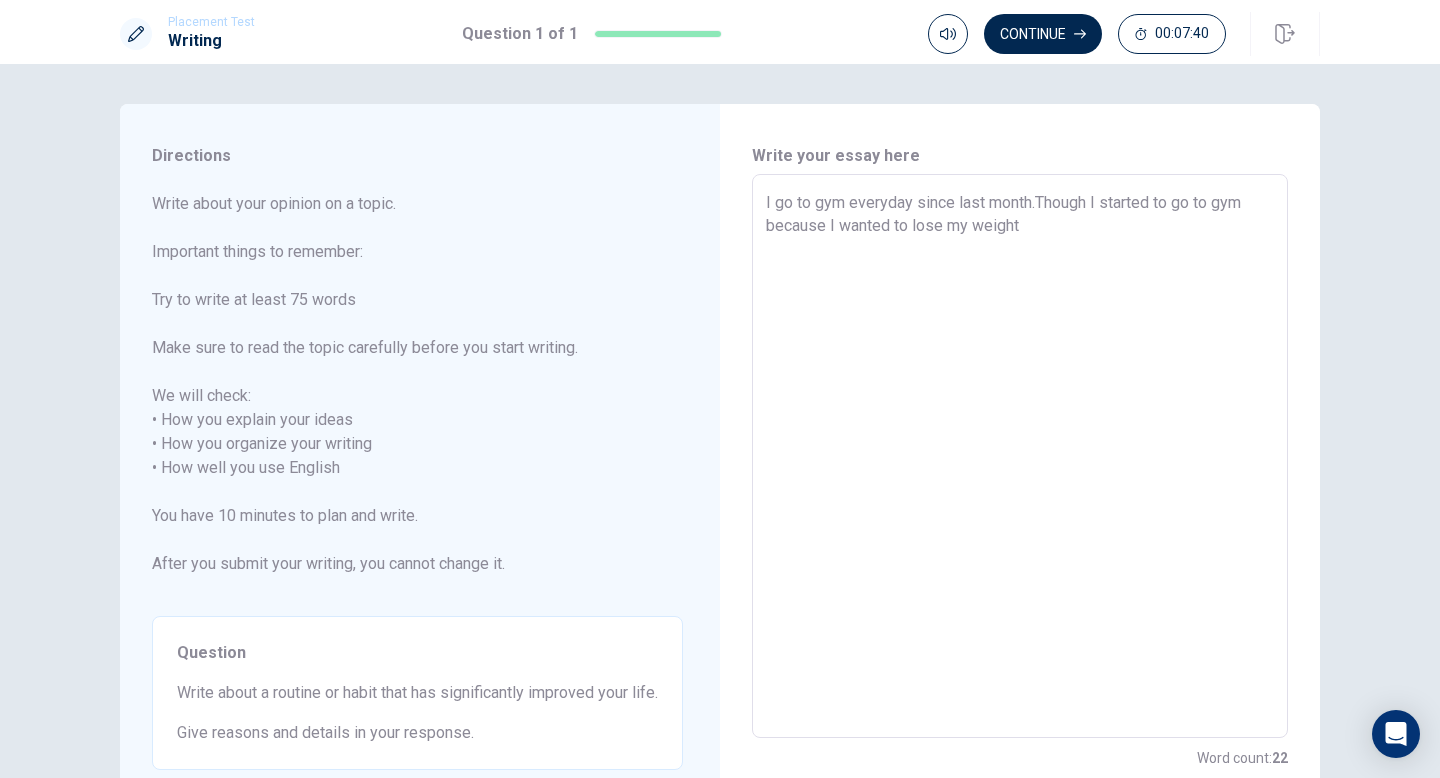 click on "I go to gym everyday since last month.Though I started to go to gym because I wanted to lose my weight" at bounding box center [1020, 456] 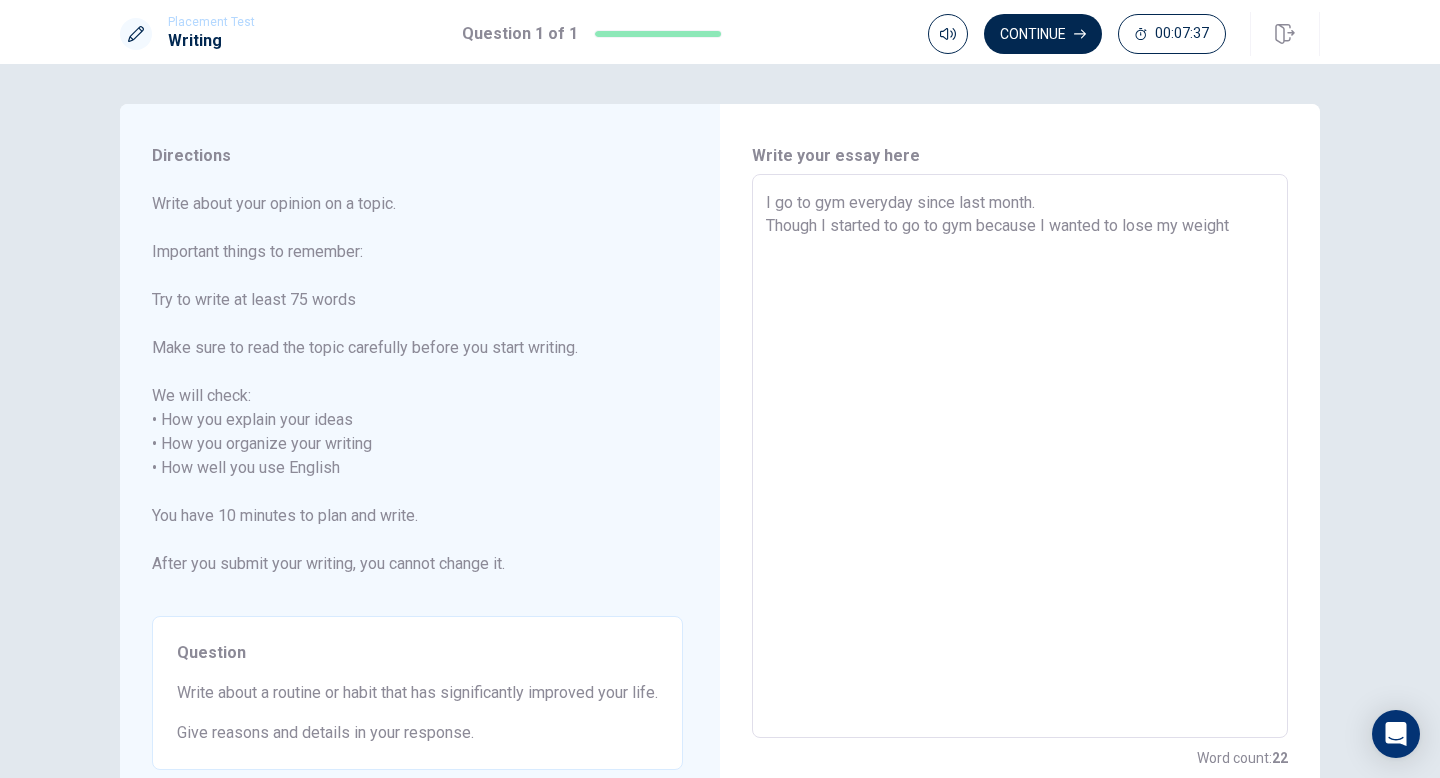 click on "I go to gym everyday since last month.
Though I started to go to gym because I wanted to lose my weight" at bounding box center [1020, 456] 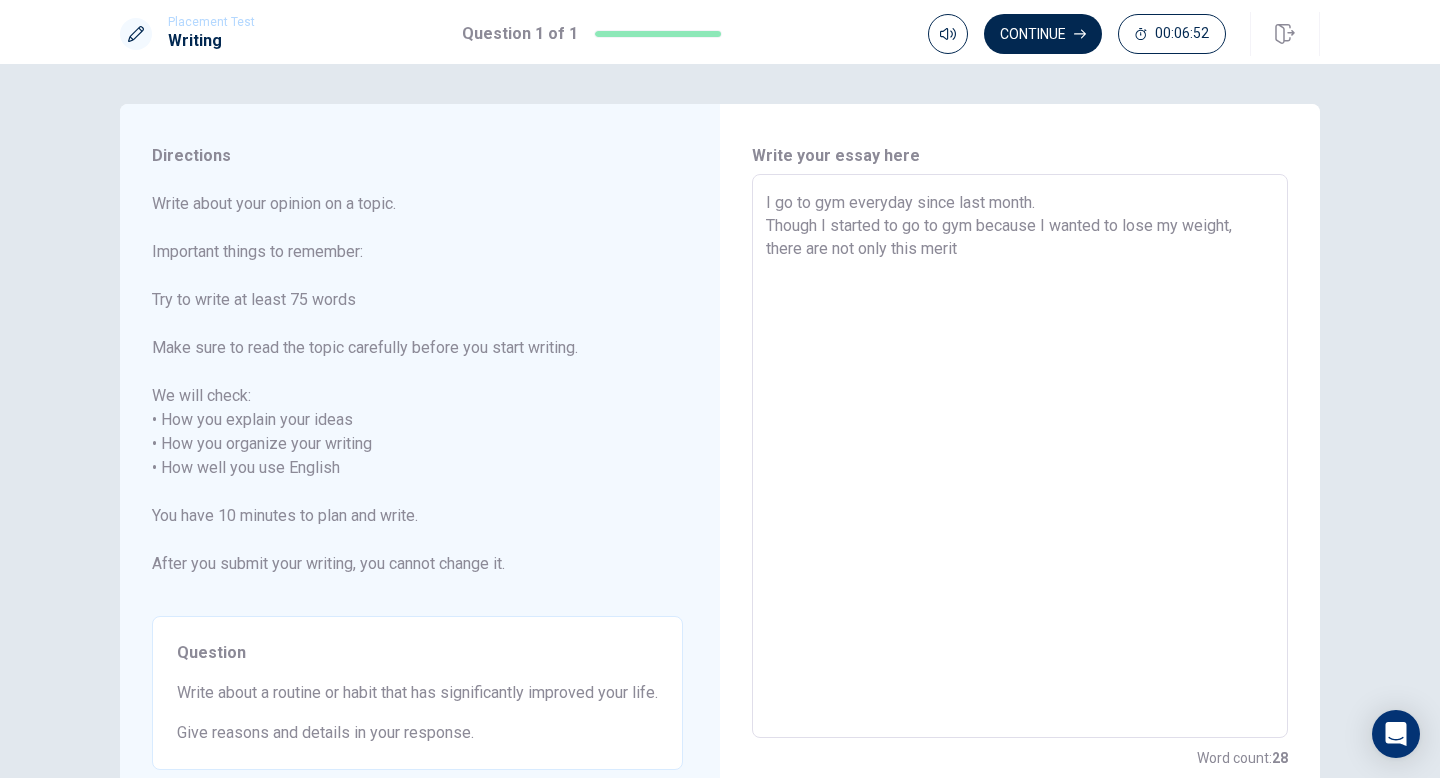 click on "I go to gym everyday since last month.
Though I started to go to gym because I wanted to lose my weight, there are not only this merit" at bounding box center [1020, 456] 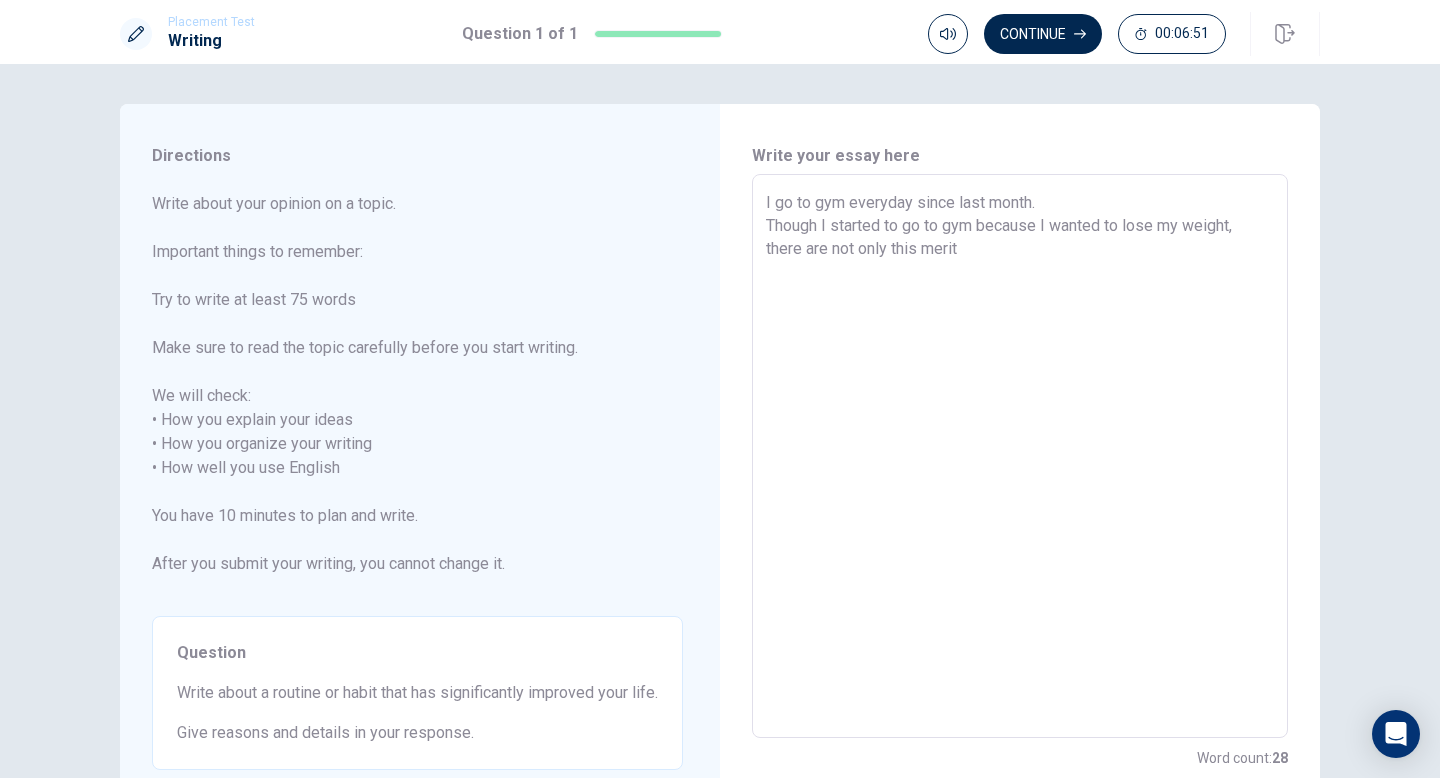 click on "I go to gym everyday since last month.
Though I started to go to gym because I wanted to lose my weight, there are not only this merit" at bounding box center [1020, 456] 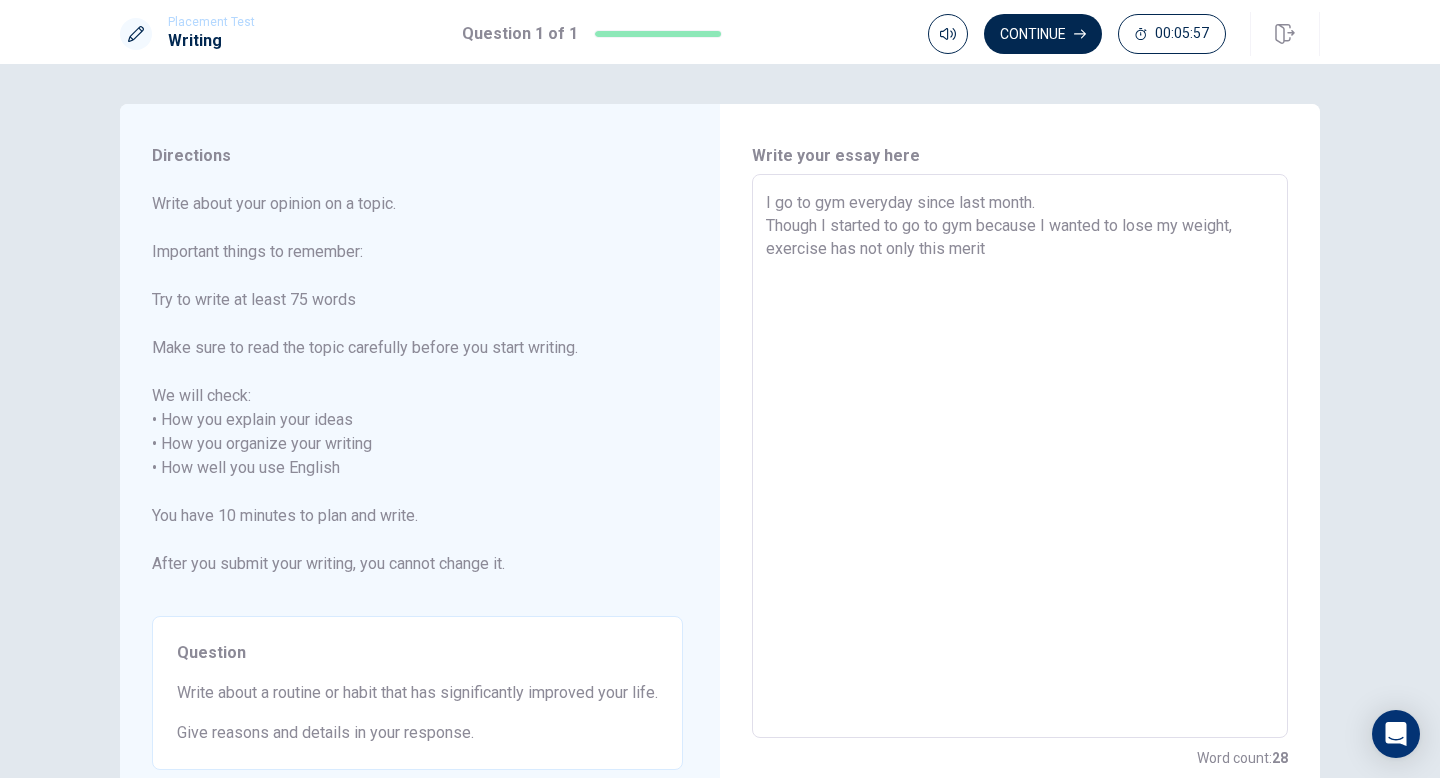click on "I go to gym everyday since last month.
Though I started to go to gym because I wanted to lose my weight, exercise has not only this merit" at bounding box center (1020, 456) 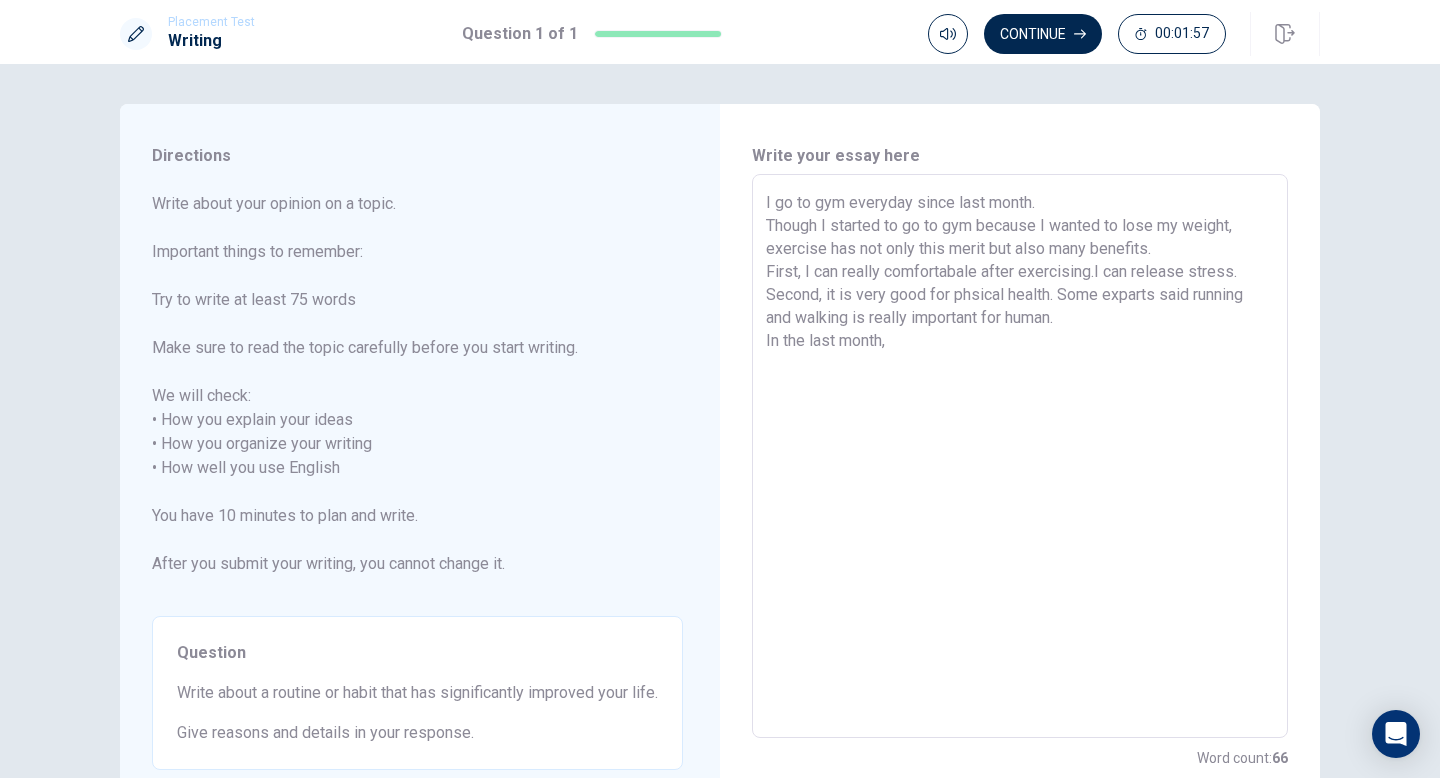 click on "I go to gym everyday since last month.
Though I started to go to gym because I wanted to lose my weight, exercise has not only this merit but also many benefits.
First, I can really comfortabale after exercising.I can release stress.
Second, it is very good for phsical health. Some exparts said running and walking is really important for human.
In the last month," at bounding box center [1020, 456] 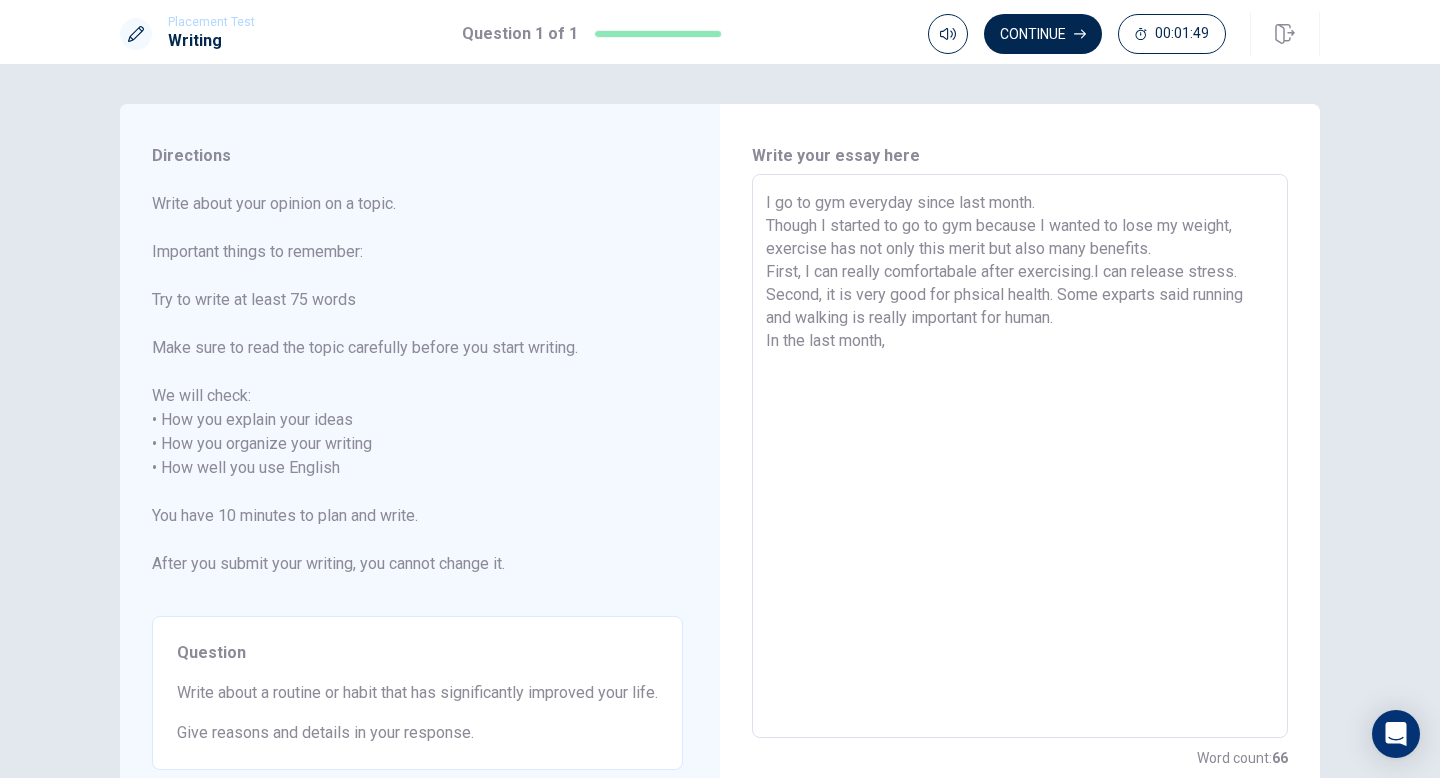 click on "I go to gym everyday since last month.
Though I started to go to gym because I wanted to lose my weight, exercise has not only this merit but also many benefits.
First, I can really comfortabale after exercising.I can release stress.
Second, it is very good for phsical health. Some exparts said running and walking is really important for human.
In the last month," at bounding box center [1020, 456] 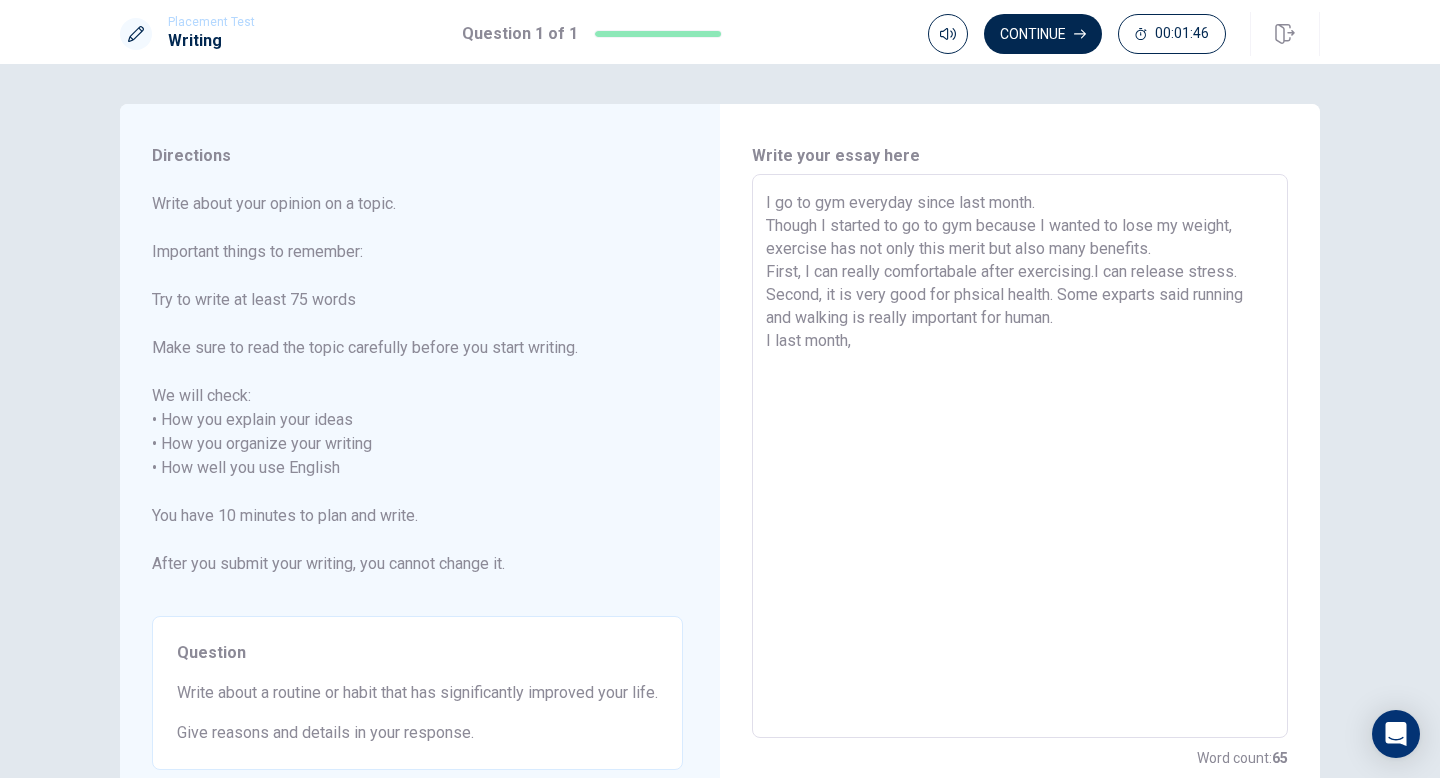 click on "I go to gym everyday since last month.
Though I started to go to gym because I wanted to lose my weight, exercise has not only this merit but also many benefits.
First, I can really comfortabale after exercising.I can release stress.
Second, it is very good for phsical health. Some exparts said running and walking is really important for human.
I last month," at bounding box center [1020, 456] 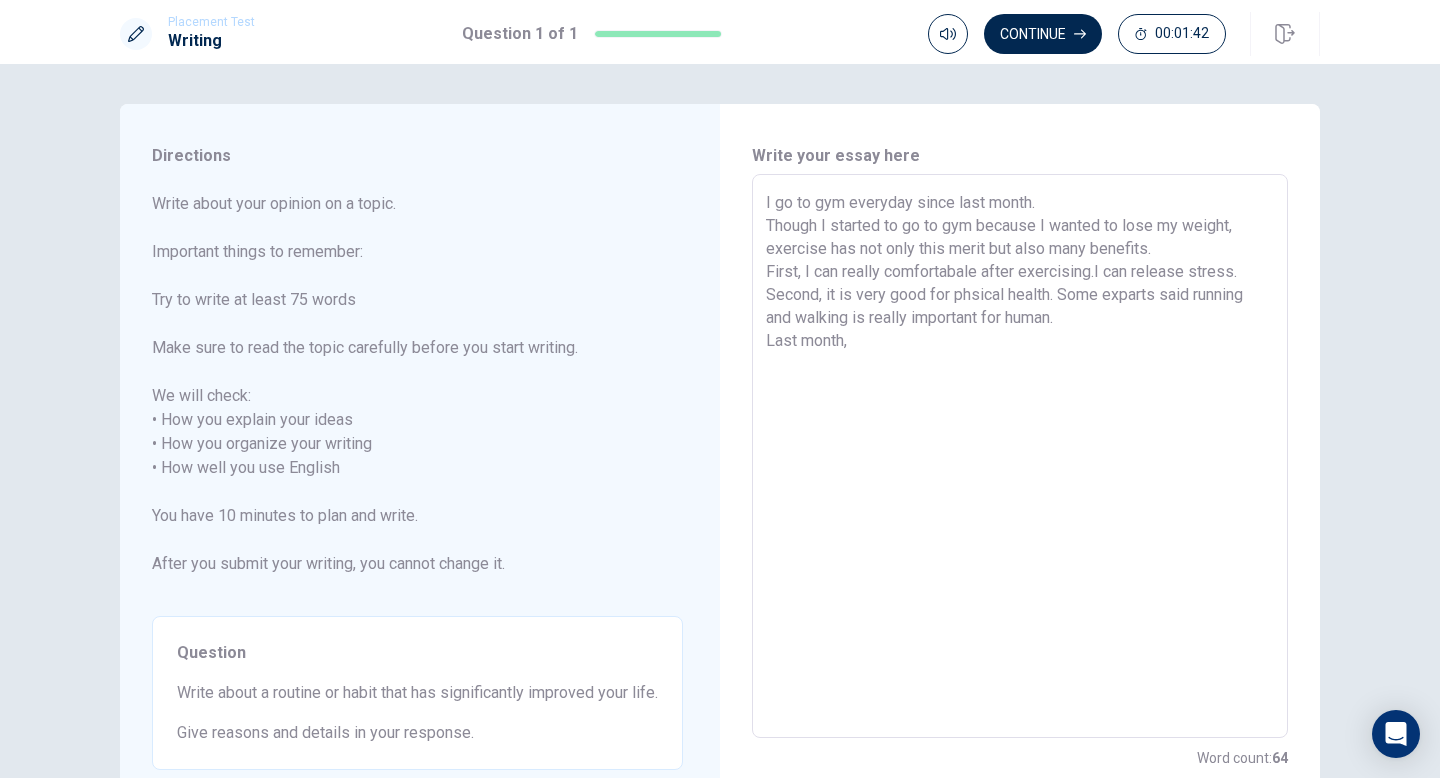 click on "I go to gym everyday since last month.
Though I started to go to gym because I wanted to lose my weight, exercise has not only this merit but also many benefits.
First, I can really comfortabale after exercising.I can release stress.
Second, it is very good for phsical health. Some exparts said running and walking is really important for human.
Last month," at bounding box center (1020, 456) 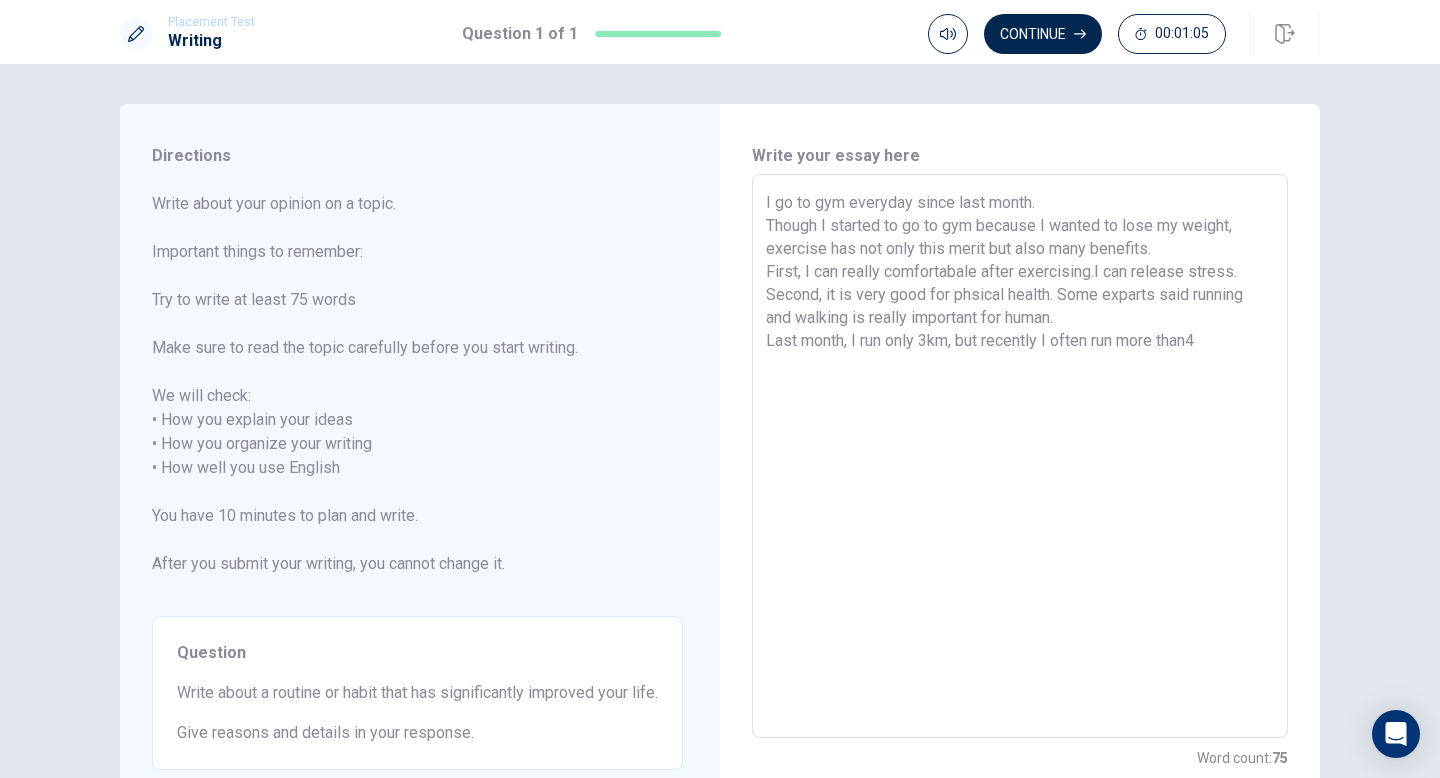 click on "I go to gym everyday since last month.
Though I started to go to gym because I wanted to lose my weight, exercise has not only this merit but also many benefits.
First, I can really comfortabale after exercising.I can release stress.
Second, it is very good for phsical health. Some exparts said running and walking is really important for human.
Last month, I run only 3km, but recently I often run more than4" at bounding box center (1020, 456) 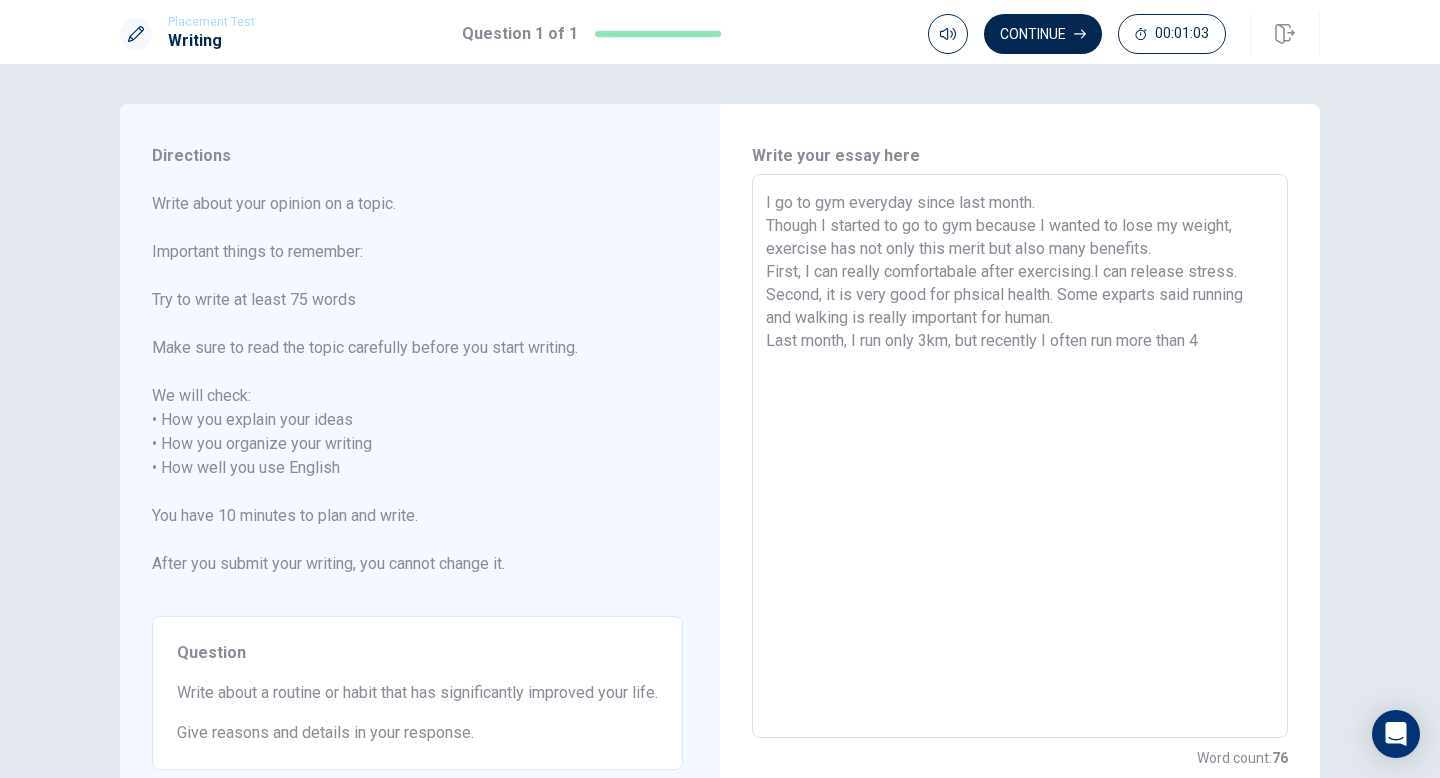 click on "I go to gym everyday since last month.
Though I started to go to gym because I wanted to lose my weight, exercise has not only this merit but also many benefits.
First, I can really comfortabale after exercising.I can release stress.
Second, it is very good for phsical health. Some exparts said running and walking is really important for human.
Last month, I run only 3km, but recently I often run more than 4" at bounding box center [1020, 456] 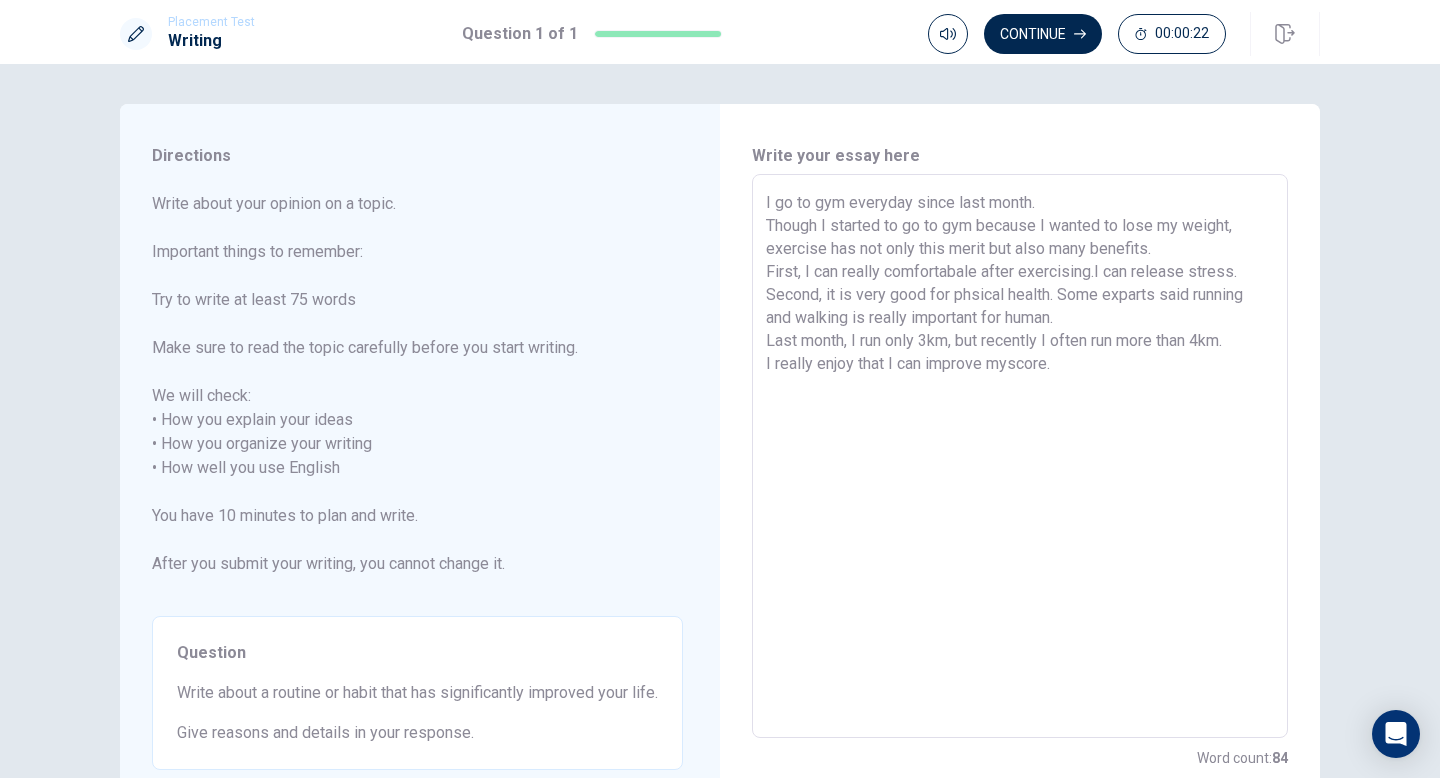 click on "I go to gym everyday since last month.
Though I started to go to gym because I wanted to lose my weight, exercise has not only this merit but also many benefits.
First, I can really comfortabale after exercising.I can release stress.
Second, it is very good for phsical health. Some exparts said running and walking is really important for human.
Last month, I run only 3km, but recently I often run more than 4km.
I really enjoy that I can improve myscore." at bounding box center [1020, 456] 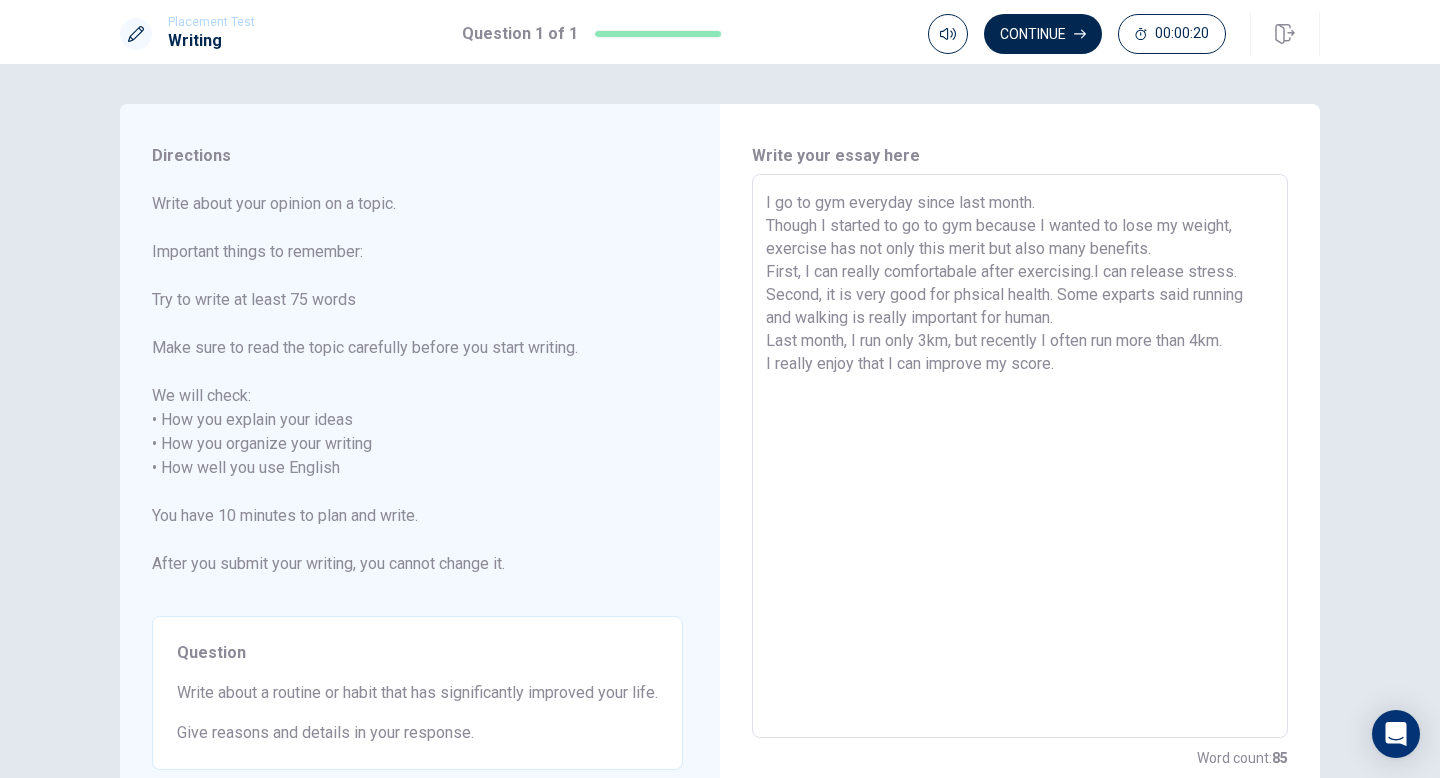 click on "I go to gym everyday since last month.
Though I started to go to gym because I wanted to lose my weight, exercise has not only this merit but also many benefits.
First, I can really comfortabale after exercising.I can release stress.
Second, it is very good for phsical health. Some exparts said running and walking is really important for human.
Last month, I run only 3km, but recently I often run more than 4km.
I really enjoy that I can improve my score." at bounding box center [1020, 456] 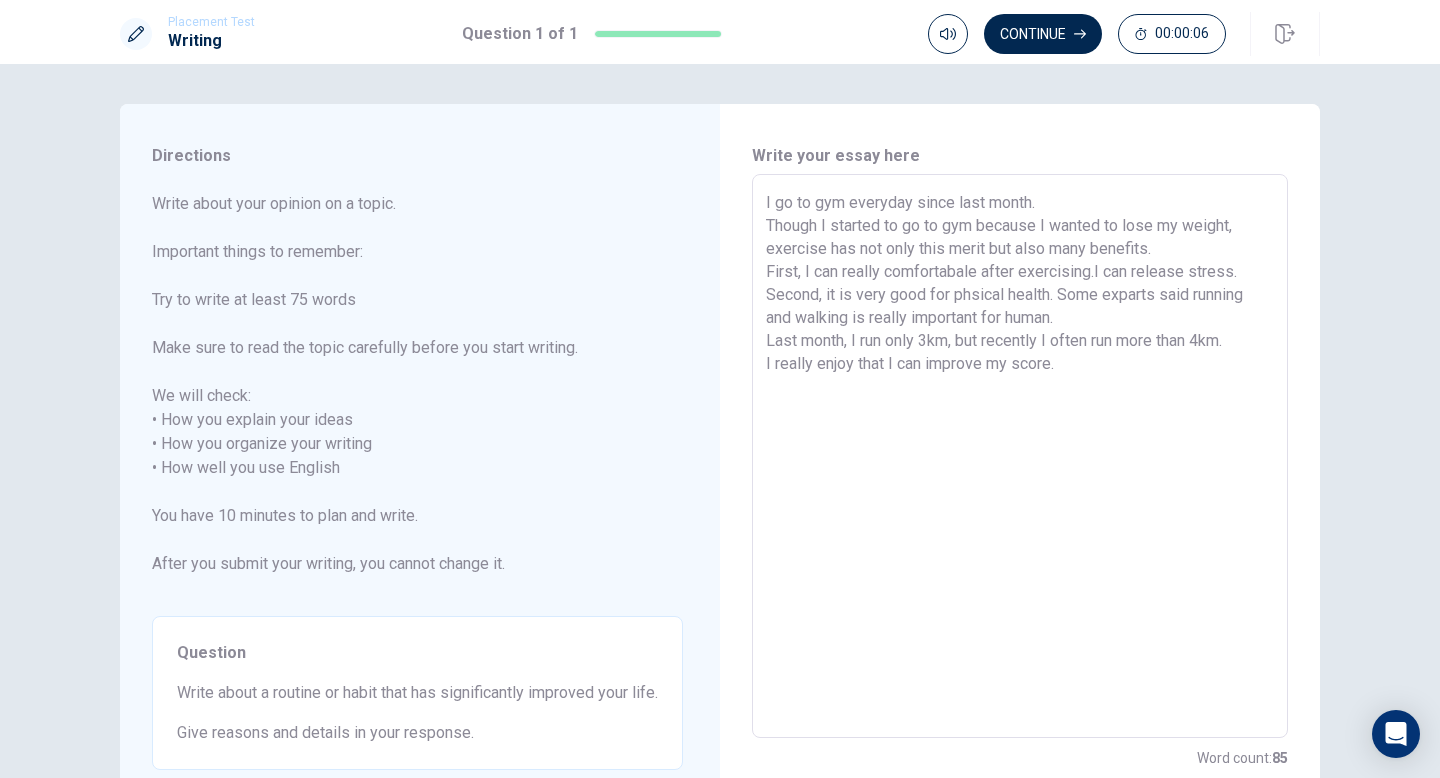 click on "I go to gym everyday since last month.
Though I started to go to gym because I wanted to lose my weight, exercise has not only this merit but also many benefits.
First, I can really comfortabale after exercising.I can release stress.
Second, it is very good for phsical health. Some exparts said running and walking is really important for human.
Last month, I run only 3km, but recently I often run more than 4km.
I really enjoy that I can improve my score." at bounding box center [1020, 456] 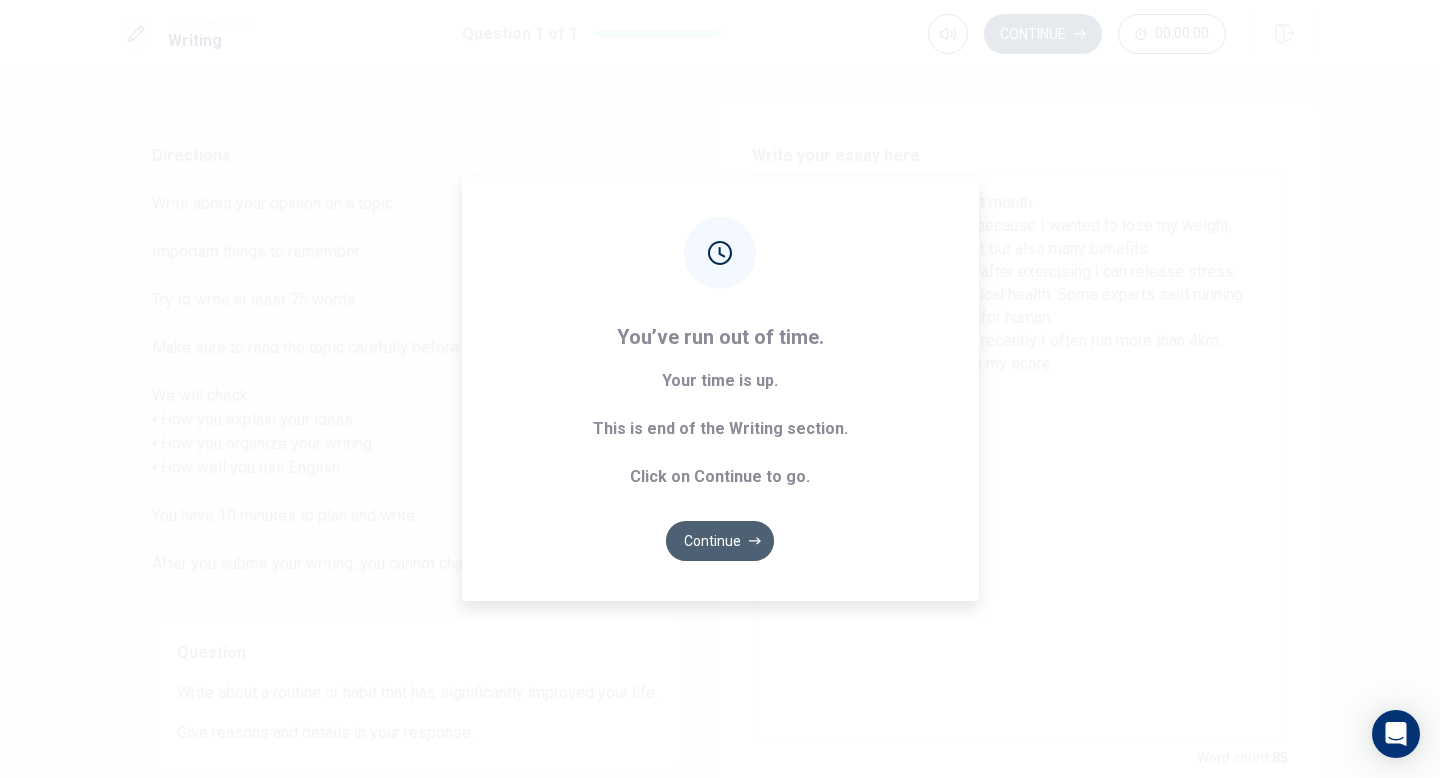 click on "Continue" at bounding box center [720, 541] 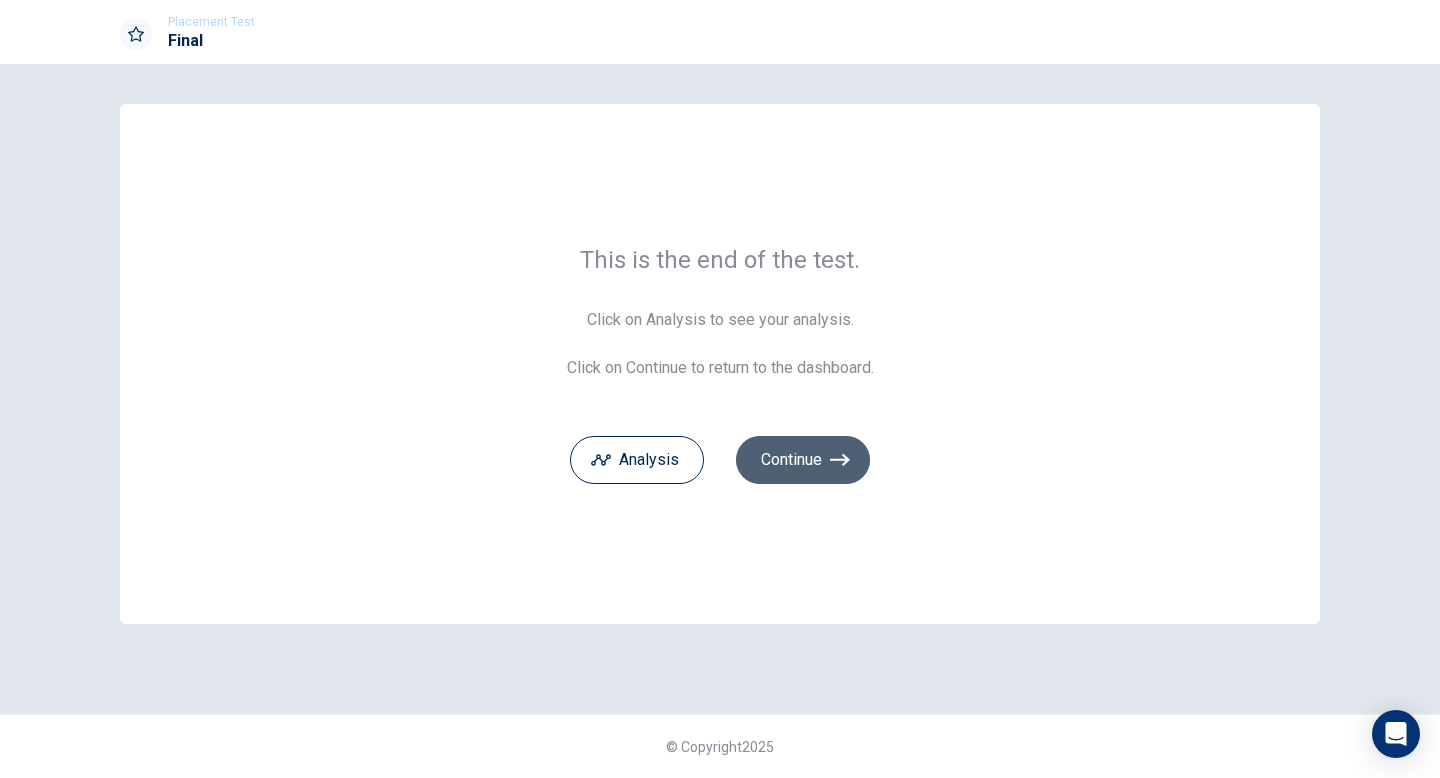 click on "Continue" at bounding box center (803, 460) 